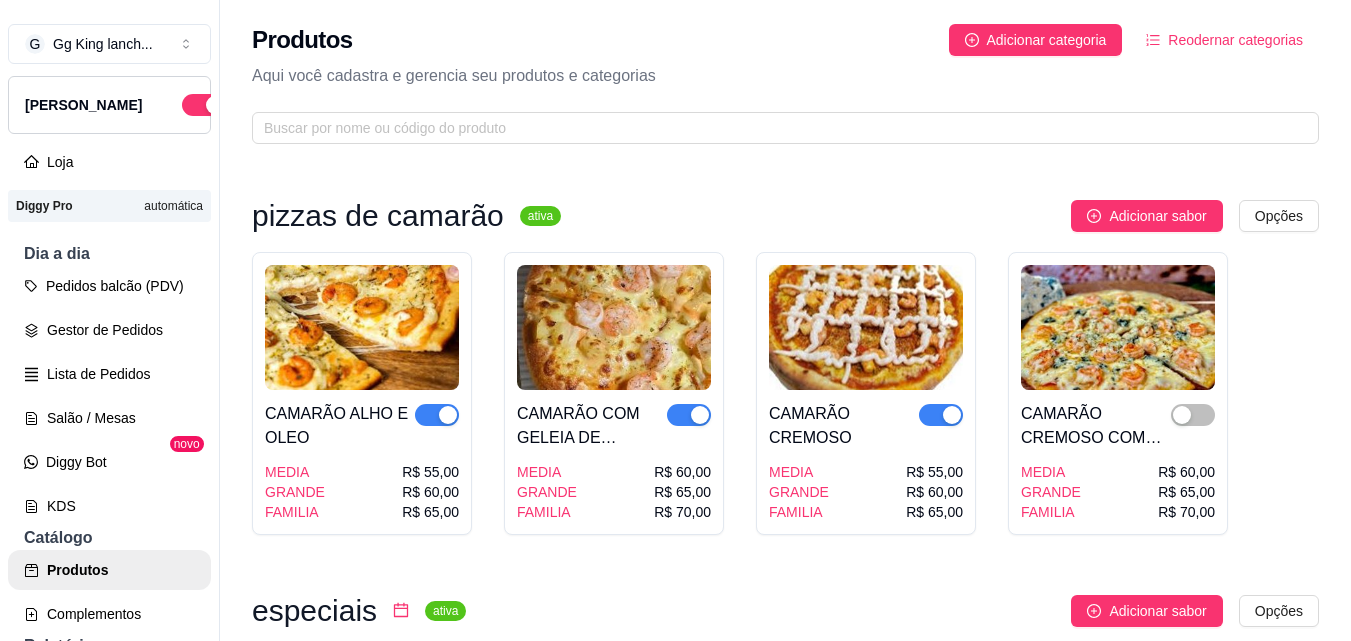 scroll, scrollTop: 23, scrollLeft: 0, axis: vertical 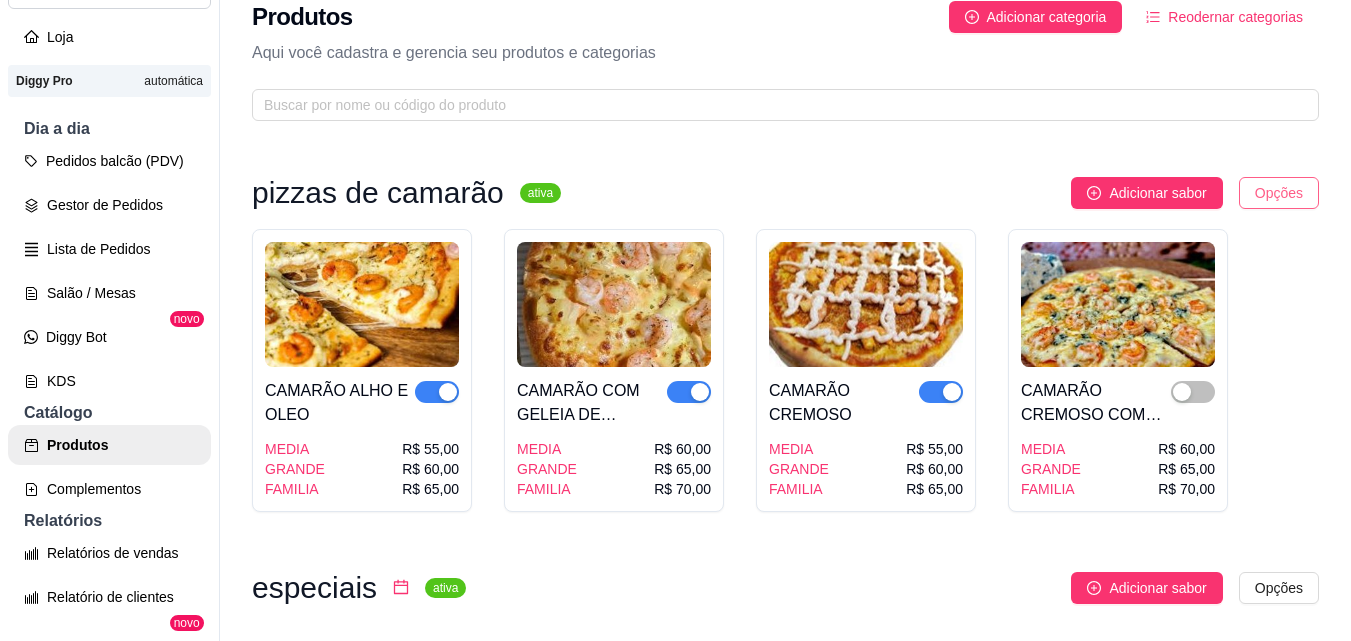 click on "G Gg King lanch ... Loja Aberta Loja Diggy Pro automática   Dia a dia Pedidos balcão (PDV) Gestor de Pedidos Lista de Pedidos Salão / Mesas Diggy Bot novo KDS Catálogo Produtos Complementos Relatórios Relatórios de vendas Relatório de clientes Relatório de fidelidade novo Gerenciar Entregadores novo Nota Fiscal (NFC-e) Controle de caixa Controle de fiado Cupons Clientes Estoque Configurações Diggy Planos Precisa de ajuda? Sair Produtos Adicionar categoria Reodernar categorias Aqui você cadastra e gerencia seu produtos e categorias pizzas de camarão  ativa Adicionar sabor Opções CAMARÃO ALHO E OLEO   MEDIA GRANDE FAMILIA R$ 55,00 R$ 60,00 R$ 65,00 CAMARÃO COM GELEIA DE ABACAXI    MEDIA GRANDE FAMILIA R$ 60,00 R$ 65,00 R$ 70,00 CAMARÃO CREMOSO    MEDIA GRANDE FAMILIA R$ 55,00 R$ 60,00 R$ 65,00 CAMARÃO CREMOSO COM GORGONZOLA E BROCOLIS    MEDIA GRANDE FAMILIA R$ 60,00 R$ 65,00 R$ 70,00 especiais  ativa Adicionar sabor Opções 5 queijos    Media Grande  Família  R$ 45,00 R$ 50,00" at bounding box center [675, 297] 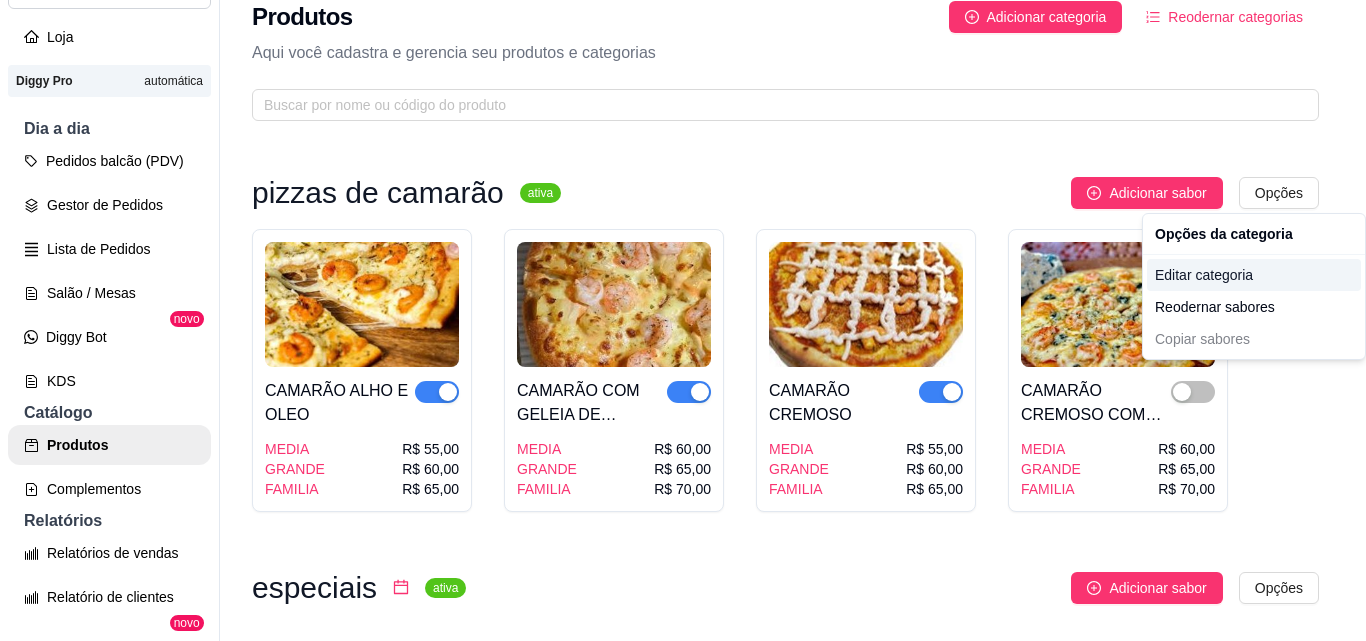 click on "Editar categoria" at bounding box center (1254, 275) 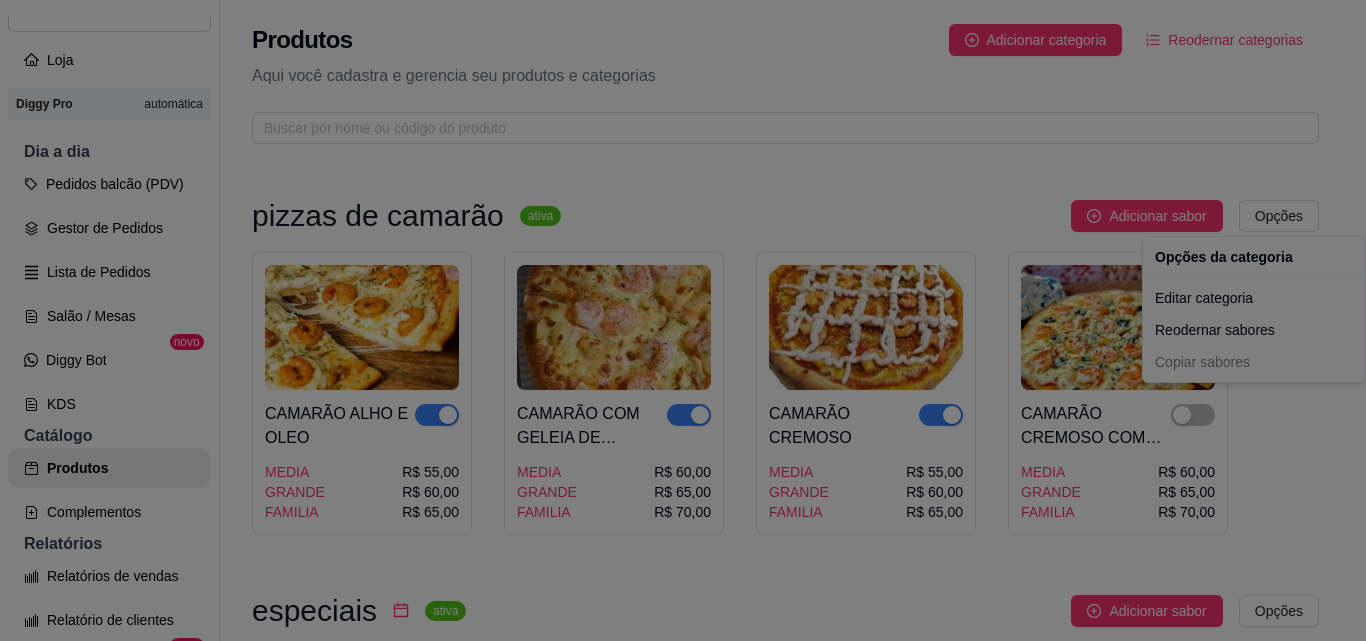 scroll, scrollTop: 0, scrollLeft: 0, axis: both 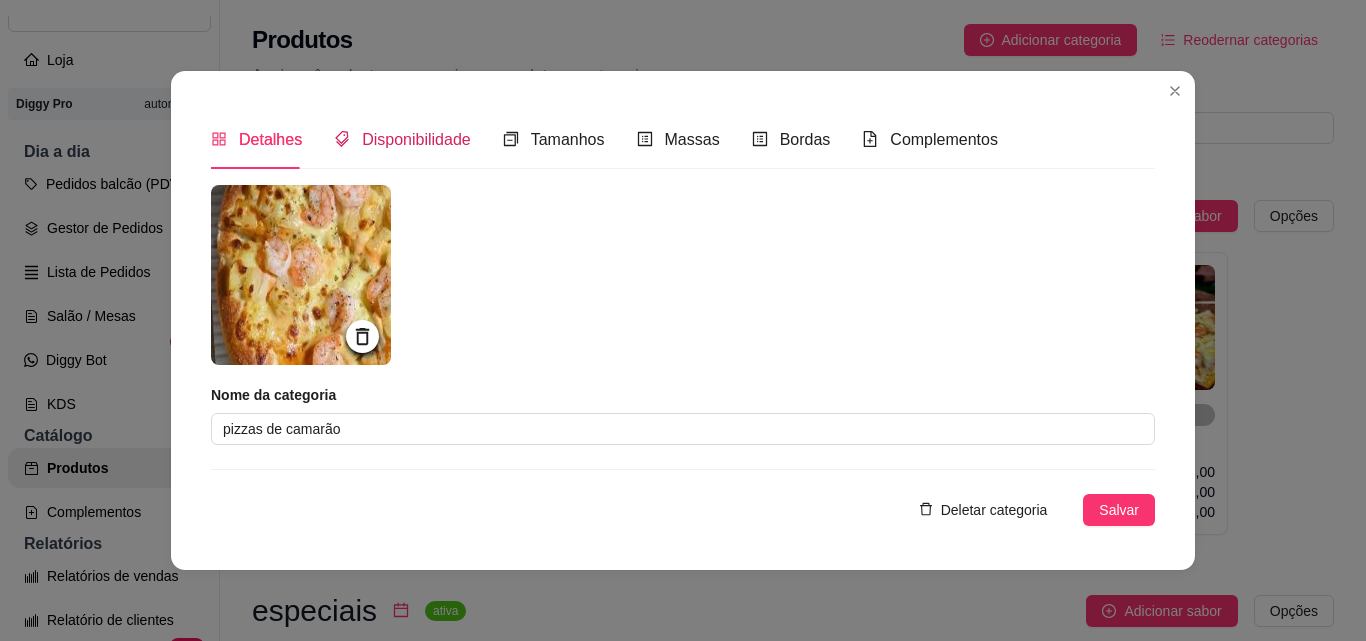 click on "Disponibilidade" at bounding box center [416, 139] 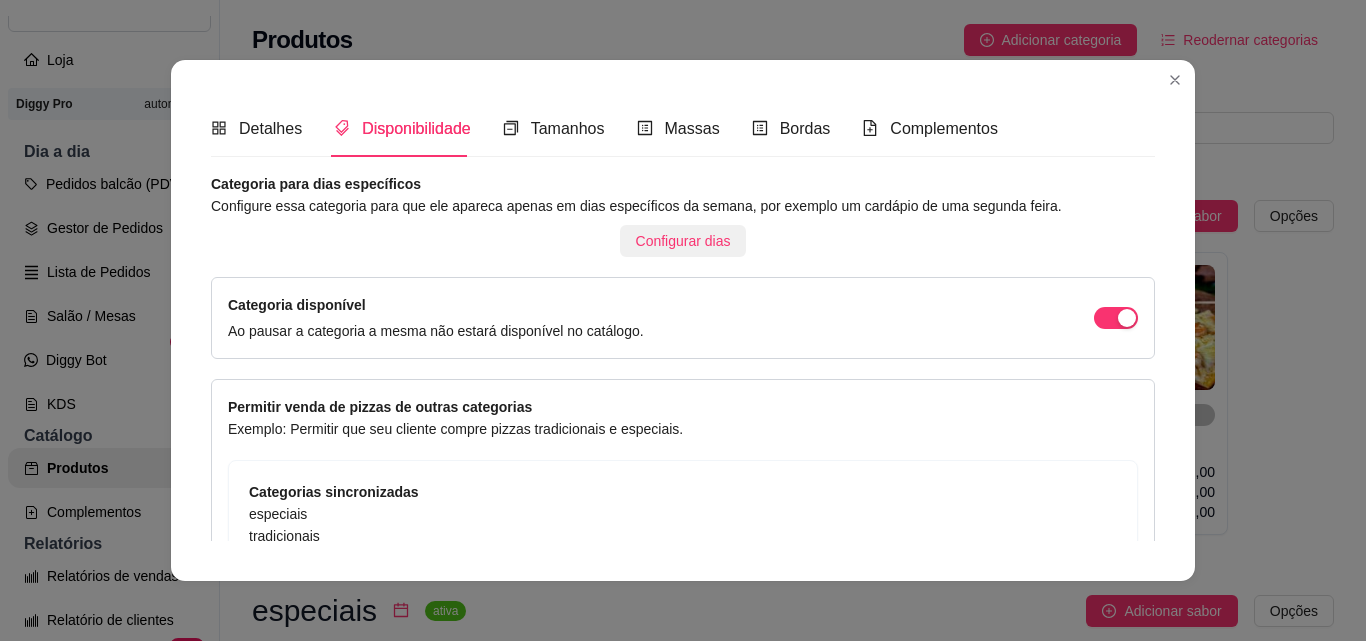 click on "Configurar dias" at bounding box center (683, 241) 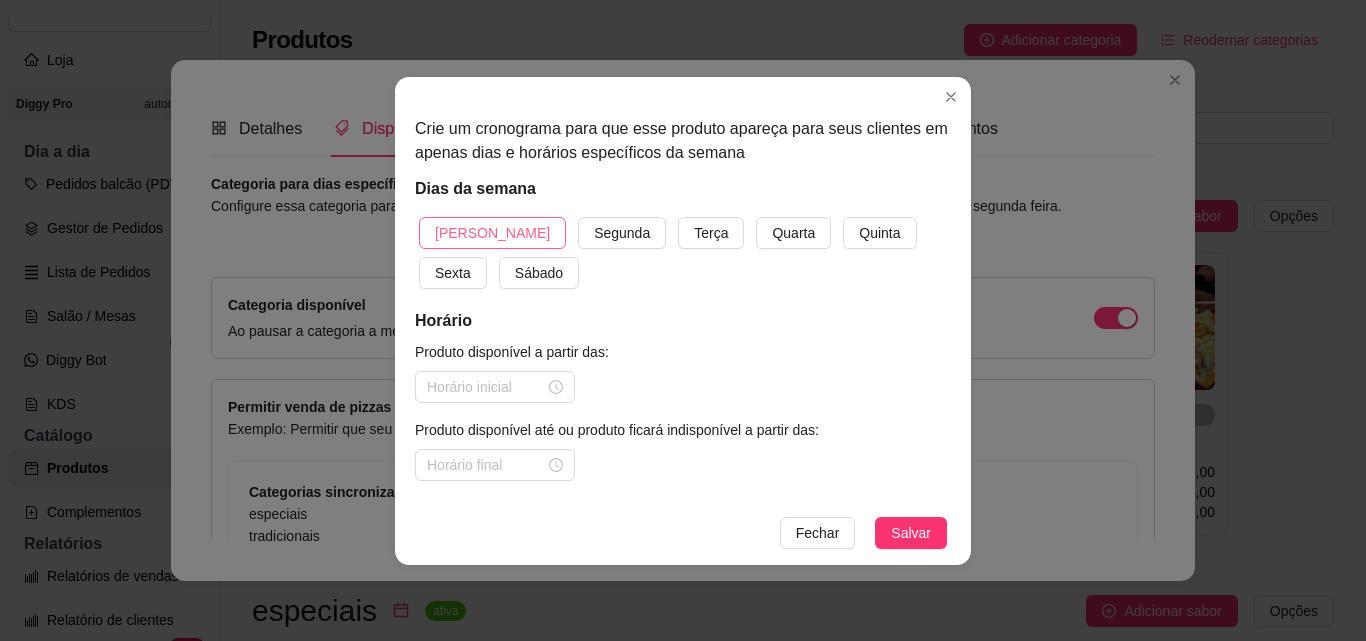 click on "[PERSON_NAME]" at bounding box center [492, 233] 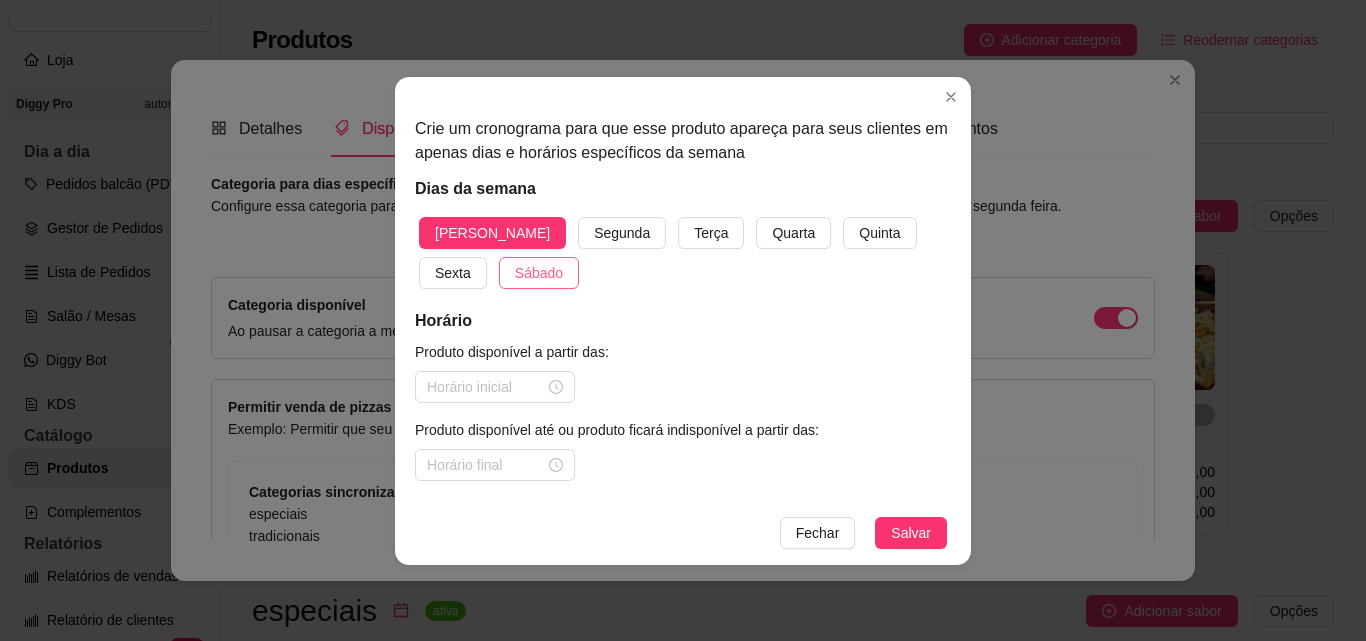 click on "Sábado" at bounding box center [539, 273] 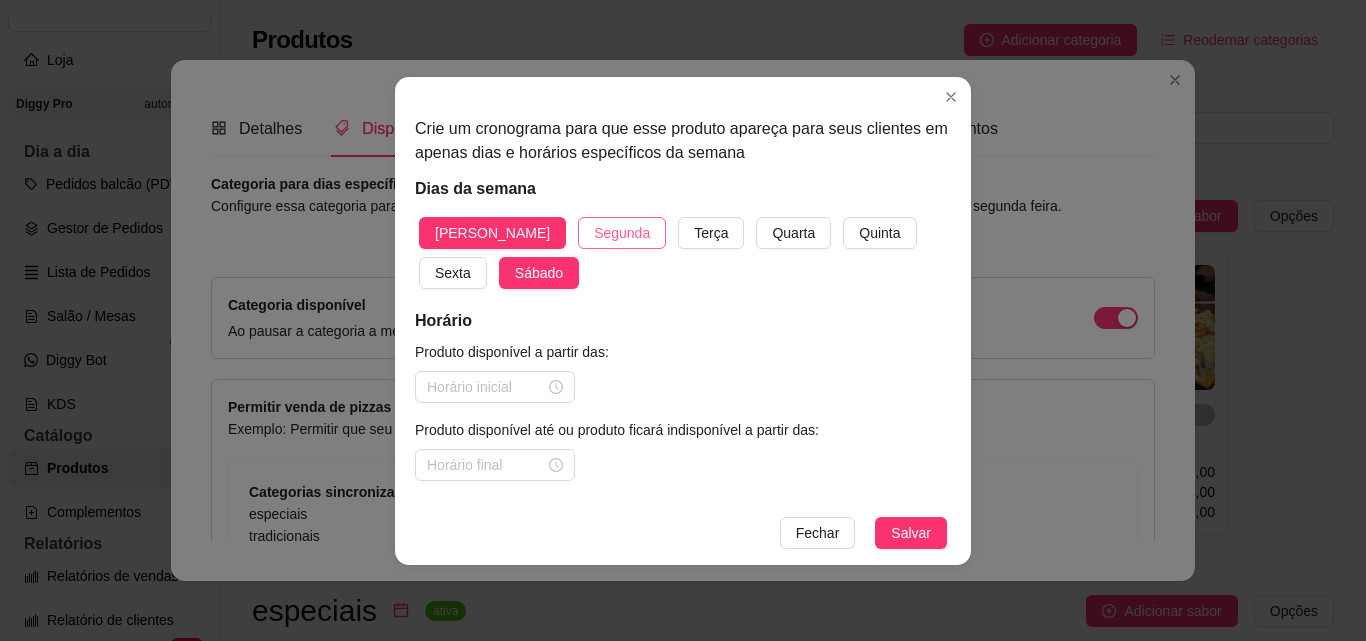 click on "Segunda" at bounding box center (622, 233) 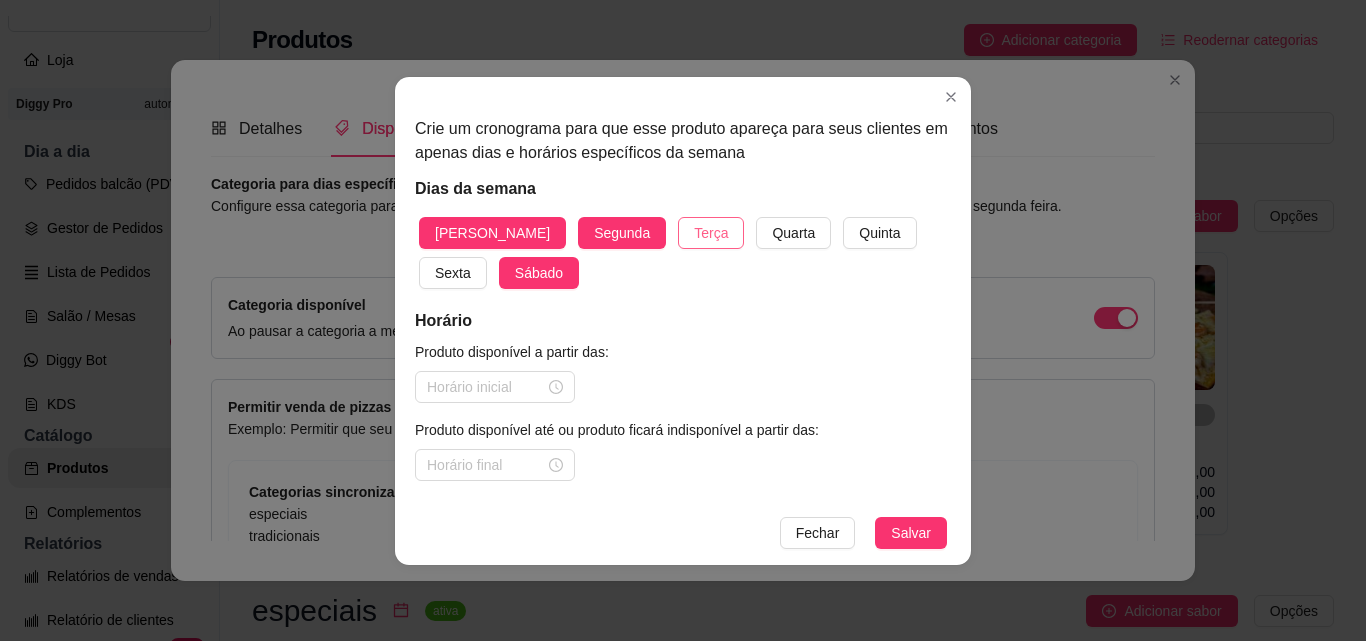 click on "Terça" at bounding box center [711, 233] 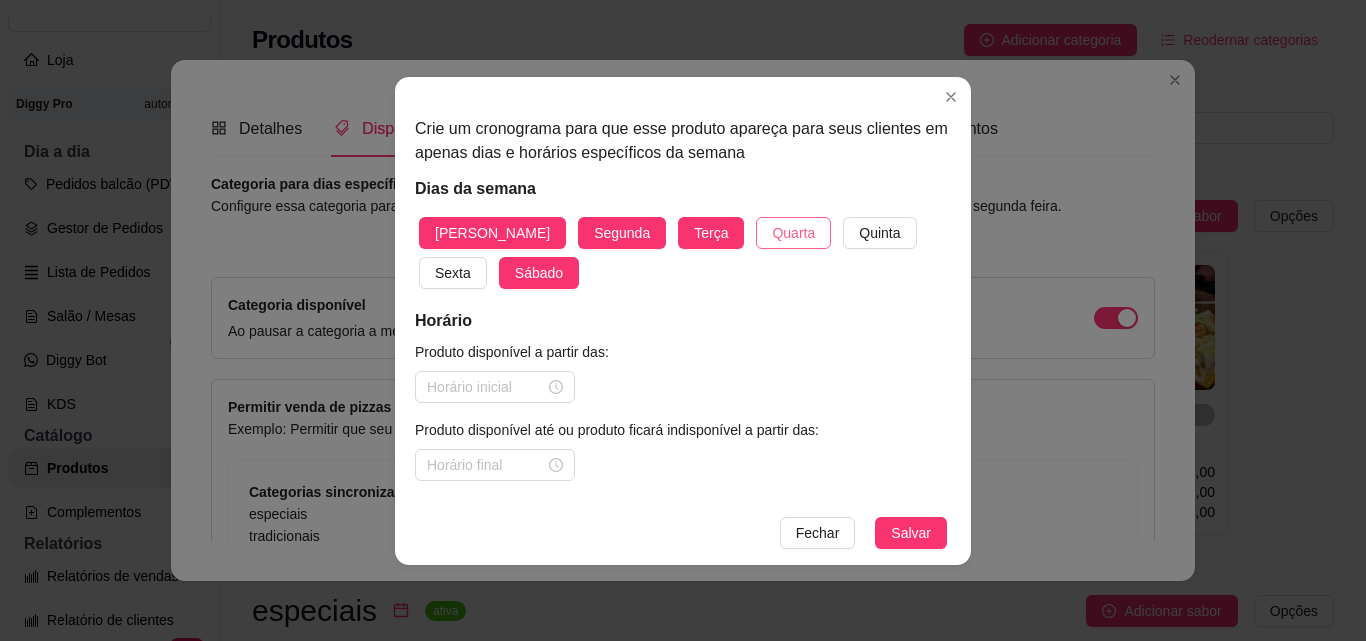 click on "Quarta" at bounding box center [793, 233] 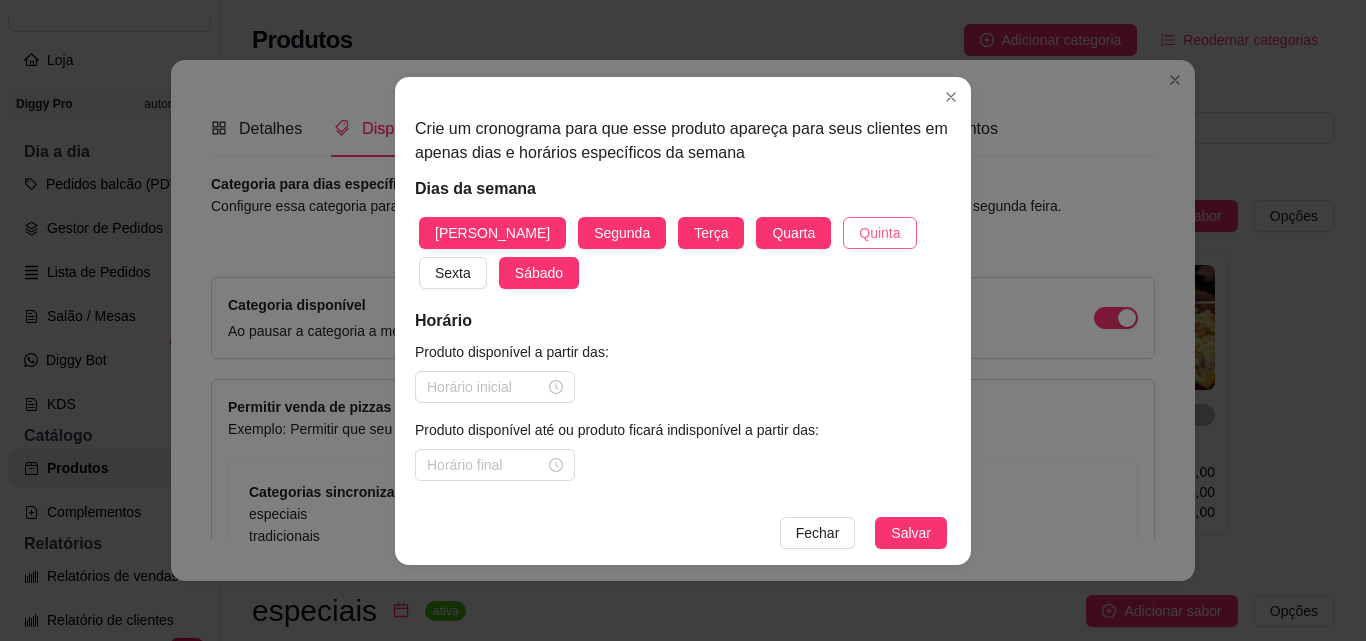 click on "Quinta" at bounding box center (879, 233) 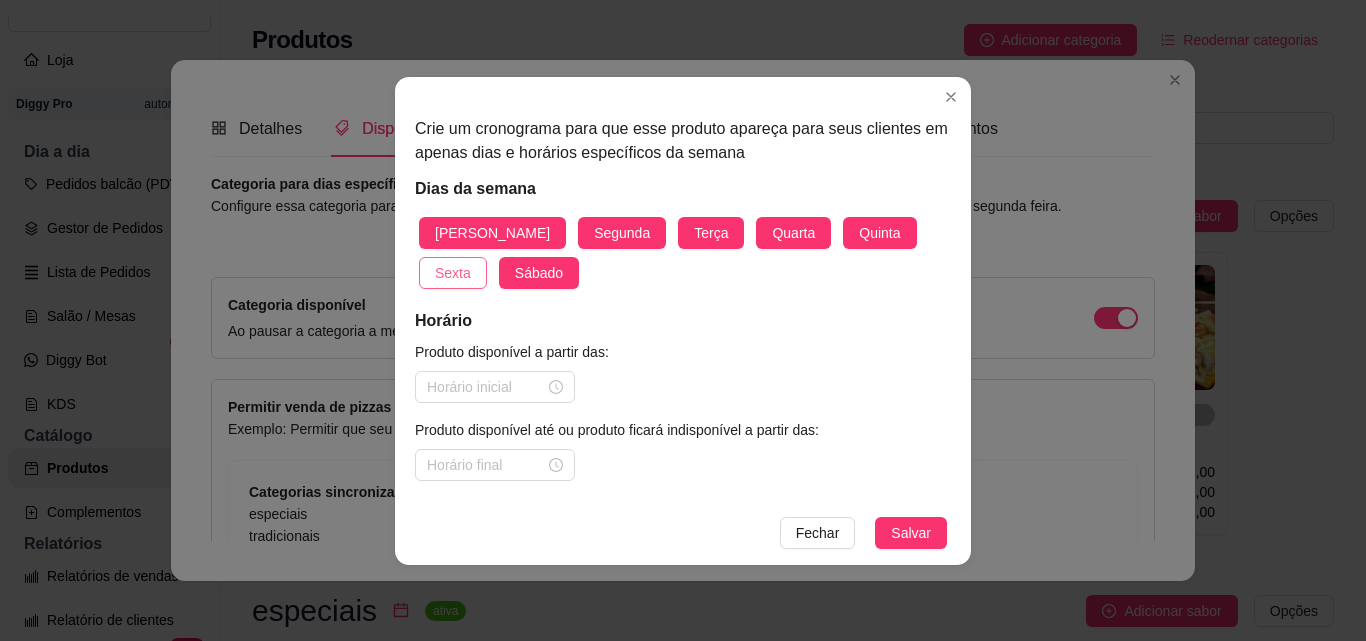 click on "Sexta" at bounding box center (453, 273) 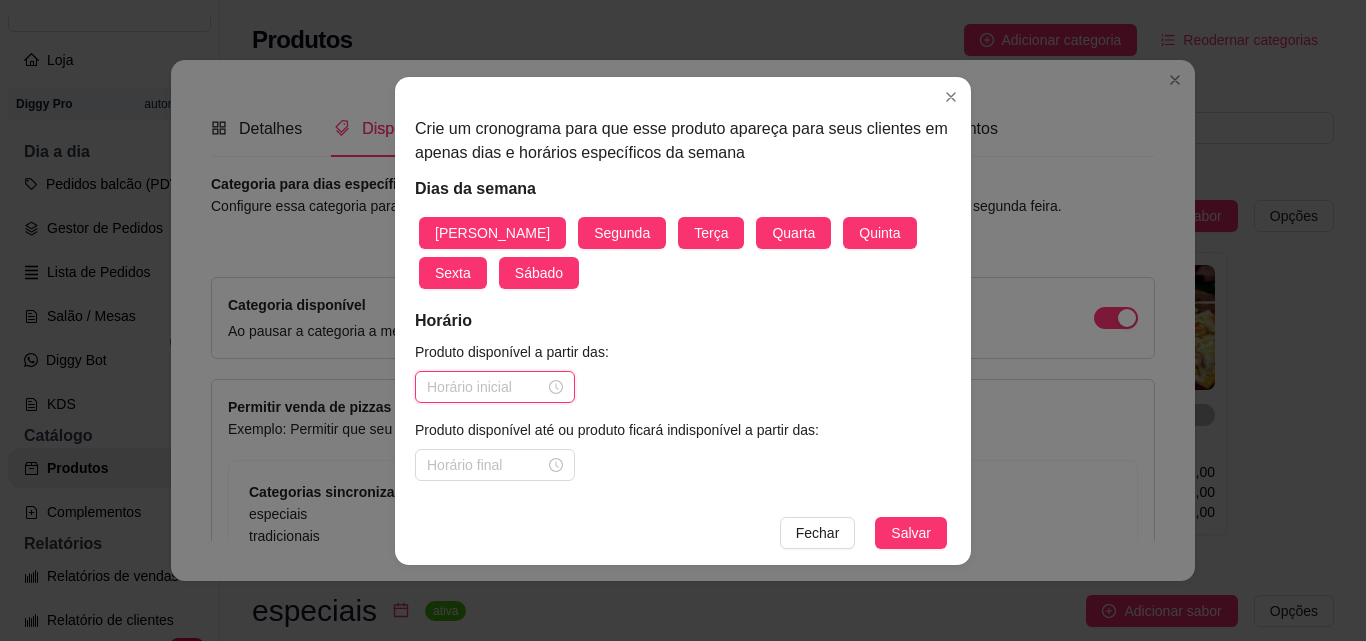 click at bounding box center (486, 387) 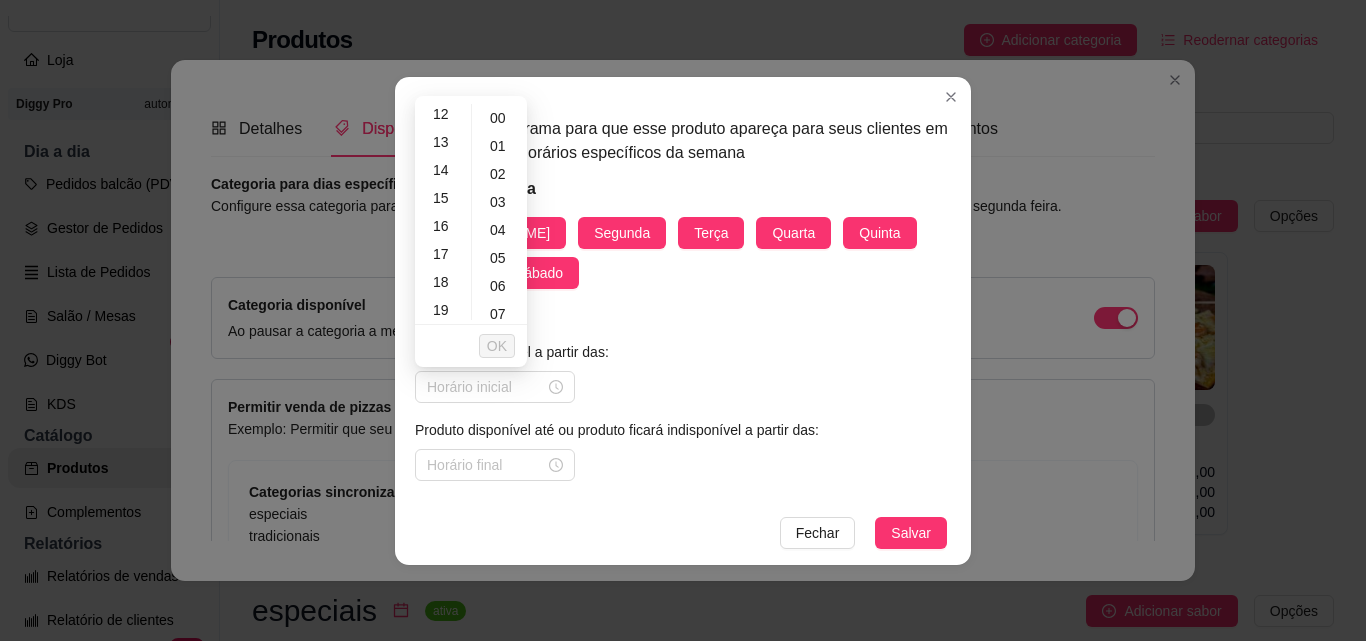 scroll, scrollTop: 400, scrollLeft: 0, axis: vertical 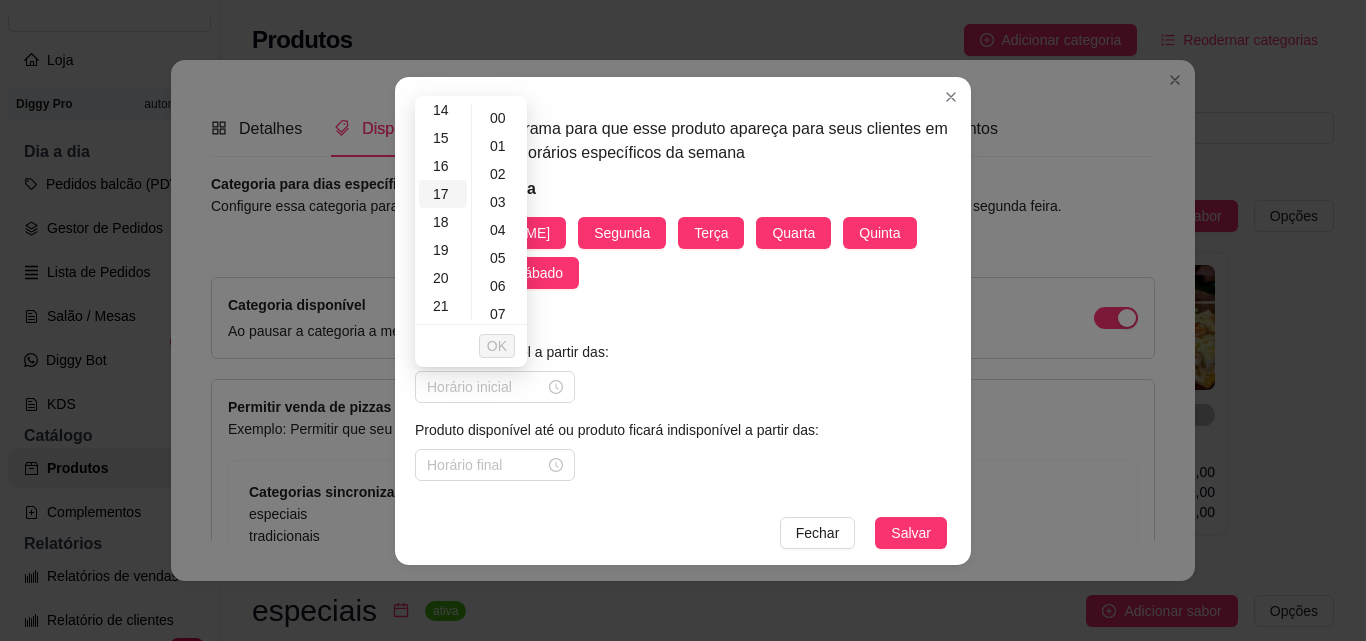 click on "17" at bounding box center (443, 194) 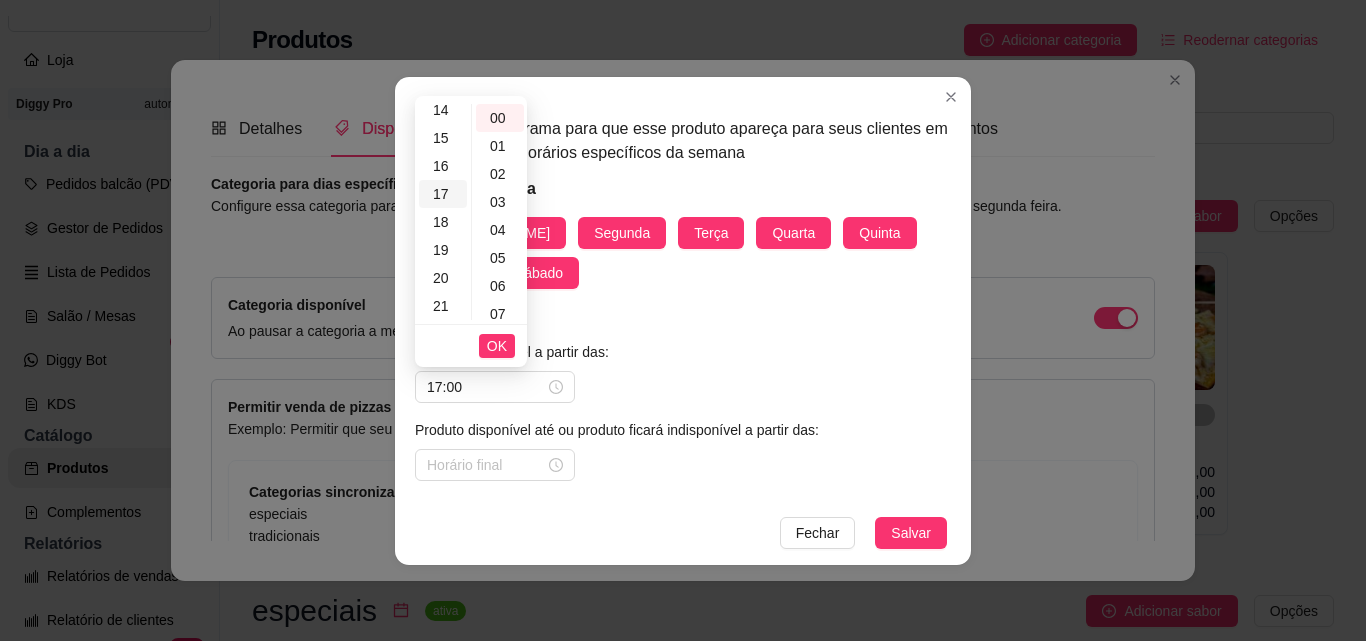 scroll, scrollTop: 456, scrollLeft: 0, axis: vertical 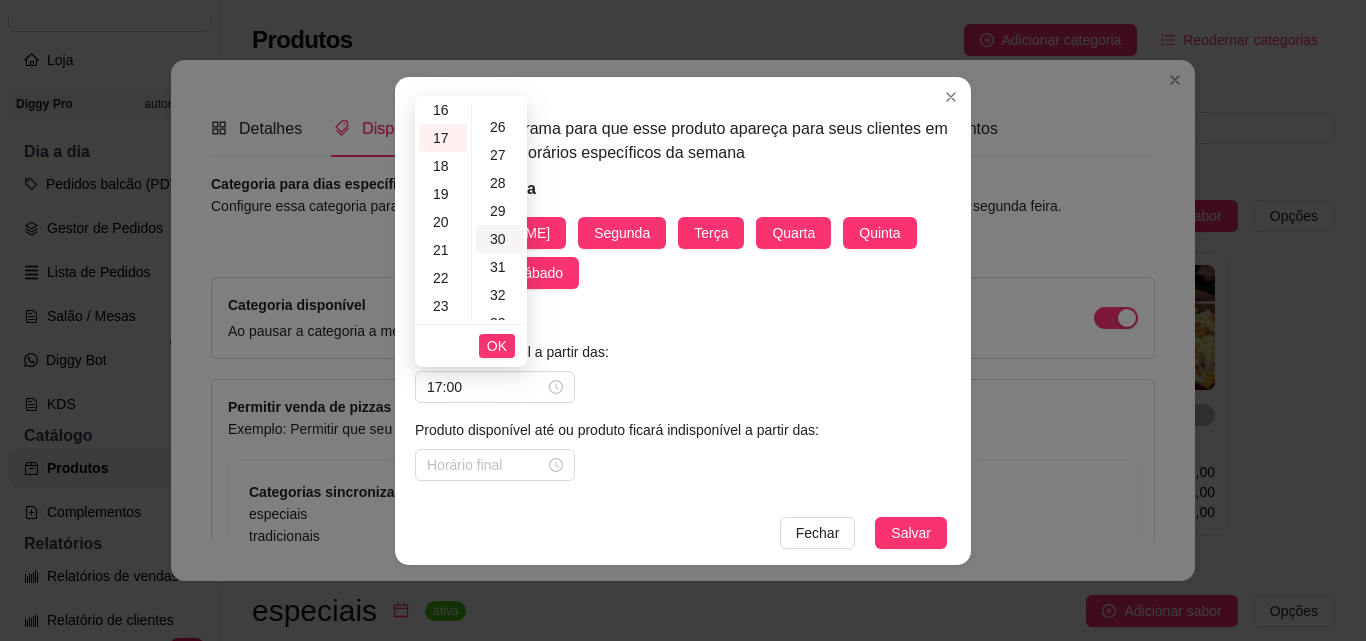 click on "30" at bounding box center [500, 239] 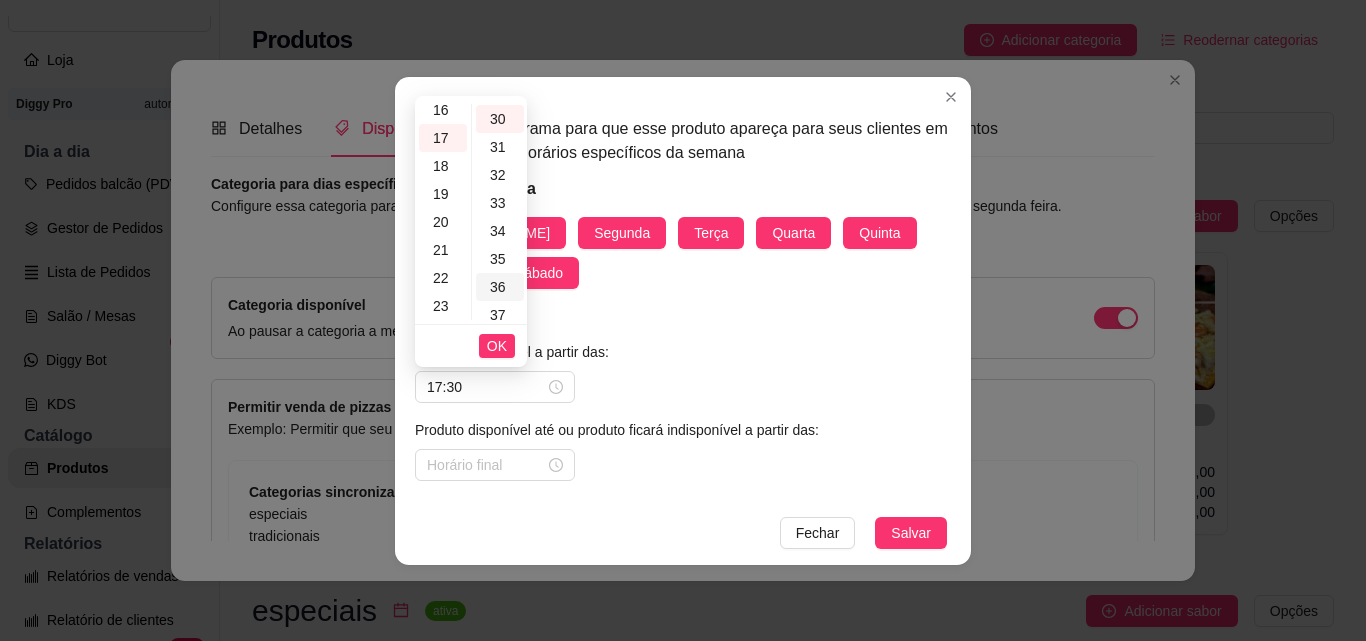 scroll, scrollTop: 840, scrollLeft: 0, axis: vertical 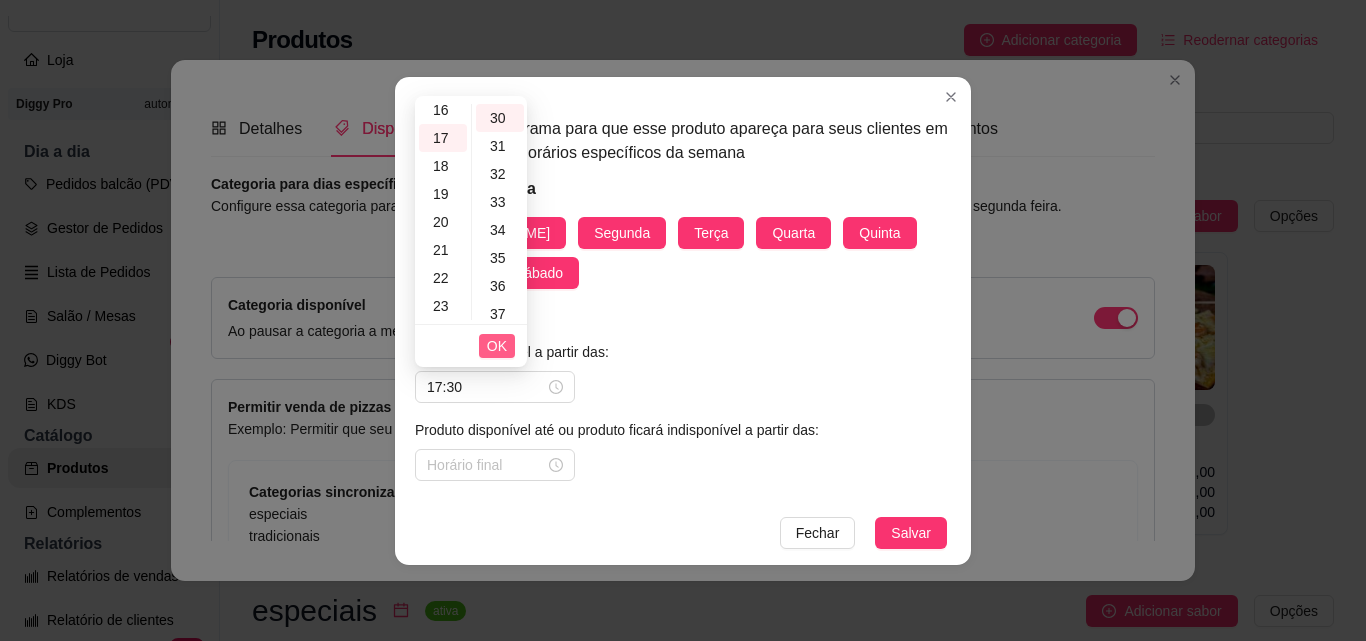 click on "OK" at bounding box center (497, 346) 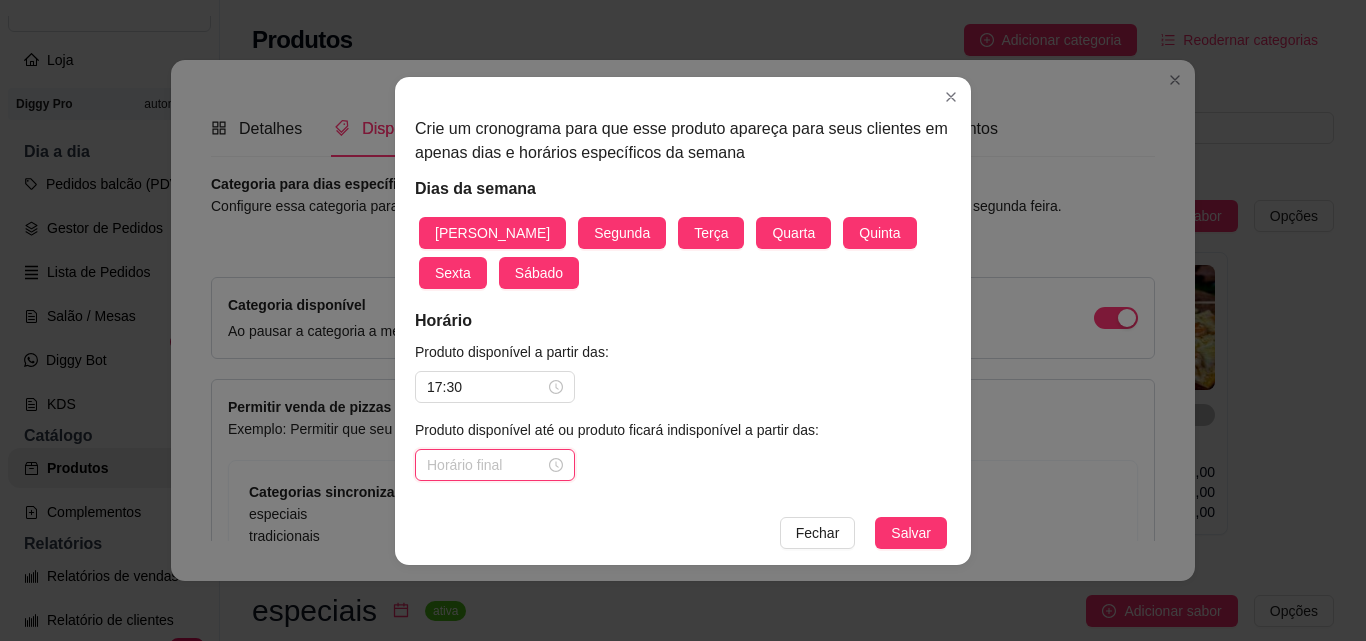 click at bounding box center (486, 465) 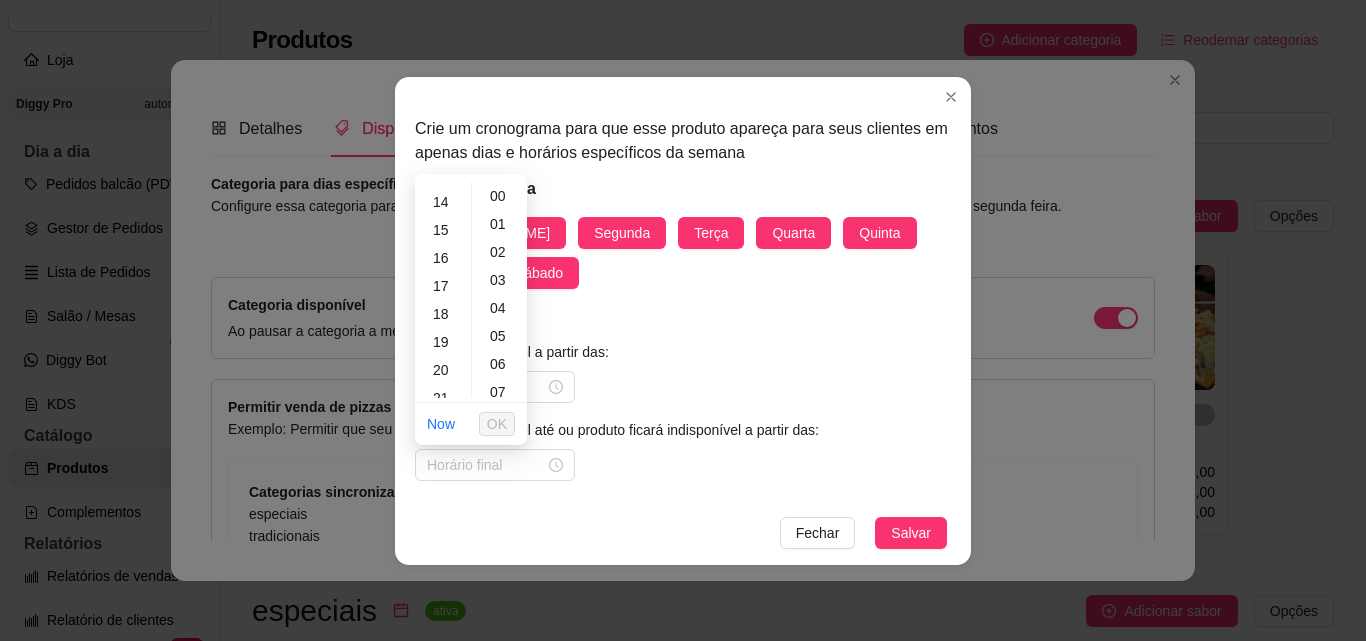 scroll, scrollTop: 456, scrollLeft: 0, axis: vertical 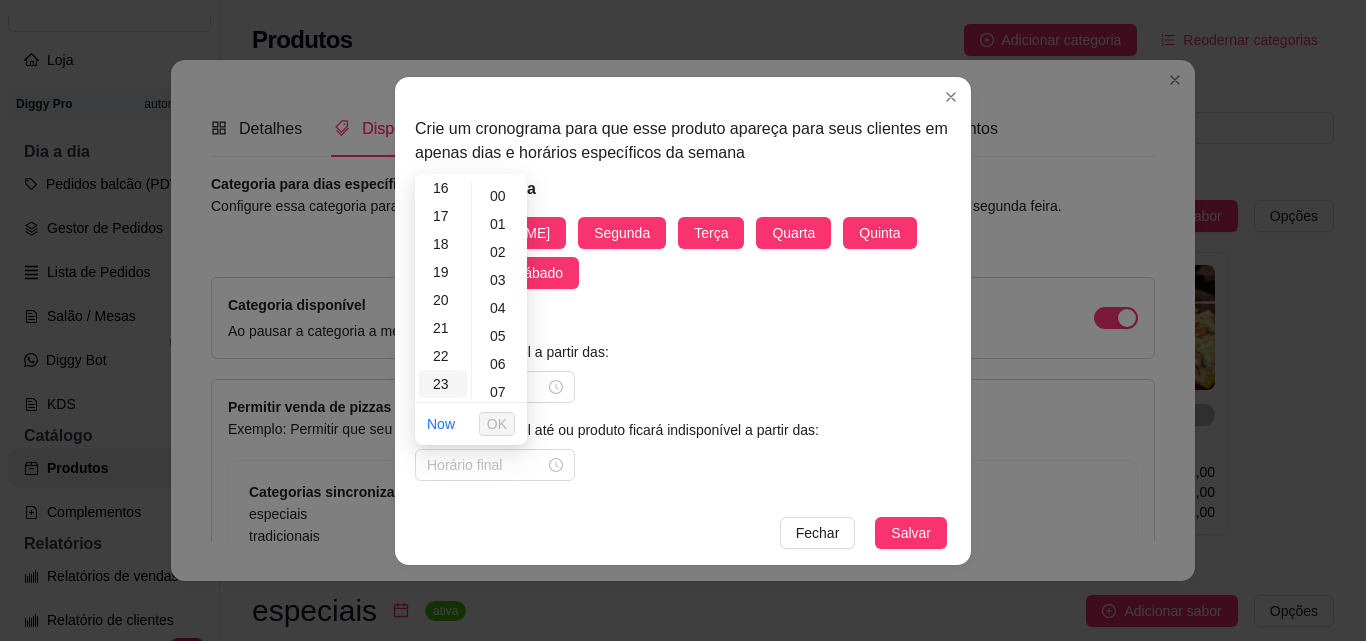 click on "23" at bounding box center [443, 384] 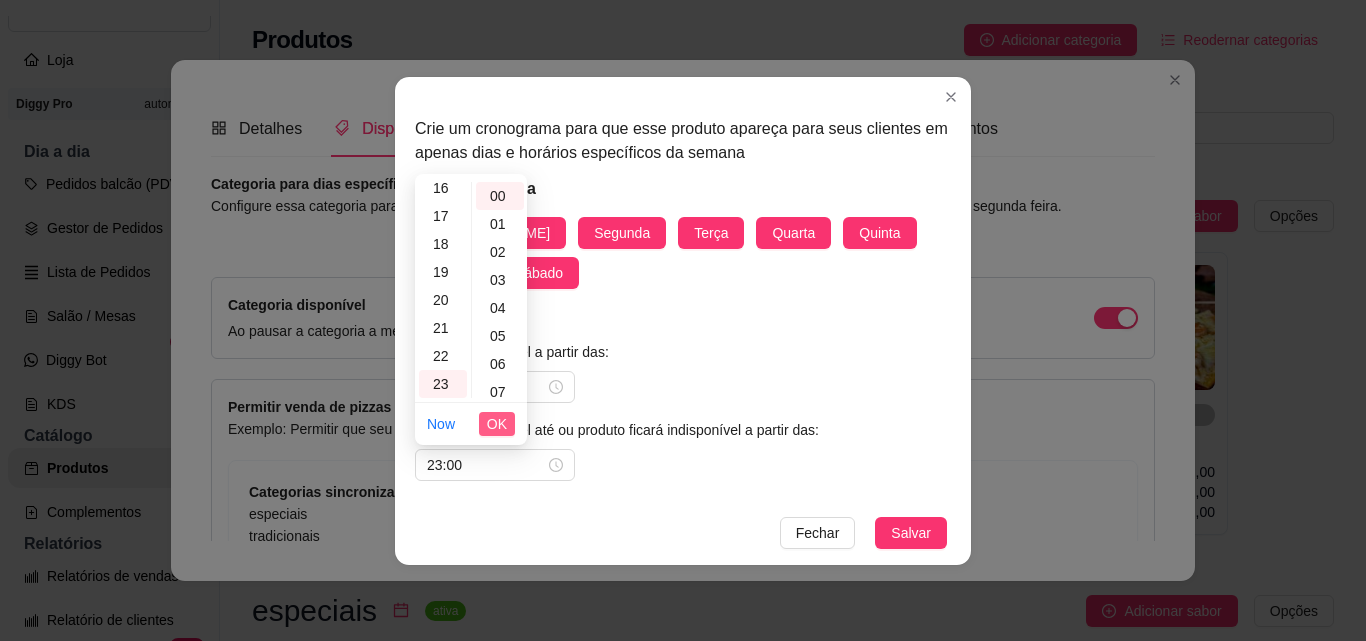 click on "OK" at bounding box center (497, 424) 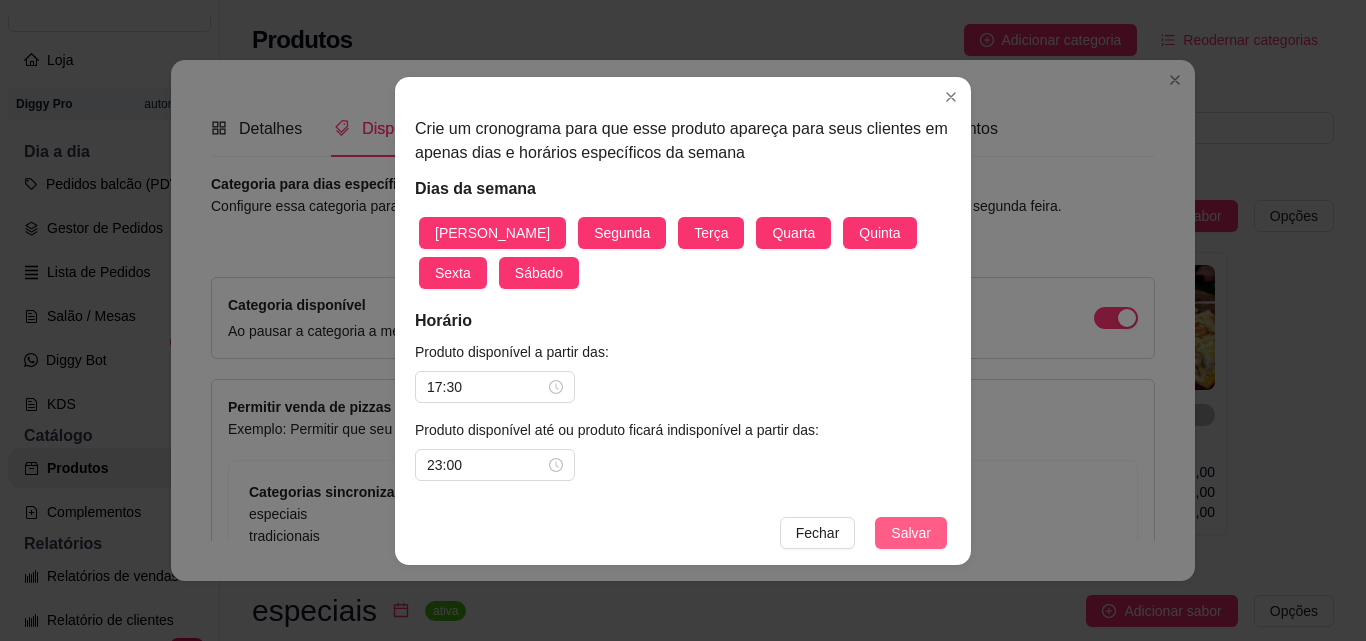 click on "Salvar" at bounding box center [911, 533] 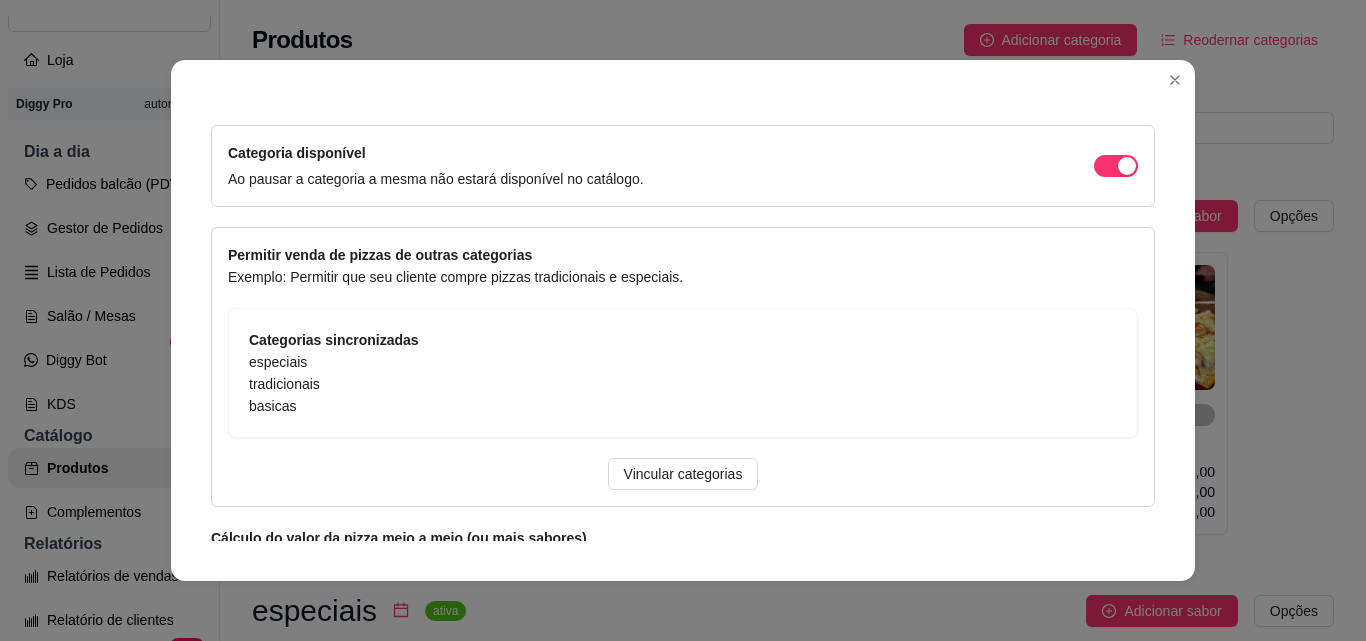 scroll, scrollTop: 659, scrollLeft: 0, axis: vertical 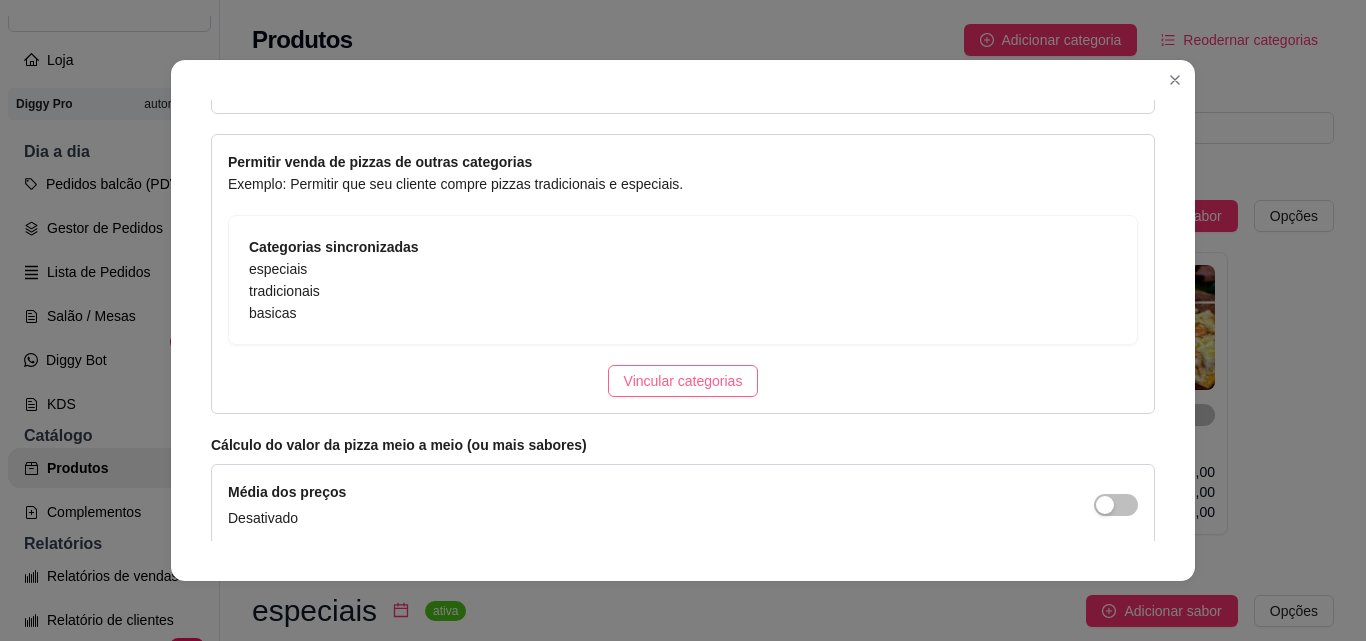 click on "Vincular categorias" at bounding box center (683, 381) 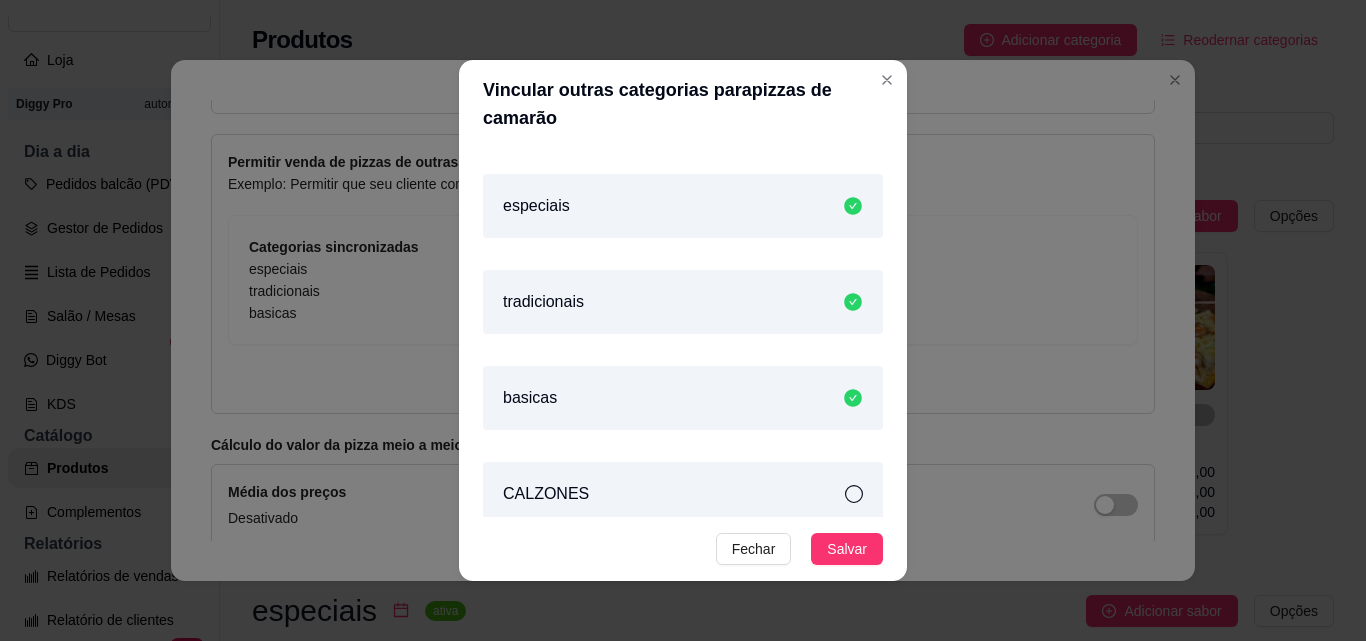 scroll, scrollTop: 109, scrollLeft: 0, axis: vertical 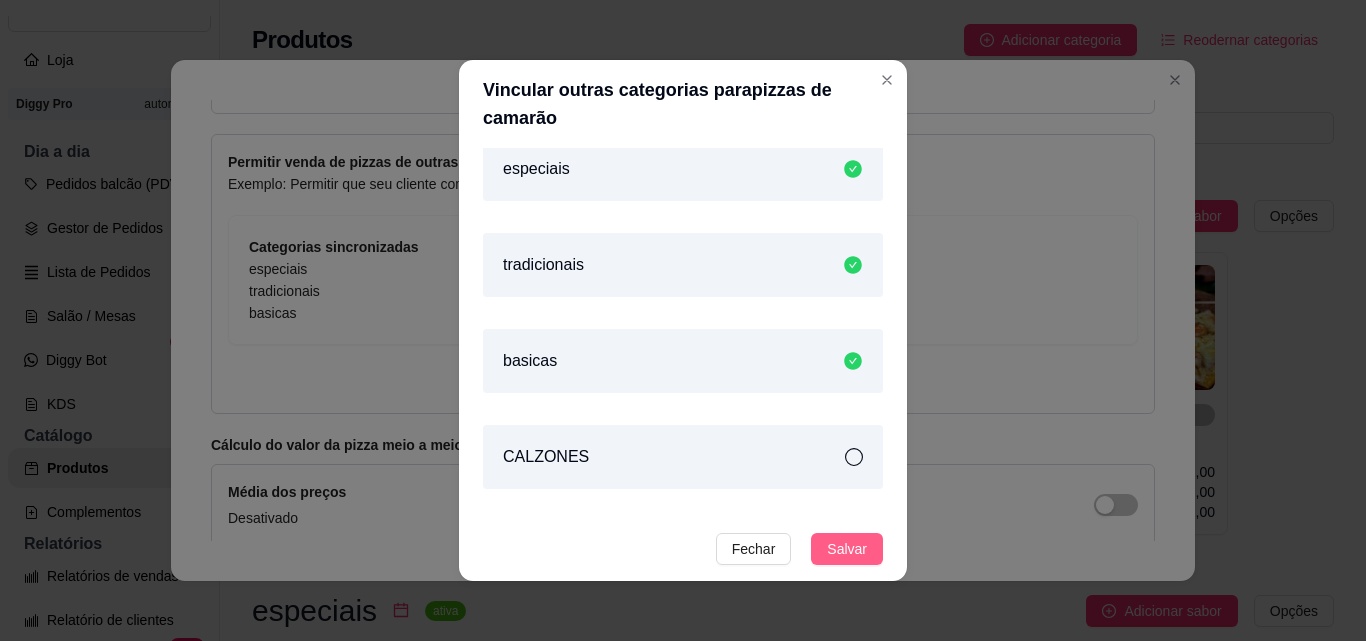 click on "Salvar" at bounding box center (847, 549) 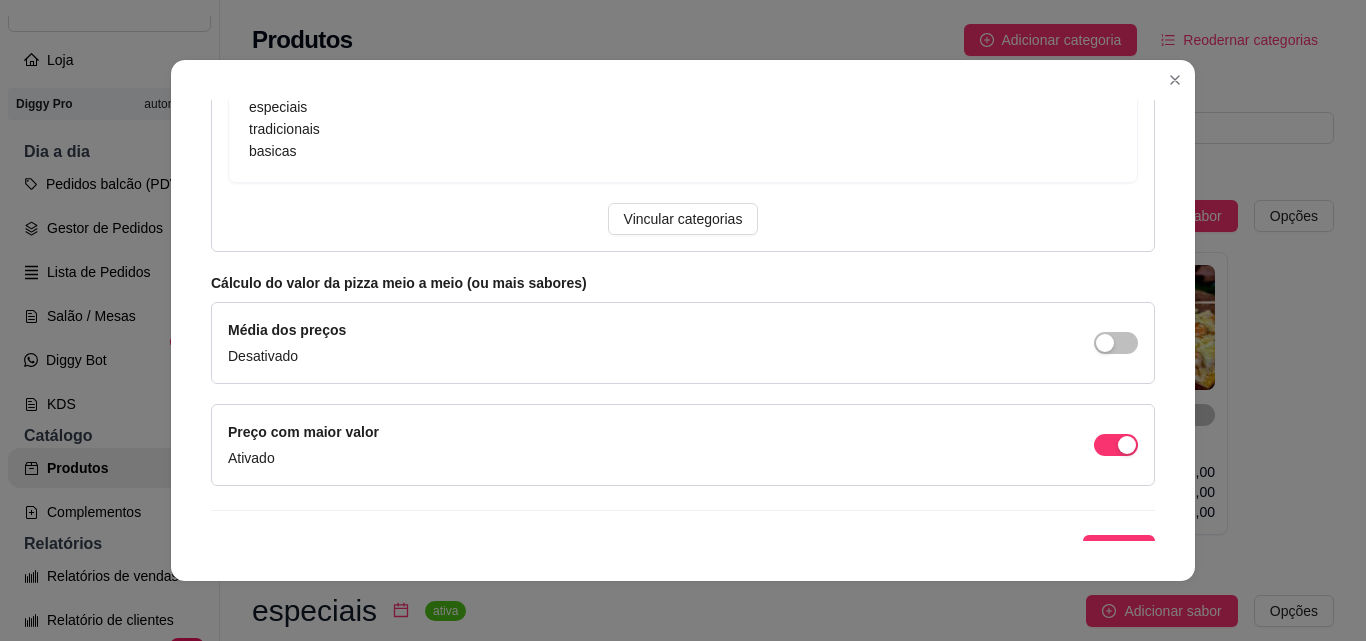 scroll, scrollTop: 847, scrollLeft: 0, axis: vertical 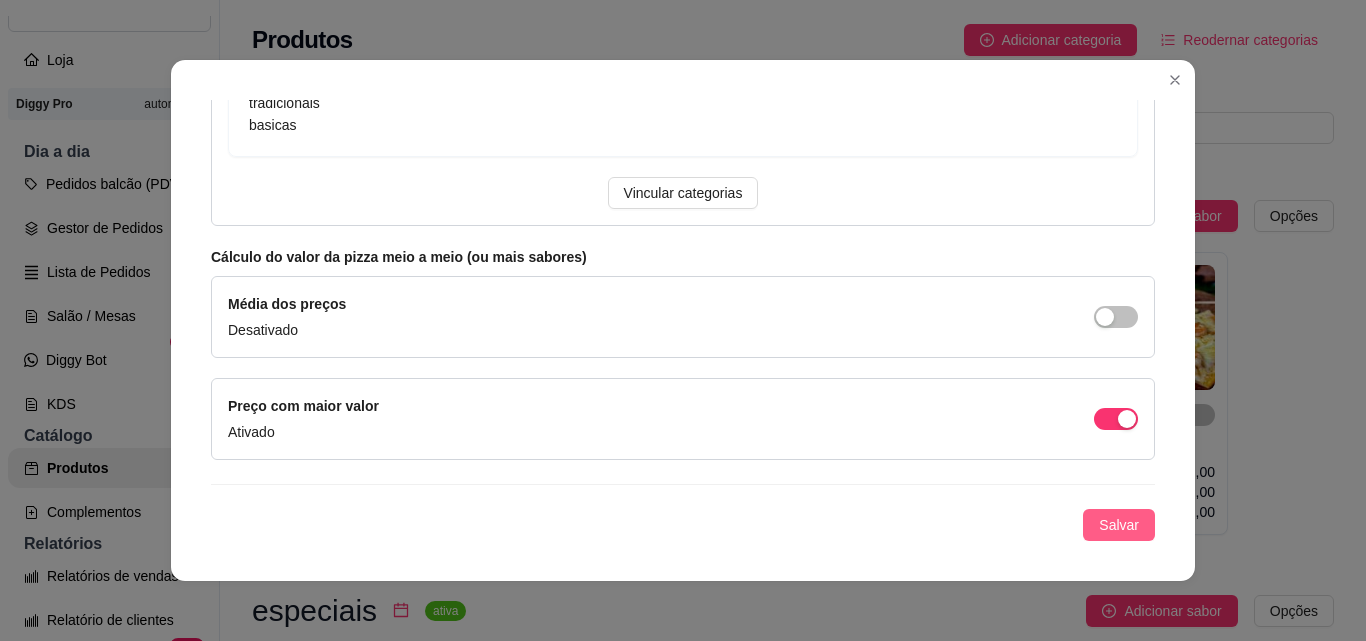 click on "Salvar" at bounding box center (1119, 525) 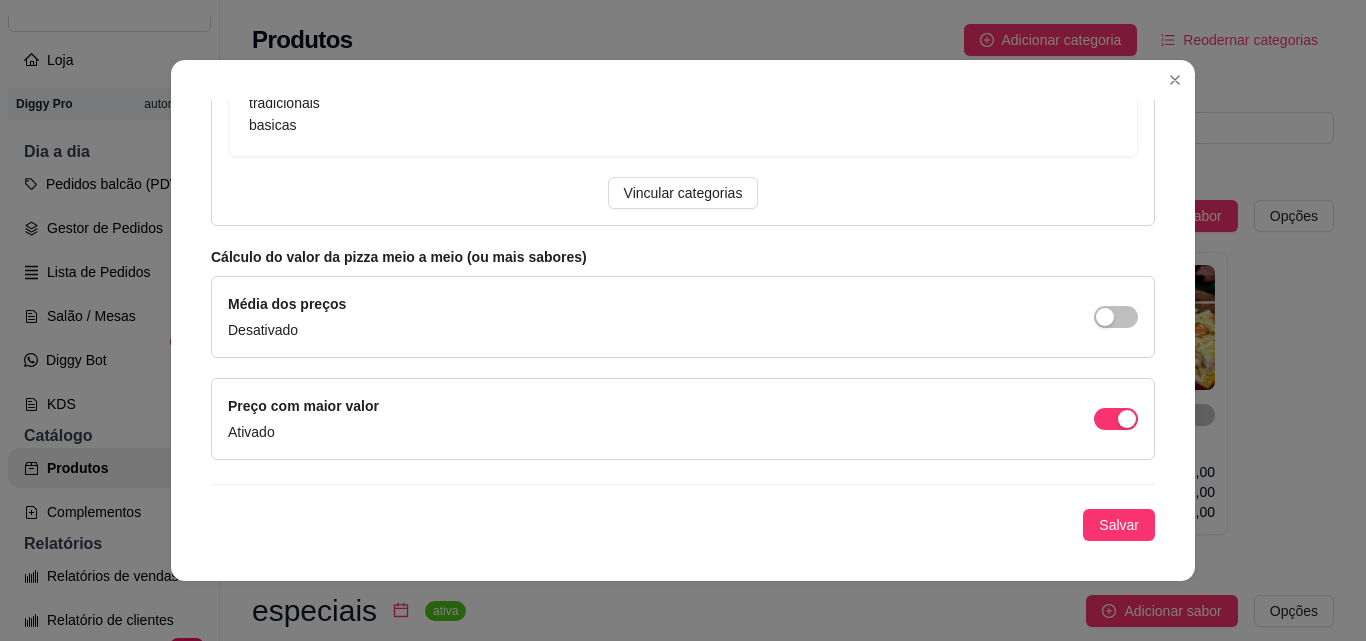 scroll, scrollTop: 847, scrollLeft: 0, axis: vertical 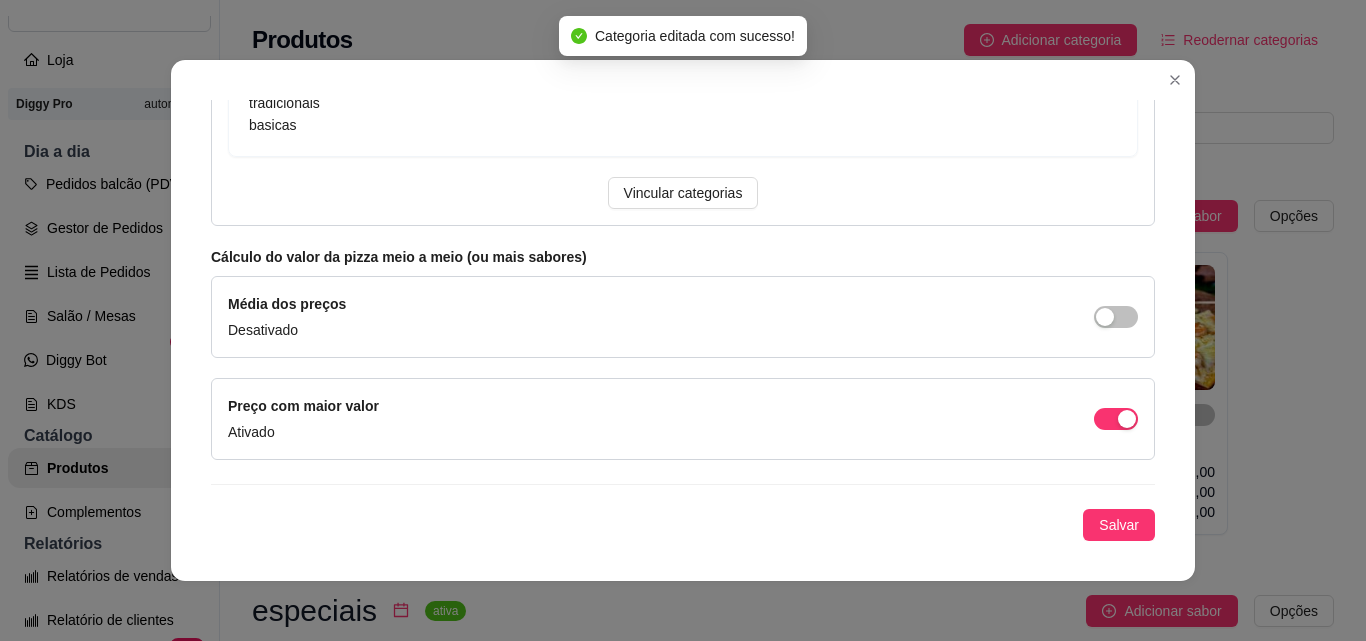click on "Detalhes Disponibilidade Tamanhos Massas Bordas Complementos Nome da categoria pizzas de camarão Deletar categoria Salvar Categoria para dias específicos Configure essa categoria para que ele apareca apenas em dias específicos da semana, por exemplo um cardápio de uma segunda feira. Domingo 17:30  -  23:00 Segunda 17:30  -  23:00 Terça 17:30  -  23:00 Quarta 17:30  -  23:00 Quinta 17:30  -  23:00 Sexta 17:30  -  23:00 Sábado 17:30  -  23:00 Configurar dias Categoria disponível Ao pausar a categoria a mesma não estará disponível no catálogo. Permitir venda de pizzas de outras categorias Exemplo: Permitir que seu cliente compre pizzas tradicionais e especiais. Categorias sincronizadas especiais  tradicionais  basicas Vincular categorias Cálculo do valor da pizza meio a meio (ou mais sabores) Média dos preços Desativado Preço com maior valor Ativado Salvar" at bounding box center (683, 320) 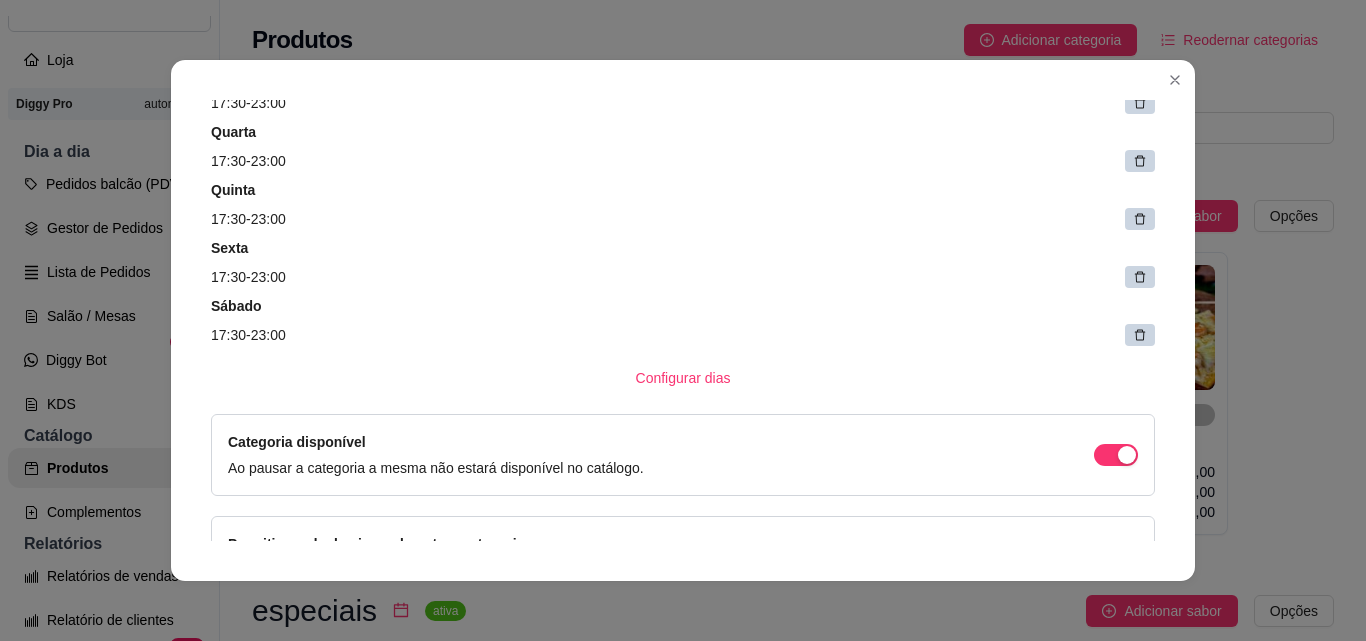 scroll, scrollTop: 0, scrollLeft: 0, axis: both 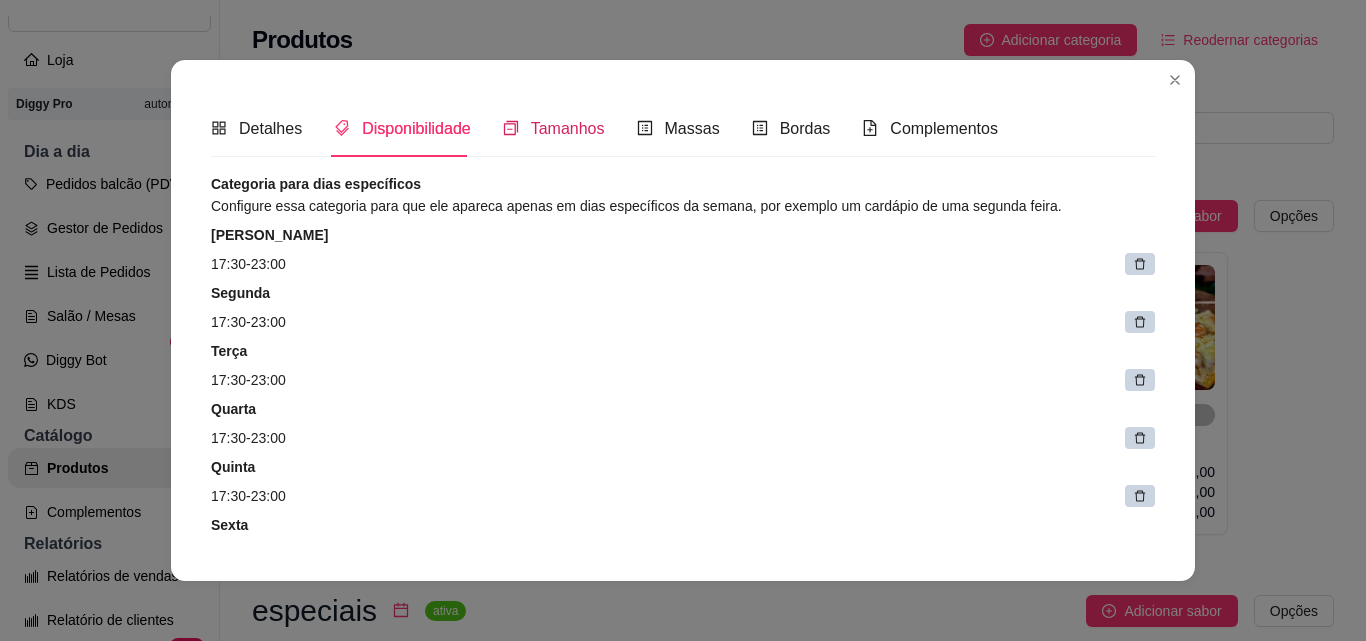 click on "Tamanhos" at bounding box center [568, 128] 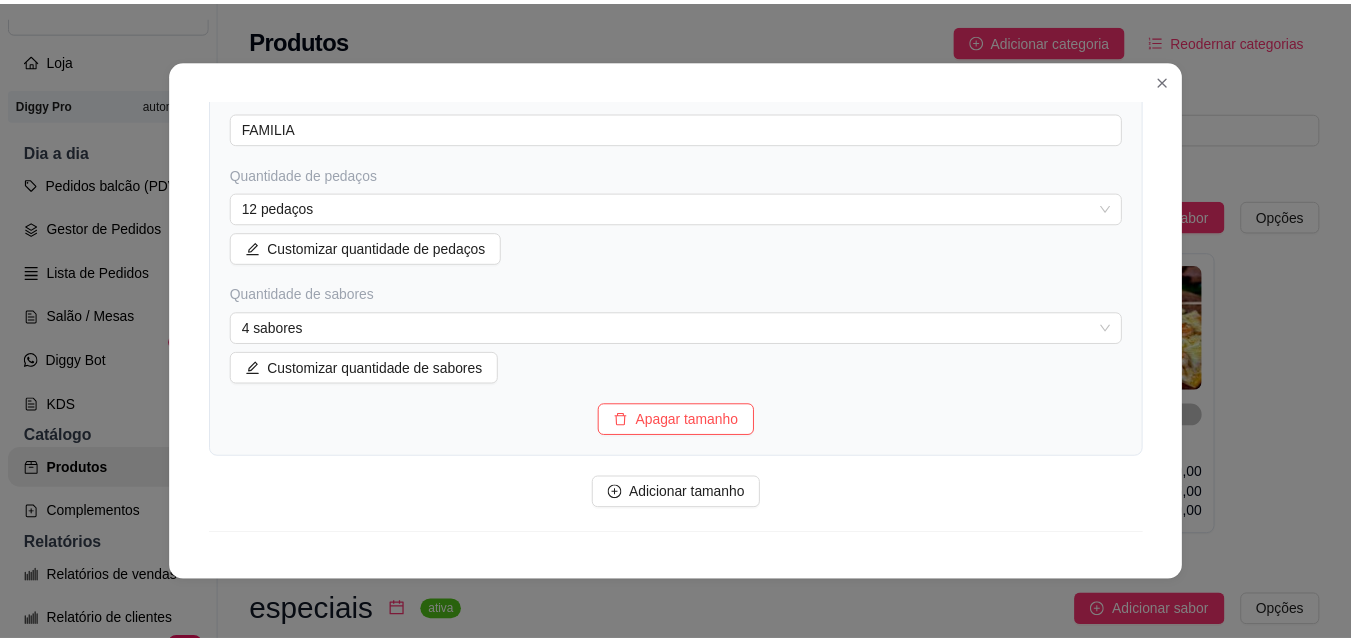 scroll, scrollTop: 1313, scrollLeft: 0, axis: vertical 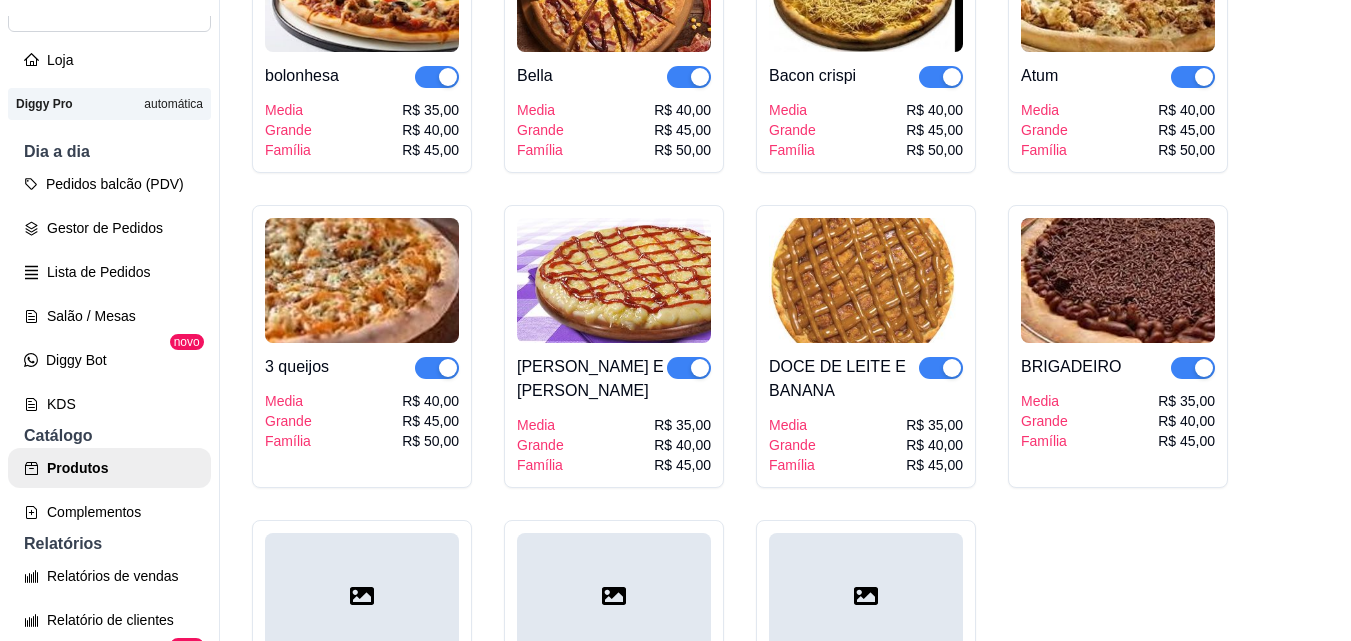 drag, startPoint x: 1322, startPoint y: 211, endPoint x: 1340, endPoint y: 211, distance: 18 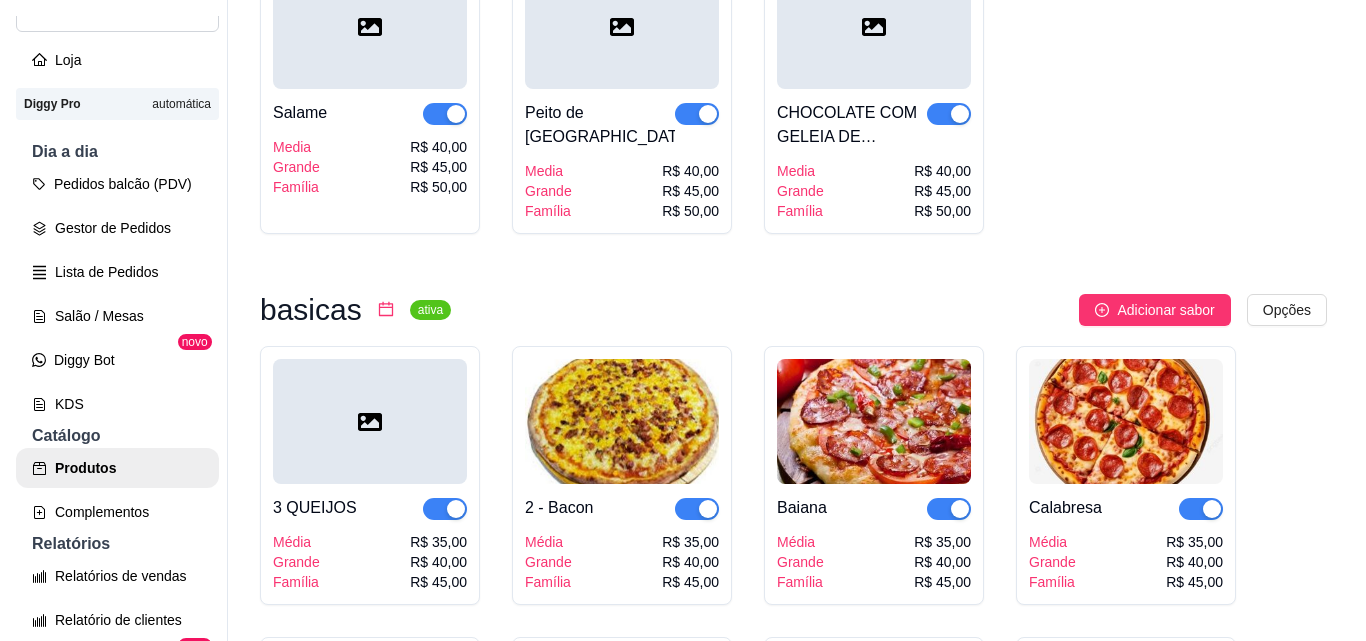 scroll, scrollTop: 3061, scrollLeft: 0, axis: vertical 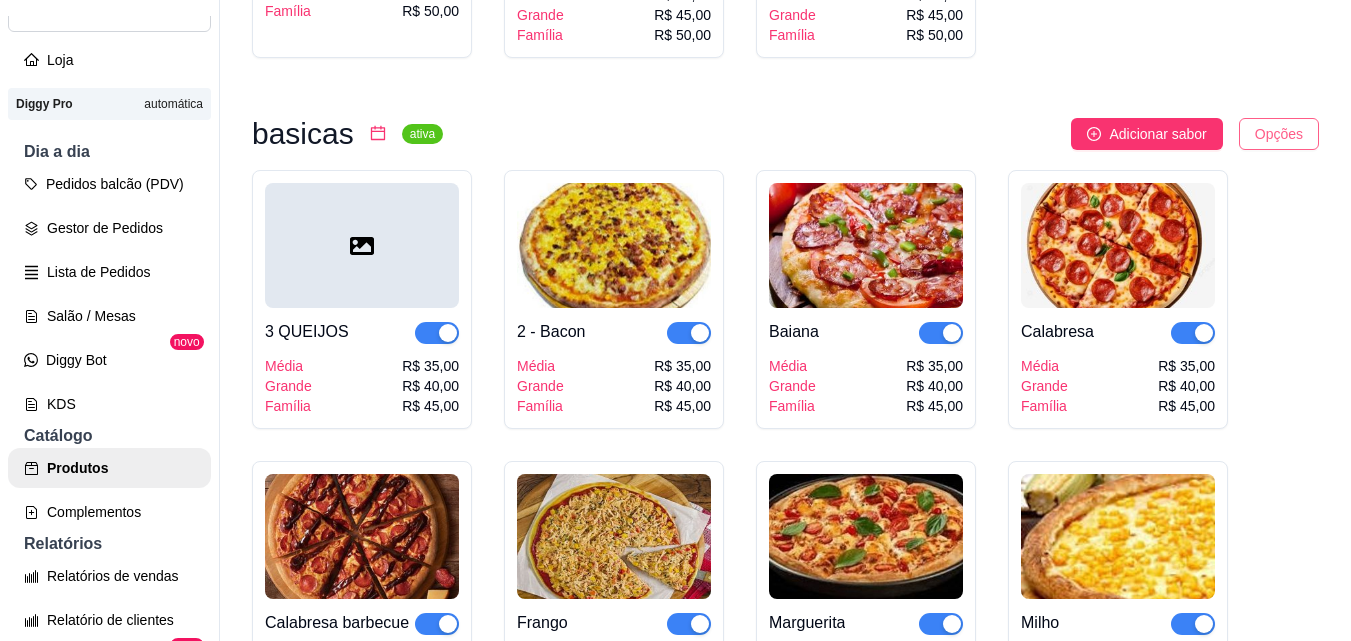 click on "G Gg King lanch ... Loja Aberta Loja Diggy Pro automática   Dia a dia Pedidos balcão (PDV) Gestor de Pedidos Lista de Pedidos Salão / Mesas Diggy Bot novo KDS Catálogo Produtos Complementos Relatórios Relatórios de vendas Relatório de clientes Relatório de fidelidade novo Gerenciar Entregadores novo Nota Fiscal (NFC-e) Controle de caixa Controle de fiado Cupons Clientes Estoque Configurações Diggy Planos Precisa de ajuda? Sair Produtos Adicionar categoria Reodernar categorias Aqui você cadastra e gerencia seu produtos e categorias pizzas de camarão  ativa Adicionar sabor Opções CAMARÃO ALHO E OLEO   MEDIA GRANDE FAMILIA R$ 55,00 R$ 60,00 R$ 65,00 CAMARÃO COM GELEIA DE ABACAXI    MEDIA GRANDE FAMILIA R$ 60,00 R$ 65,00 R$ 70,00 CAMARÃO CREMOSO    MEDIA GRANDE FAMILIA R$ 55,00 R$ 60,00 R$ 65,00 CAMARÃO CREMOSO COM GORGONZOLA E BROCOLIS    MEDIA GRANDE FAMILIA R$ 60,00 R$ 65,00 R$ 70,00 especiais  ativa Adicionar sabor Opções 5 queijos    Media Grande  Família  R$ 45,00 R$ 50,00" at bounding box center (675, 320) 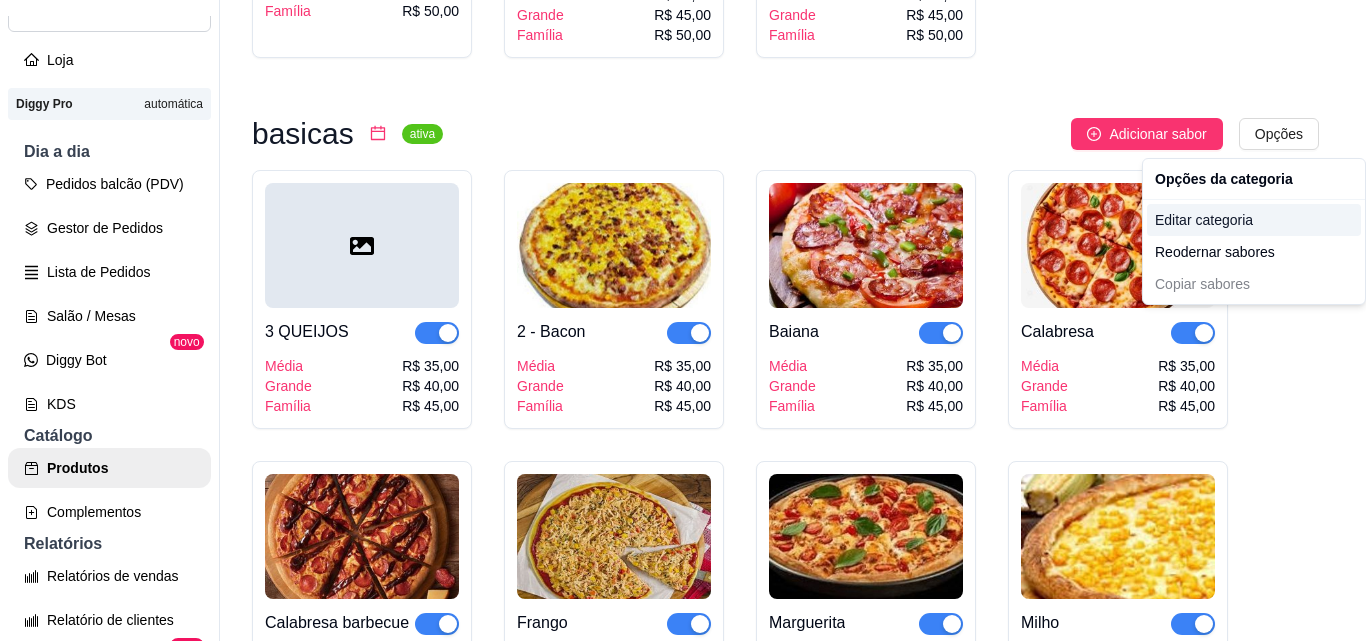 click on "Editar categoria" at bounding box center [1254, 220] 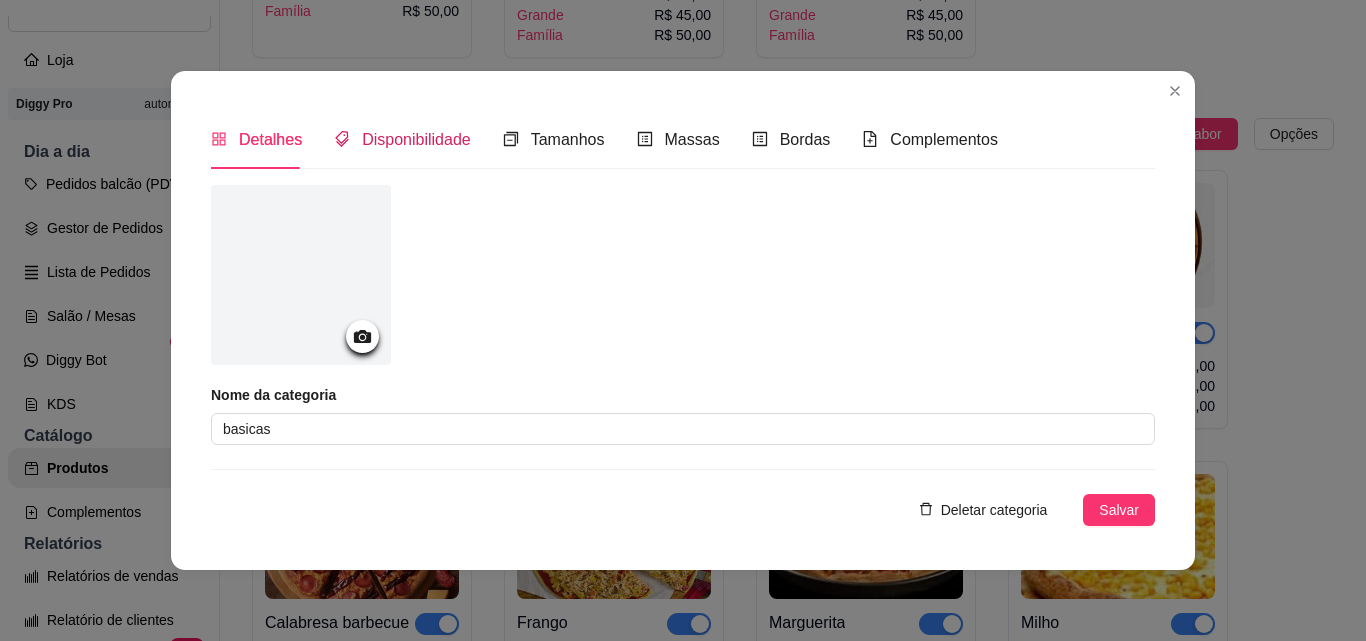 click on "Disponibilidade" at bounding box center [416, 139] 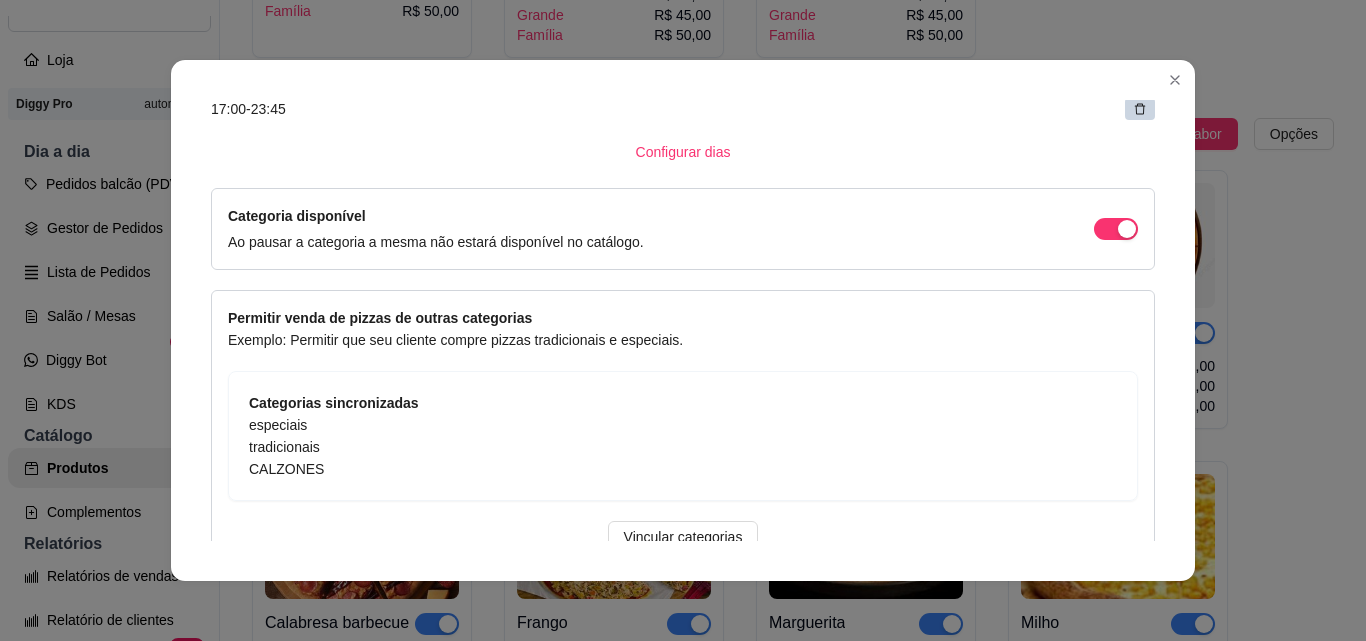 scroll, scrollTop: 506, scrollLeft: 0, axis: vertical 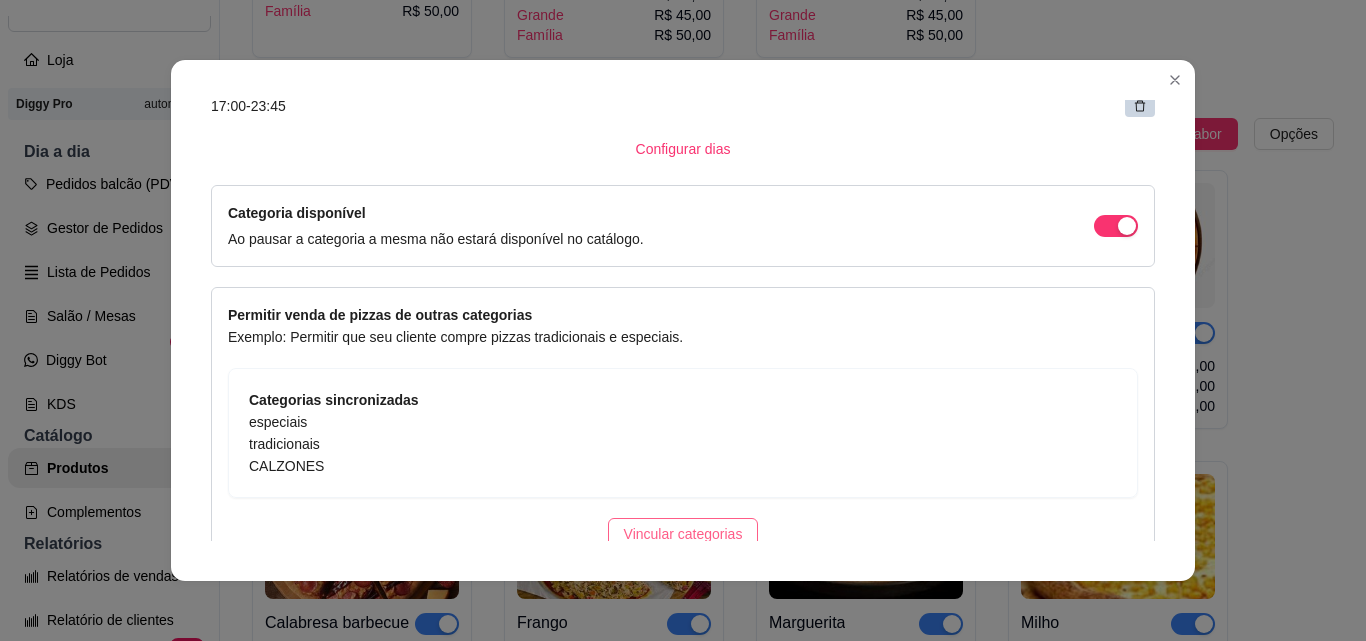 click on "Vincular categorias" at bounding box center (683, 534) 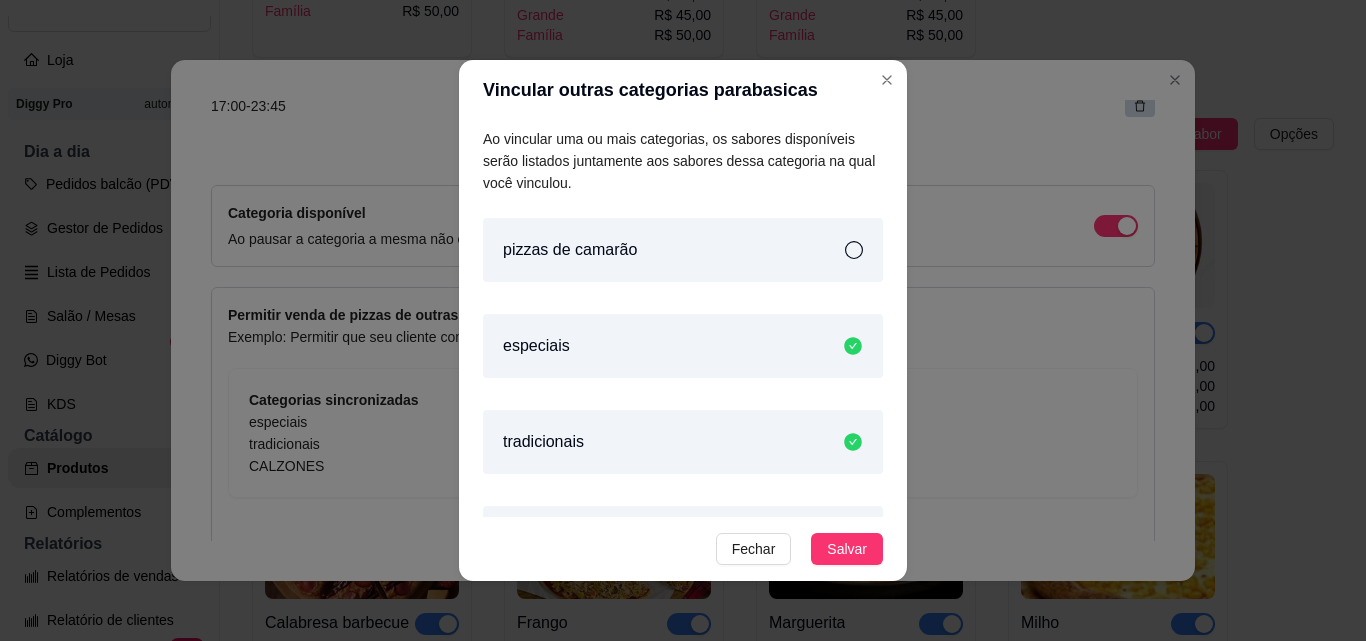 click 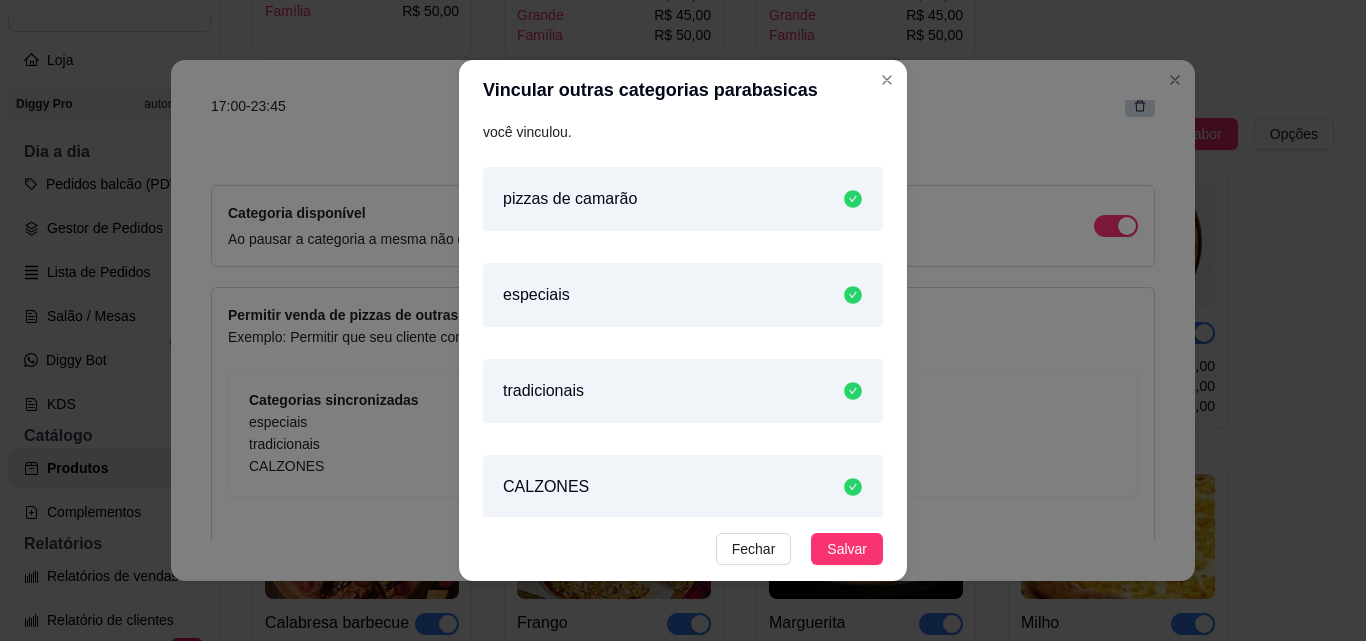 scroll, scrollTop: 81, scrollLeft: 0, axis: vertical 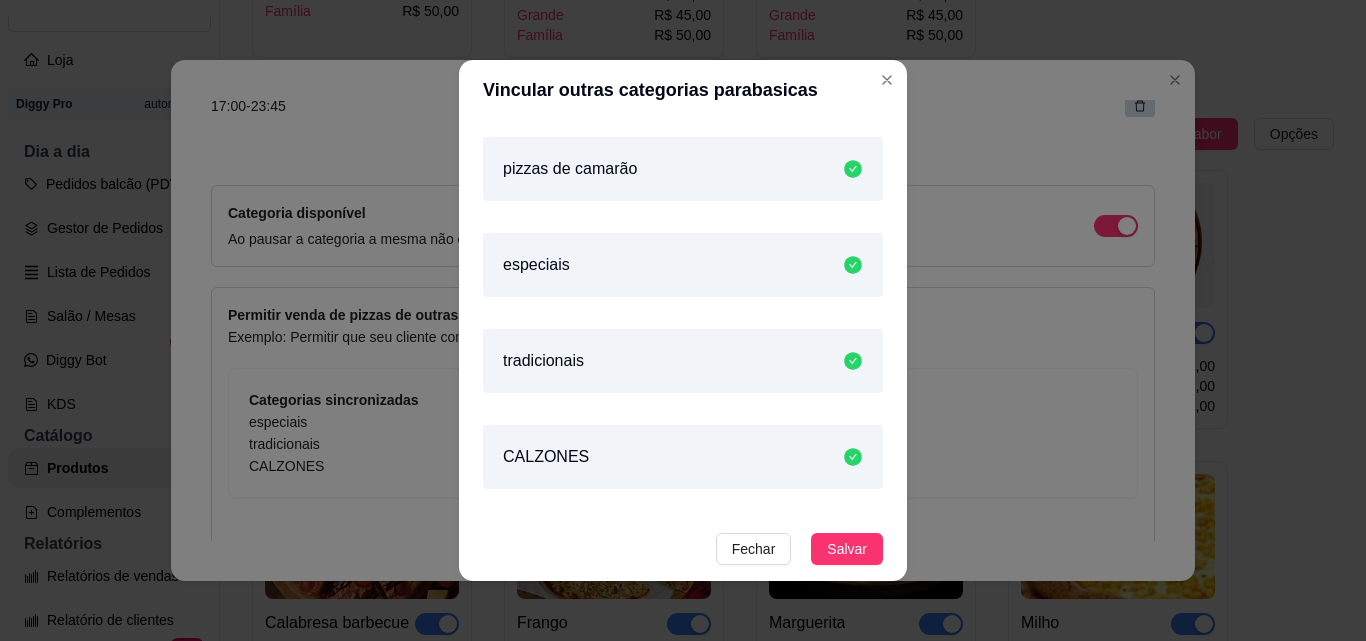 click 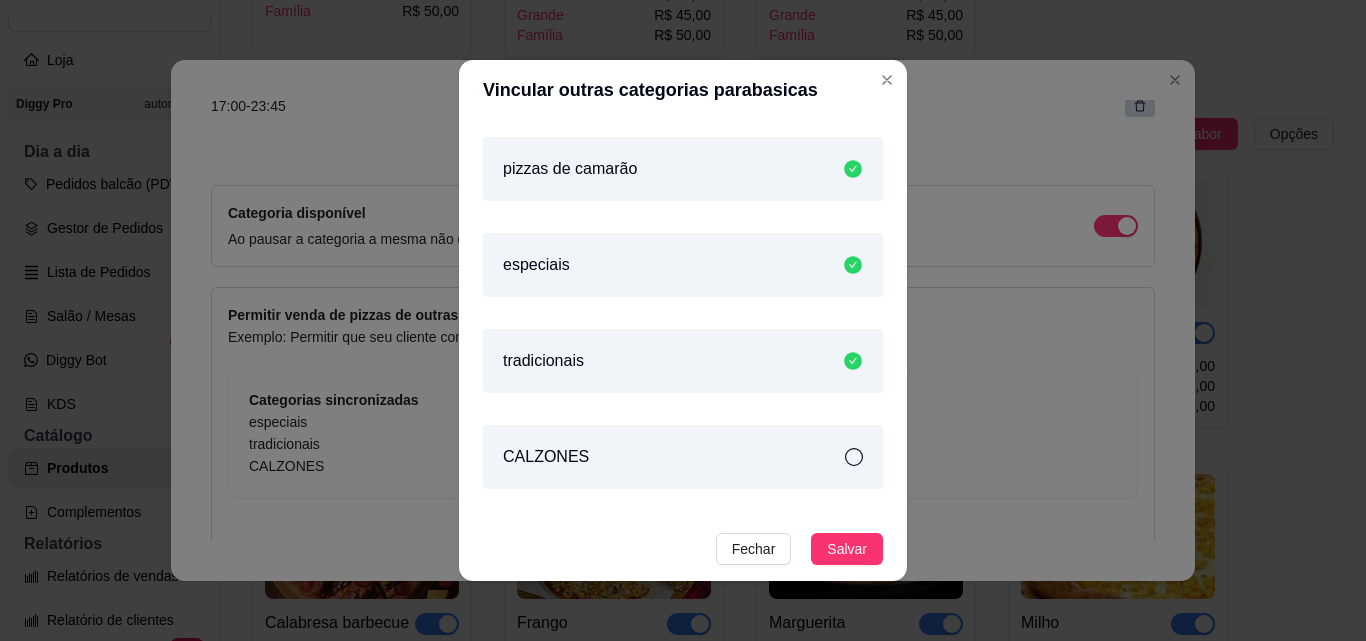 click on "tradicionais" at bounding box center [683, 361] 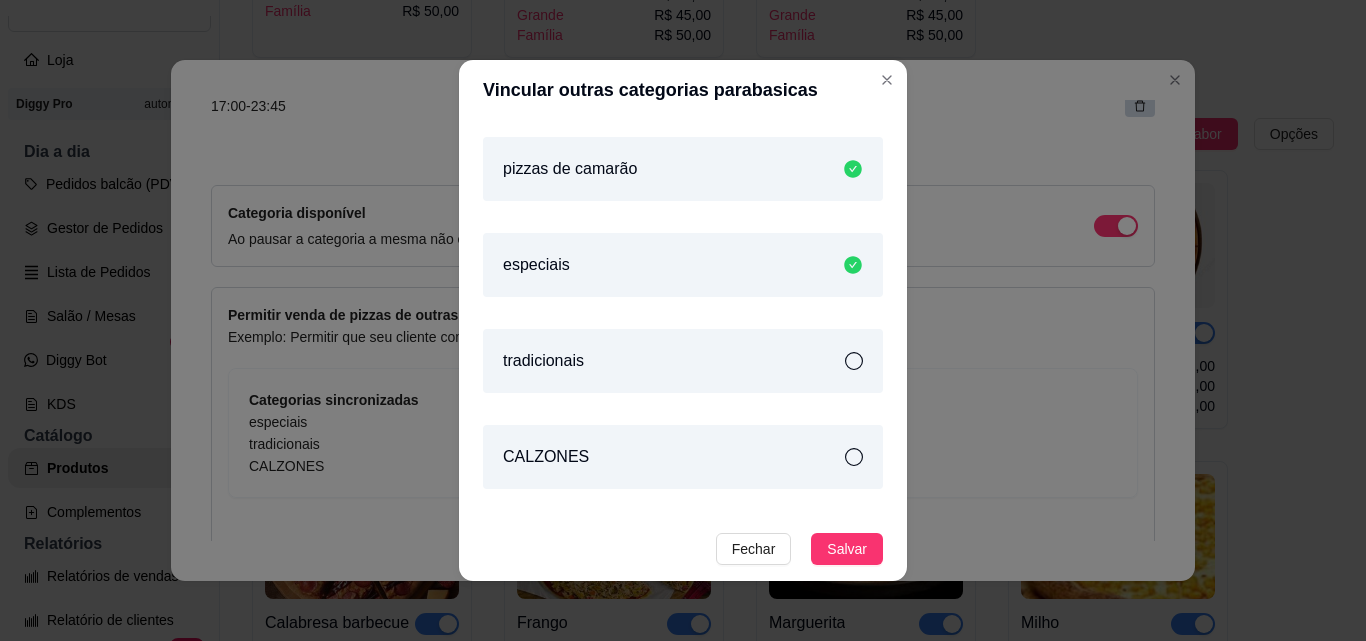 click 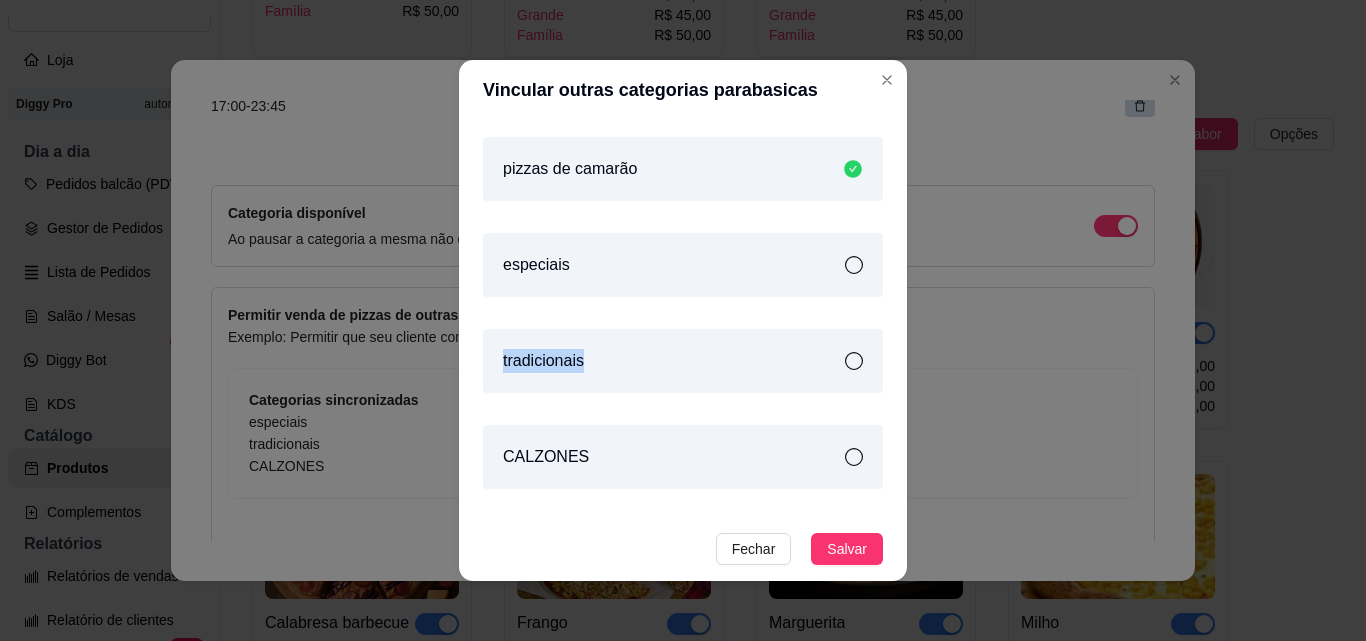 click 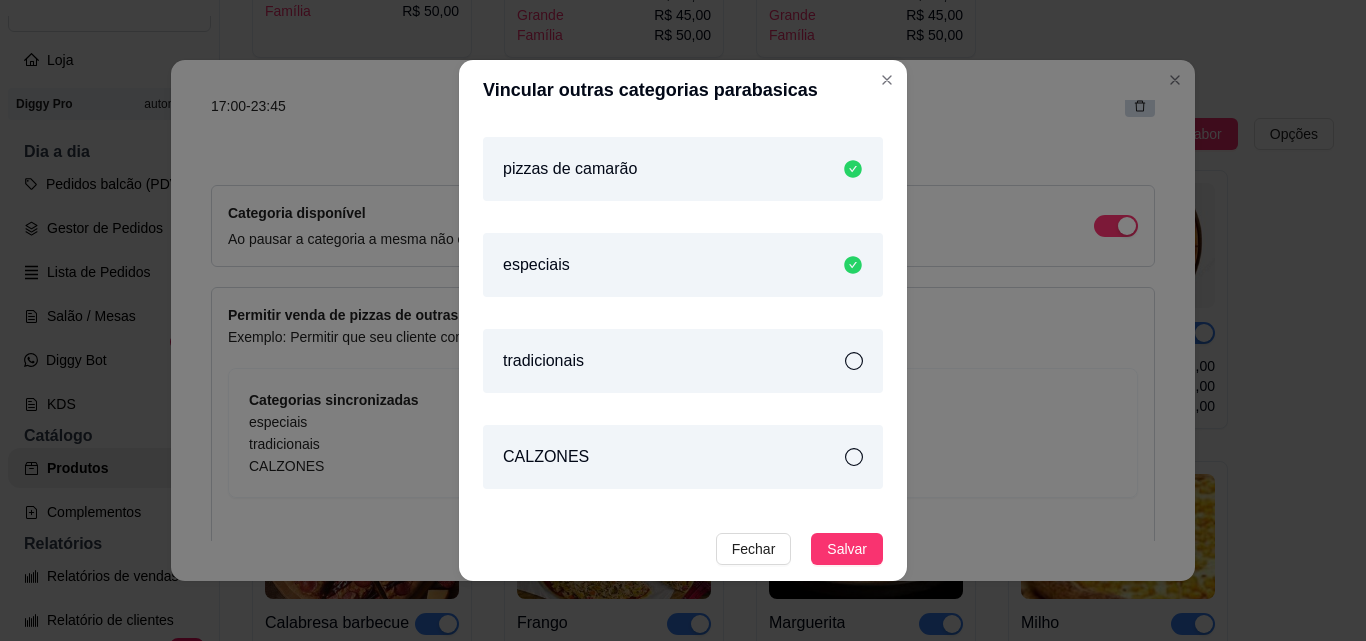 click 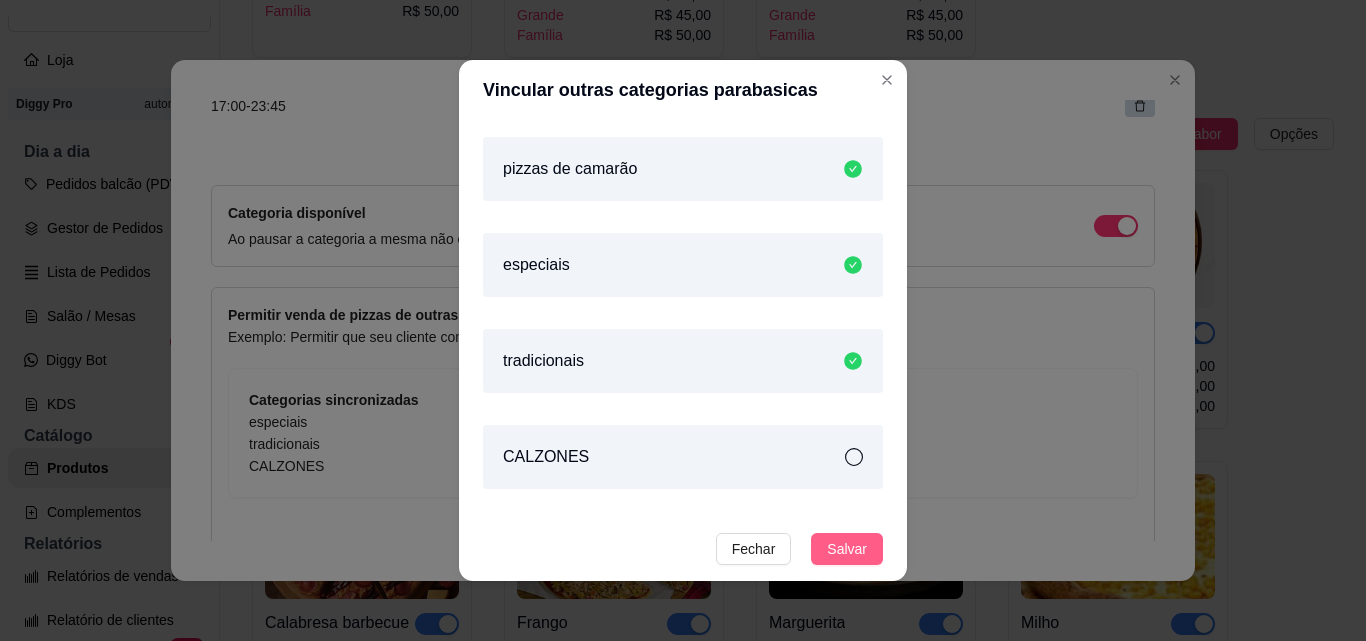 click on "Salvar" at bounding box center (847, 549) 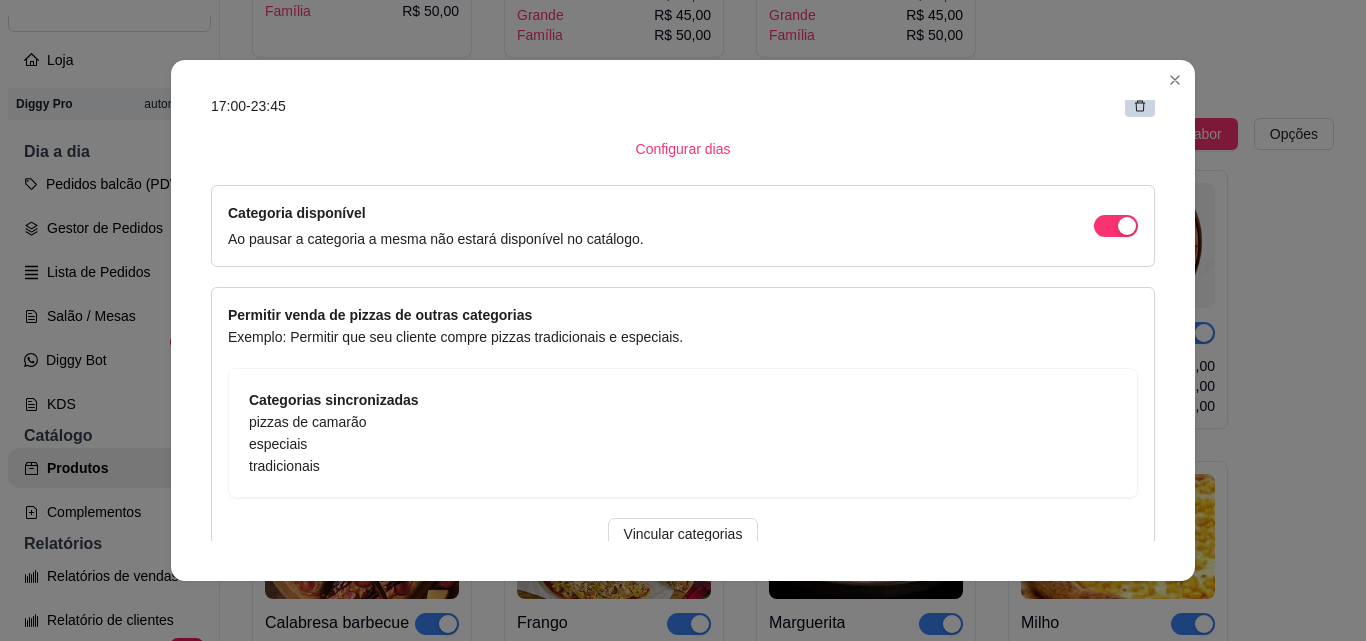 drag, startPoint x: 1150, startPoint y: 353, endPoint x: 1133, endPoint y: 360, distance: 18.384777 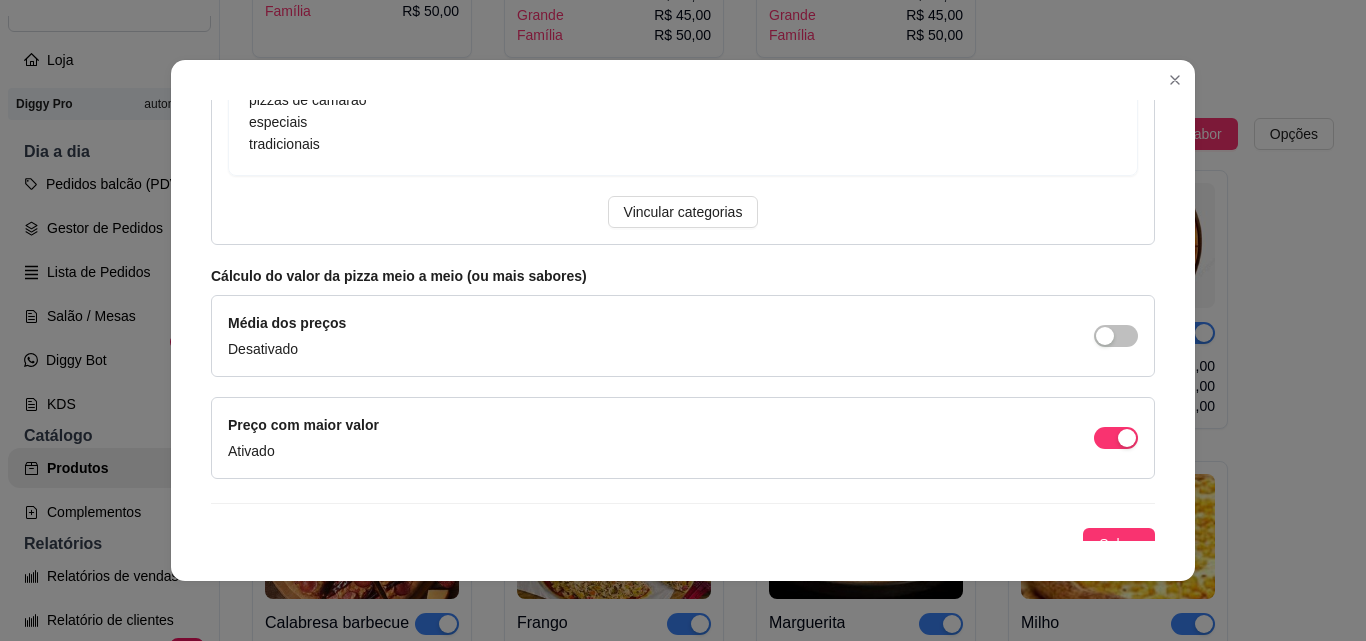 scroll, scrollTop: 847, scrollLeft: 0, axis: vertical 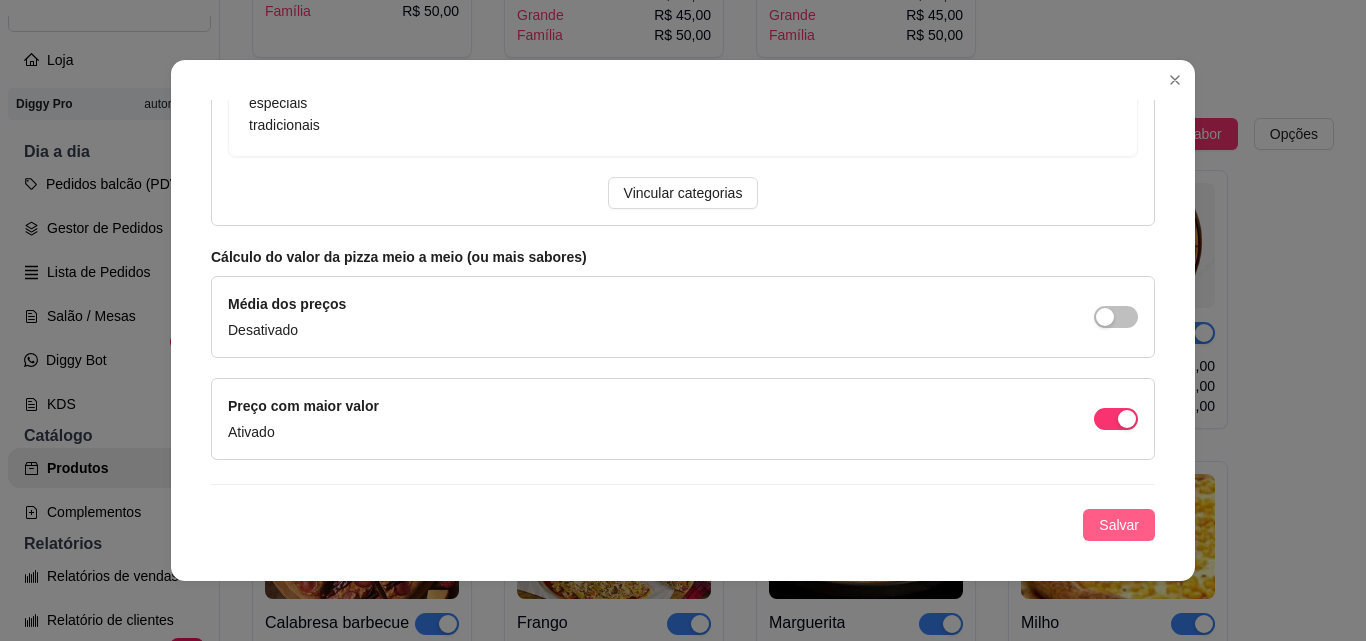 click on "Salvar" at bounding box center (1119, 525) 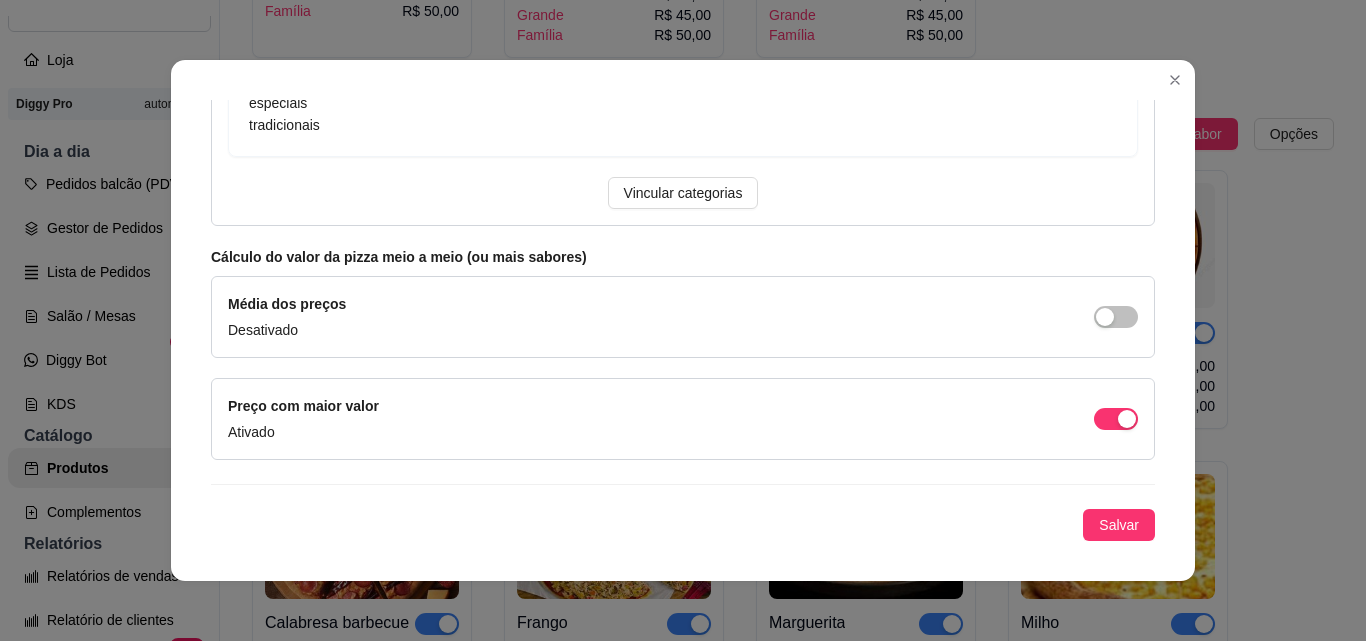scroll, scrollTop: 847, scrollLeft: 0, axis: vertical 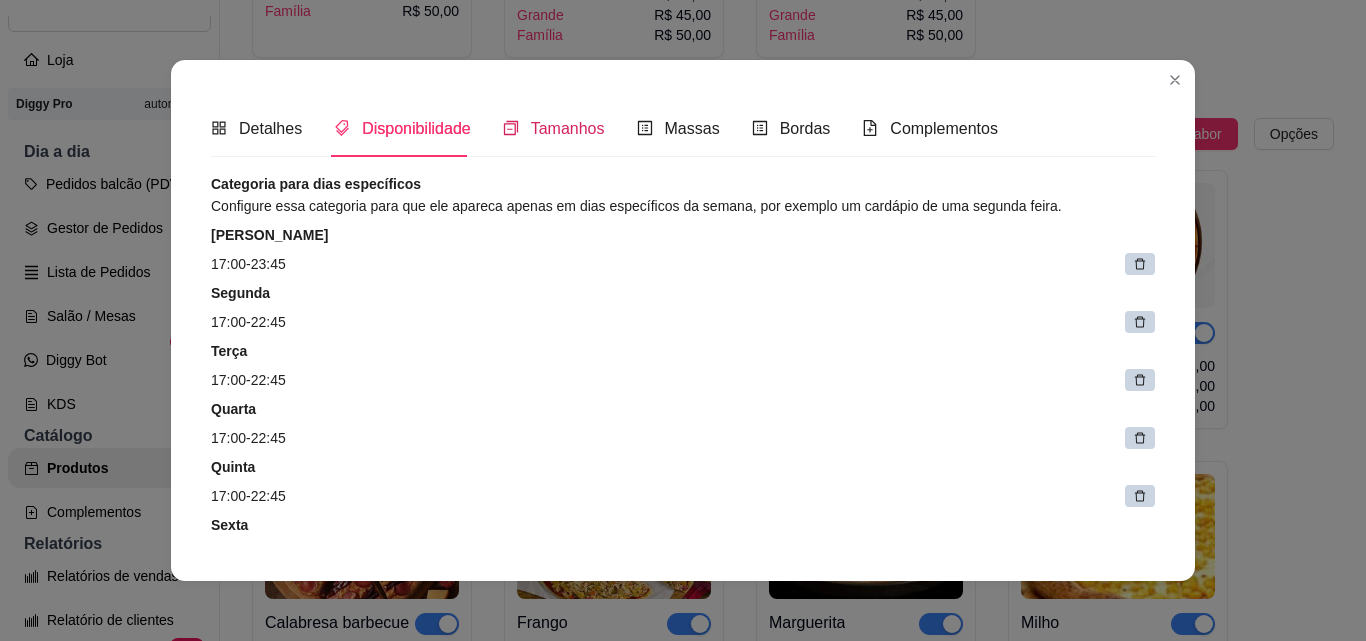 click on "Tamanhos" at bounding box center [568, 128] 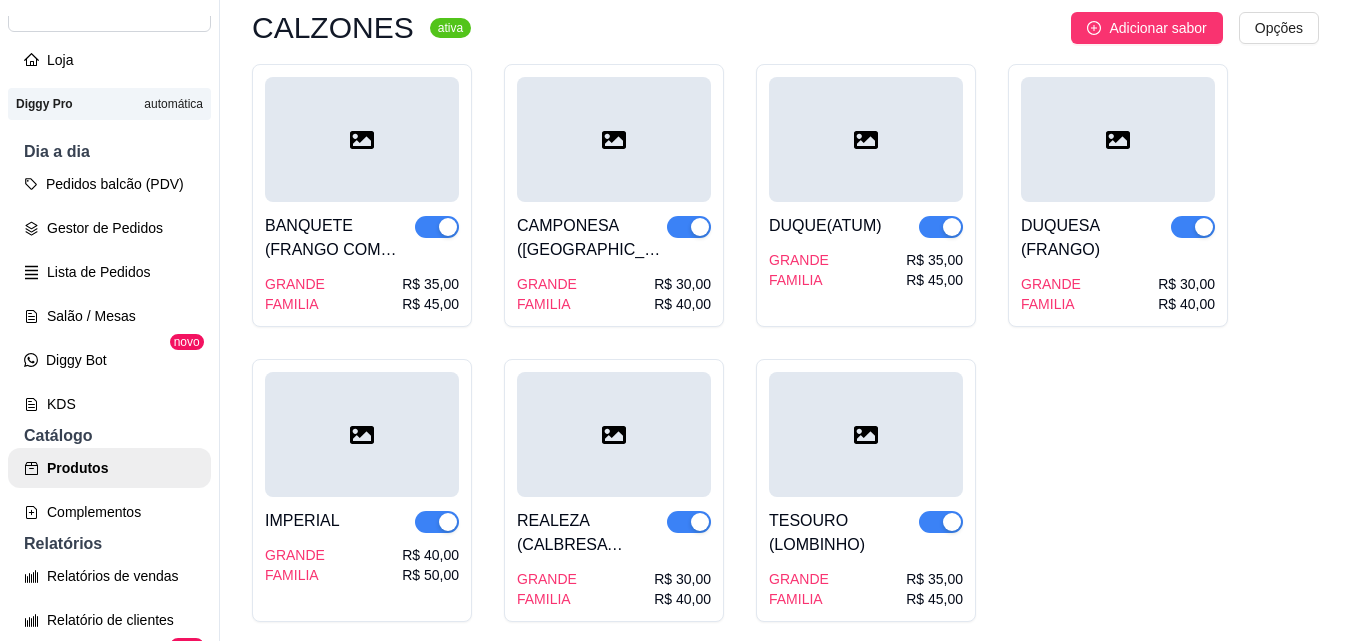 scroll, scrollTop: 5877, scrollLeft: 0, axis: vertical 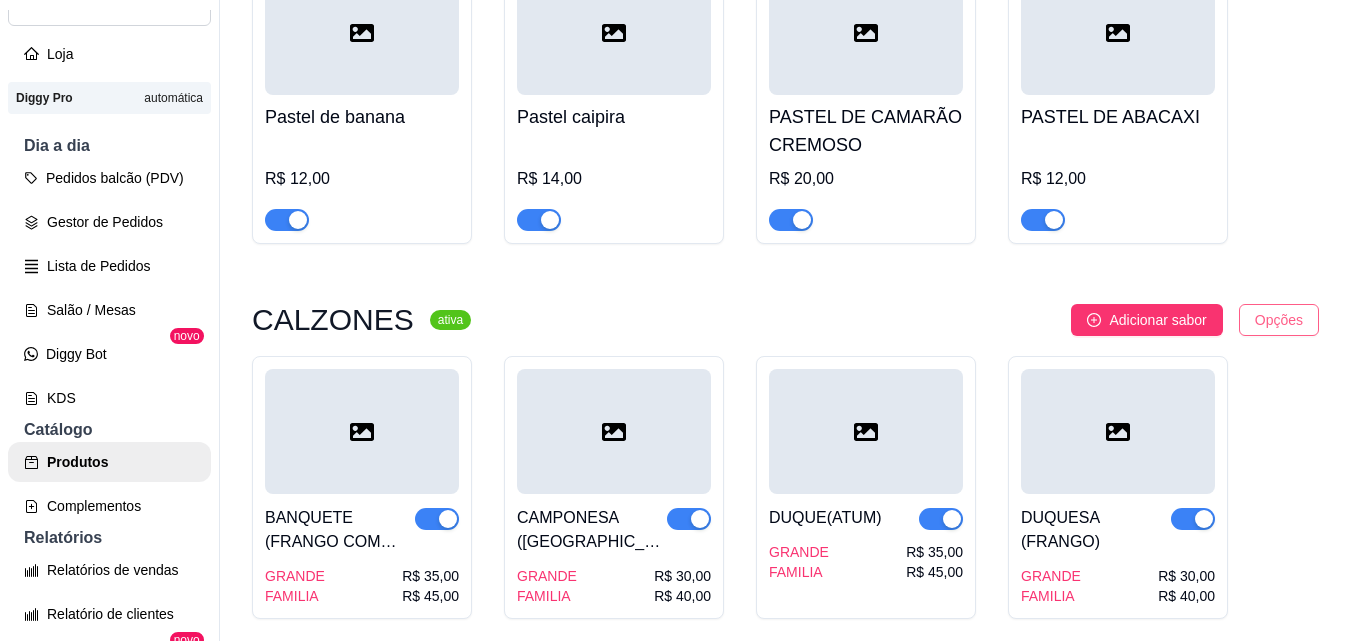 click on "G Gg King lanch ... Loja Aberta Loja Diggy Pro automática   Dia a dia Pedidos balcão (PDV) Gestor de Pedidos Lista de Pedidos Salão / Mesas Diggy Bot novo KDS Catálogo Produtos Complementos Relatórios Relatórios de vendas Relatório de clientes Relatório de fidelidade novo Gerenciar Entregadores novo Nota Fiscal (NFC-e) Controle de caixa Controle de fiado Cupons Clientes Estoque Configurações Diggy Planos Precisa de ajuda? Sair Produtos Adicionar categoria Reodernar categorias Aqui você cadastra e gerencia seu produtos e categorias pizzas de camarão  ativa Adicionar sabor Opções CAMARÃO ALHO E OLEO   MEDIA GRANDE FAMILIA R$ 55,00 R$ 60,00 R$ 65,00 CAMARÃO COM GELEIA DE ABACAXI    MEDIA GRANDE FAMILIA R$ 60,00 R$ 65,00 R$ 70,00 CAMARÃO CREMOSO    MEDIA GRANDE FAMILIA R$ 55,00 R$ 60,00 R$ 65,00 CAMARÃO CREMOSO COM GORGONZOLA E BROCOLIS    MEDIA GRANDE FAMILIA R$ 60,00 R$ 65,00 R$ 70,00 especiais  ativa Adicionar sabor Opções 5 queijos    Media Grande  Família  R$ 45,00 R$ 50,00" at bounding box center [675, 314] 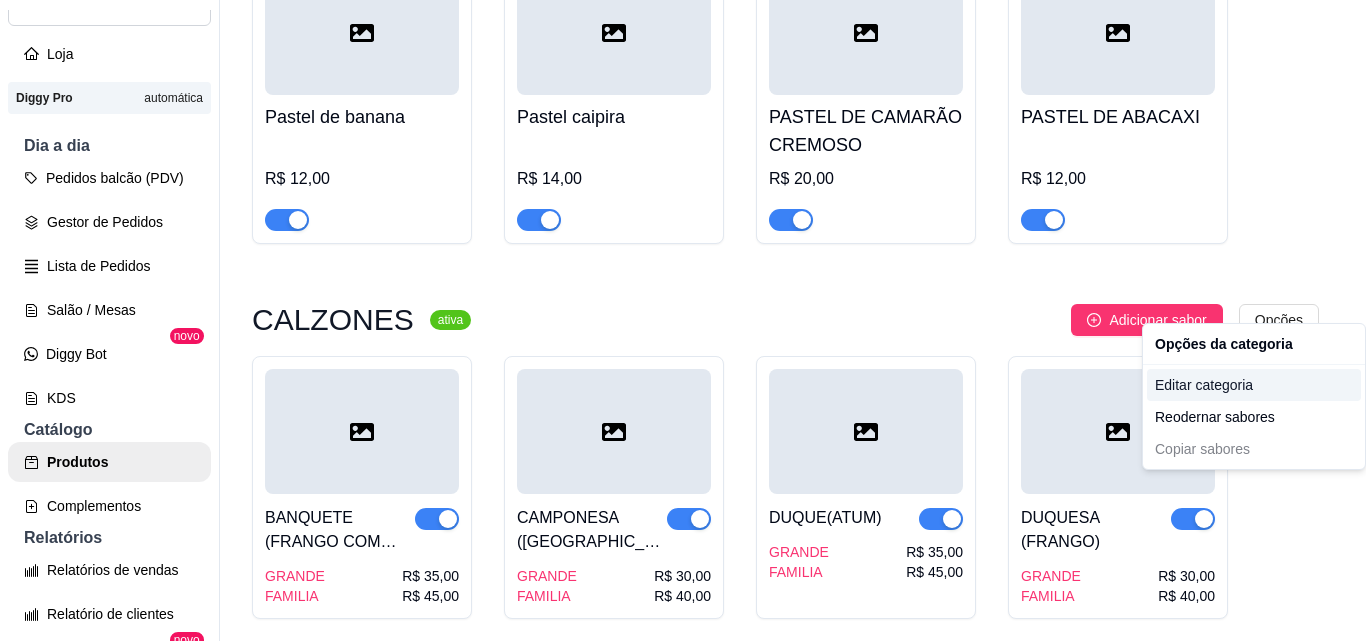 click on "Editar categoria" at bounding box center [1254, 385] 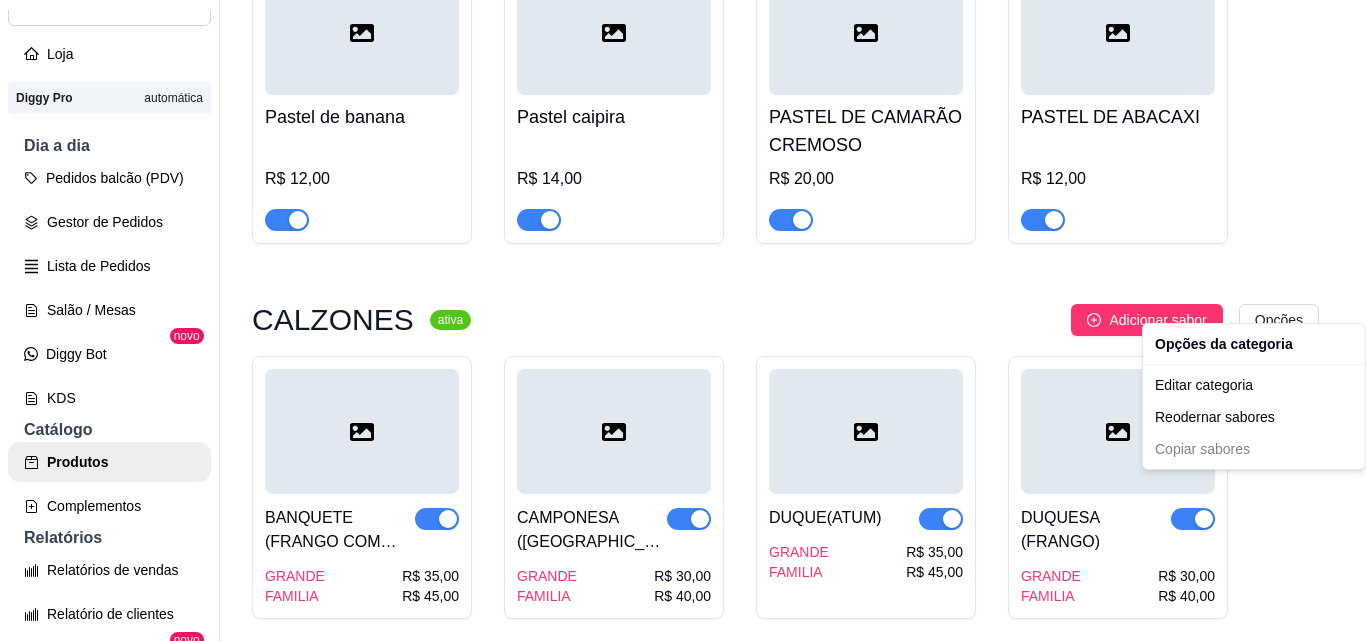 scroll, scrollTop: 0, scrollLeft: 0, axis: both 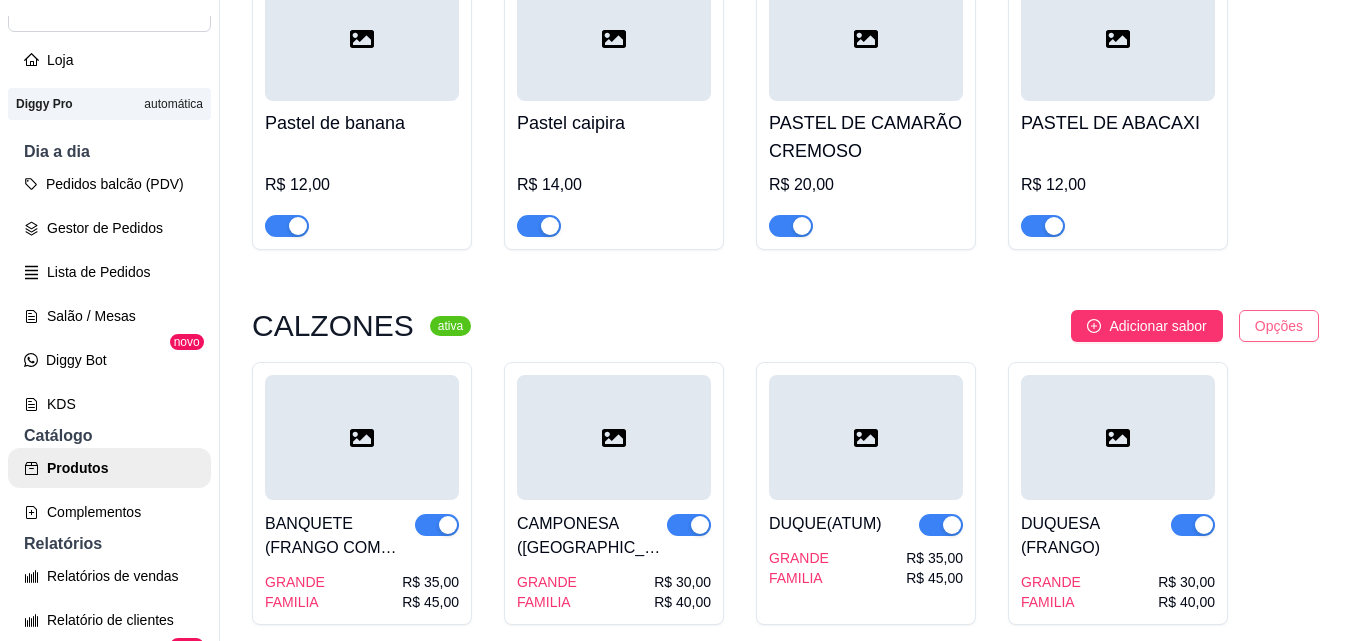 click on "G Gg King lanch ... Loja Aberta Loja Diggy Pro automática   Dia a dia Pedidos balcão (PDV) Gestor de Pedidos Lista de Pedidos Salão / Mesas Diggy Bot novo KDS Catálogo Produtos Complementos Relatórios Relatórios de vendas Relatório de clientes Relatório de fidelidade novo Gerenciar Entregadores novo Nota Fiscal (NFC-e) Controle de caixa Controle de fiado Cupons Clientes Estoque Configurações Diggy Planos Precisa de ajuda? Sair Produtos Adicionar categoria Reodernar categorias Aqui você cadastra e gerencia seu produtos e categorias pizzas de camarão  ativa Adicionar sabor Opções CAMARÃO ALHO E OLEO   MEDIA GRANDE FAMILIA R$ 55,00 R$ 60,00 R$ 65,00 CAMARÃO COM GELEIA DE ABACAXI    MEDIA GRANDE FAMILIA R$ 60,00 R$ 65,00 R$ 70,00 CAMARÃO CREMOSO    MEDIA GRANDE FAMILIA R$ 55,00 R$ 60,00 R$ 65,00 CAMARÃO CREMOSO COM GORGONZOLA E BROCOLIS    MEDIA GRANDE FAMILIA R$ 60,00 R$ 65,00 R$ 70,00 especiais  ativa Adicionar sabor Opções 5 queijos    Media Grande  Família  R$ 45,00 R$ 50,00" at bounding box center [675, 320] 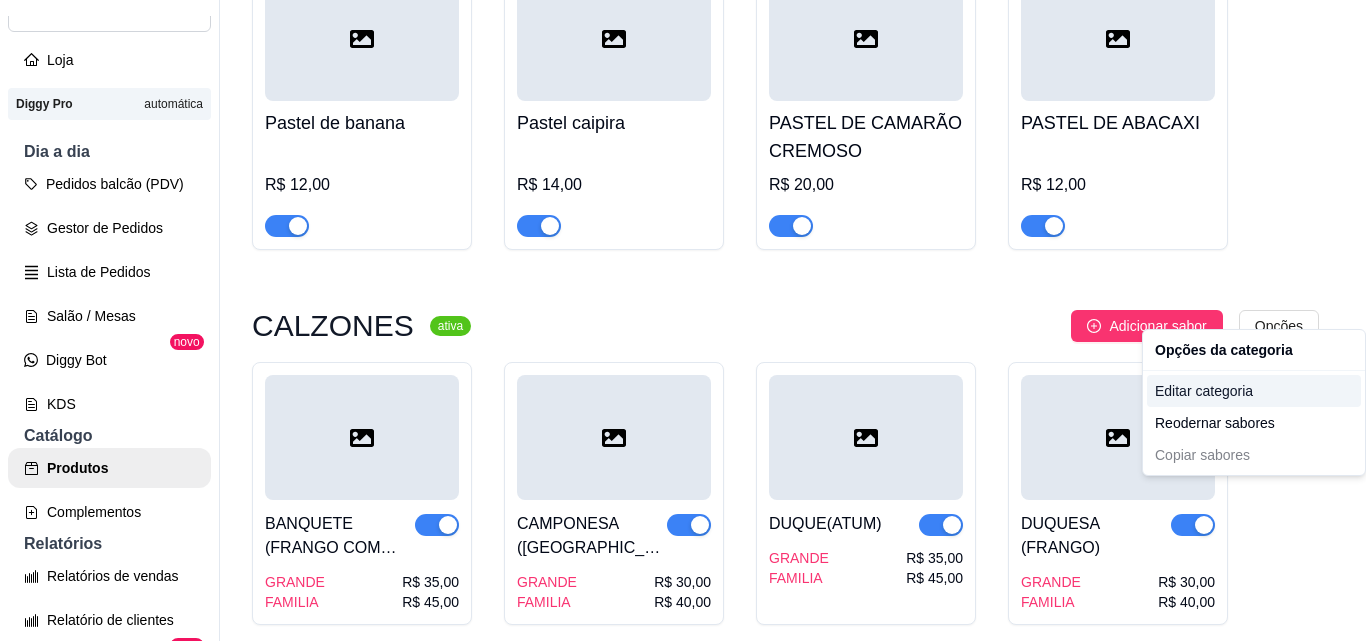 click on "Editar categoria" at bounding box center (1254, 391) 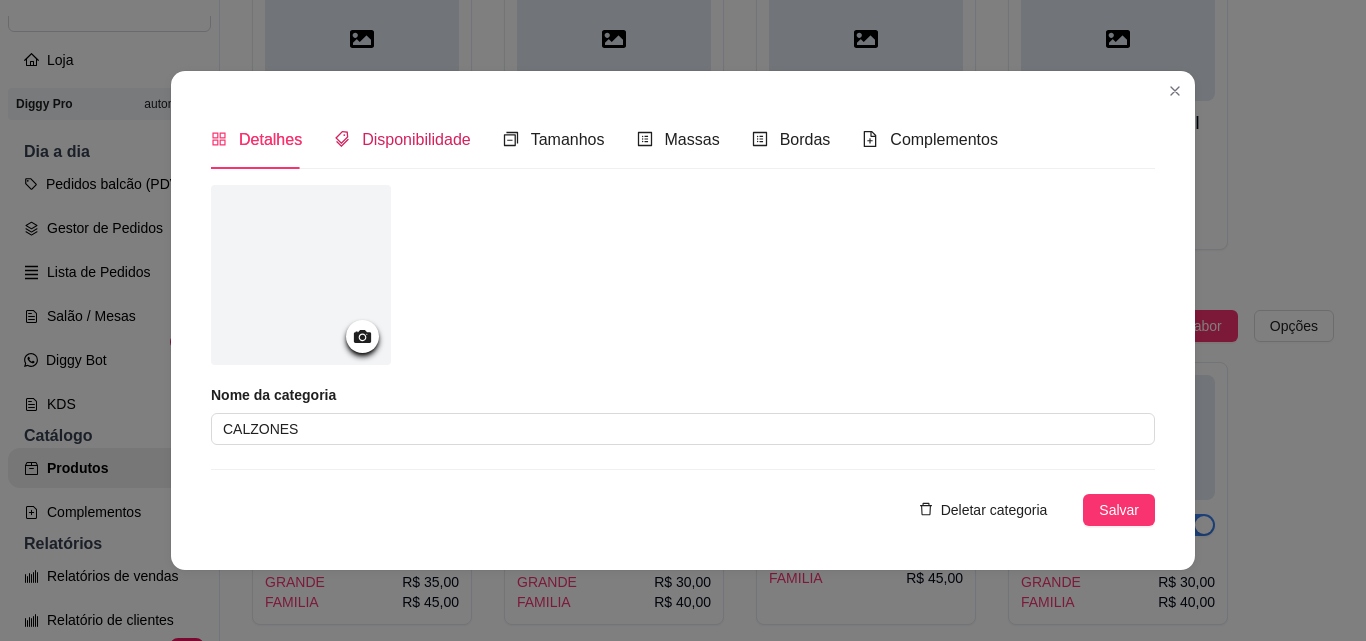 click on "Disponibilidade" at bounding box center (416, 139) 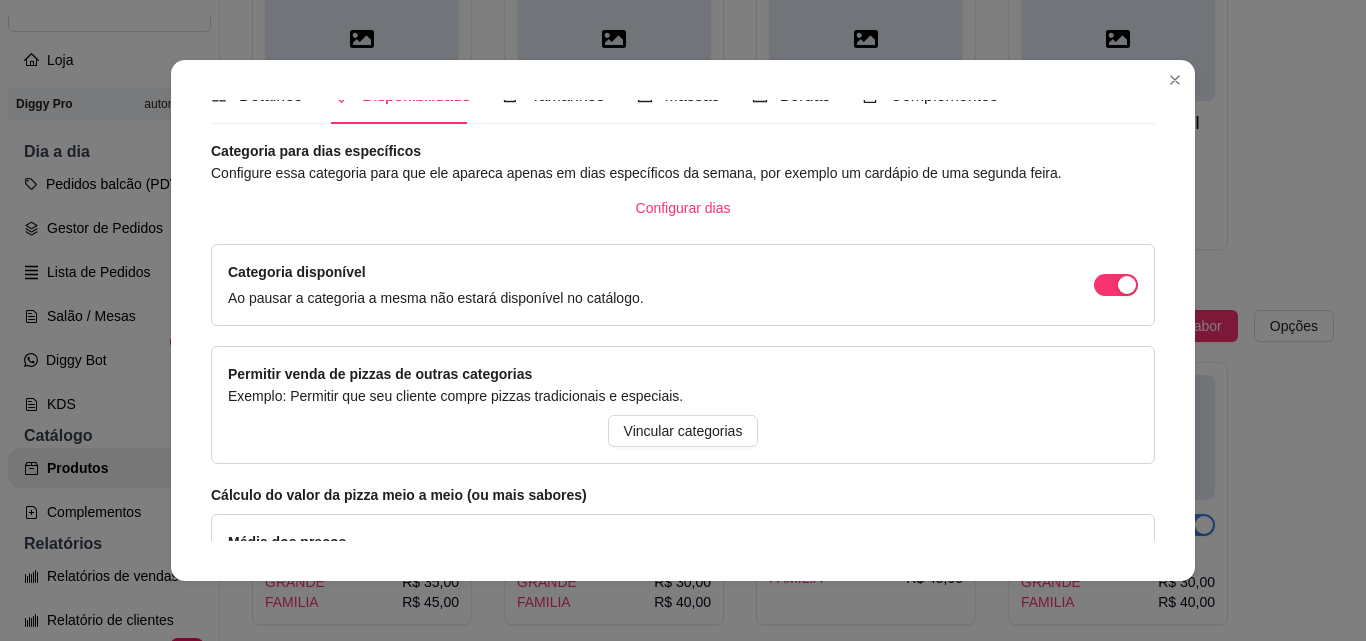 scroll, scrollTop: 36, scrollLeft: 0, axis: vertical 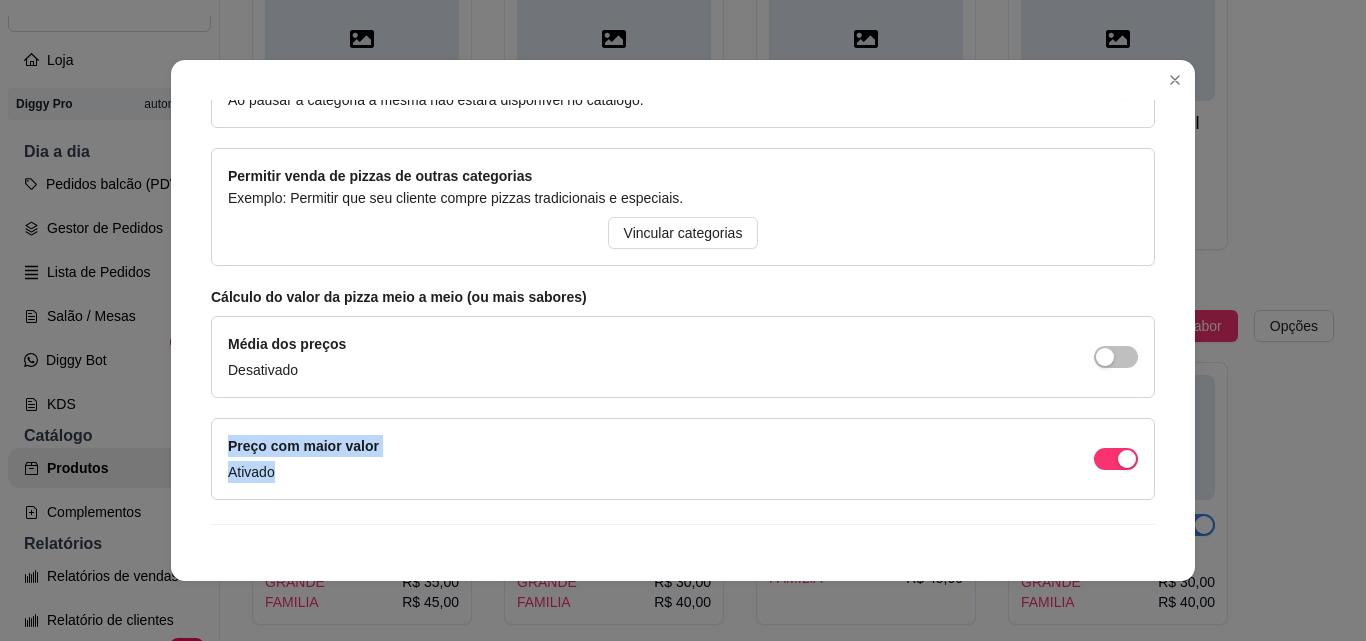 drag, startPoint x: 1132, startPoint y: 376, endPoint x: 1166, endPoint y: 494, distance: 122.80065 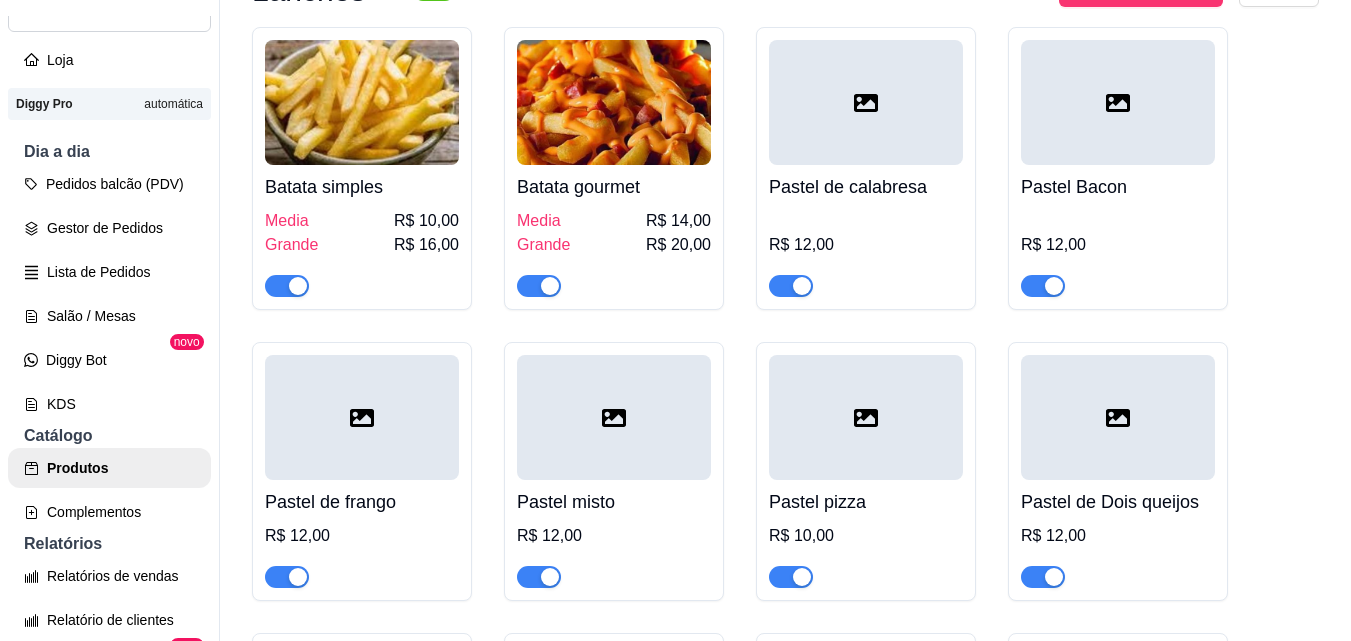 scroll, scrollTop: 4103, scrollLeft: 0, axis: vertical 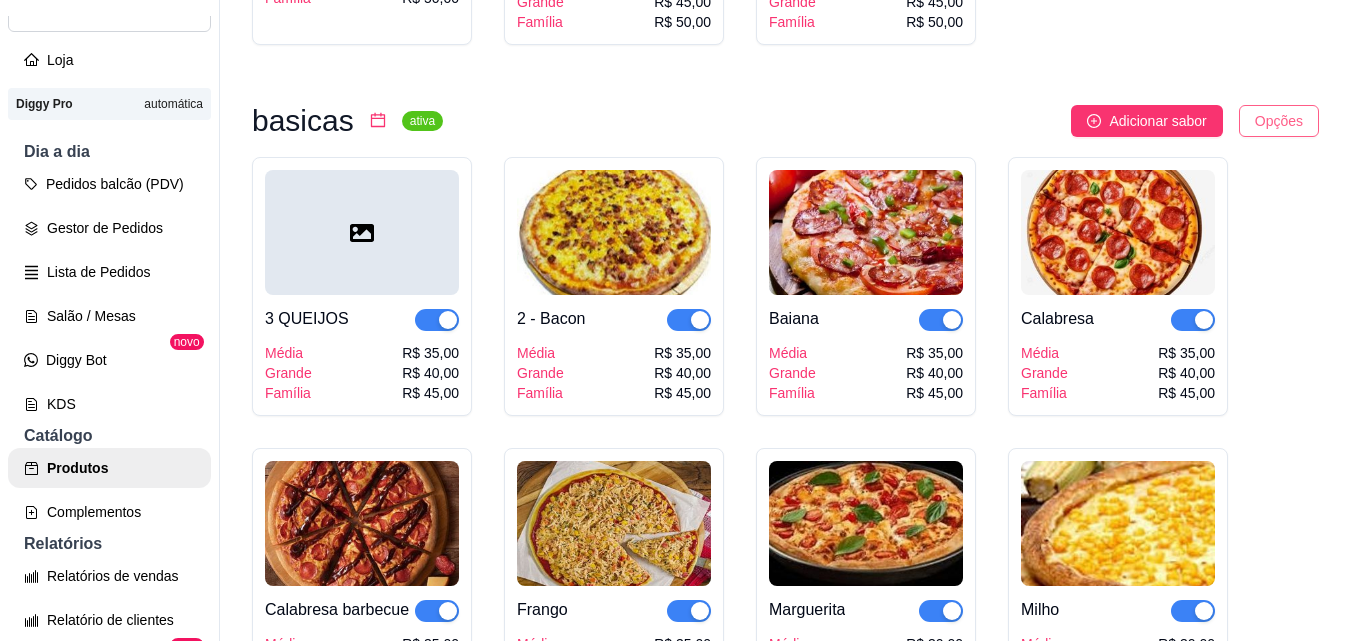 click on "G Gg King lanch ... Loja Aberta Loja Diggy Pro automática   Dia a dia Pedidos balcão (PDV) Gestor de Pedidos Lista de Pedidos Salão / Mesas Diggy Bot novo KDS Catálogo Produtos Complementos Relatórios Relatórios de vendas Relatório de clientes Relatório de fidelidade novo Gerenciar Entregadores novo Nota Fiscal (NFC-e) Controle de caixa Controle de fiado Cupons Clientes Estoque Configurações Diggy Planos Precisa de ajuda? Sair Produtos Adicionar categoria Reodernar categorias Aqui você cadastra e gerencia seu produtos e categorias pizzas de camarão  ativa Adicionar sabor Opções CAMARÃO ALHO E OLEO   MEDIA GRANDE FAMILIA R$ 55,00 R$ 60,00 R$ 65,00 CAMARÃO COM GELEIA DE ABACAXI    MEDIA GRANDE FAMILIA R$ 60,00 R$ 65,00 R$ 70,00 CAMARÃO CREMOSO    MEDIA GRANDE FAMILIA R$ 55,00 R$ 60,00 R$ 65,00 CAMARÃO CREMOSO COM GORGONZOLA E BROCOLIS    MEDIA GRANDE FAMILIA R$ 60,00 R$ 65,00 R$ 70,00 especiais  ativa Adicionar sabor Opções 5 queijos    Media Grande  Família  R$ 45,00 R$ 50,00" at bounding box center [675, 320] 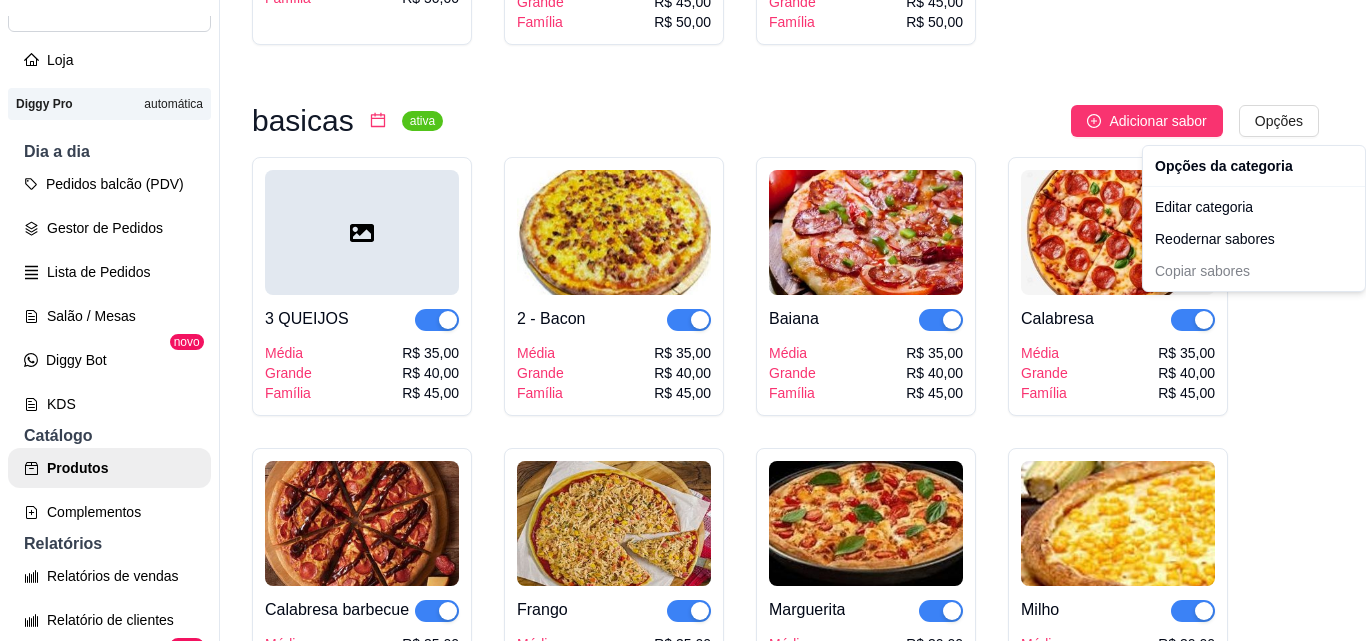 click on "G Gg King lanch ... Loja Aberta Loja Diggy Pro automática   Dia a dia Pedidos balcão (PDV) Gestor de Pedidos Lista de Pedidos Salão / Mesas Diggy Bot novo KDS Catálogo Produtos Complementos Relatórios Relatórios de vendas Relatório de clientes Relatório de fidelidade novo Gerenciar Entregadores novo Nota Fiscal (NFC-e) Controle de caixa Controle de fiado Cupons Clientes Estoque Configurações Diggy Planos Precisa de ajuda? Sair Produtos Adicionar categoria Reodernar categorias Aqui você cadastra e gerencia seu produtos e categorias pizzas de camarão  ativa Adicionar sabor Opções CAMARÃO ALHO E OLEO   MEDIA GRANDE FAMILIA R$ 55,00 R$ 60,00 R$ 65,00 CAMARÃO COM GELEIA DE ABACAXI    MEDIA GRANDE FAMILIA R$ 60,00 R$ 65,00 R$ 70,00 CAMARÃO CREMOSO    MEDIA GRANDE FAMILIA R$ 55,00 R$ 60,00 R$ 65,00 CAMARÃO CREMOSO COM GORGONZOLA E BROCOLIS    MEDIA GRANDE FAMILIA R$ 60,00 R$ 65,00 R$ 70,00 especiais  ativa Adicionar sabor Opções 5 queijos    Media Grande  Família  R$ 45,00 R$ 50,00" at bounding box center (683, 320) 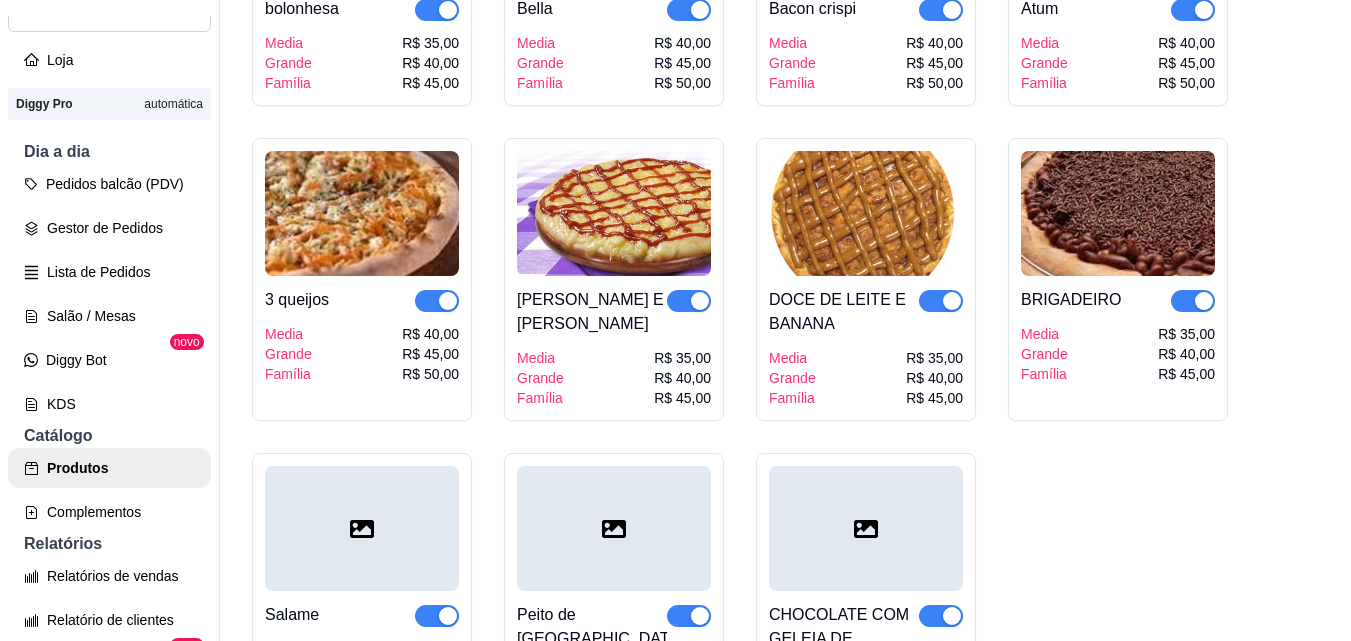 scroll, scrollTop: 2343, scrollLeft: 0, axis: vertical 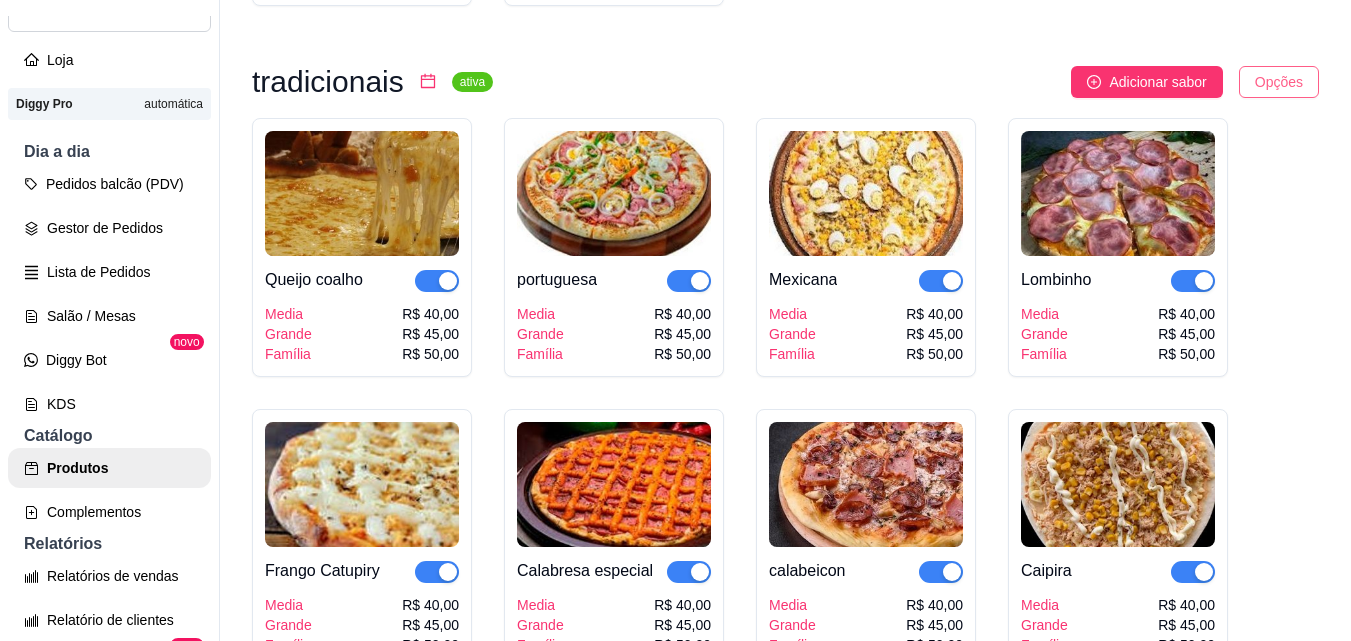 click on "G Gg King lanch ... Loja Aberta Loja Diggy Pro automática   Dia a dia Pedidos balcão (PDV) Gestor de Pedidos Lista de Pedidos Salão / Mesas Diggy Bot novo KDS Catálogo Produtos Complementos Relatórios Relatórios de vendas Relatório de clientes Relatório de fidelidade novo Gerenciar Entregadores novo Nota Fiscal (NFC-e) Controle de caixa Controle de fiado Cupons Clientes Estoque Configurações Diggy Planos Precisa de ajuda? Sair Produtos Adicionar categoria Reodernar categorias Aqui você cadastra e gerencia seu produtos e categorias pizzas de camarão  ativa Adicionar sabor Opções CAMARÃO ALHO E OLEO   MEDIA GRANDE FAMILIA R$ 55,00 R$ 60,00 R$ 65,00 CAMARÃO COM GELEIA DE ABACAXI    MEDIA GRANDE FAMILIA R$ 60,00 R$ 65,00 R$ 70,00 CAMARÃO CREMOSO    MEDIA GRANDE FAMILIA R$ 55,00 R$ 60,00 R$ 65,00 CAMARÃO CREMOSO COM GORGONZOLA E BROCOLIS    MEDIA GRANDE FAMILIA R$ 60,00 R$ 65,00 R$ 70,00 especiais  ativa Adicionar sabor Opções 5 queijos    Media Grande  Família  R$ 45,00 R$ 50,00" at bounding box center [675, 320] 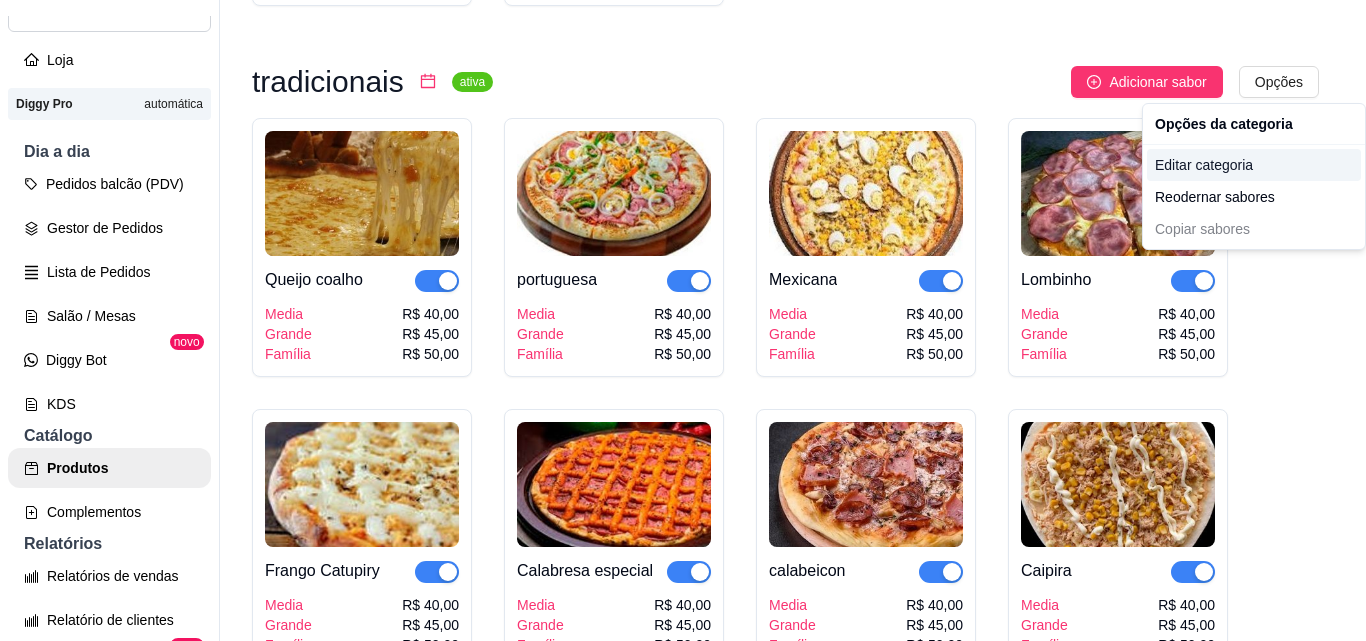 click on "Editar categoria" at bounding box center (1254, 165) 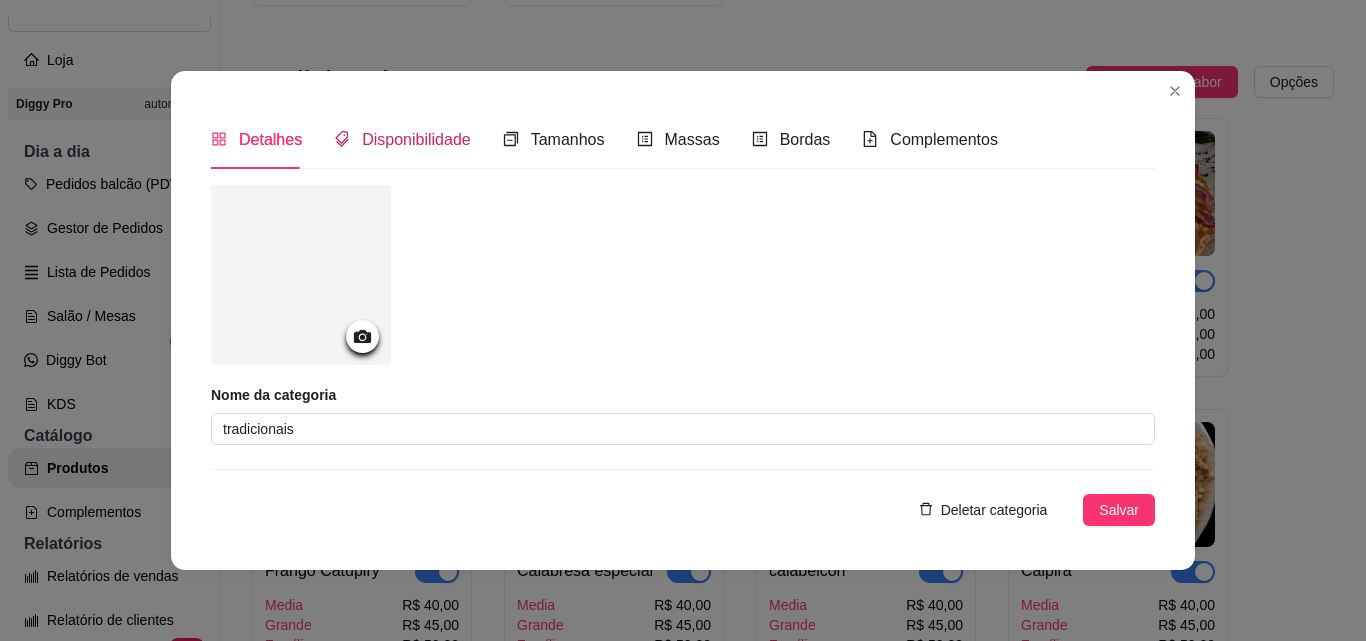 click on "Disponibilidade" at bounding box center (416, 139) 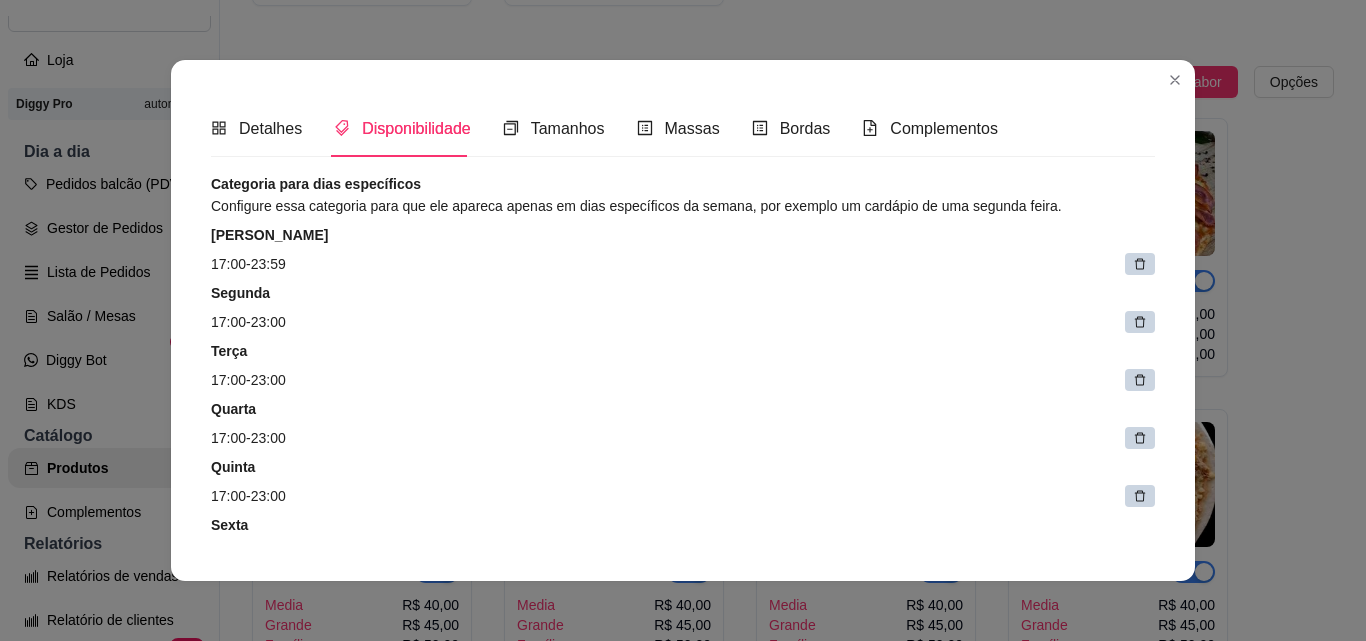 click on "Detalhes Disponibilidade Tamanhos Massas Bordas Complementos Nome da categoria tradicionais Deletar categoria Salvar Categoria para dias específicos Configure essa categoria para que ele apareca apenas em dias específicos da semana, por exemplo um cardápio de uma segunda feira. Domingo 17:00  -  23:59 Segunda 17:00  -  23:00 Terça 17:00  -  23:00 Quarta 17:00  -  23:00 Quinta 17:00  -  23:00 Sexta 17:00  -  23:59 Sábado 17:00  -  23:59 Configurar dias Categoria disponível Ao pausar a categoria a mesma não estará disponível no catálogo. Permitir venda de pizzas de outras categorias Exemplo: Permitir que seu cliente compre pizzas tradicionais e especiais. Categorias sincronizadas especiais  basicas Vincular categorias Cálculo do valor da pizza meio a meio (ou mais sabores) Média dos preços Desativado Preço com maior valor Ativado Salvar" at bounding box center (683, 320) 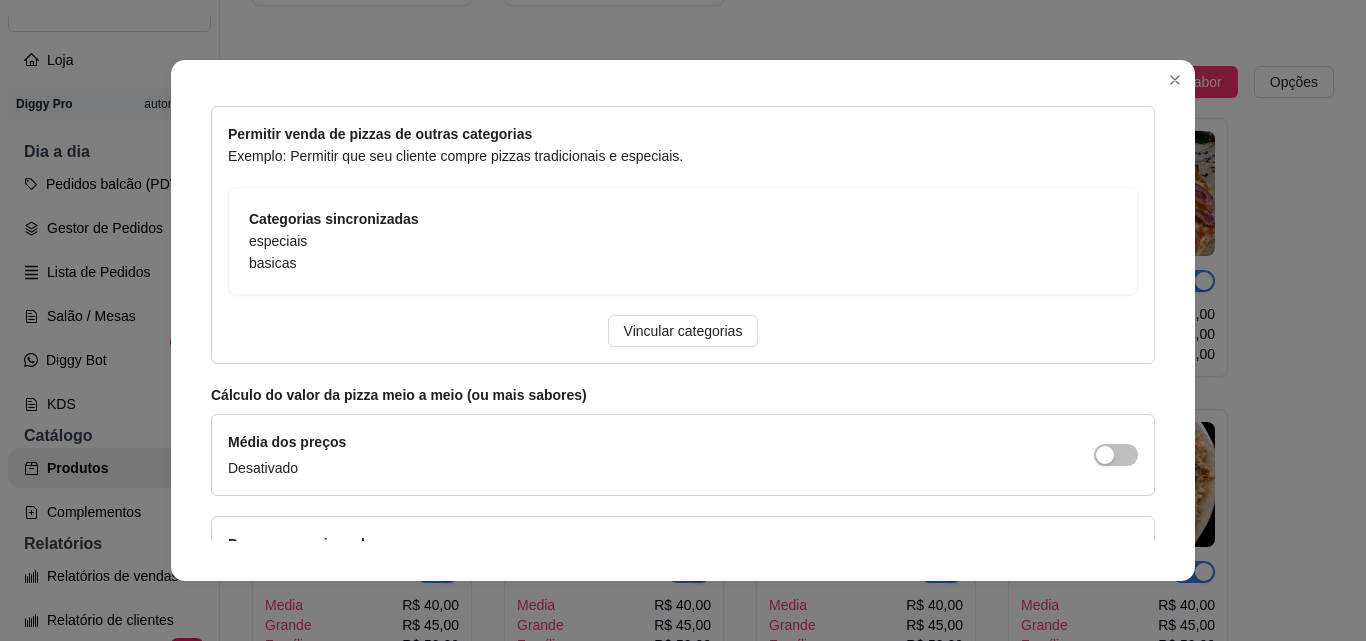 scroll, scrollTop: 697, scrollLeft: 0, axis: vertical 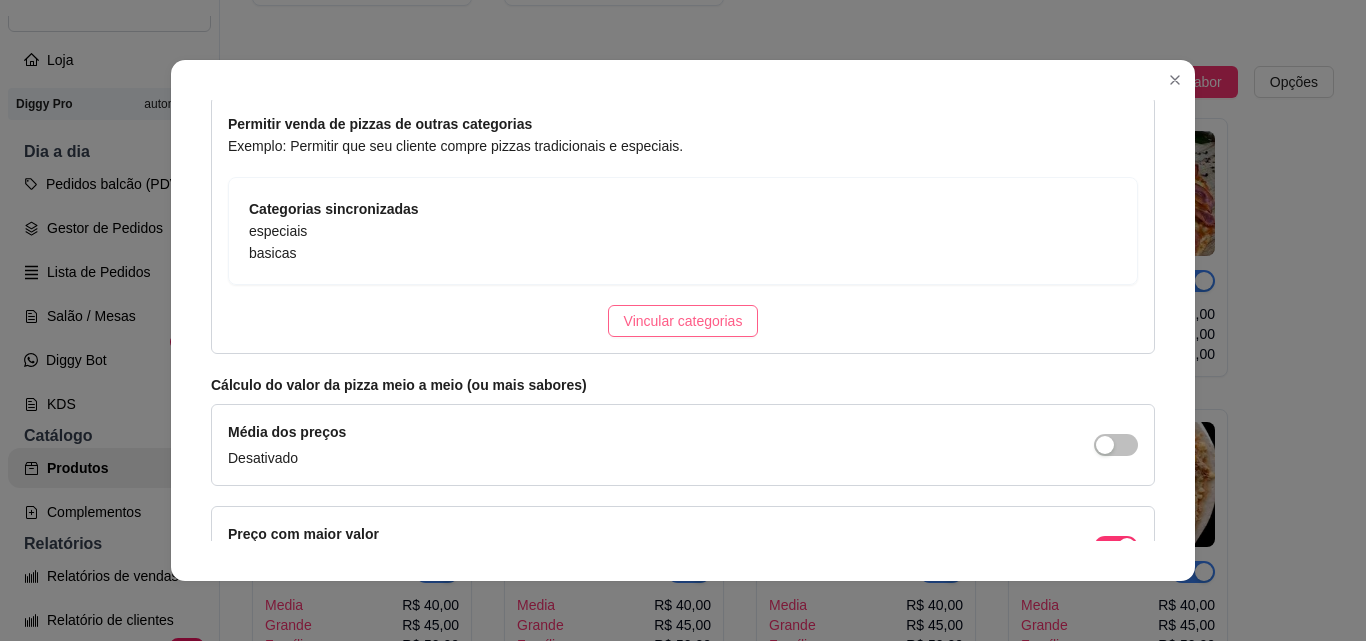 click on "Vincular categorias" at bounding box center [683, 321] 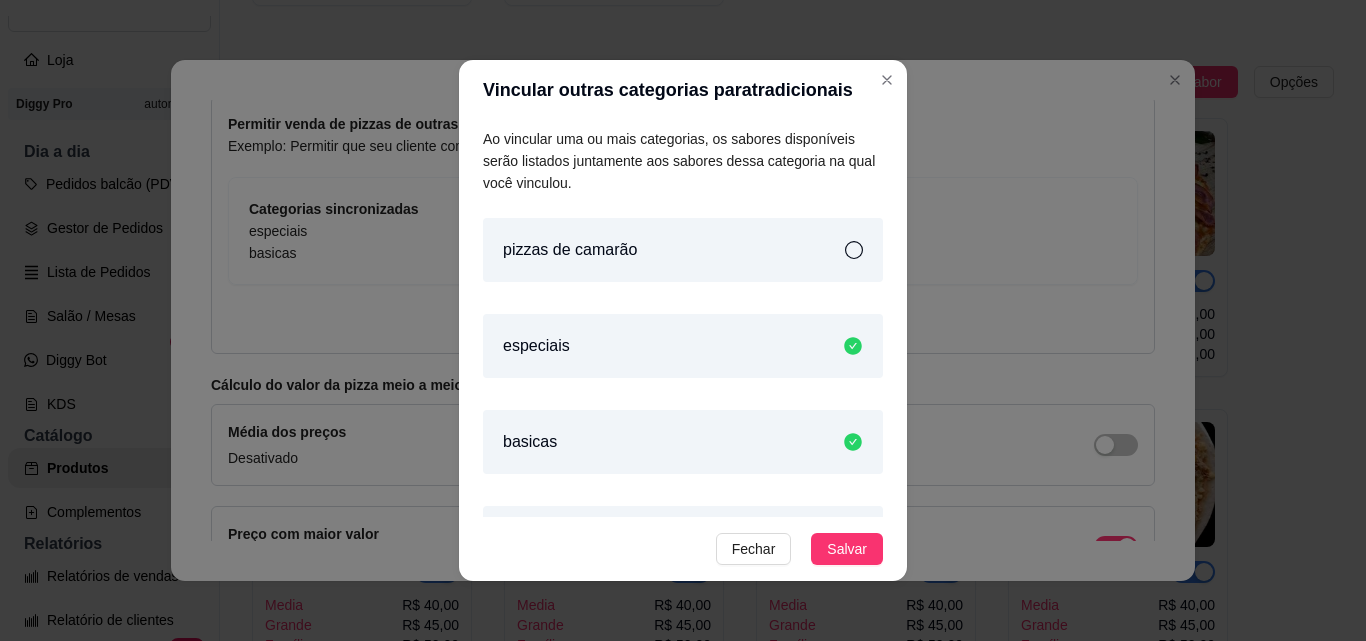 click on "pizzas de camarão" at bounding box center (683, 250) 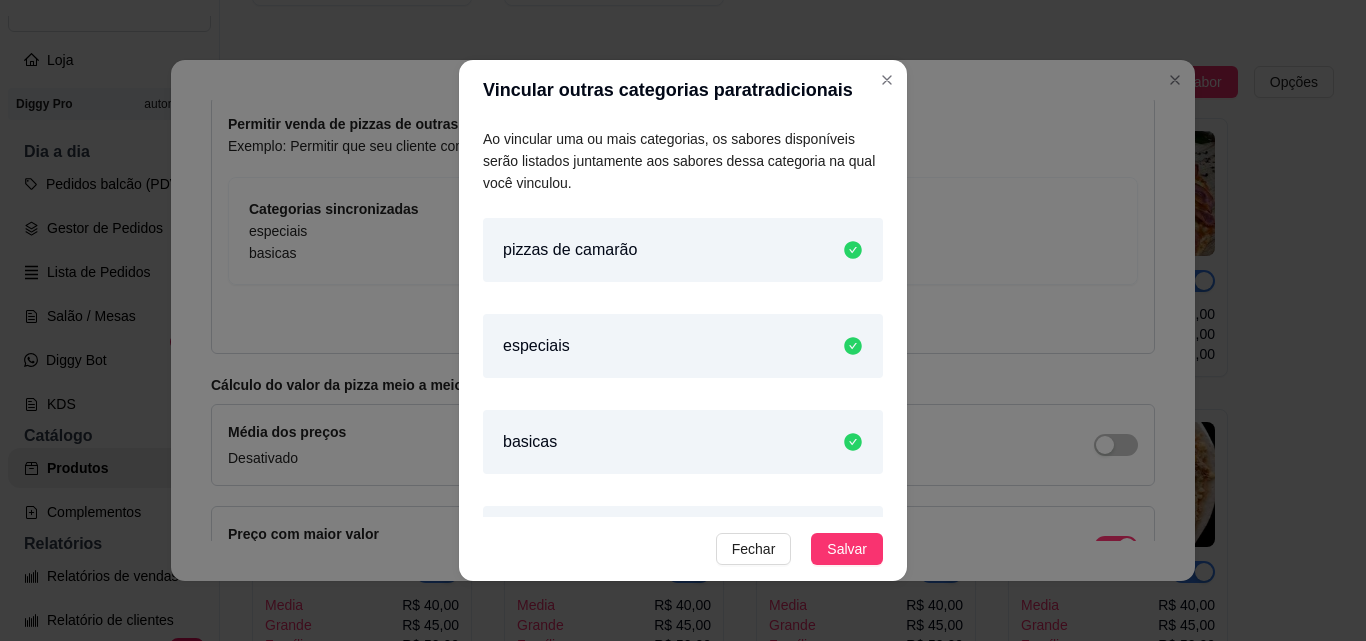 scroll, scrollTop: 81, scrollLeft: 0, axis: vertical 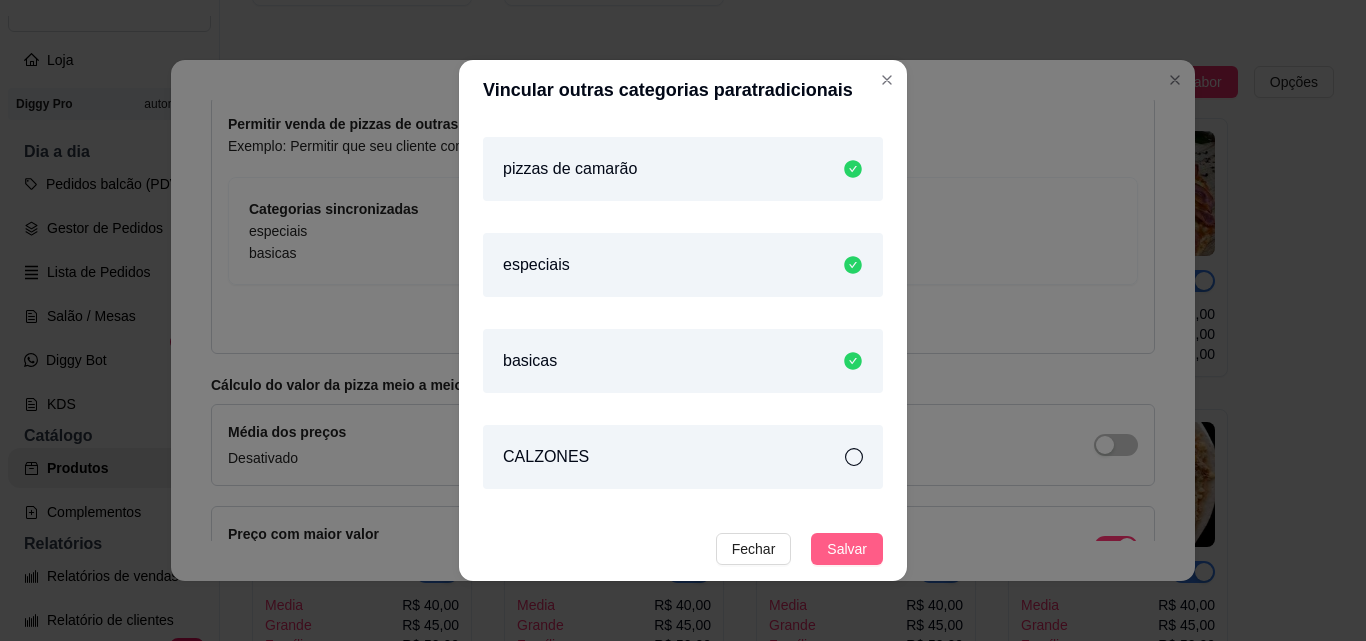 click on "Salvar" at bounding box center (847, 549) 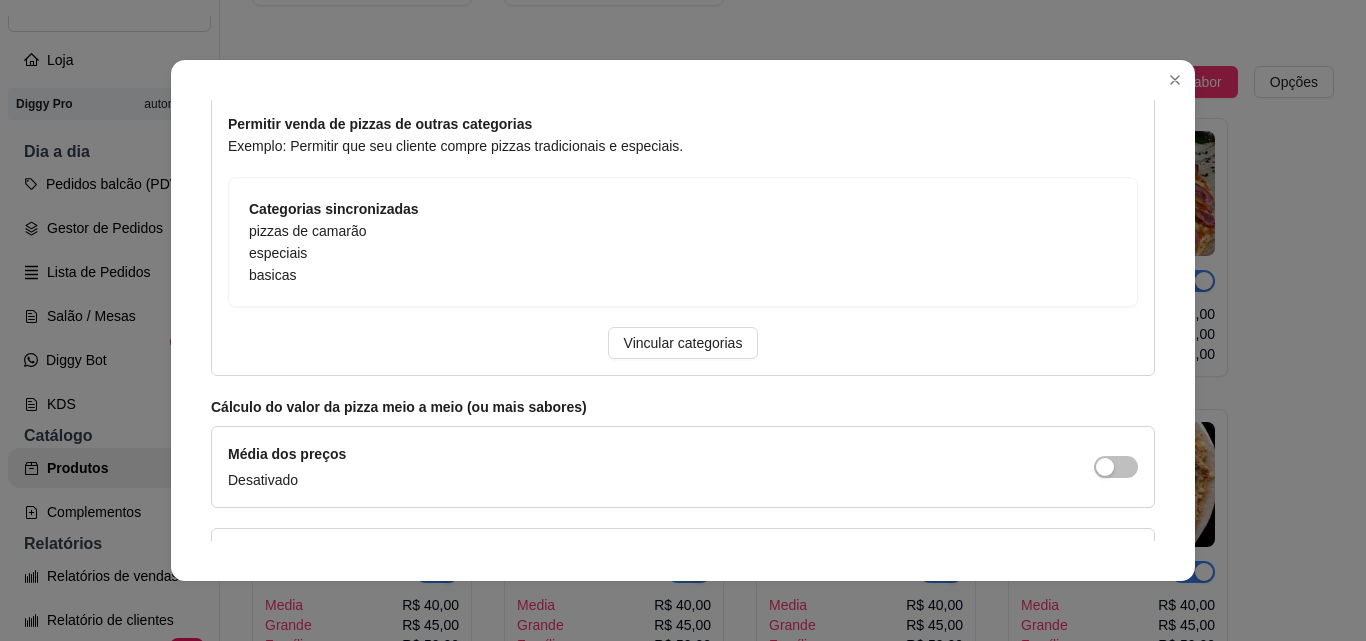 scroll, scrollTop: 847, scrollLeft: 0, axis: vertical 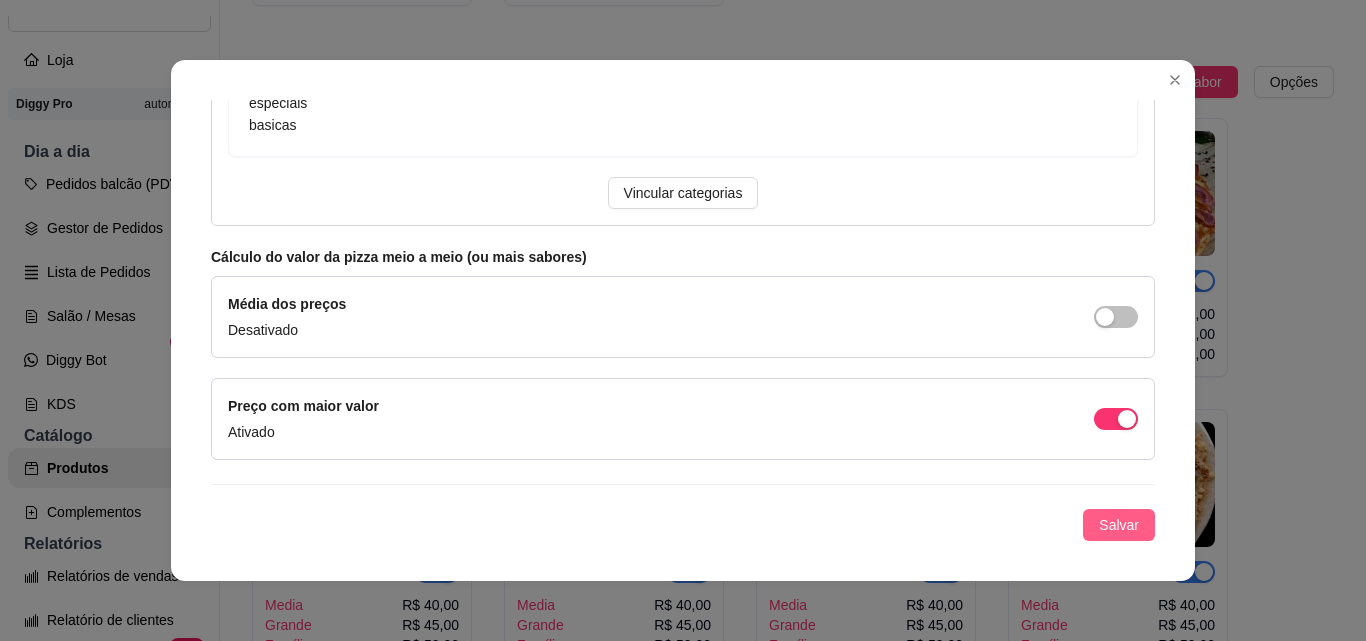 click on "Salvar" at bounding box center [1119, 525] 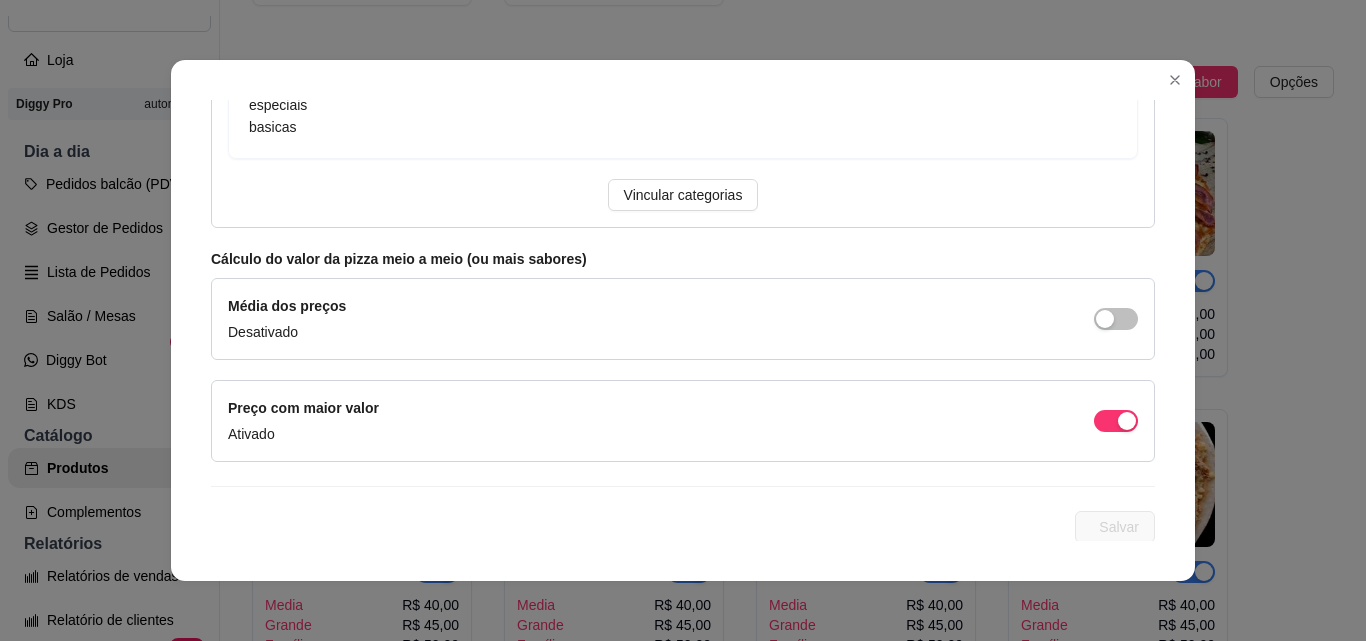 scroll, scrollTop: 851, scrollLeft: 0, axis: vertical 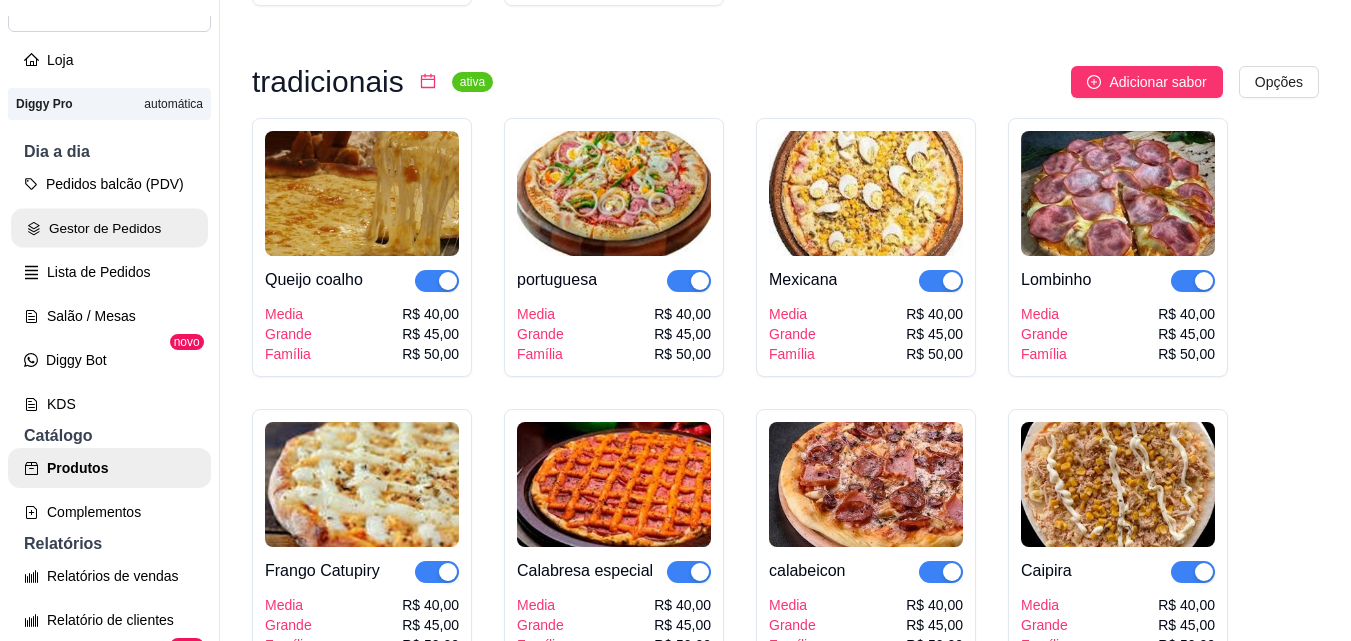click on "Gestor de Pedidos" at bounding box center (109, 228) 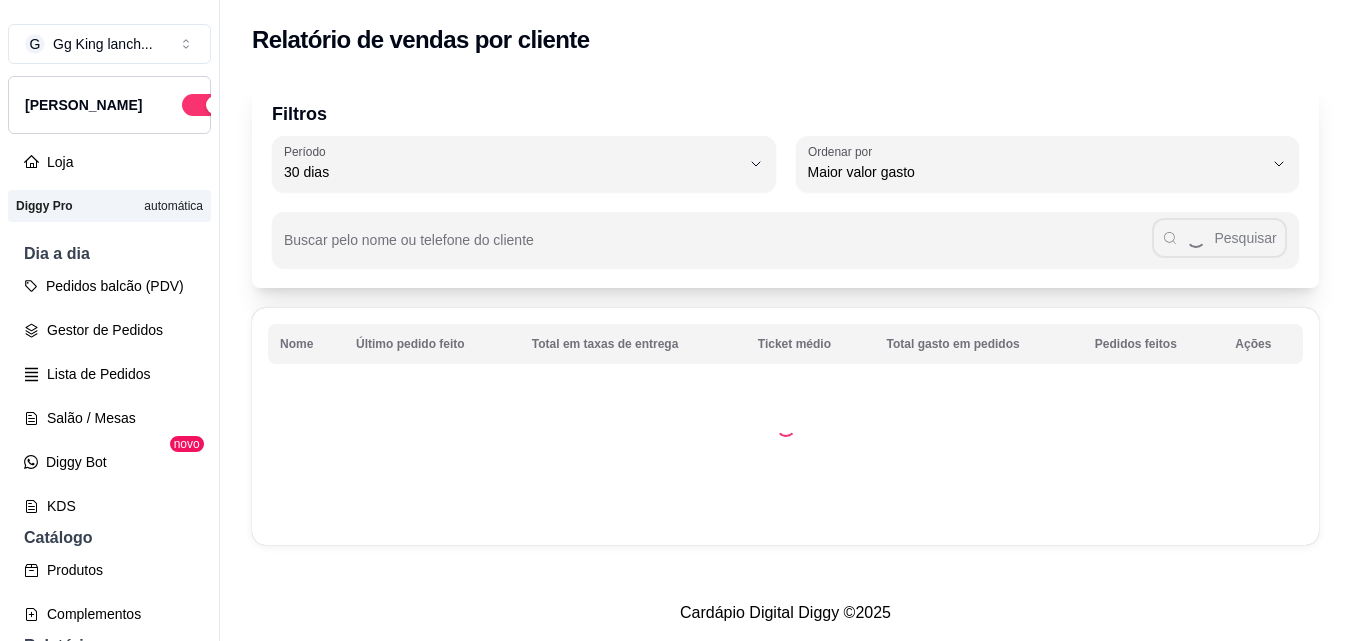 select on "30" 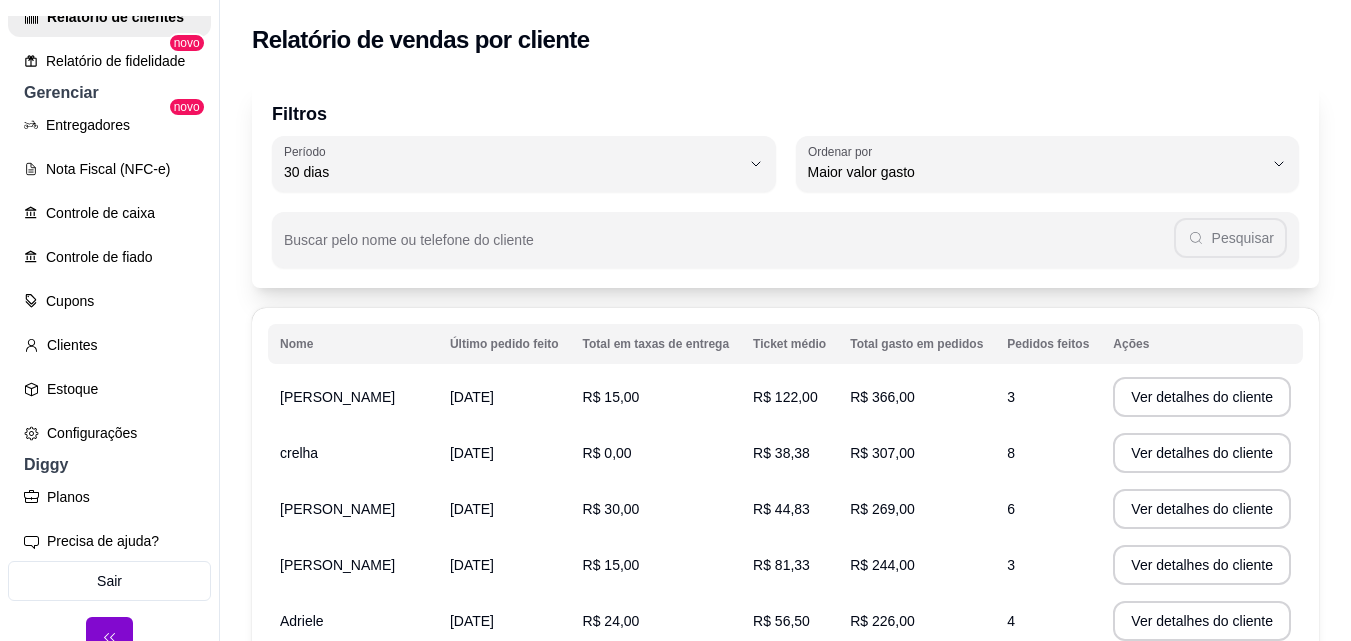 scroll, scrollTop: 729, scrollLeft: 0, axis: vertical 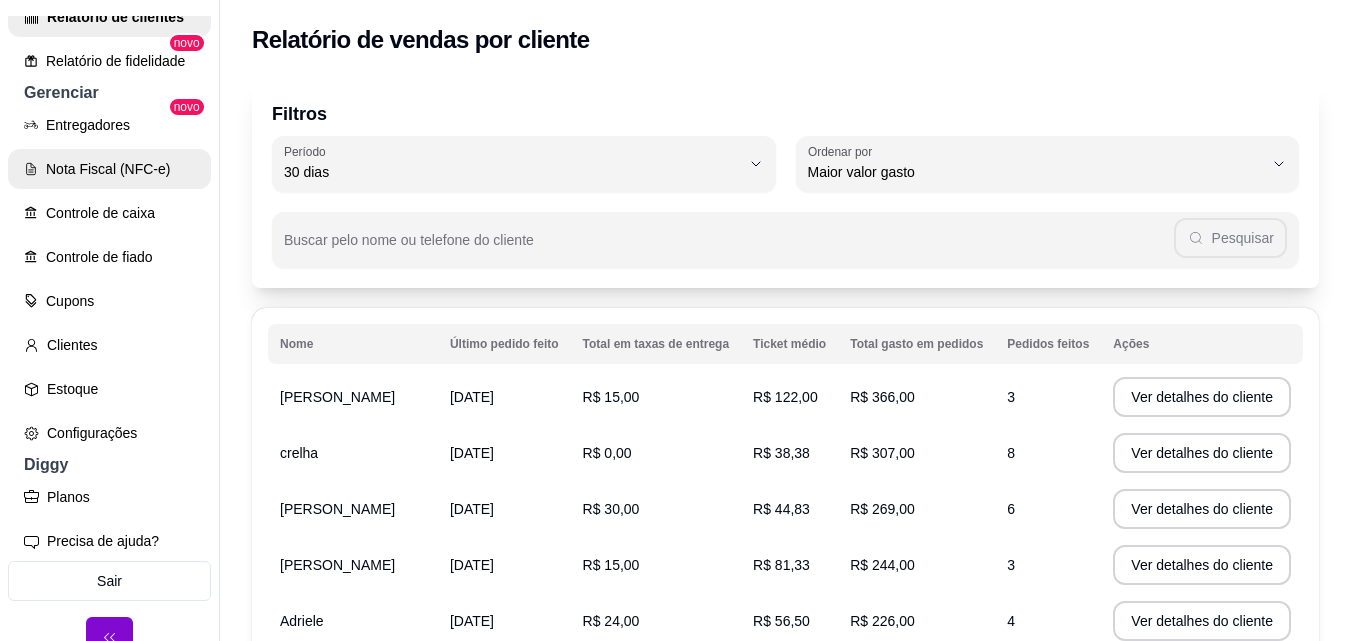 click on "Nota Fiscal (NFC-e)" at bounding box center (109, 169) 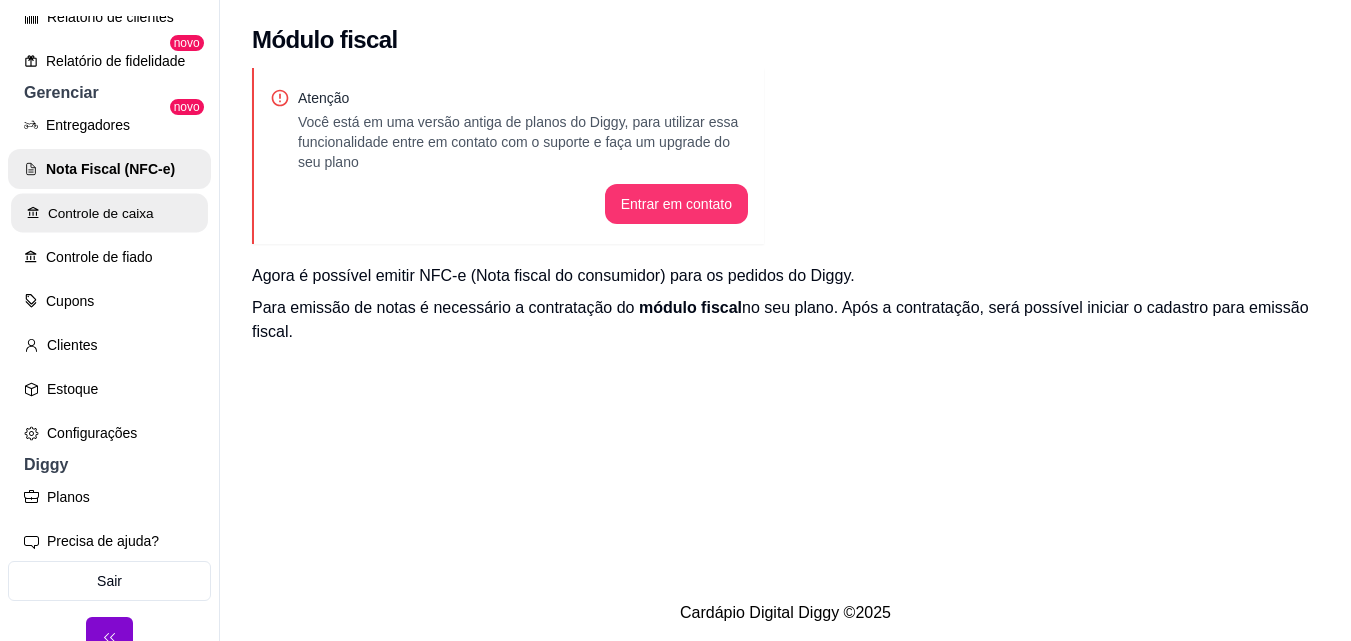 click on "Controle de caixa" at bounding box center [109, 213] 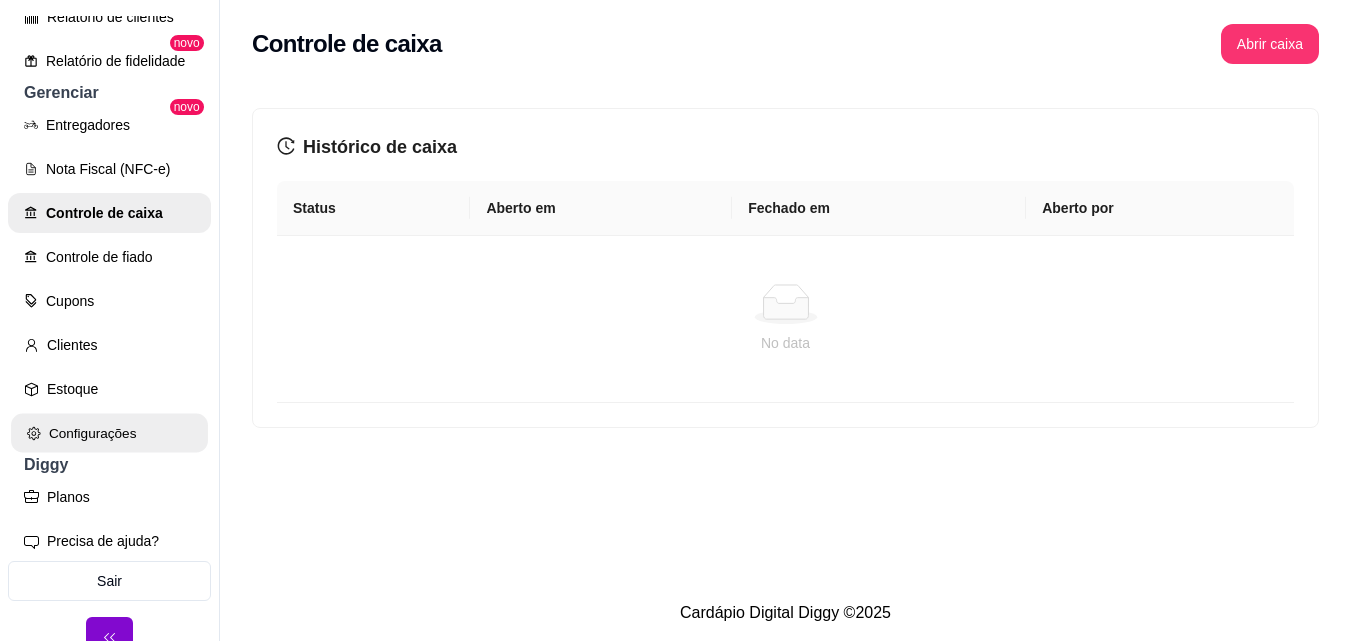 click on "Configurações" at bounding box center (109, 433) 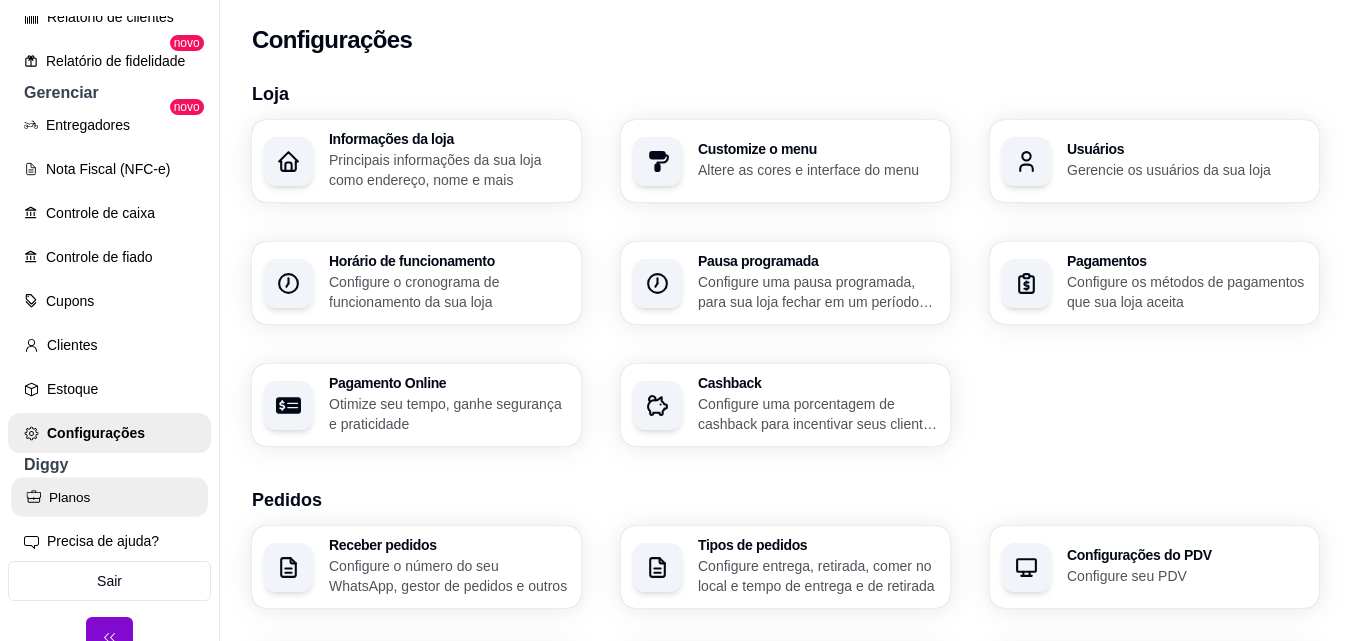 click on "Planos" at bounding box center (109, 497) 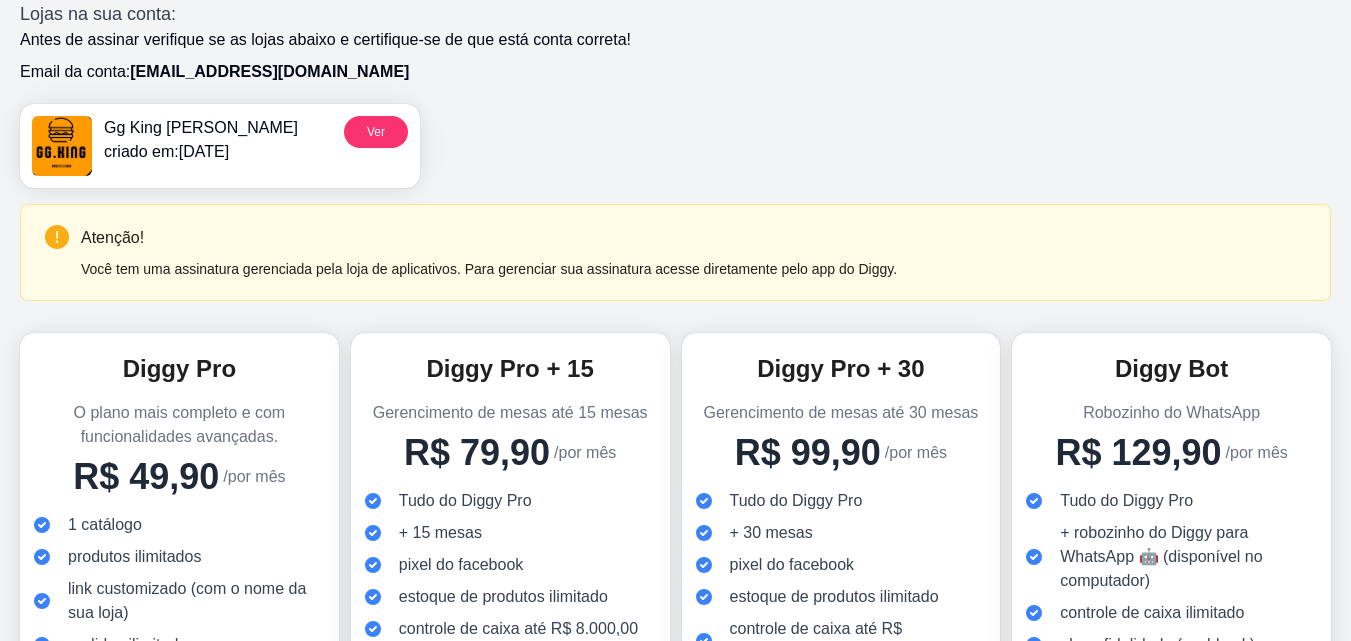scroll, scrollTop: 105, scrollLeft: 0, axis: vertical 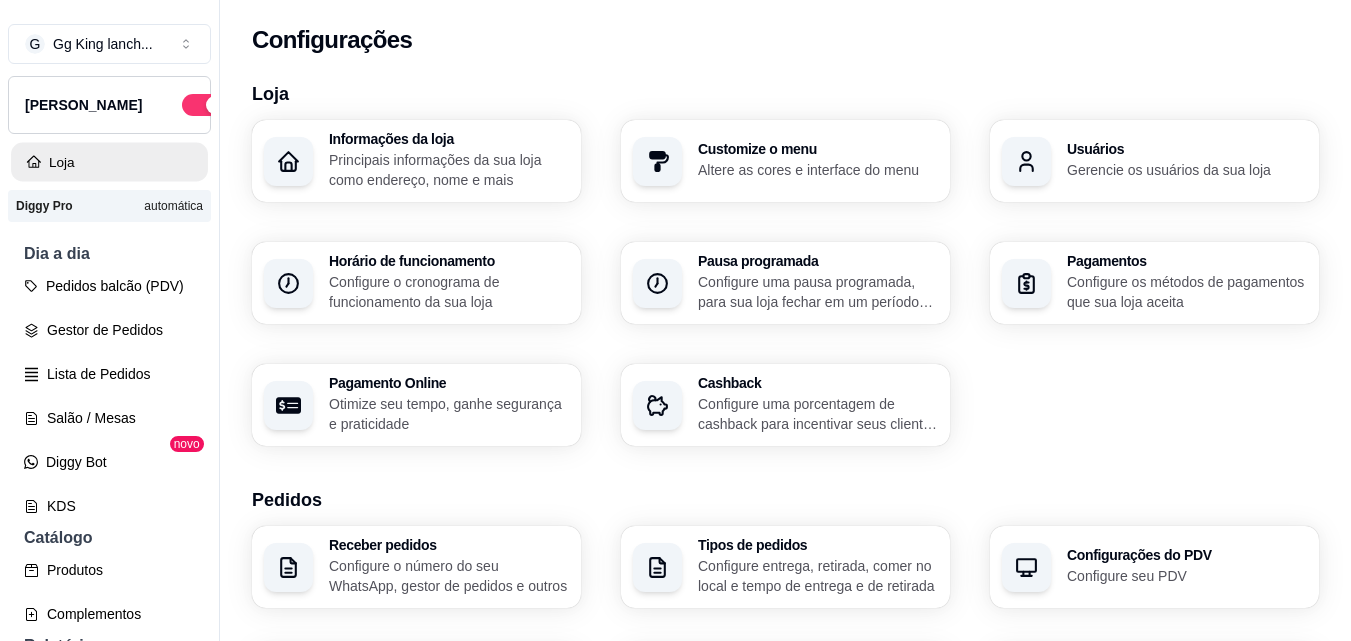 click on "Loja" at bounding box center [109, 162] 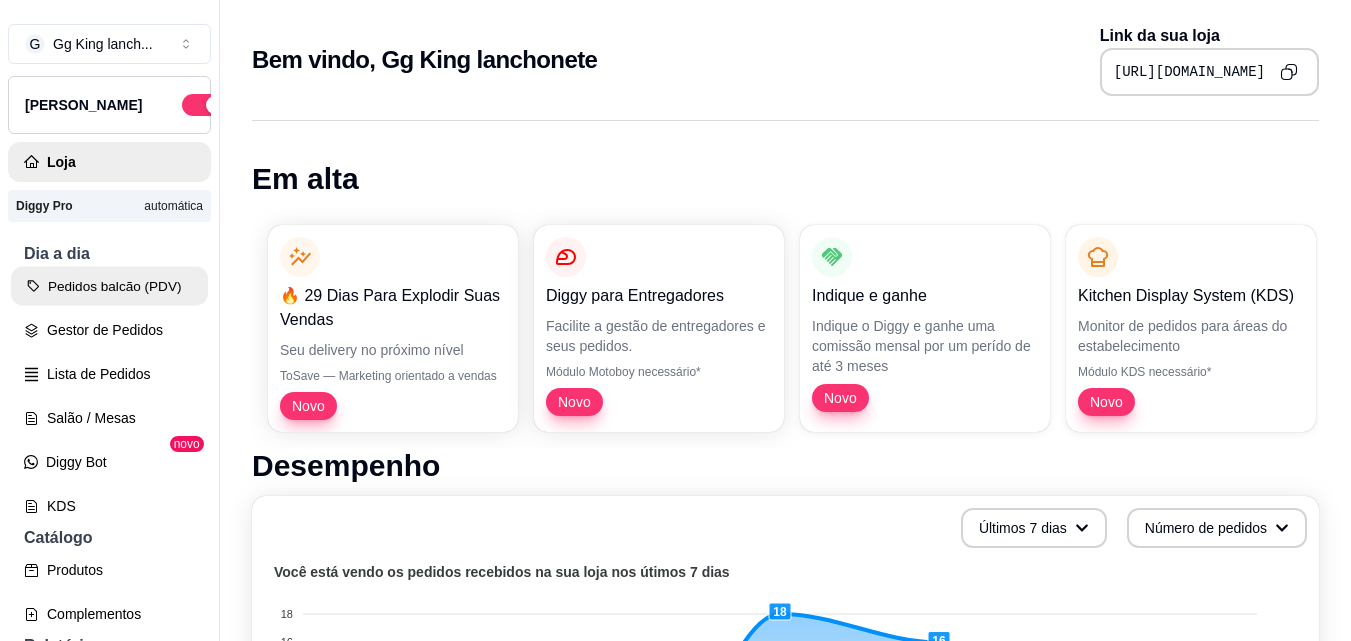 click on "Pedidos balcão (PDV)" at bounding box center (109, 286) 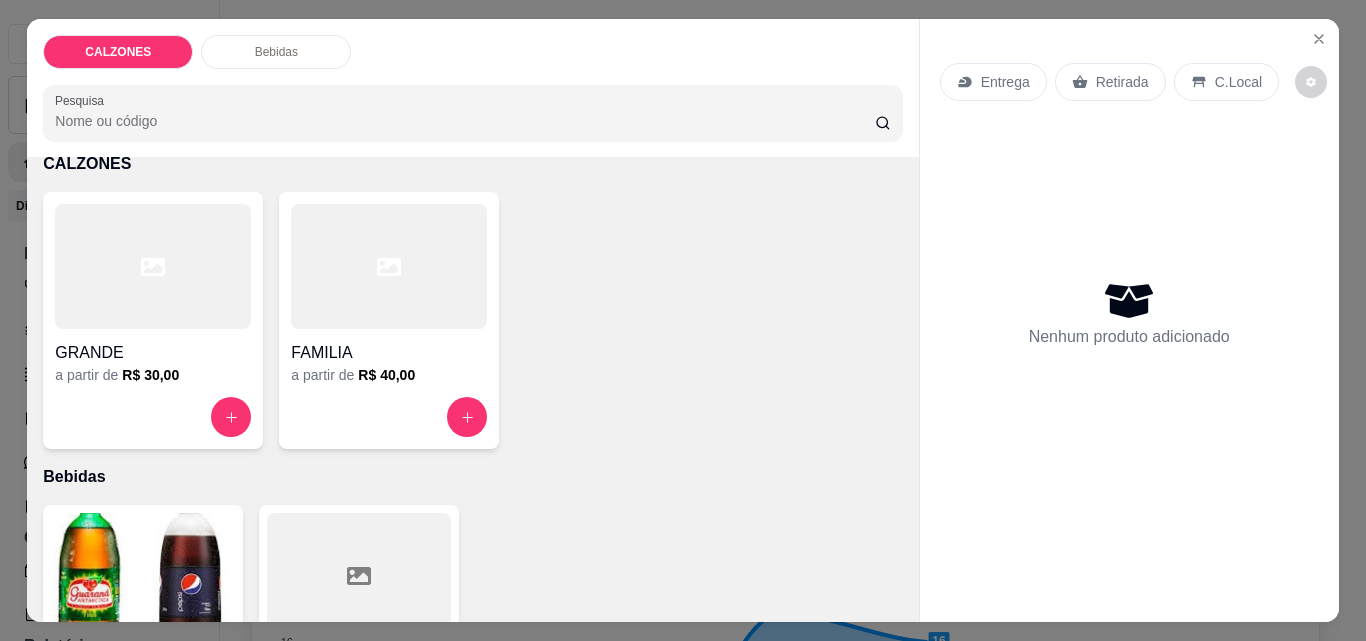 scroll, scrollTop: 15, scrollLeft: 0, axis: vertical 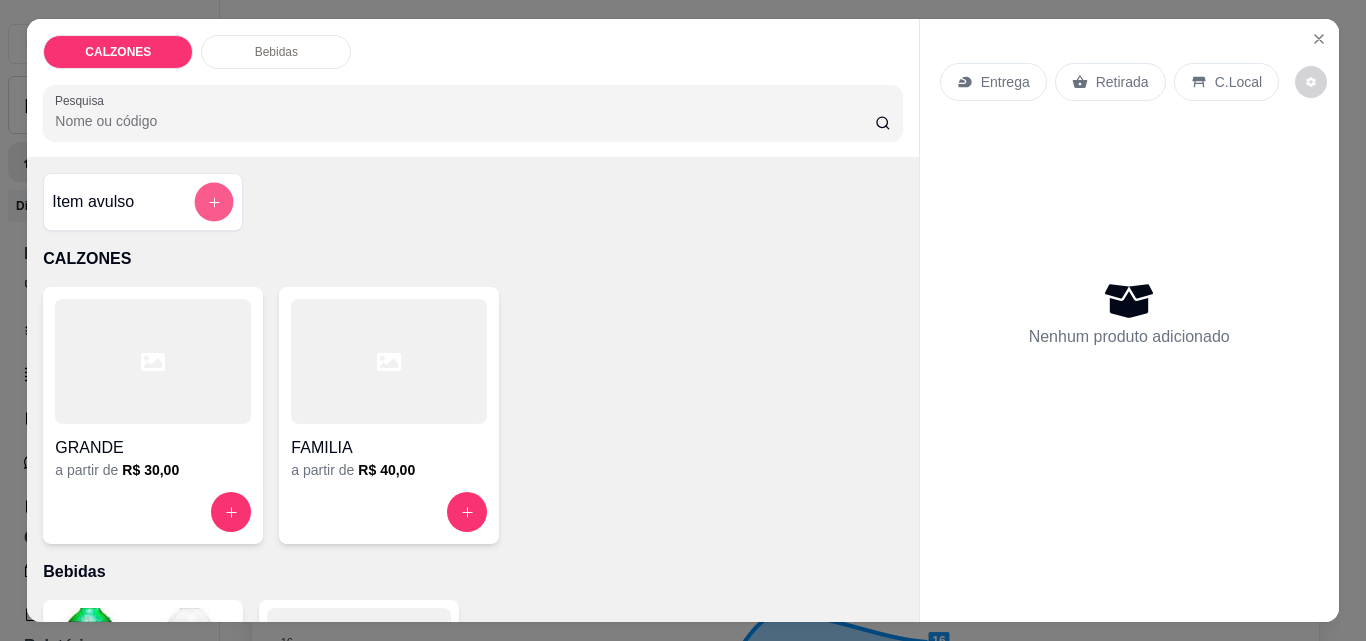 click at bounding box center (214, 202) 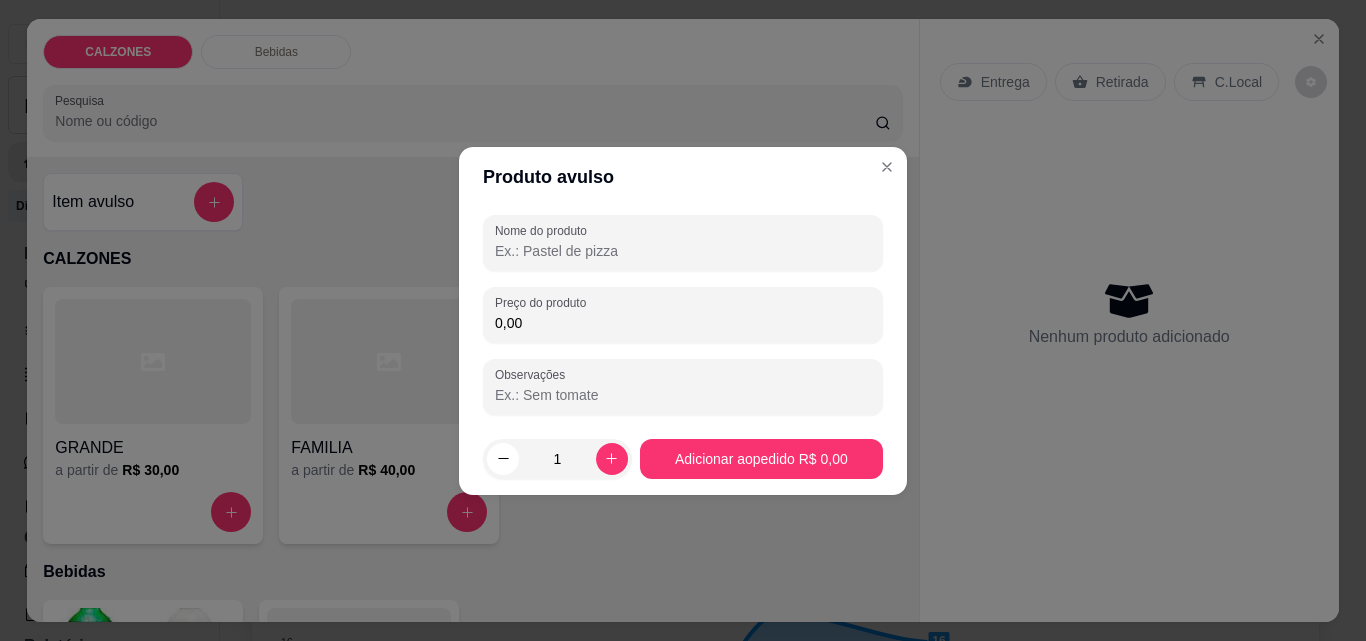 click on "Nome do produto" at bounding box center [683, 251] 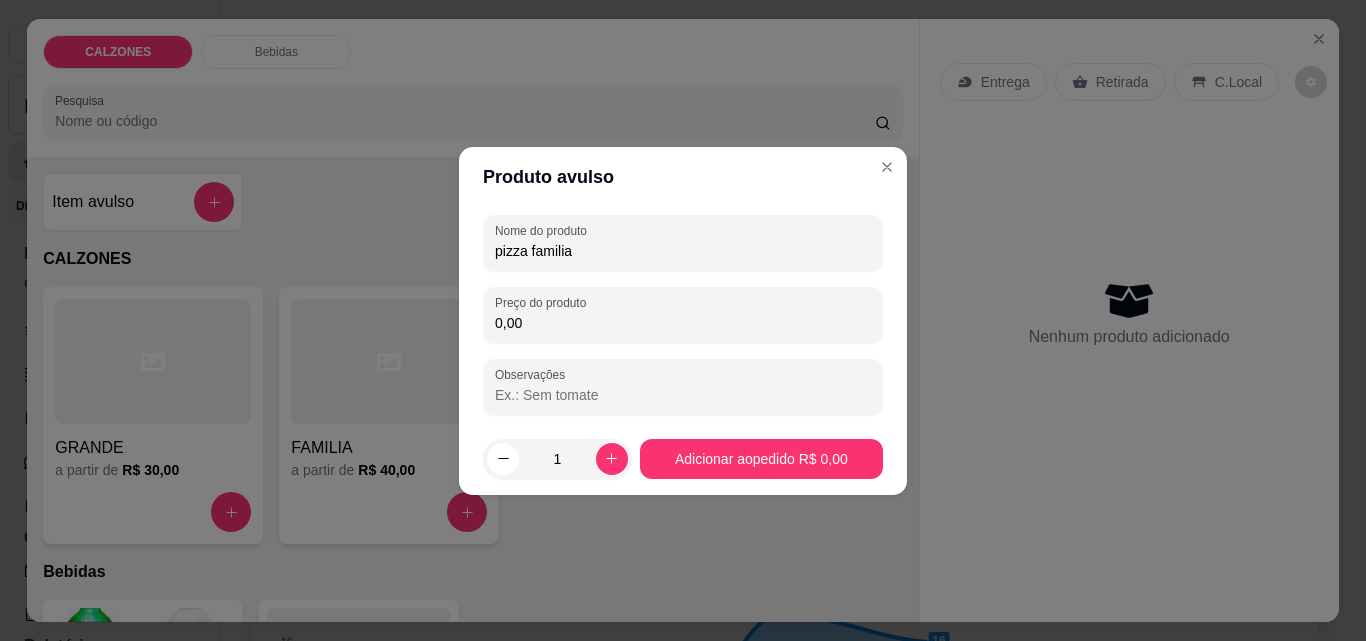 type on "pizza familia" 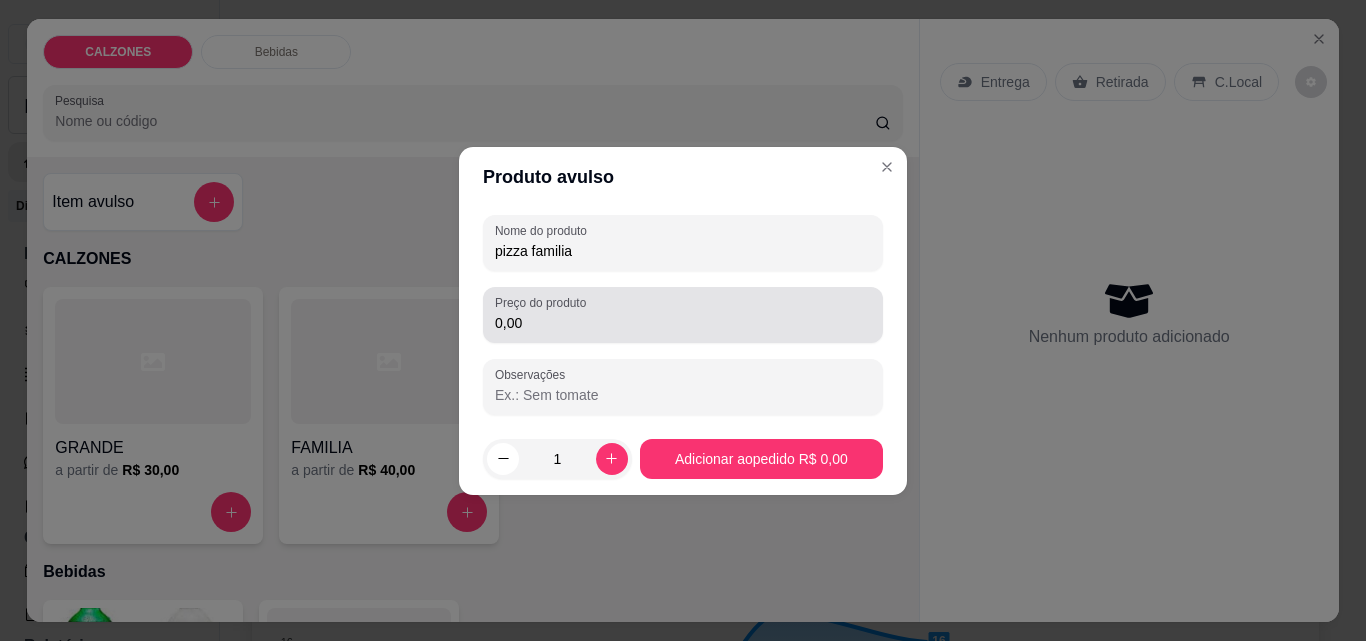 click on "0,00" at bounding box center [683, 315] 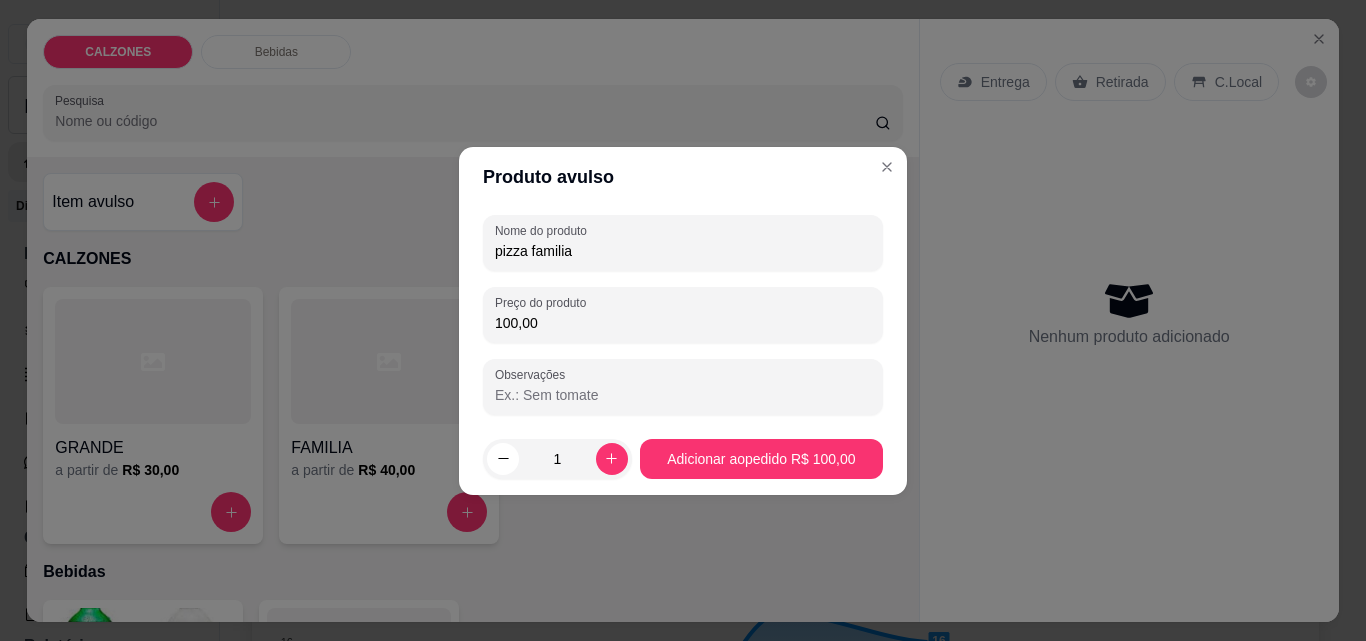 type on "100,00" 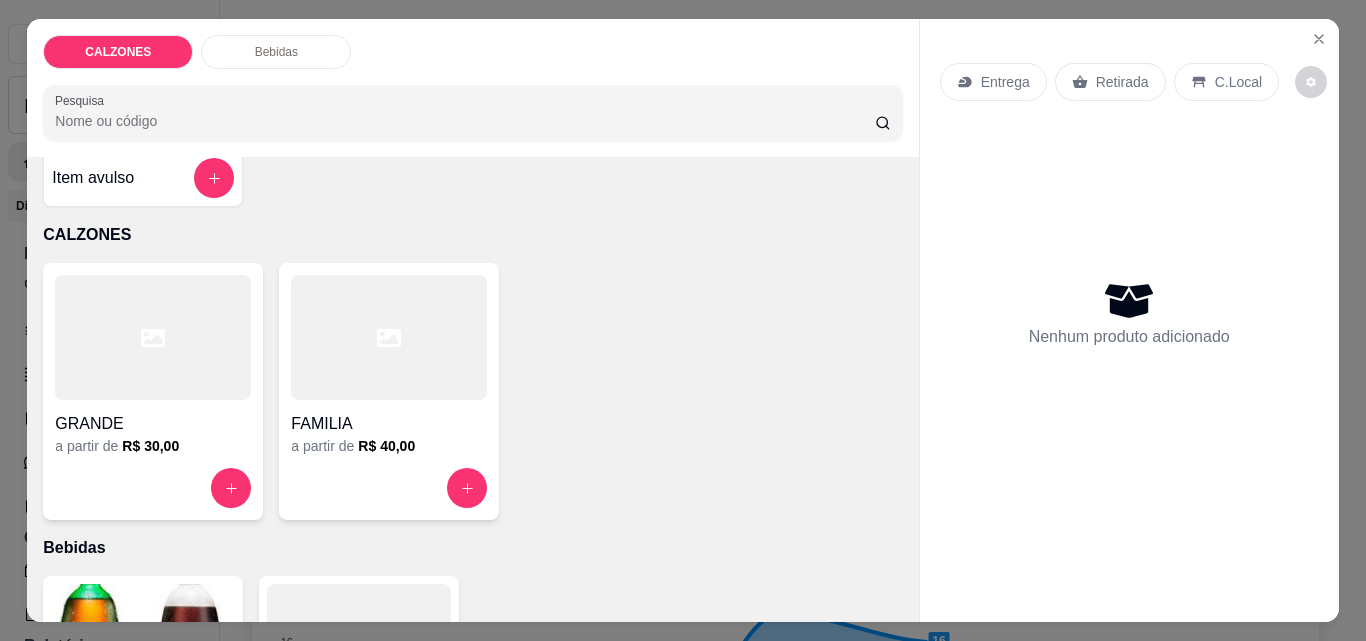 scroll, scrollTop: 0, scrollLeft: 0, axis: both 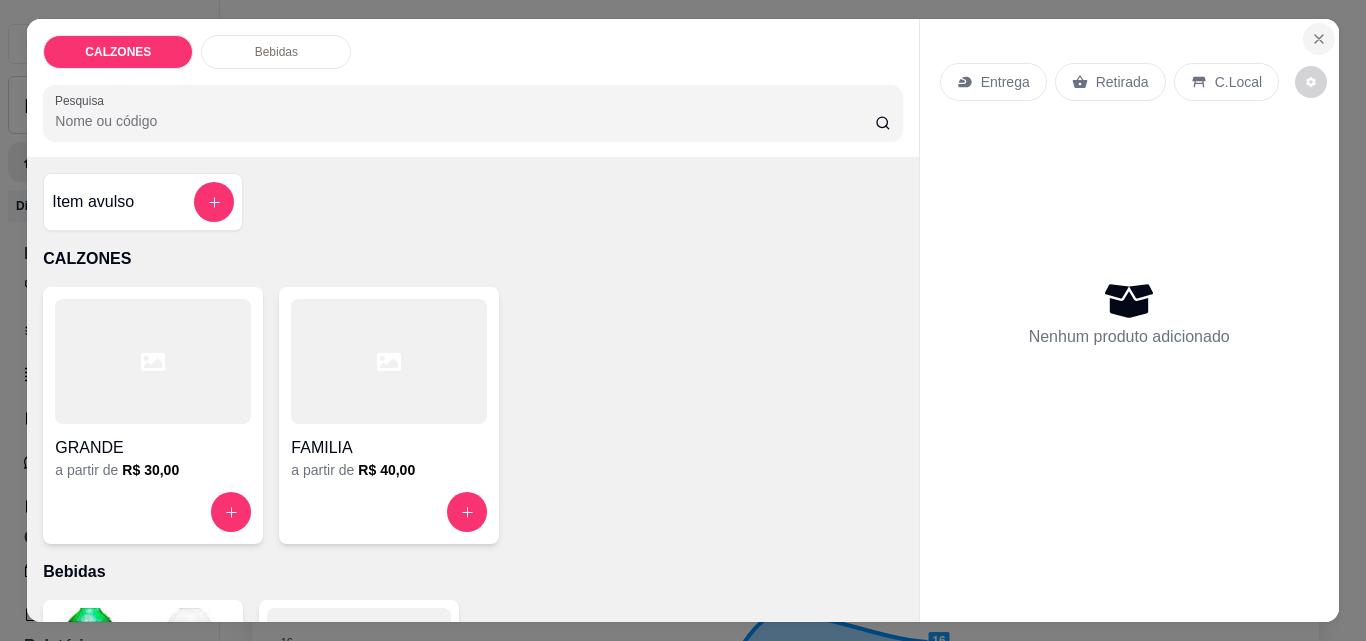 click 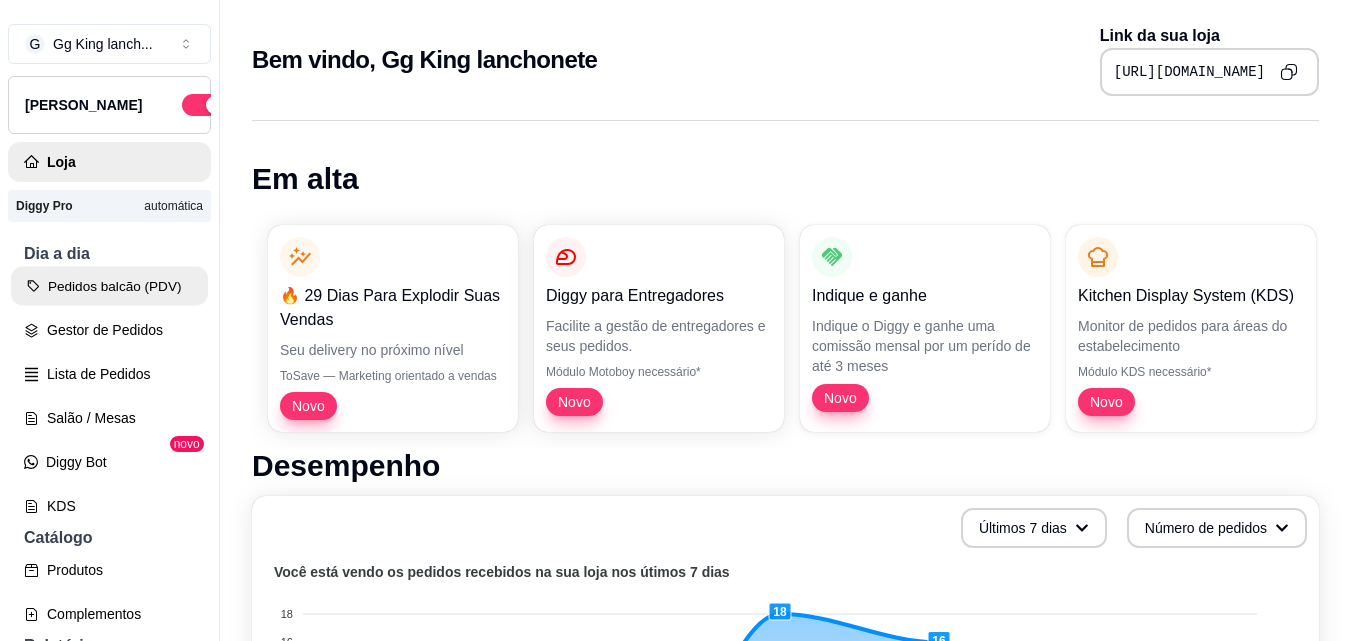 click on "Pedidos balcão (PDV)" at bounding box center [109, 286] 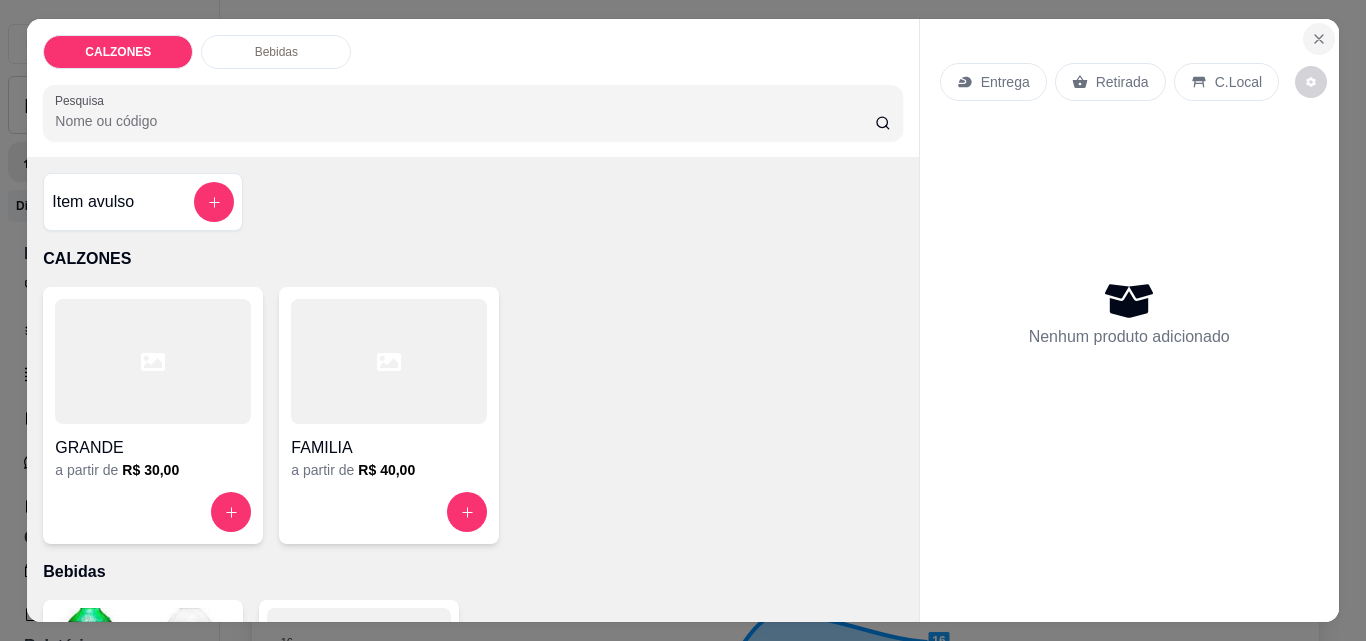click 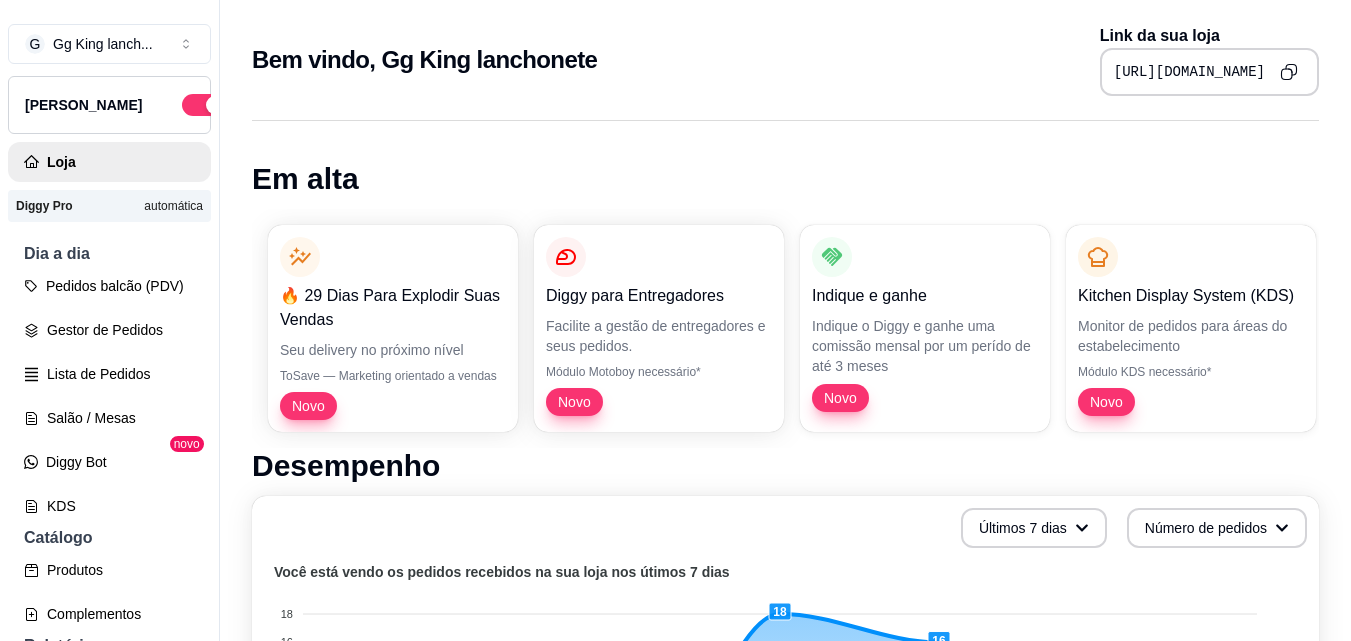 type 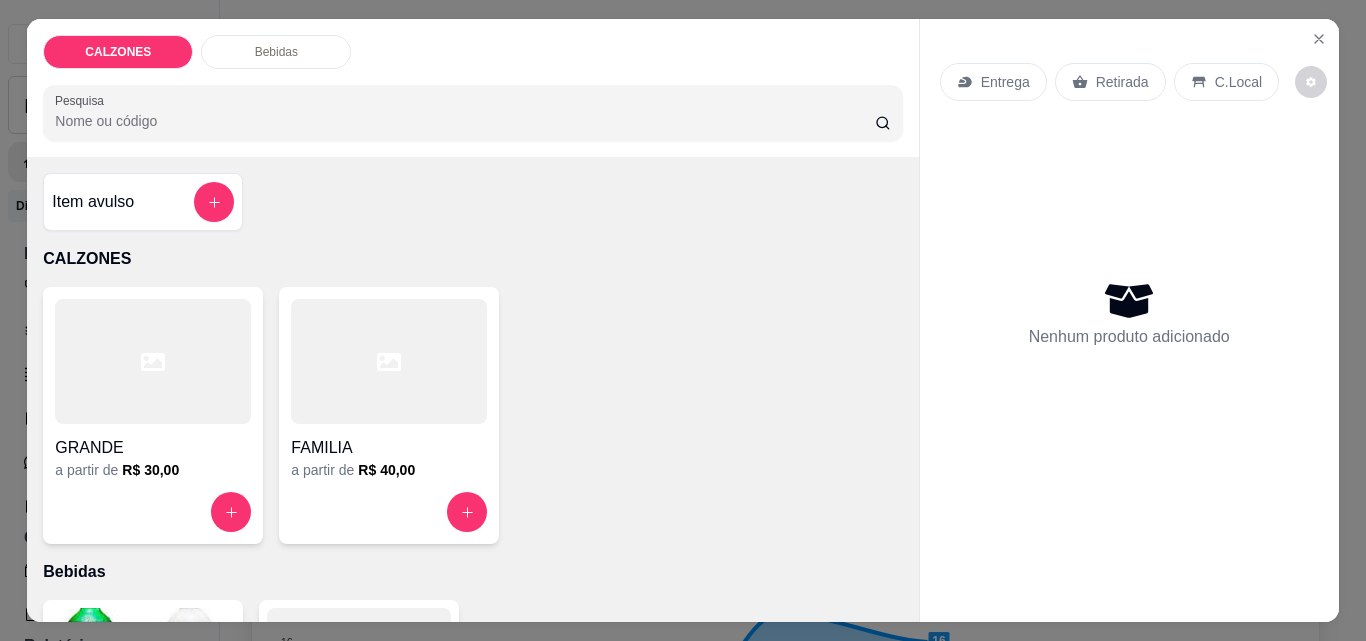click at bounding box center (153, 361) 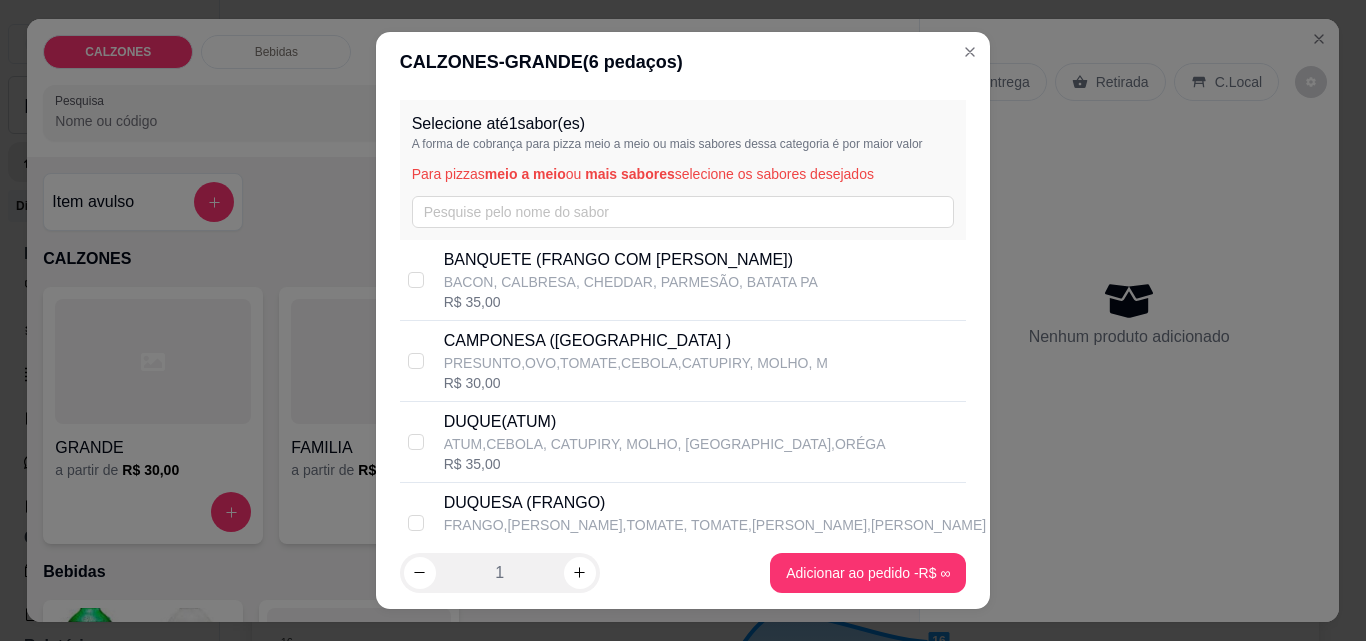 click on "BACON, CALBRESA, CHEDDAR, PARMESÃO, BATATA PA" at bounding box center (631, 282) 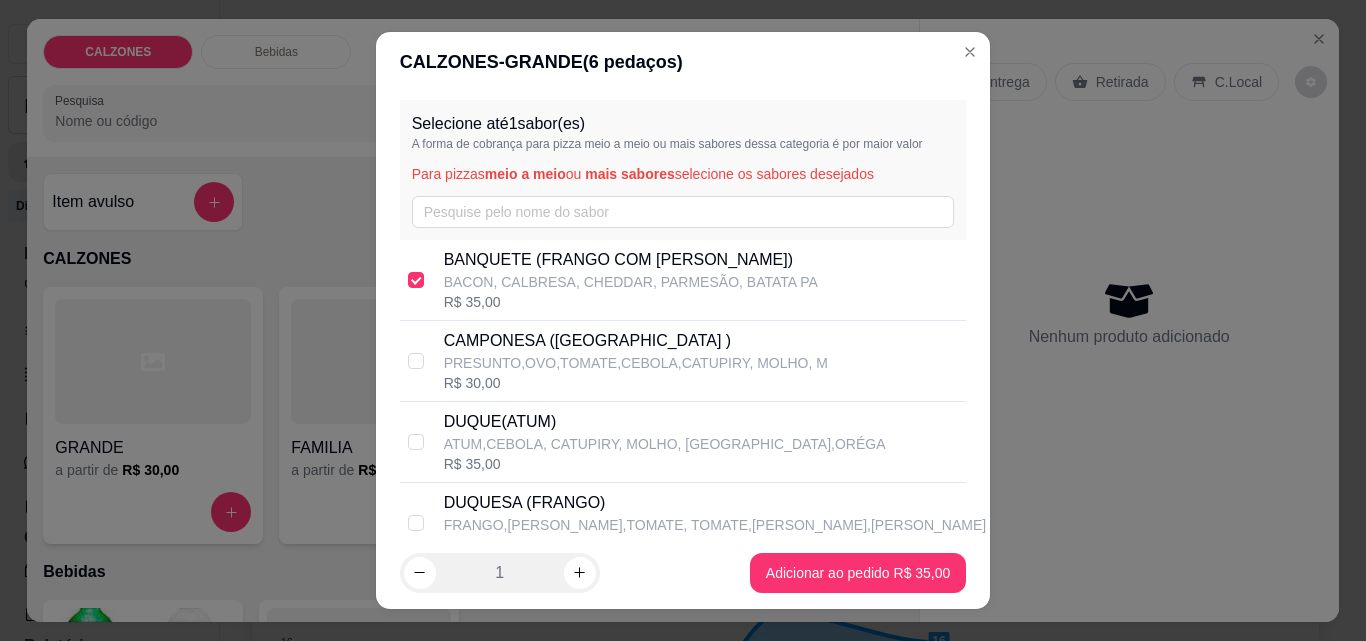 click on "PRESUNTO,OVO,TOMATE,CEBOLA,CATUPIRY, MOLHO, M" at bounding box center [636, 363] 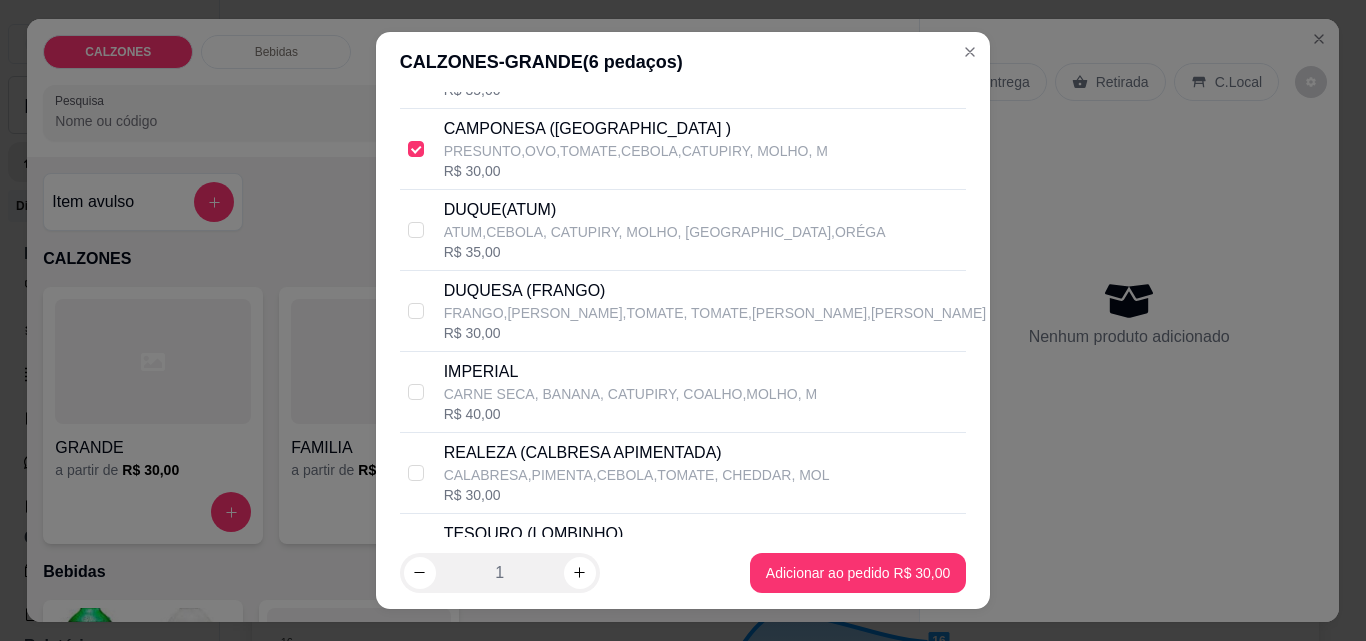 scroll, scrollTop: 220, scrollLeft: 0, axis: vertical 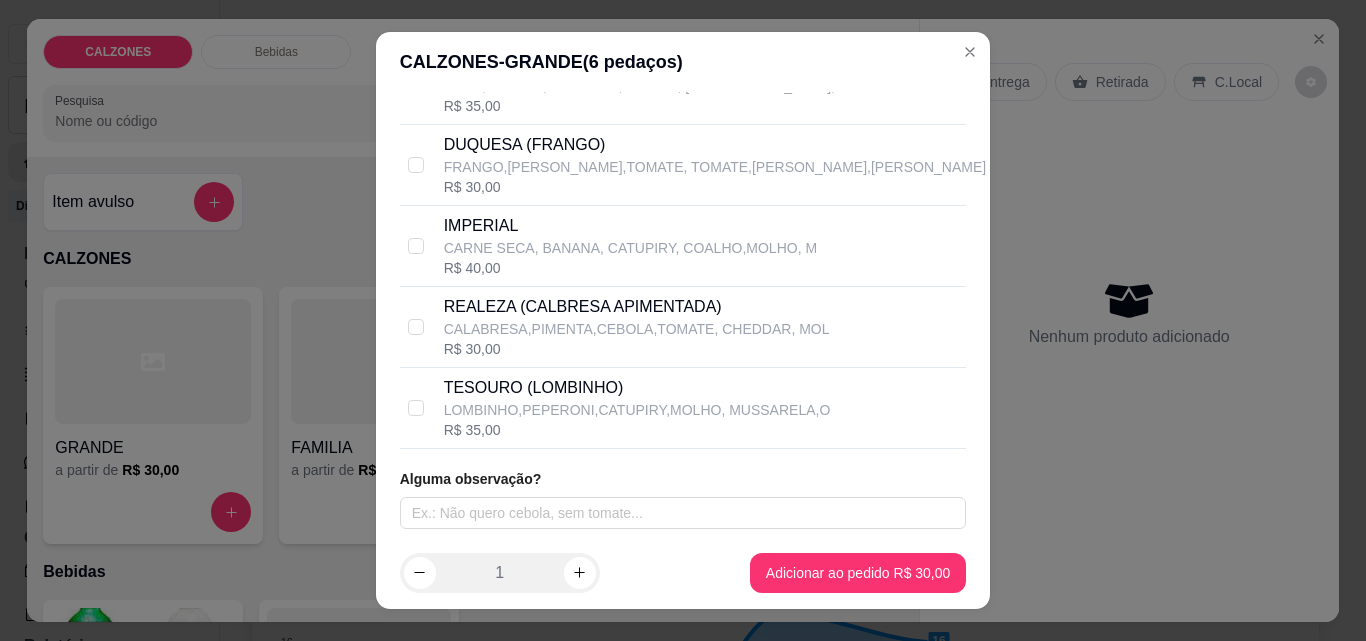 click on "R$ 35,00" at bounding box center (637, 430) 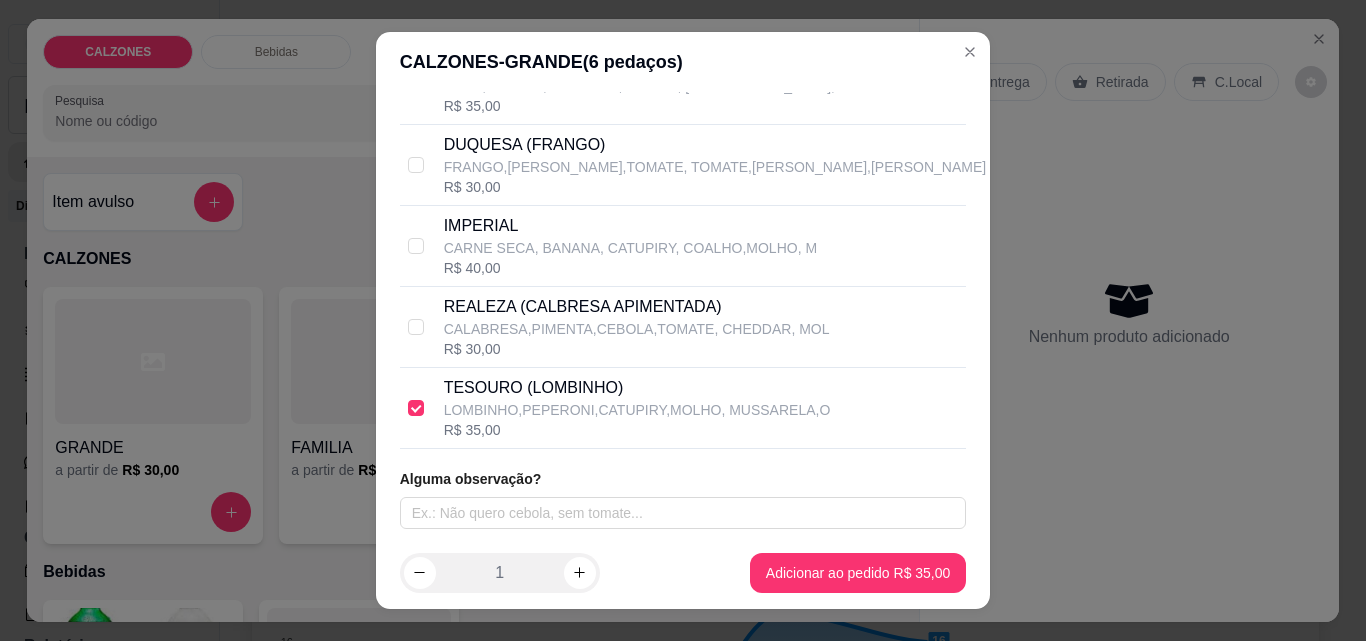 click on "R$ 30,00" at bounding box center (637, 349) 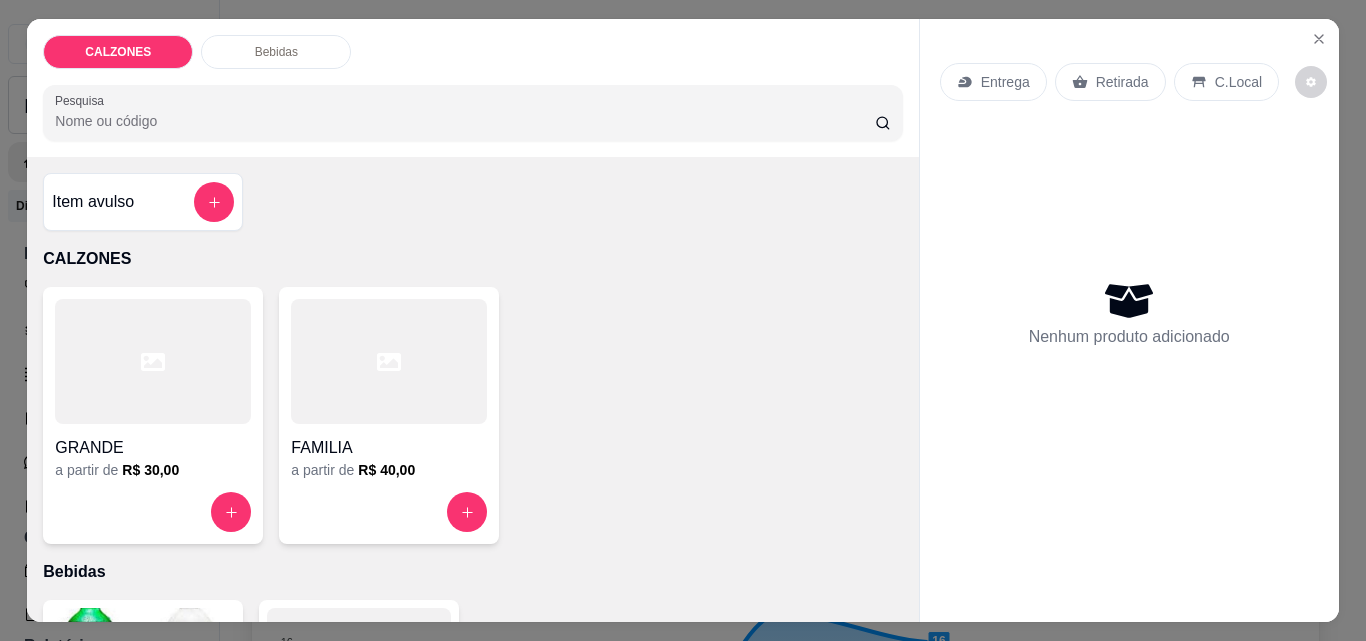 click at bounding box center [389, 361] 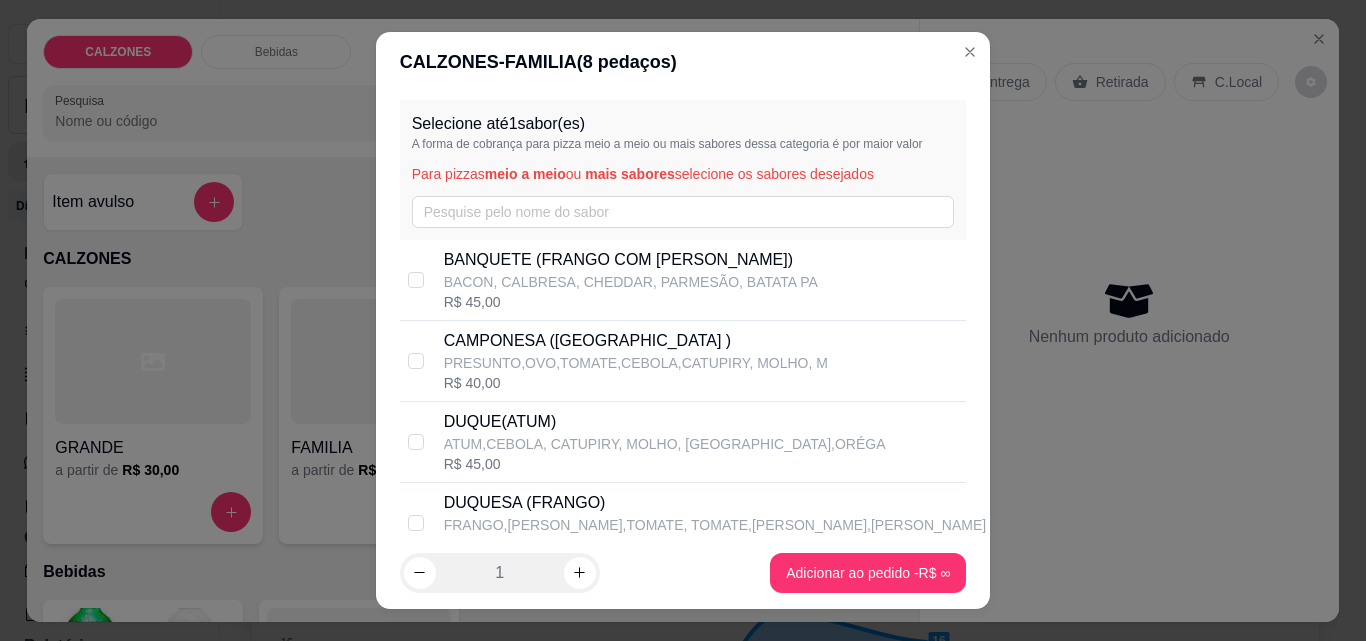 click on "BANQUETE (FRANGO COM [PERSON_NAME])" at bounding box center (631, 260) 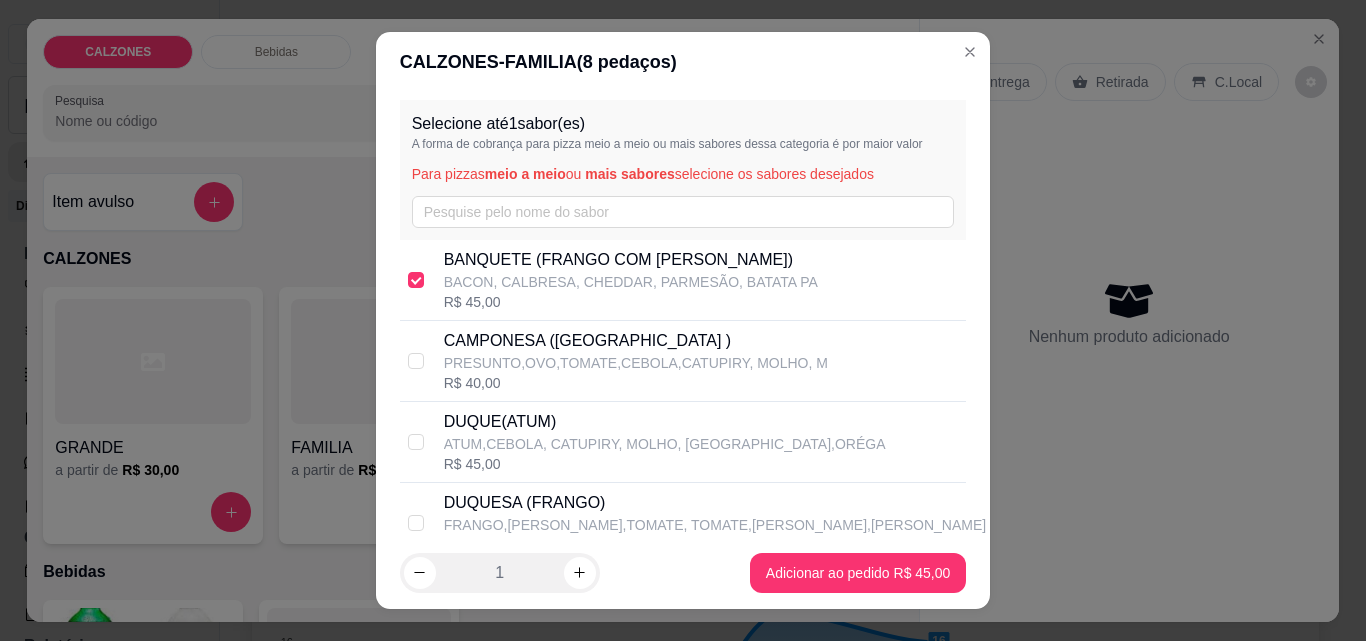 click on "CAMPONESA ([GEOGRAPHIC_DATA] )" at bounding box center [636, 341] 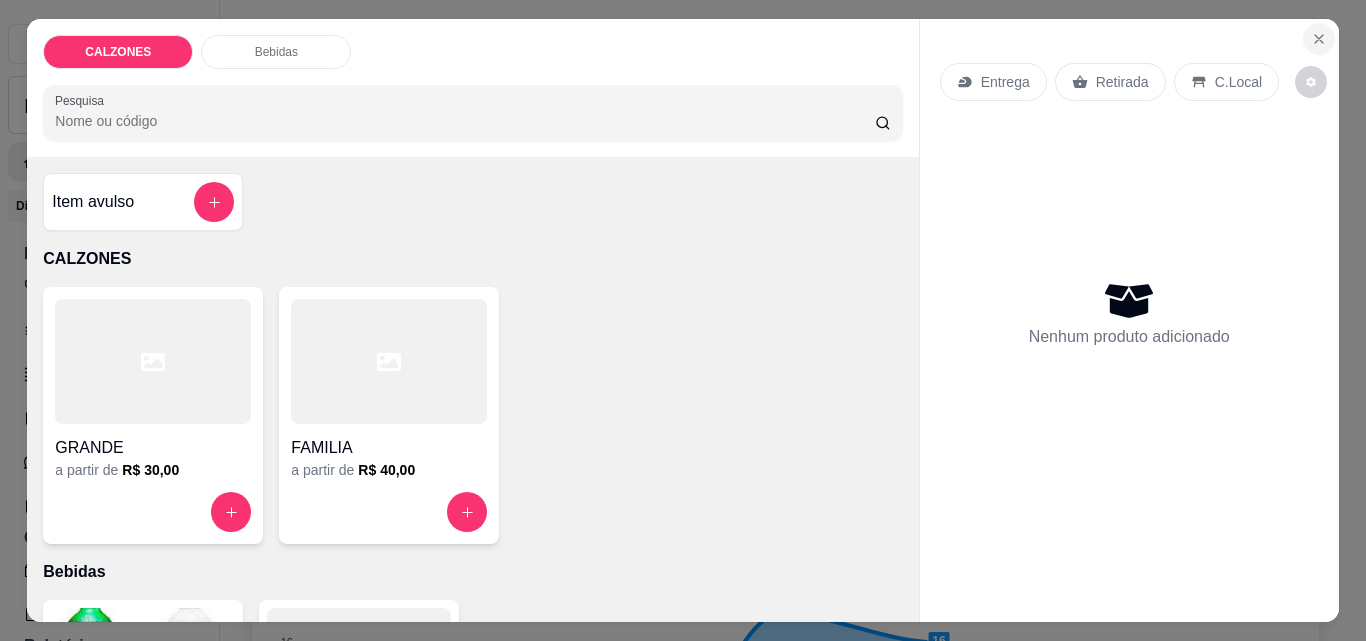 click 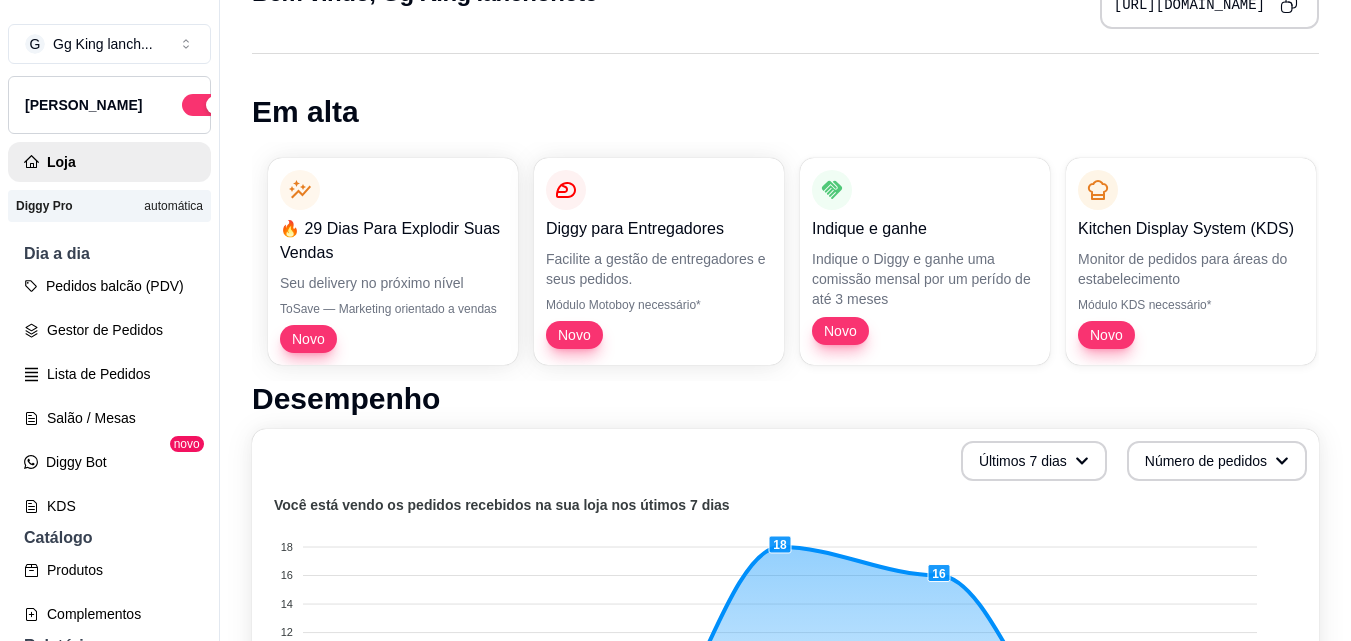 scroll, scrollTop: 76, scrollLeft: 0, axis: vertical 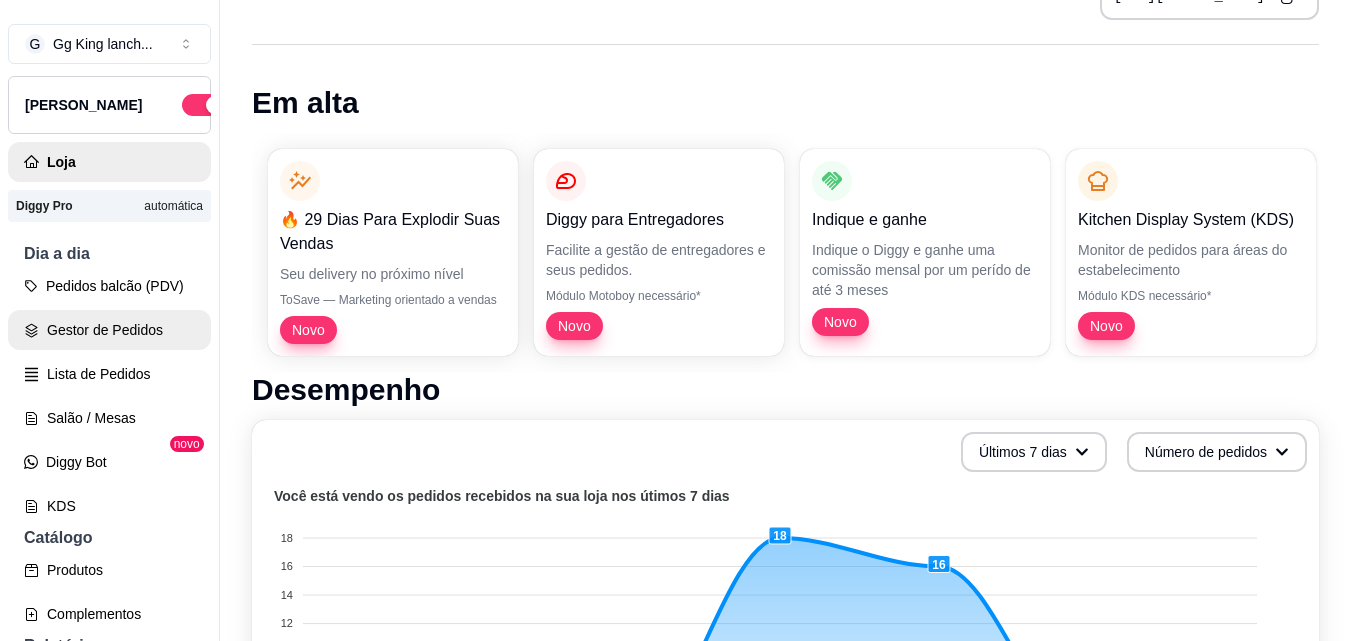 click on "Gestor de Pedidos" at bounding box center (109, 330) 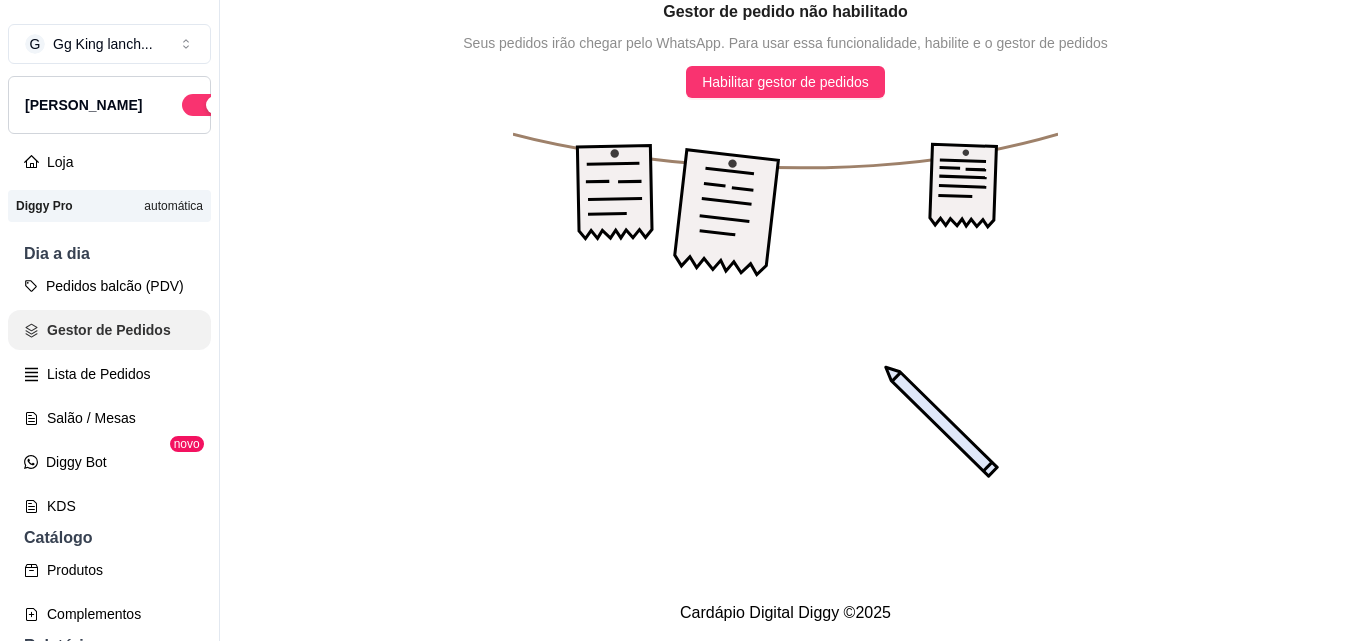 scroll, scrollTop: 0, scrollLeft: 0, axis: both 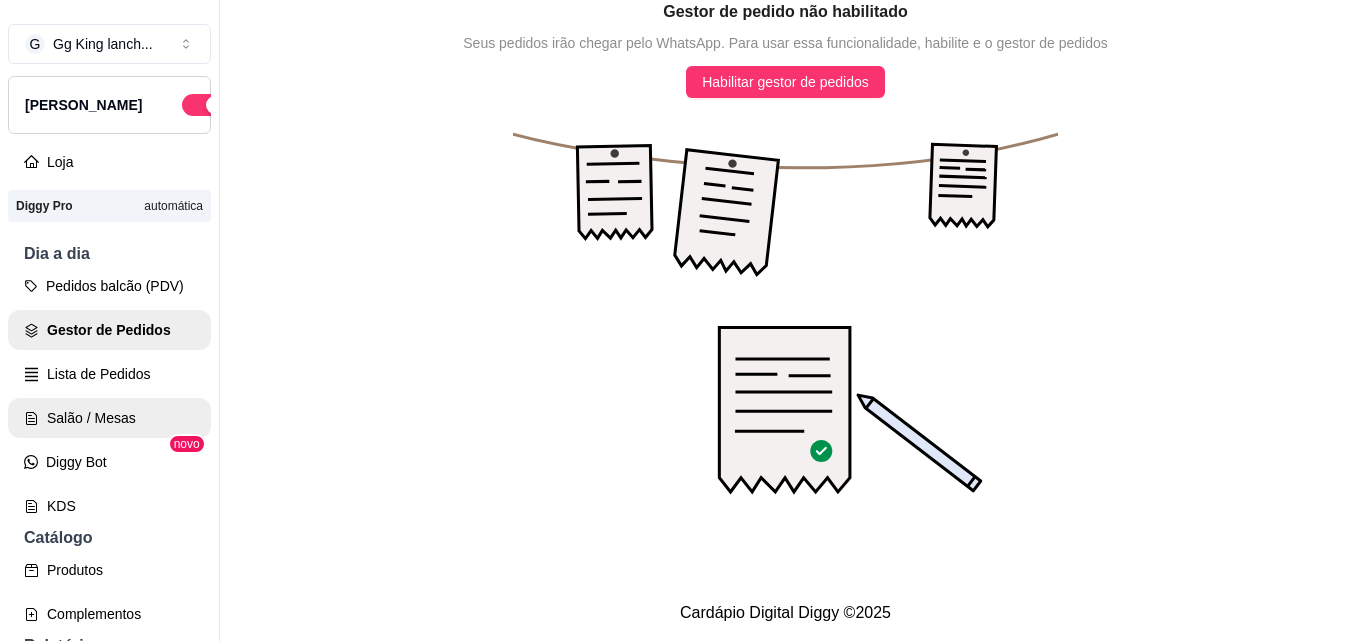 click on "Salão / Mesas" at bounding box center [109, 418] 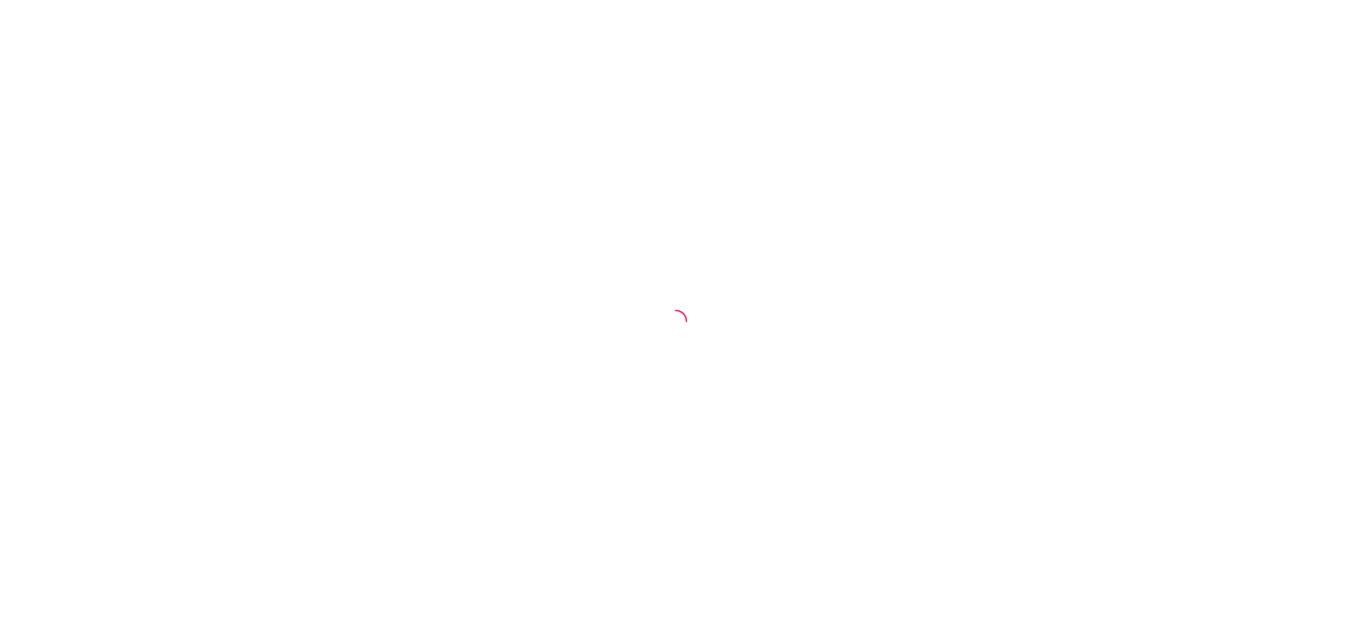 scroll, scrollTop: 0, scrollLeft: 0, axis: both 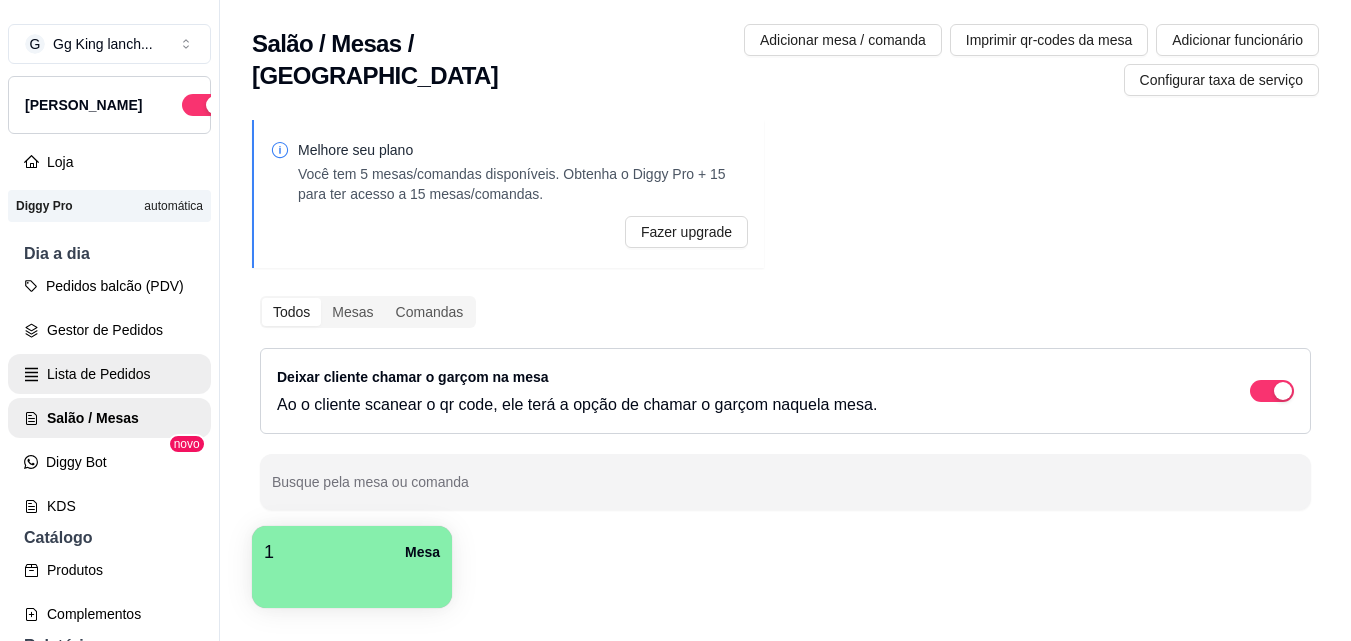 click on "Lista de Pedidos" at bounding box center [109, 374] 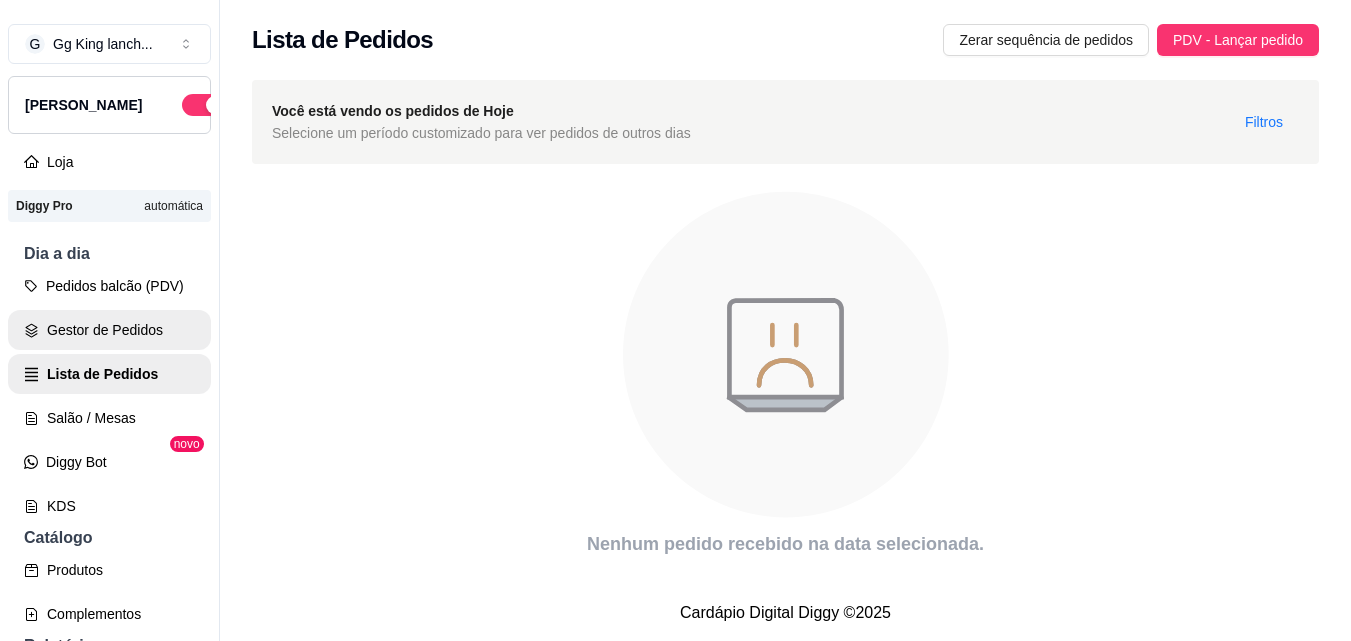 click on "Gestor de Pedidos" at bounding box center (109, 330) 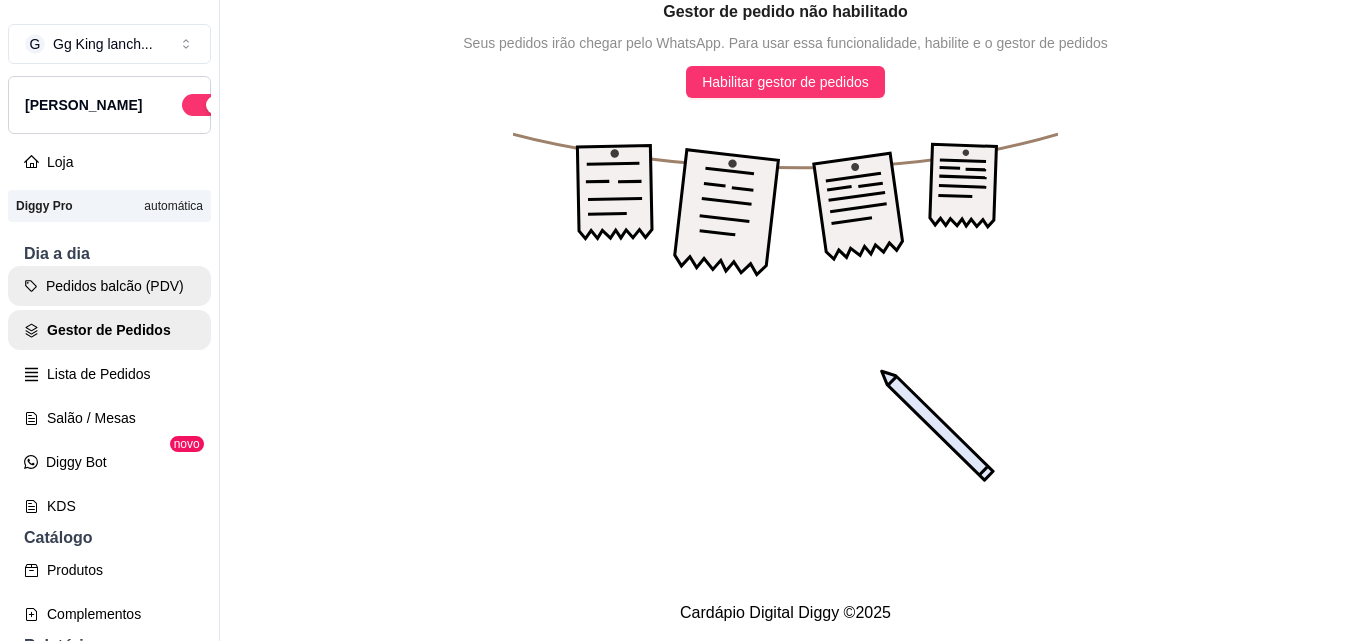 click on "Pedidos balcão (PDV)" at bounding box center [109, 286] 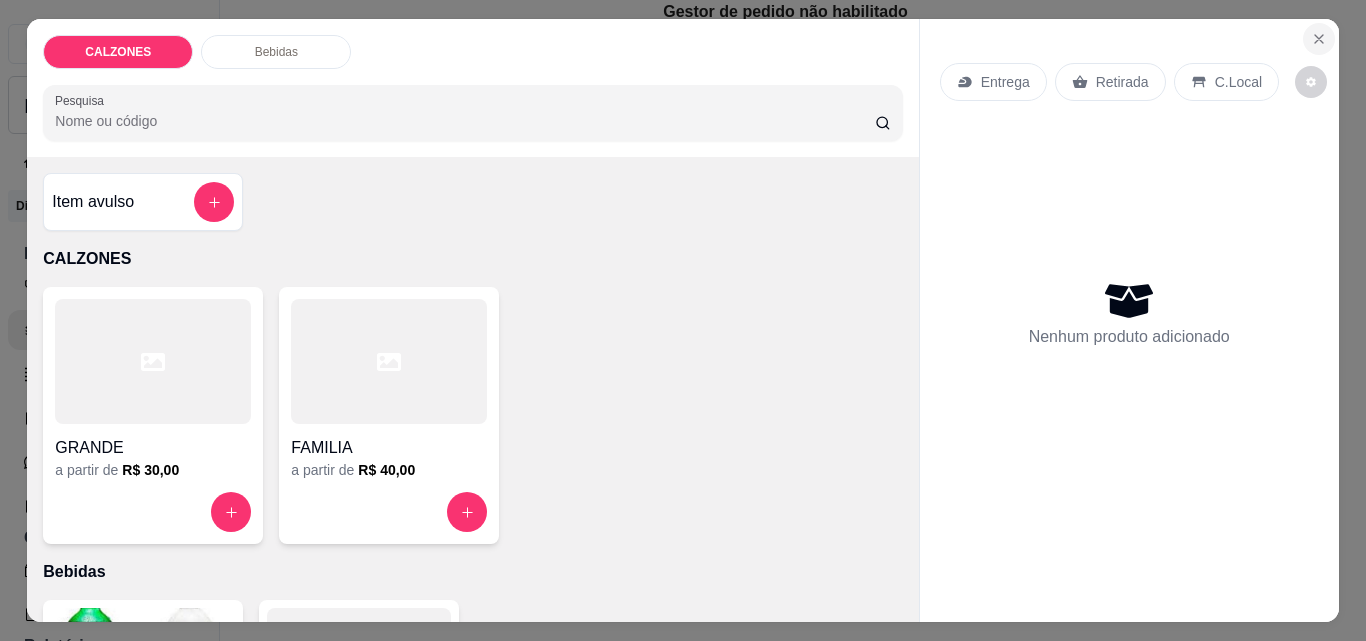 click at bounding box center (1319, 39) 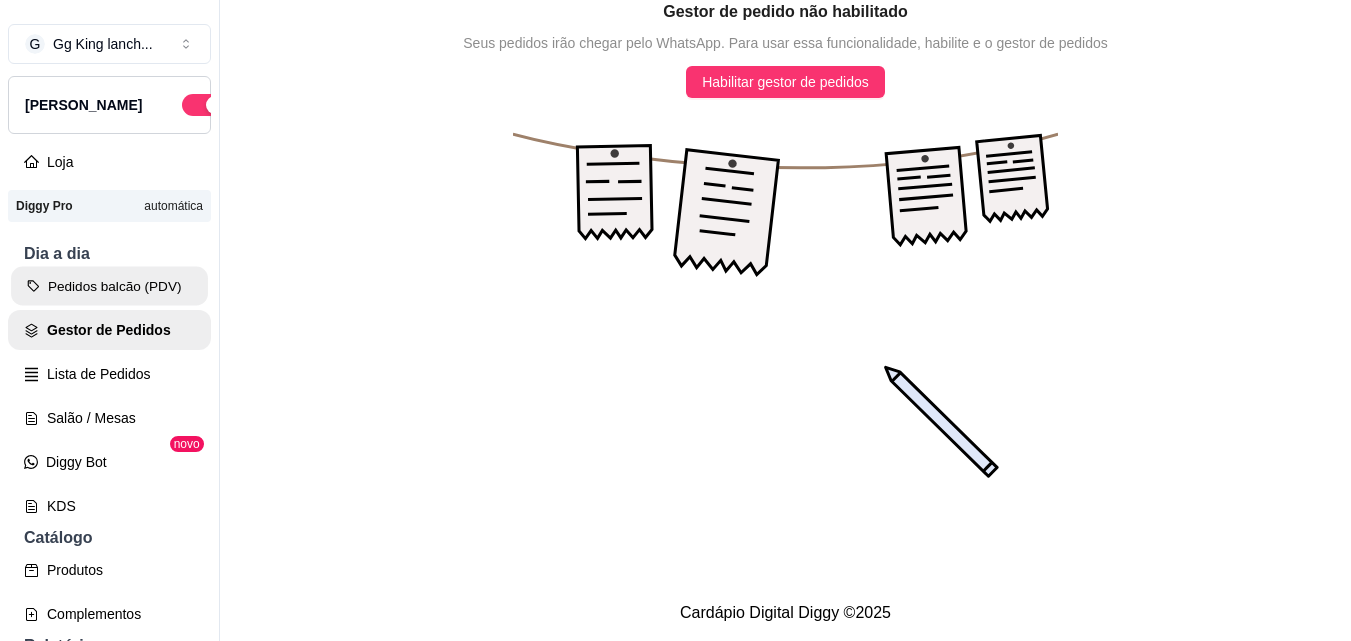 click on "Pedidos balcão (PDV)" at bounding box center (109, 286) 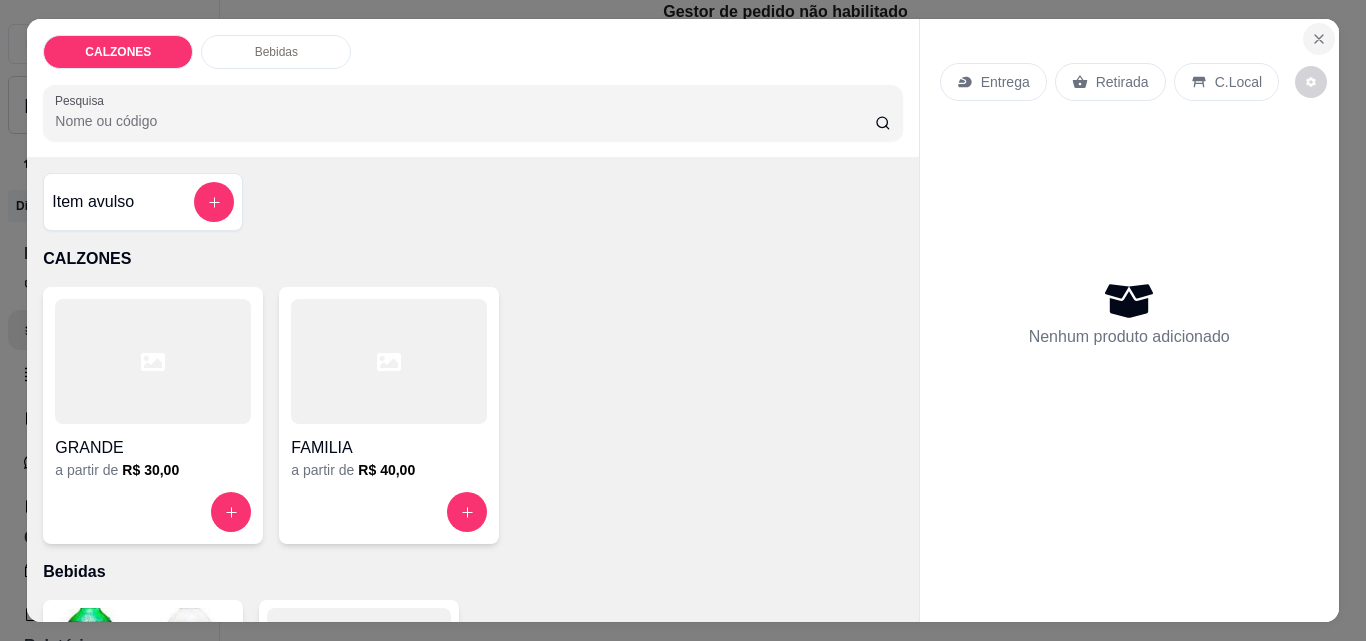 click 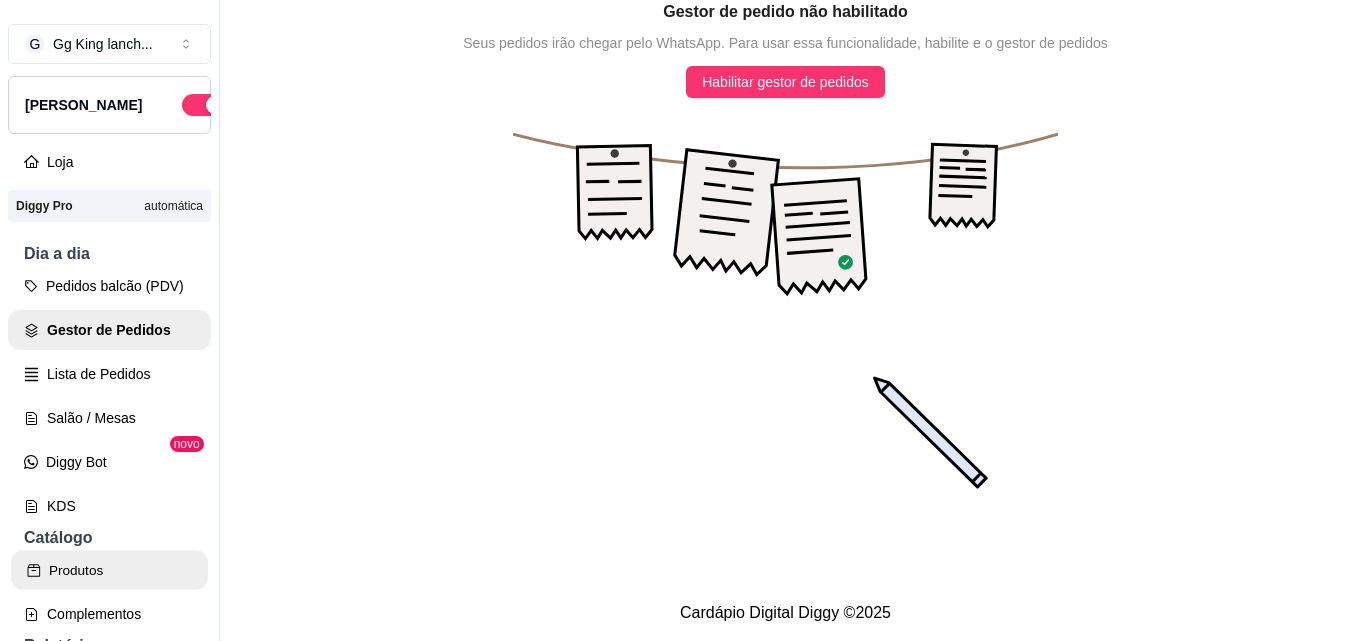 click on "Produtos" at bounding box center [109, 570] 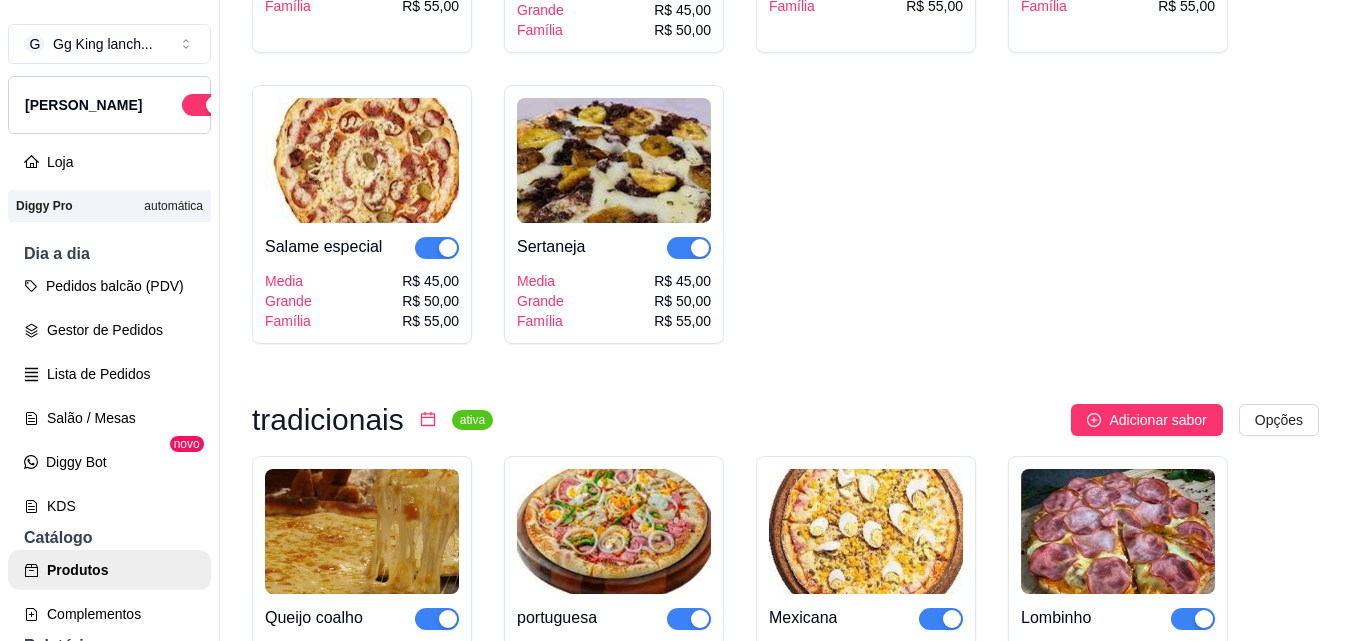 scroll, scrollTop: 1259, scrollLeft: 0, axis: vertical 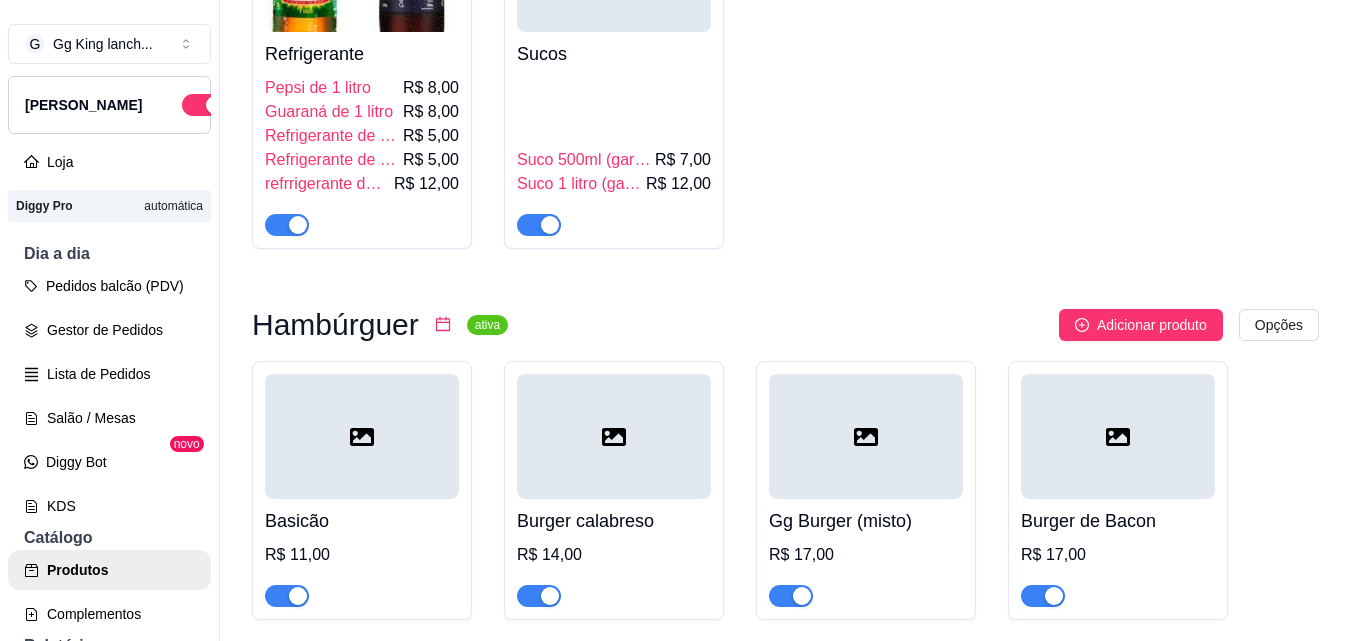 click on "pizzas de camarão  ativa Adicionar sabor Opções CAMARÃO ALHO E OLEO   MEDIA GRANDE FAMILIA R$ 55,00 R$ 60,00 R$ 65,00 CAMARÃO COM GELEIA DE ABACAXI    MEDIA GRANDE FAMILIA R$ 60,00 R$ 65,00 R$ 70,00 CAMARÃO CREMOSO    MEDIA GRANDE FAMILIA R$ 55,00 R$ 60,00 R$ 65,00 CAMARÃO CREMOSO COM GORGONZOLA E BROCOLIS    MEDIA GRANDE FAMILIA R$ 60,00 R$ 65,00 R$ 70,00 especiais  ativa Adicionar sabor Opções 5 queijos    Media Grande  Família  R$ 45,00 R$ 50,00 R$ 55,00 batata frita especial    Media Grande  Família  R$ 45,00 R$ 50,00 R$ 55,00 Carne seca    Media Grande  Família  R$ 45,00 R$ 50,00 R$ 55,00 COALHO COM GELEIA DE PIMENTA    Media Grande  Família  R$ 45,00 R$ 50,00 R$ 55,00 Império    Media Grande  Família  R$ 45,00 R$ 50,00 R$ 55,00 LOMBINHO ABACAXI   Media Grande  Família  R$ 40,00 R$ 45,00 R$ 50,00 Lombinho especial    Media Grande  Família  R$ 45,00 R$ 50,00 R$ 55,00 Peperoni    Media Grande  Família  R$ 45,00 R$ 50,00 R$ 55,00 Salame especial    Media" at bounding box center [785, -2232] 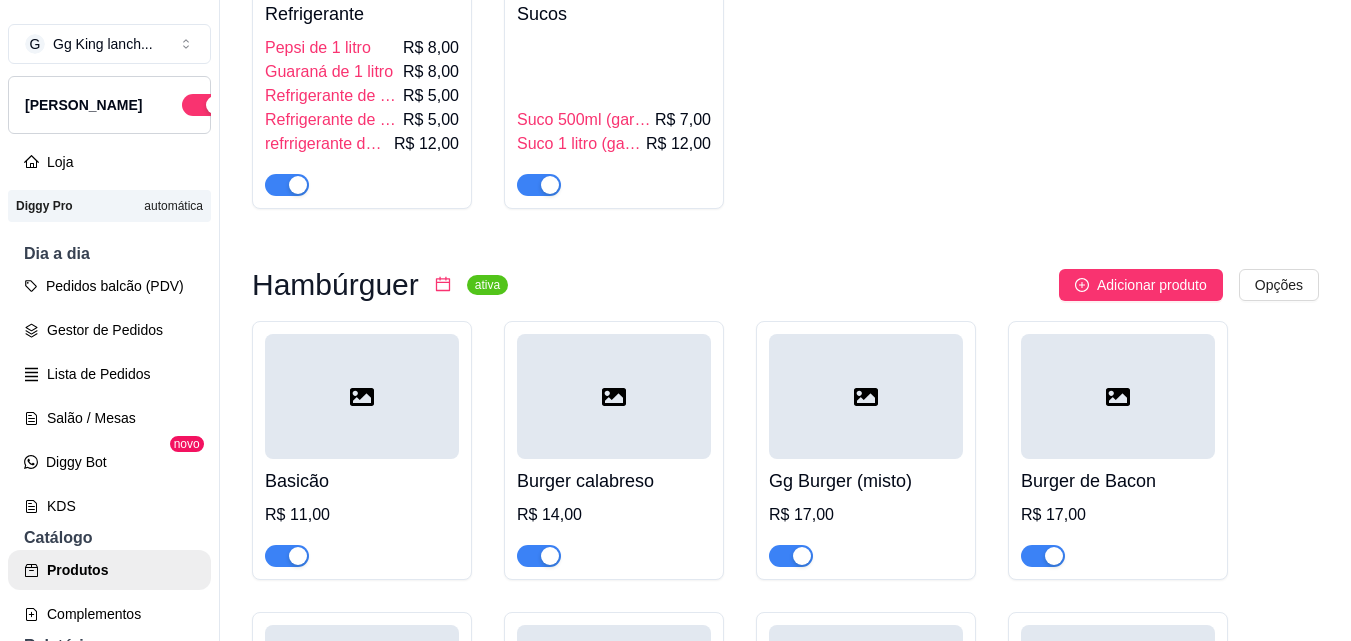 scroll, scrollTop: 6284, scrollLeft: 0, axis: vertical 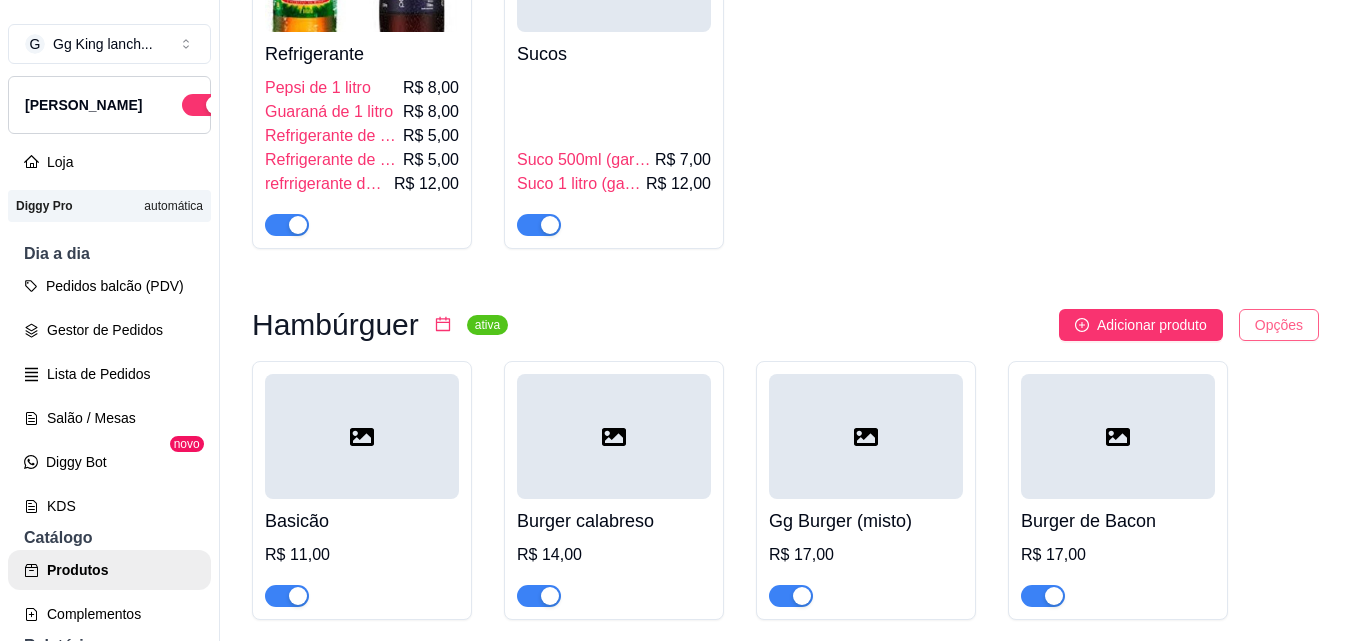 click on "G Gg King lanch ... Loja Aberta Loja Diggy Pro automática   Dia a dia Pedidos balcão (PDV) Gestor de Pedidos Lista de Pedidos Salão / Mesas Diggy Bot novo KDS Catálogo Produtos Complementos Relatórios Relatórios de vendas Relatório de clientes Relatório de fidelidade novo Gerenciar Entregadores novo Nota Fiscal (NFC-e) Controle de caixa Controle de fiado Cupons Clientes Estoque Configurações Diggy Planos Precisa de ajuda? Sair Produtos Adicionar categoria Reodernar categorias Aqui você cadastra e gerencia seu produtos e categorias pizzas de camarão  ativa Adicionar sabor Opções CAMARÃO ALHO E OLEO   MEDIA GRANDE FAMILIA R$ 55,00 R$ 60,00 R$ 65,00 CAMARÃO COM GELEIA DE ABACAXI    MEDIA GRANDE FAMILIA R$ 60,00 R$ 65,00 R$ 70,00 CAMARÃO CREMOSO    MEDIA GRANDE FAMILIA R$ 55,00 R$ 60,00 R$ 65,00 CAMARÃO CREMOSO COM GORGONZOLA E BROCOLIS    MEDIA GRANDE FAMILIA R$ 60,00 R$ 65,00 R$ 70,00 especiais  ativa Adicionar sabor Opções 5 queijos    Media Grande  Família  R$ 45,00 R$ 50,00" at bounding box center (675, 320) 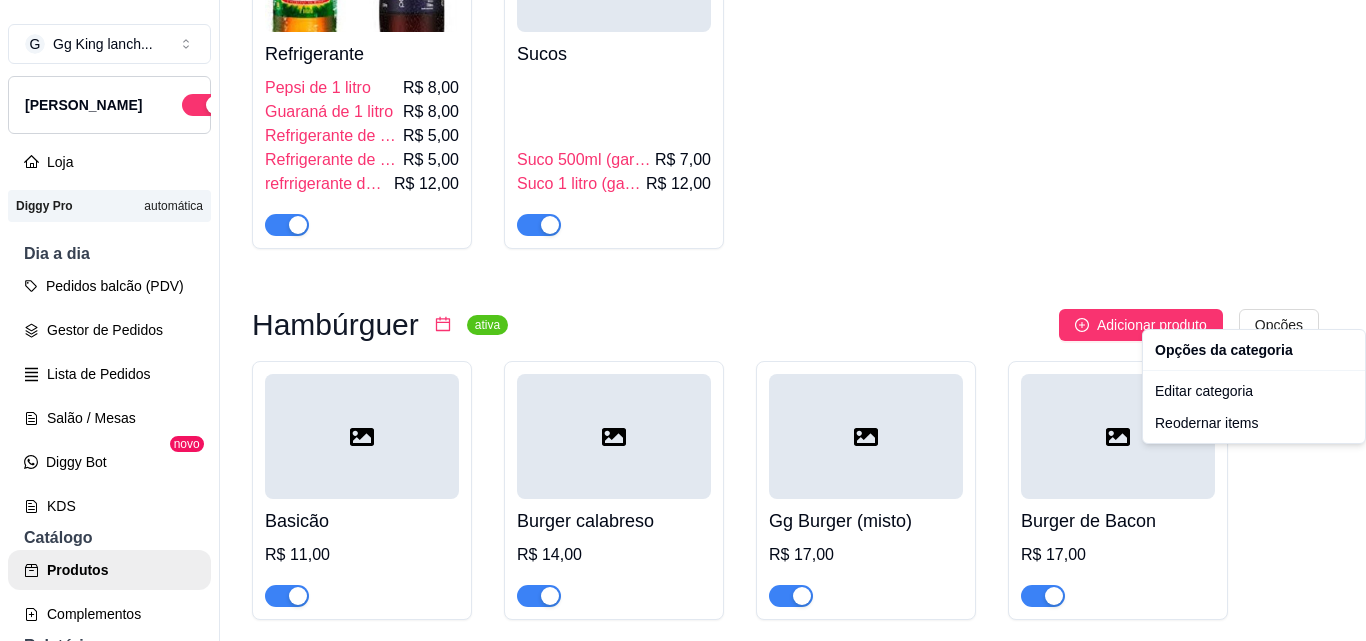 click on "G Gg King lanch ... Loja Aberta Loja Diggy Pro automática   Dia a dia Pedidos balcão (PDV) Gestor de Pedidos Lista de Pedidos Salão / Mesas Diggy Bot novo KDS Catálogo Produtos Complementos Relatórios Relatórios de vendas Relatório de clientes Relatório de fidelidade novo Gerenciar Entregadores novo Nota Fiscal (NFC-e) Controle de caixa Controle de fiado Cupons Clientes Estoque Configurações Diggy Planos Precisa de ajuda? Sair Produtos Adicionar categoria Reodernar categorias Aqui você cadastra e gerencia seu produtos e categorias pizzas de camarão  ativa Adicionar sabor Opções CAMARÃO ALHO E OLEO   MEDIA GRANDE FAMILIA R$ 55,00 R$ 60,00 R$ 65,00 CAMARÃO COM GELEIA DE ABACAXI    MEDIA GRANDE FAMILIA R$ 60,00 R$ 65,00 R$ 70,00 CAMARÃO CREMOSO    MEDIA GRANDE FAMILIA R$ 55,00 R$ 60,00 R$ 65,00 CAMARÃO CREMOSO COM GORGONZOLA E BROCOLIS    MEDIA GRANDE FAMILIA R$ 60,00 R$ 65,00 R$ 70,00 especiais  ativa Adicionar sabor Opções 5 queijos    Media Grande  Família  R$ 45,00 R$ 50,00" at bounding box center [683, 320] 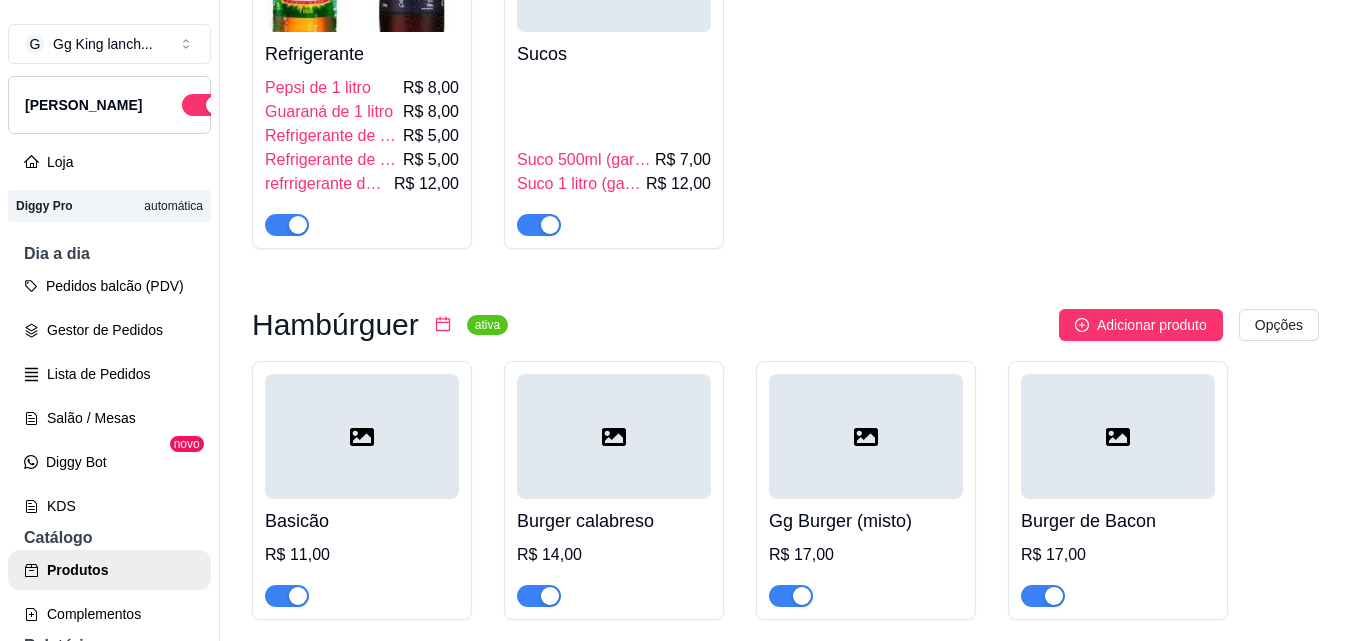 click on "ativa" at bounding box center (487, 325) 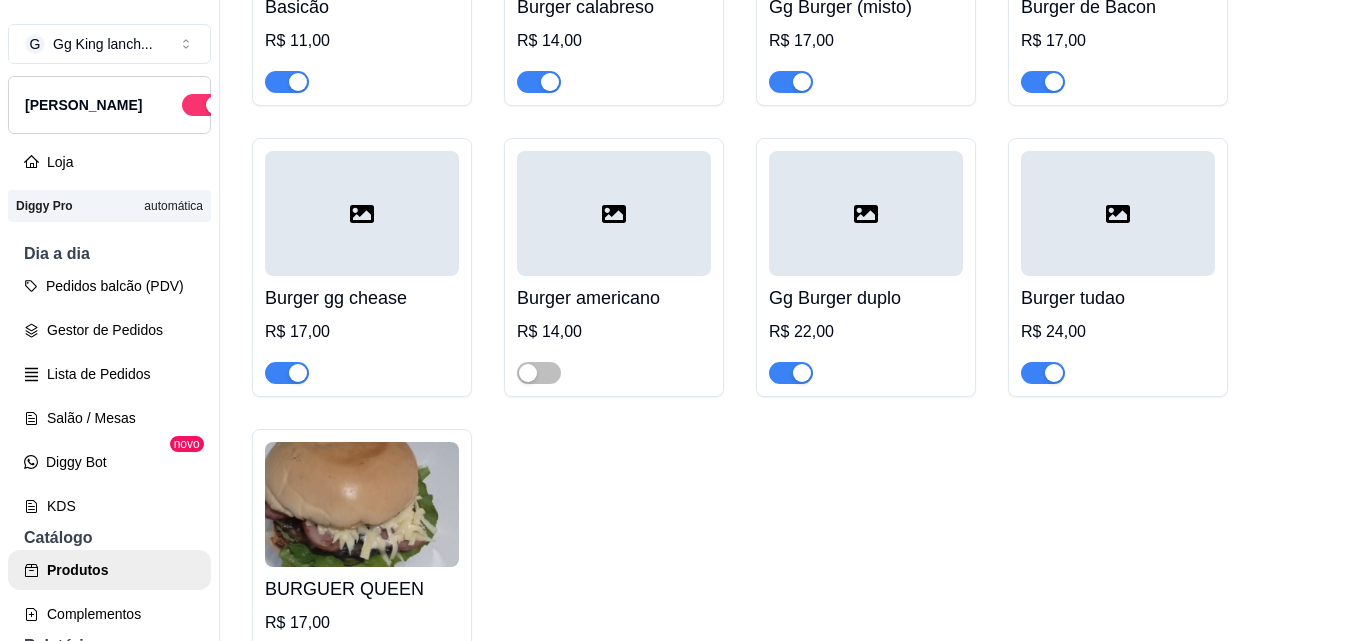 scroll, scrollTop: 6920, scrollLeft: 0, axis: vertical 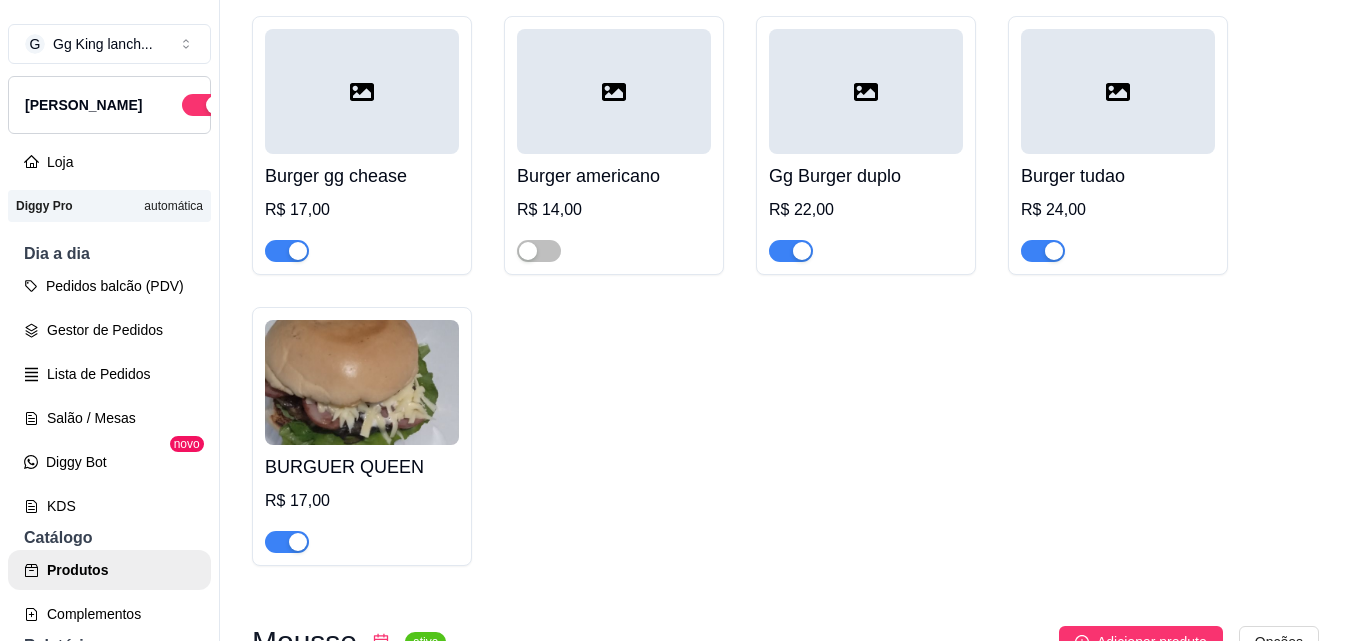 drag, startPoint x: 1332, startPoint y: 549, endPoint x: 1329, endPoint y: 576, distance: 27.166155 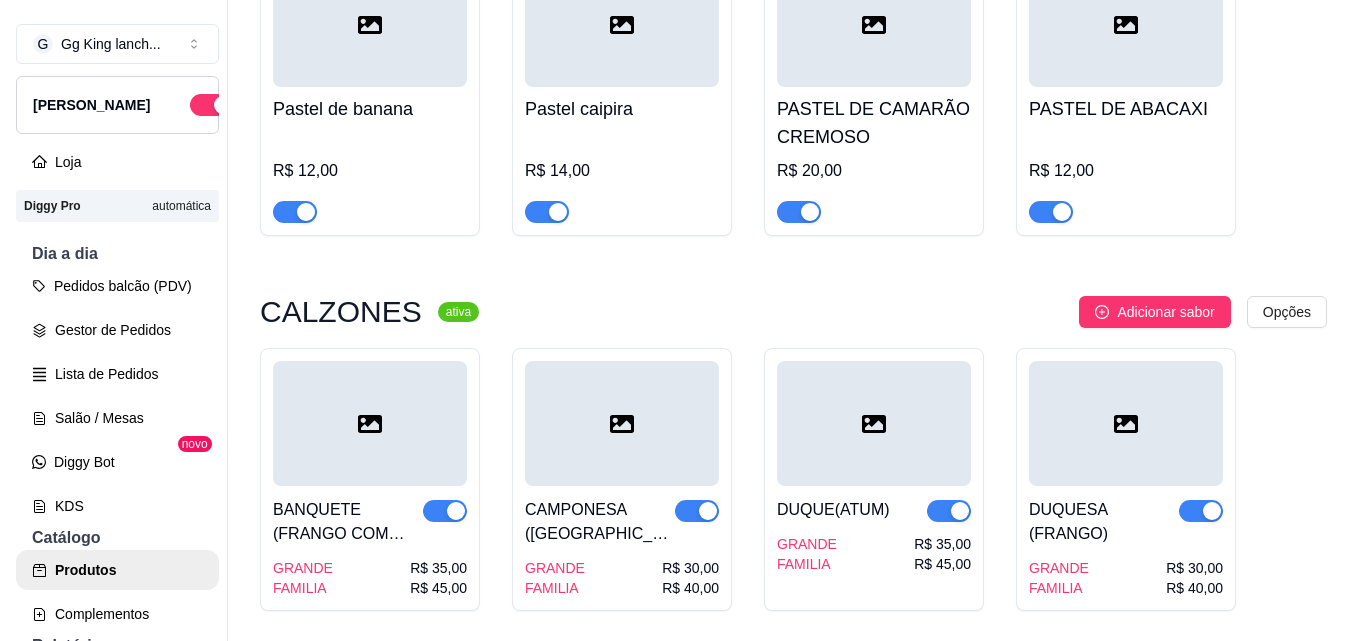 scroll, scrollTop: 5146, scrollLeft: 0, axis: vertical 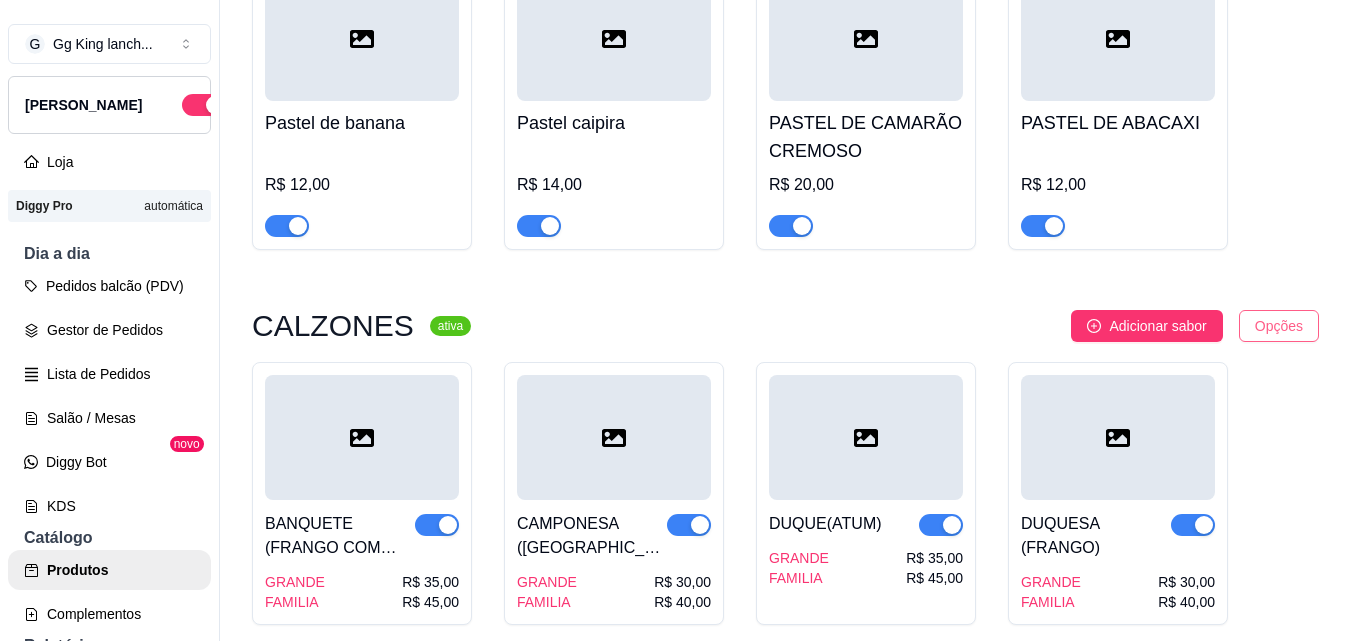 click on "G Gg King lanch ... Loja Aberta Loja Diggy Pro automática   Dia a dia Pedidos balcão (PDV) Gestor de Pedidos Lista de Pedidos Salão / Mesas Diggy Bot novo KDS Catálogo Produtos Complementos Relatórios Relatórios de vendas Relatório de clientes Relatório de fidelidade novo Gerenciar Entregadores novo Nota Fiscal (NFC-e) Controle de caixa Controle de fiado Cupons Clientes Estoque Configurações Diggy Planos Precisa de ajuda? Sair Produtos Adicionar categoria Reodernar categorias Aqui você cadastra e gerencia seu produtos e categorias pizzas de camarão  ativa Adicionar sabor Opções CAMARÃO ALHO E OLEO   MEDIA GRANDE FAMILIA R$ 55,00 R$ 60,00 R$ 65,00 CAMARÃO COM GELEIA DE ABACAXI    MEDIA GRANDE FAMILIA R$ 60,00 R$ 65,00 R$ 70,00 CAMARÃO CREMOSO    MEDIA GRANDE FAMILIA R$ 55,00 R$ 60,00 R$ 65,00 CAMARÃO CREMOSO COM GORGONZOLA E BROCOLIS    MEDIA GRANDE FAMILIA R$ 60,00 R$ 65,00 R$ 70,00 especiais  ativa Adicionar sabor Opções 5 queijos    Media Grande  Família  R$ 45,00 R$ 50,00" at bounding box center (675, 320) 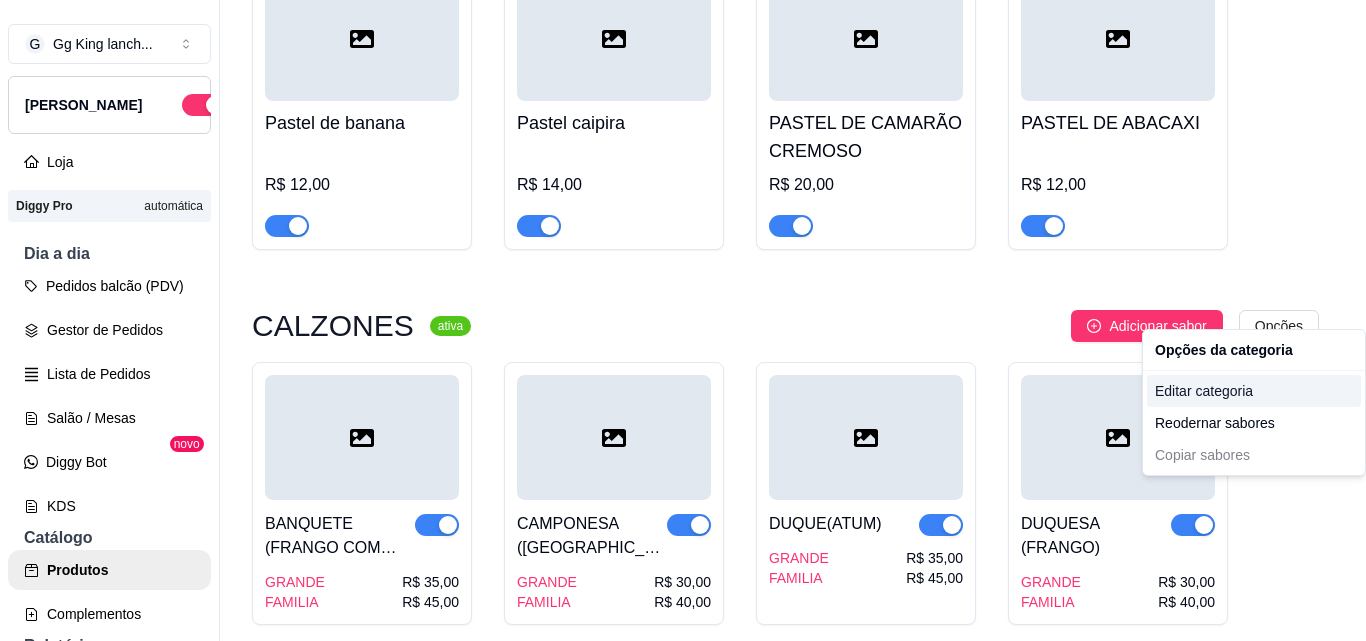 click on "Editar categoria" at bounding box center (1254, 391) 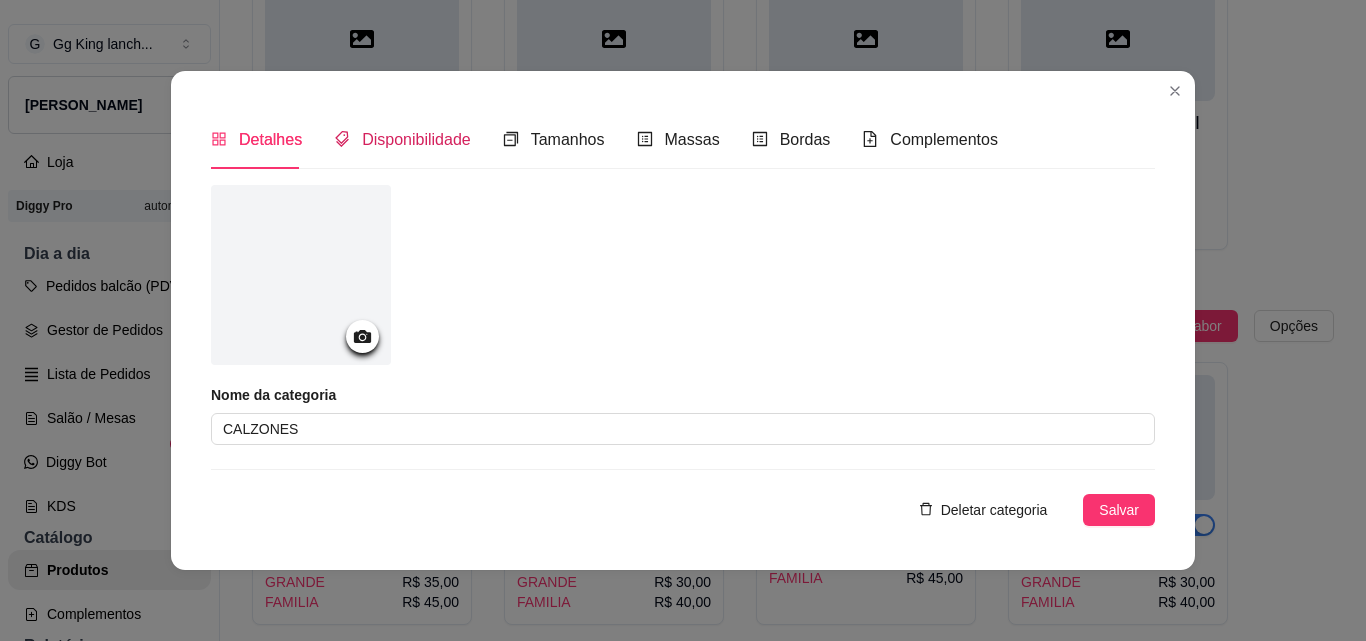 click on "Disponibilidade" at bounding box center [416, 139] 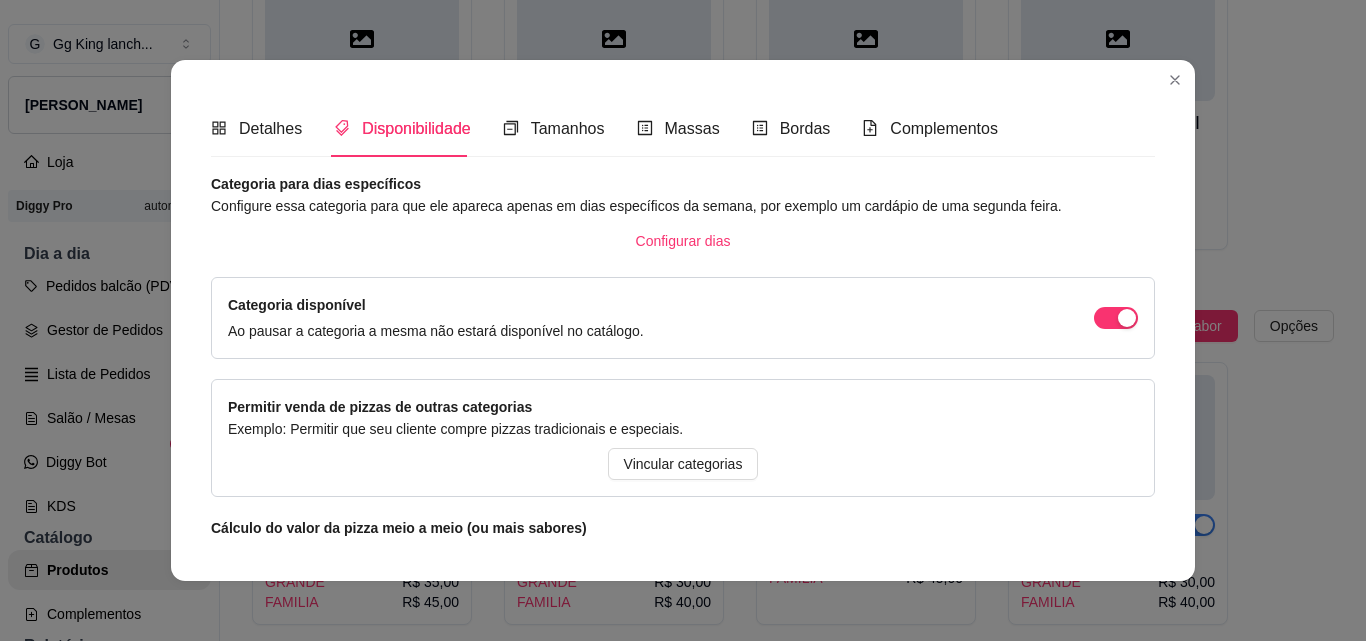 click on "Categoria para dias específicos Configure essa categoria para que ele apareca apenas em dias específicos da semana, por exemplo um cardápio de uma segunda feira. Configurar dias" at bounding box center (683, 215) 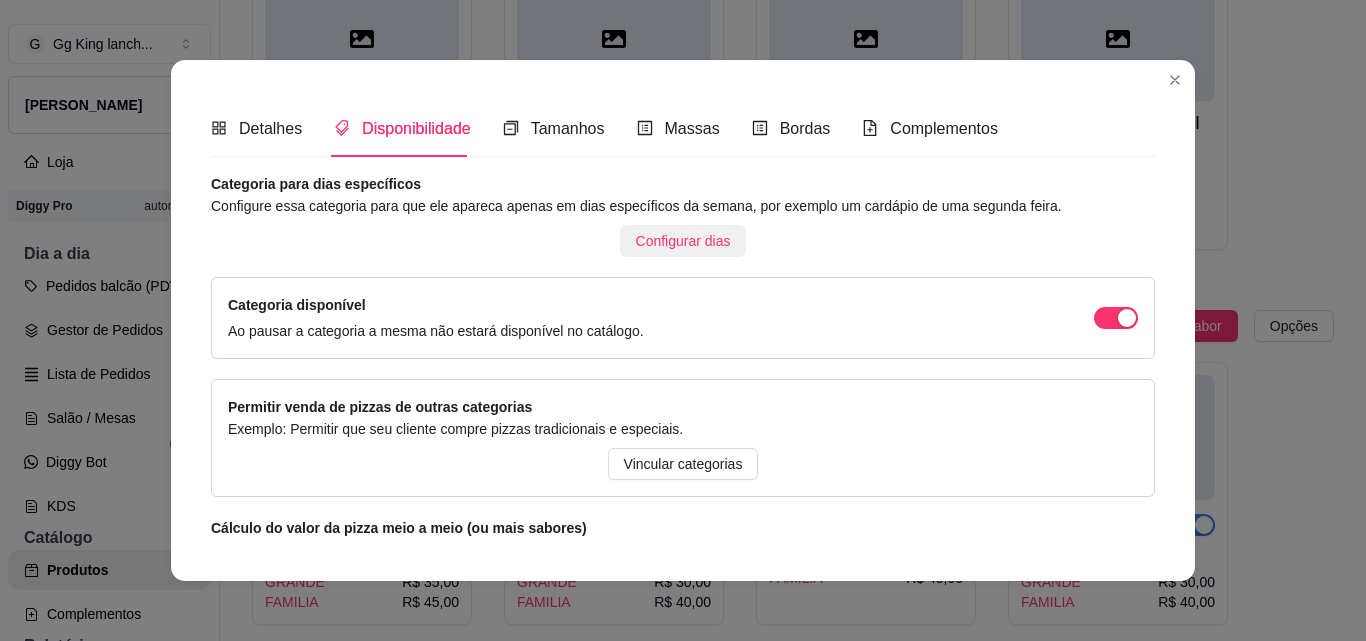 click on "Configurar dias" at bounding box center [683, 241] 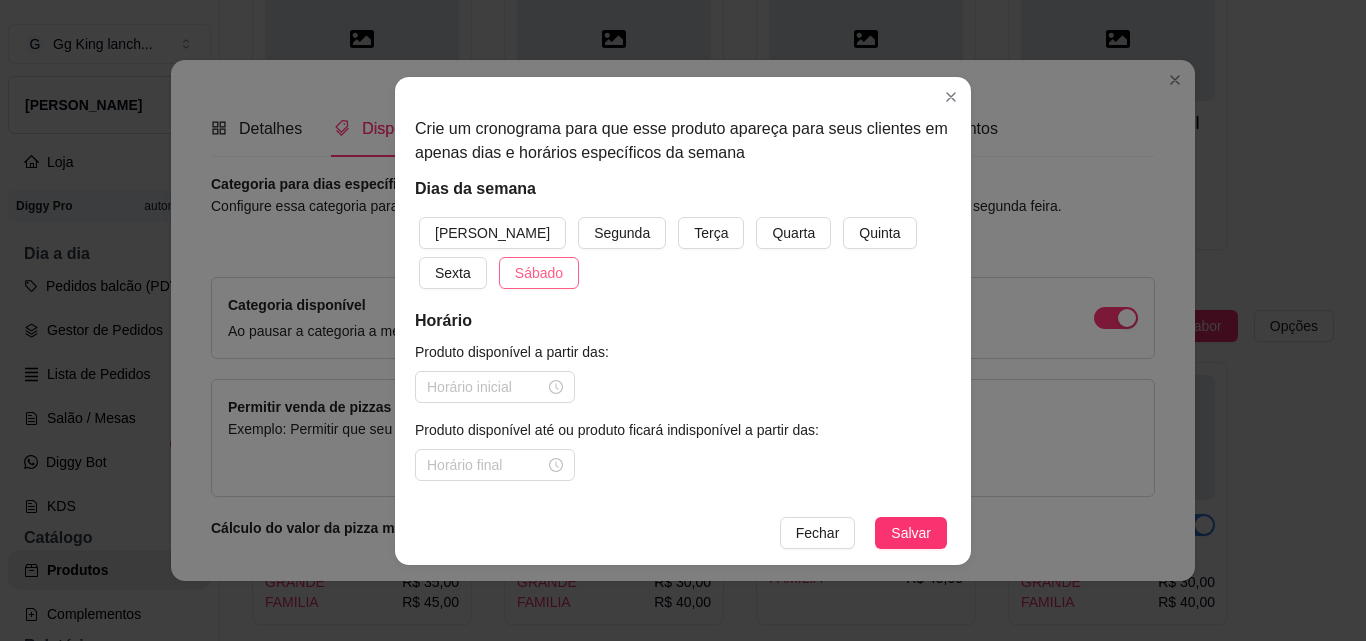 drag, startPoint x: 481, startPoint y: 232, endPoint x: 471, endPoint y: 272, distance: 41.231056 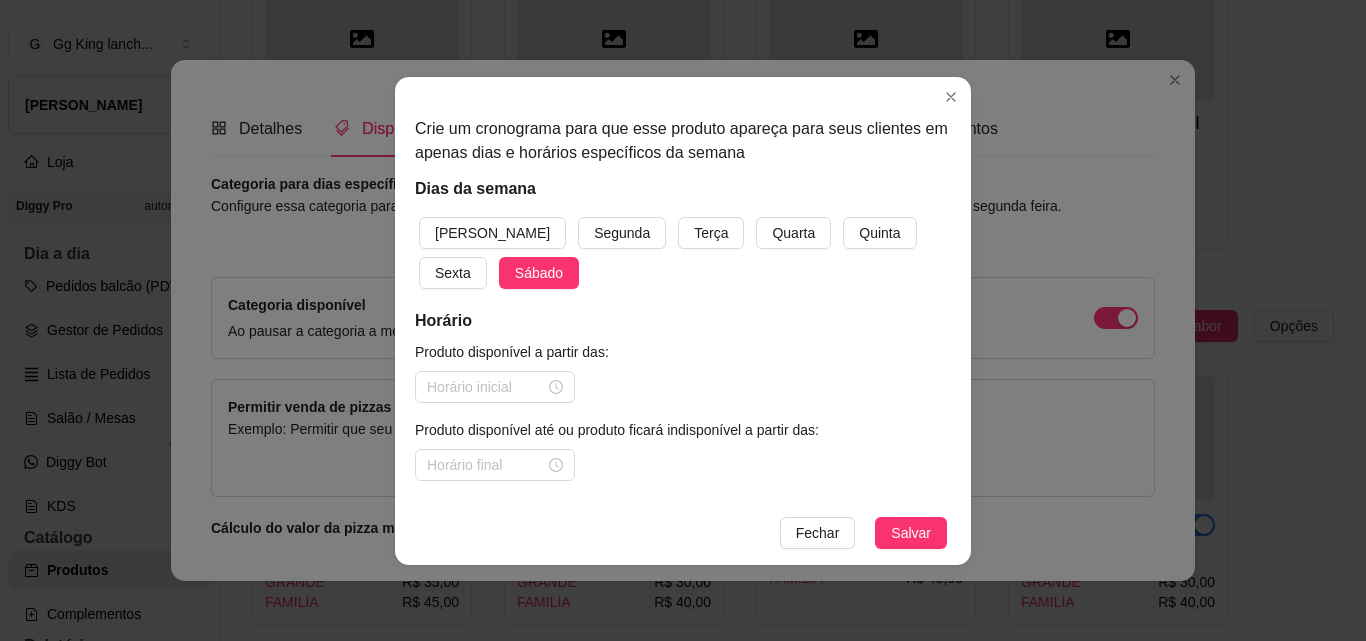 click on "Domingo Segunda Terça Quarta Quinta Sexta Sábado" at bounding box center (683, 253) 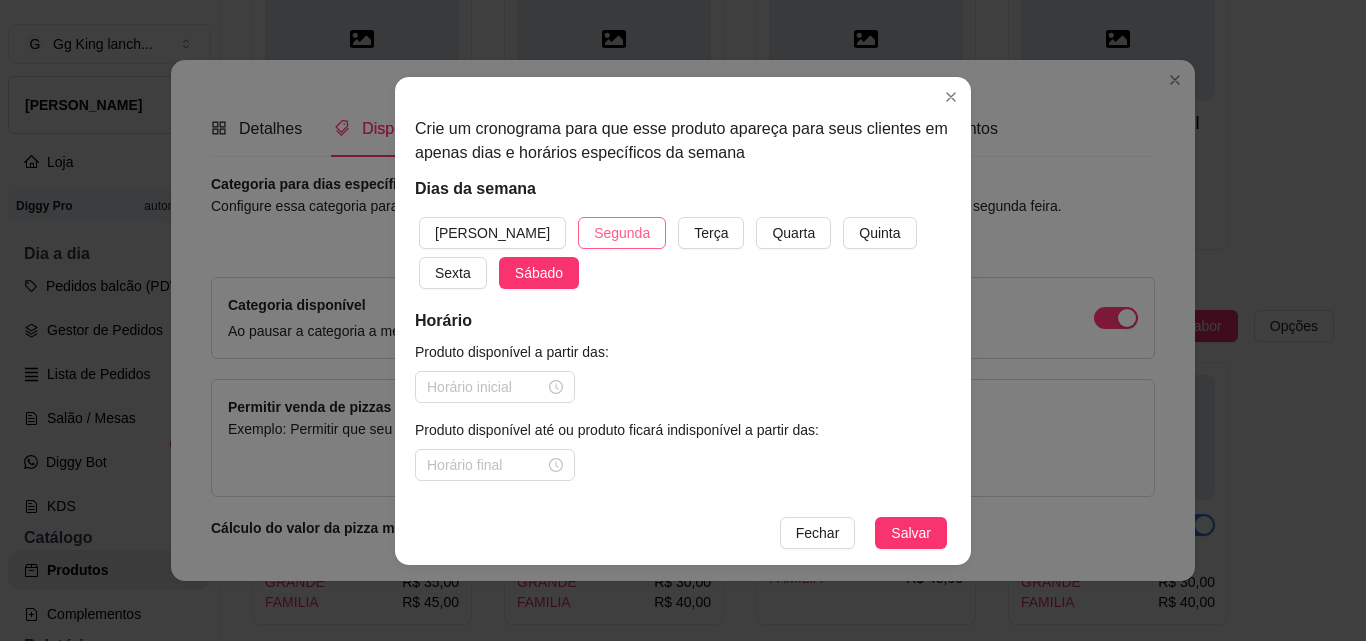 drag, startPoint x: 483, startPoint y: 239, endPoint x: 568, endPoint y: 236, distance: 85.052925 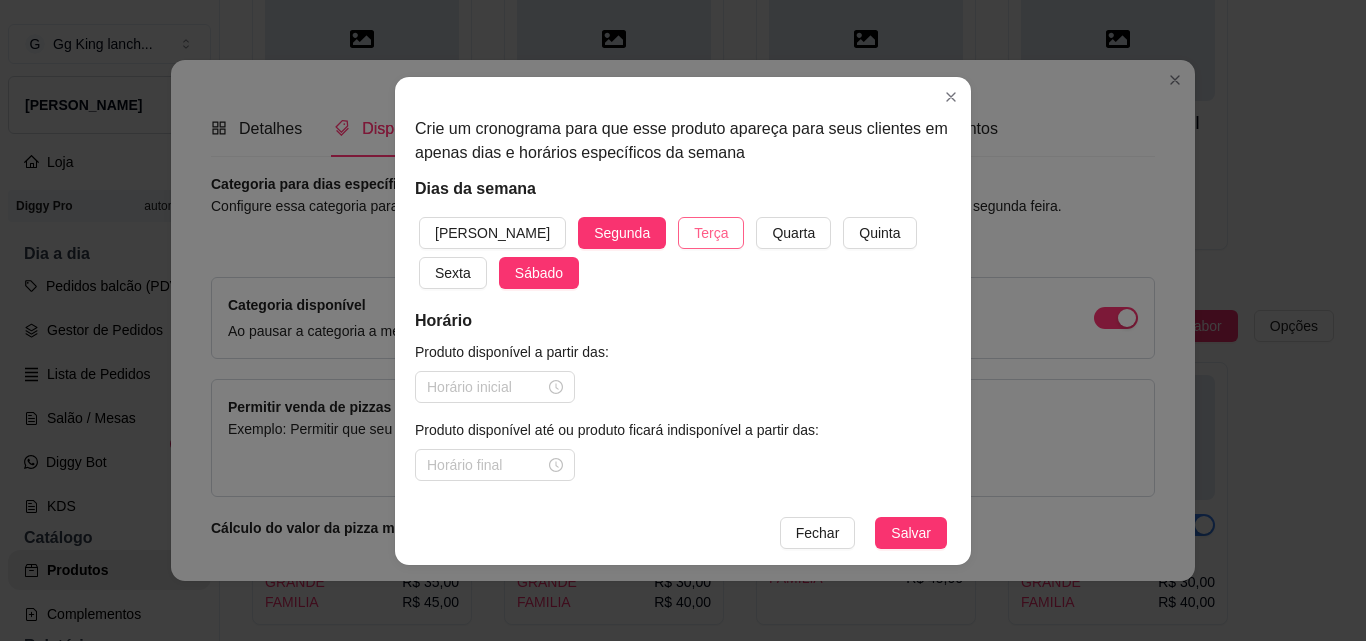 click on "Terça" at bounding box center [711, 233] 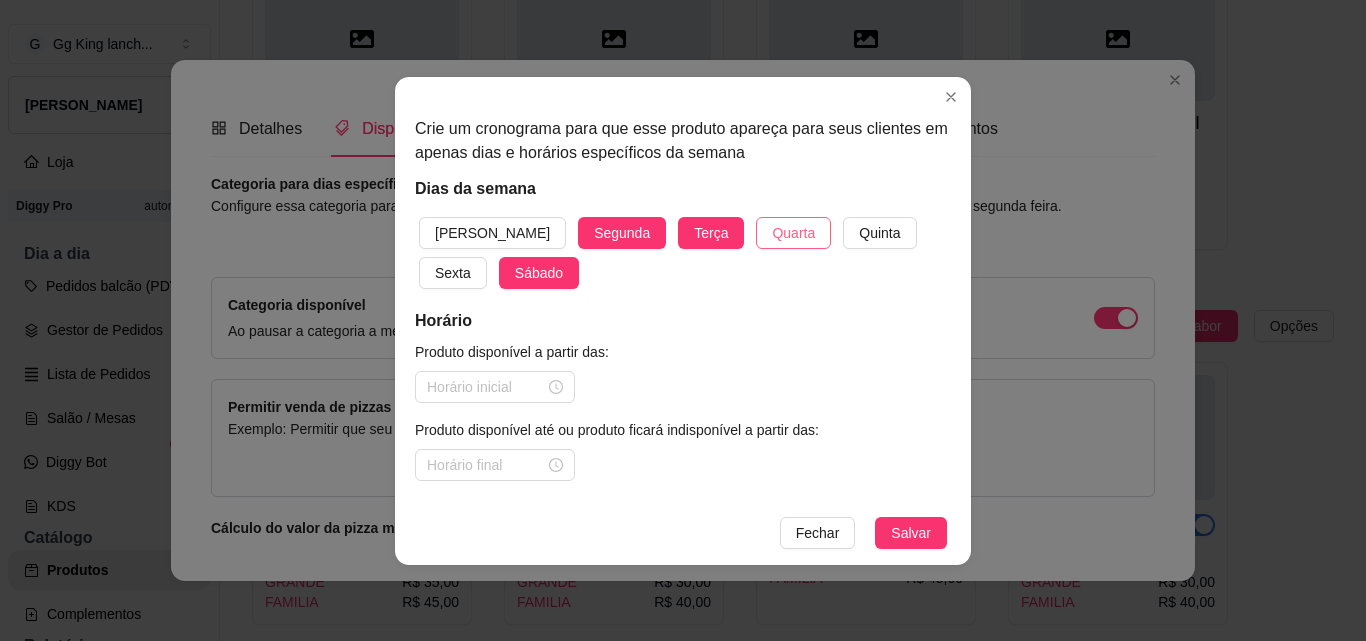 click on "Quarta" at bounding box center [793, 233] 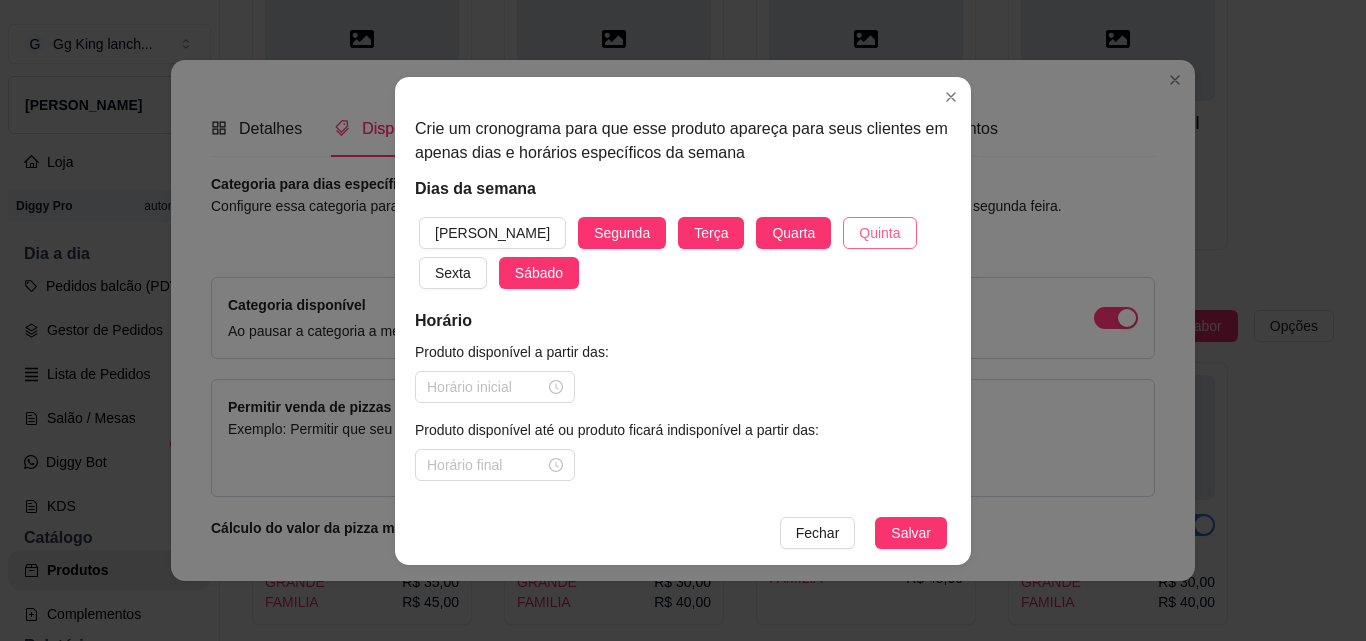 click on "Quinta" at bounding box center (879, 233) 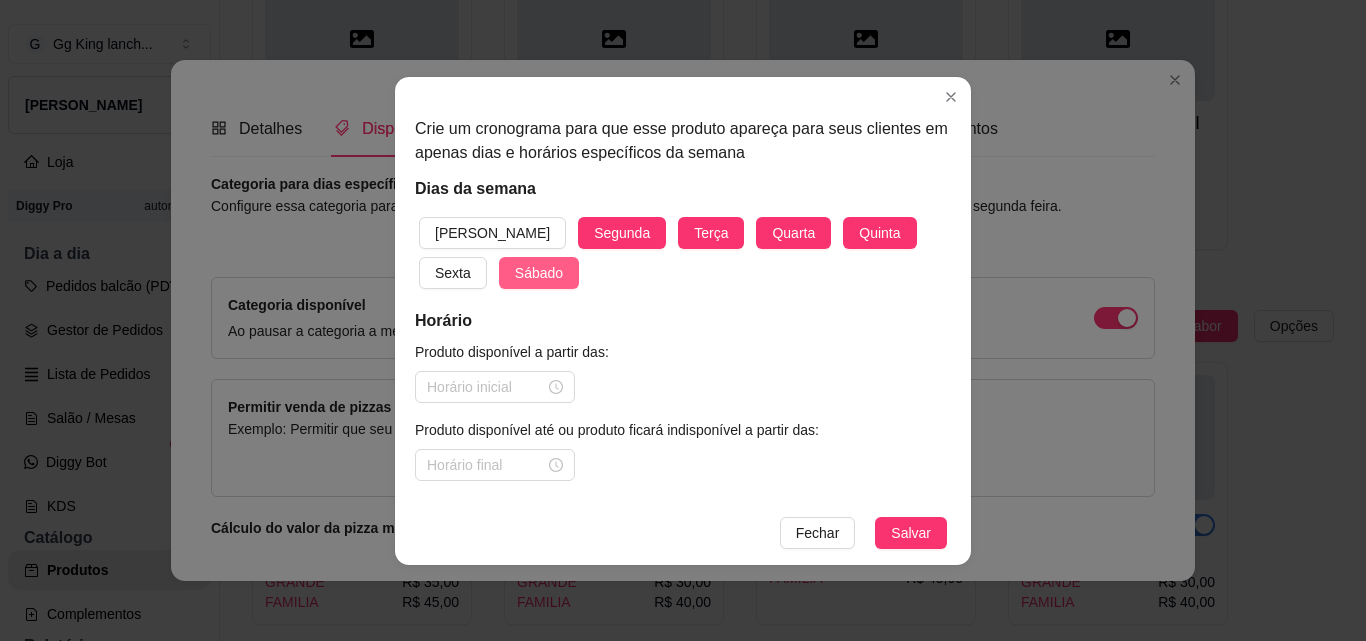 click on "Sábado" at bounding box center [539, 273] 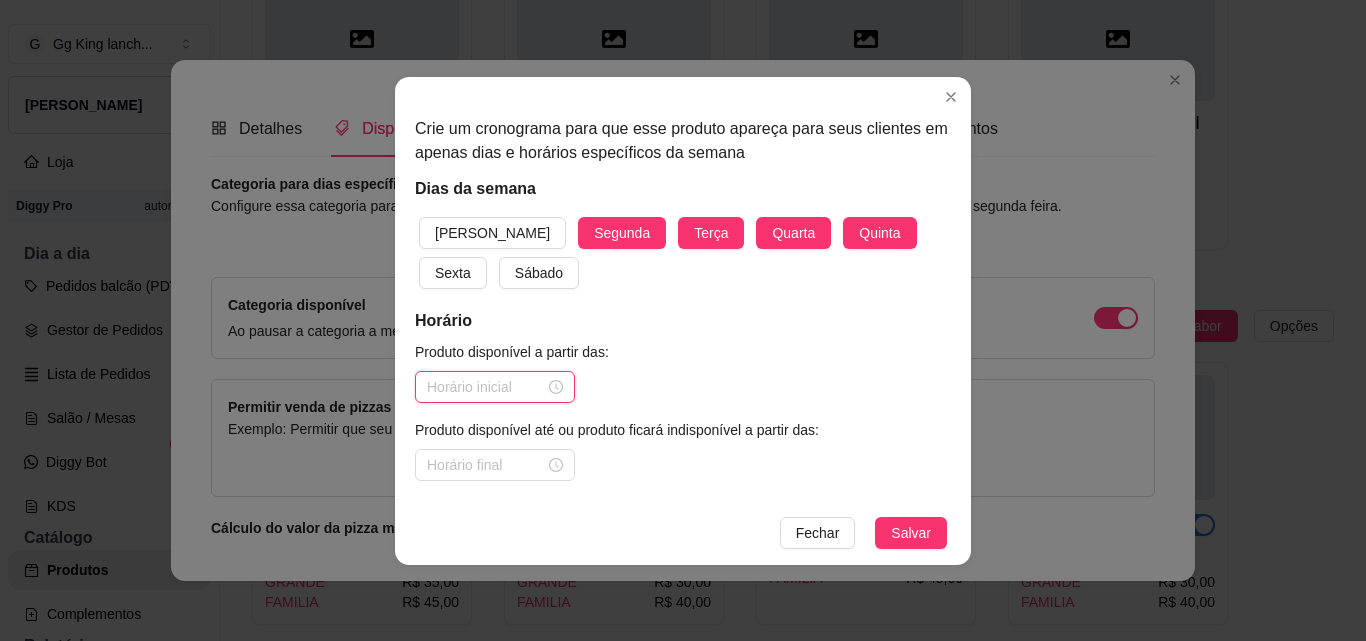 click at bounding box center [486, 387] 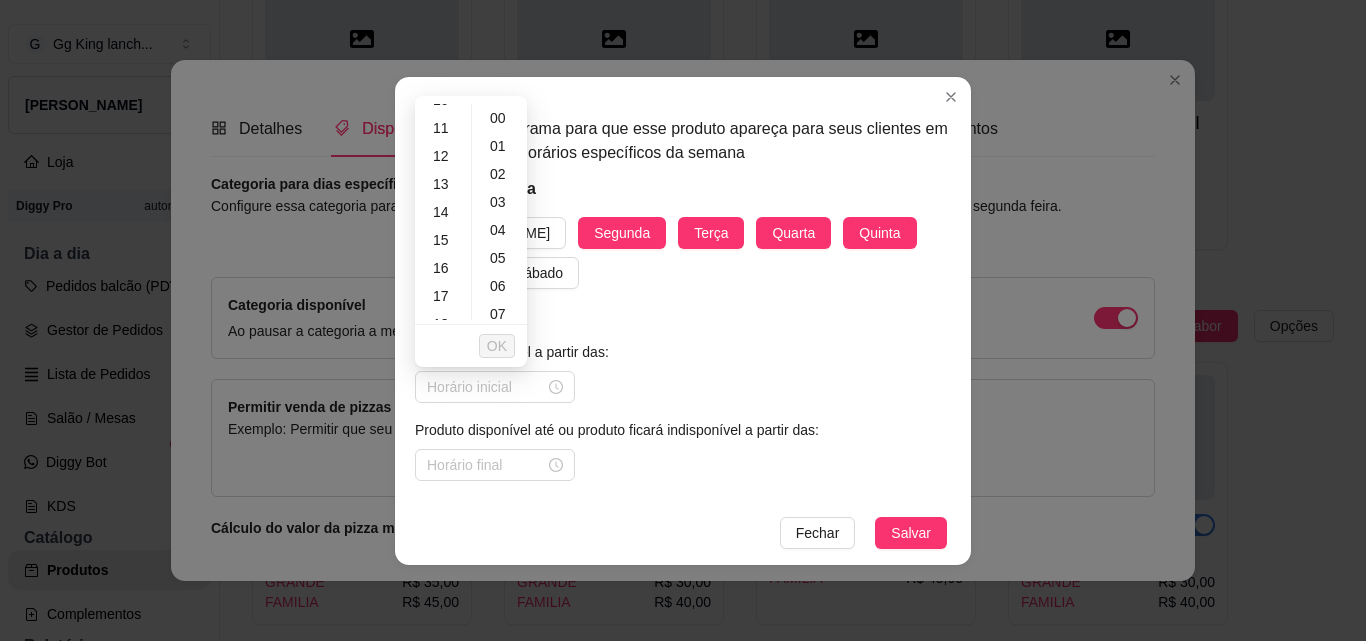 scroll, scrollTop: 333, scrollLeft: 0, axis: vertical 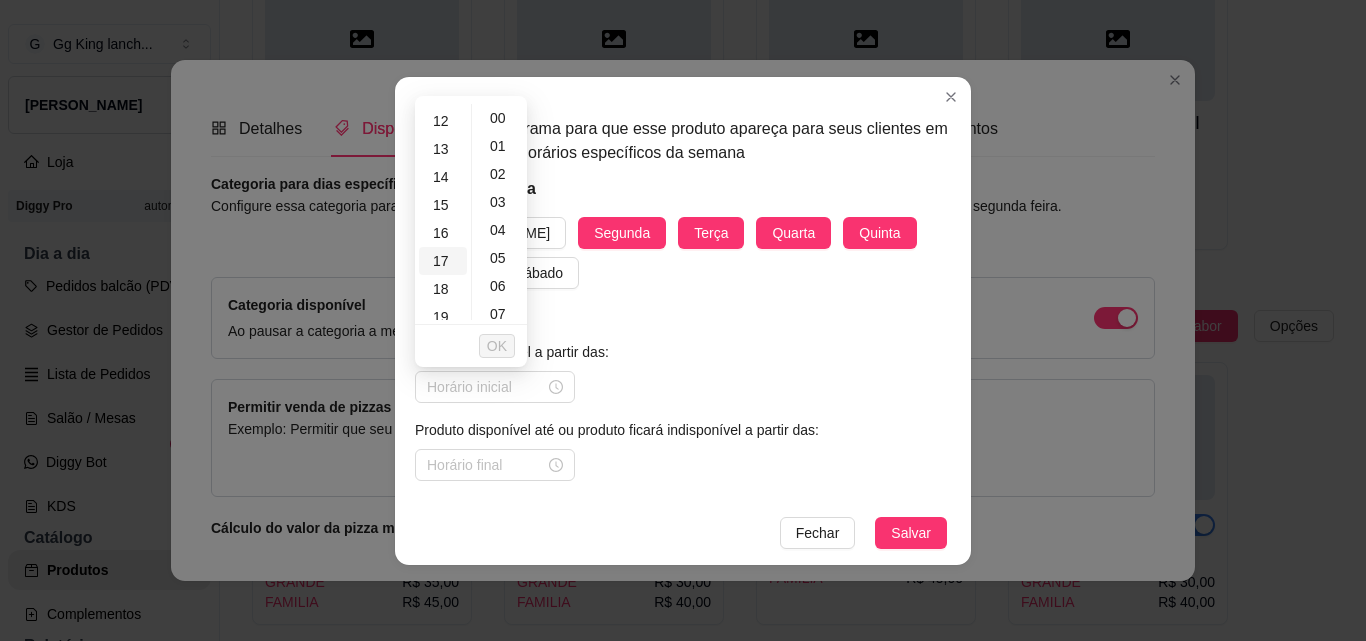 click on "17" at bounding box center (443, 261) 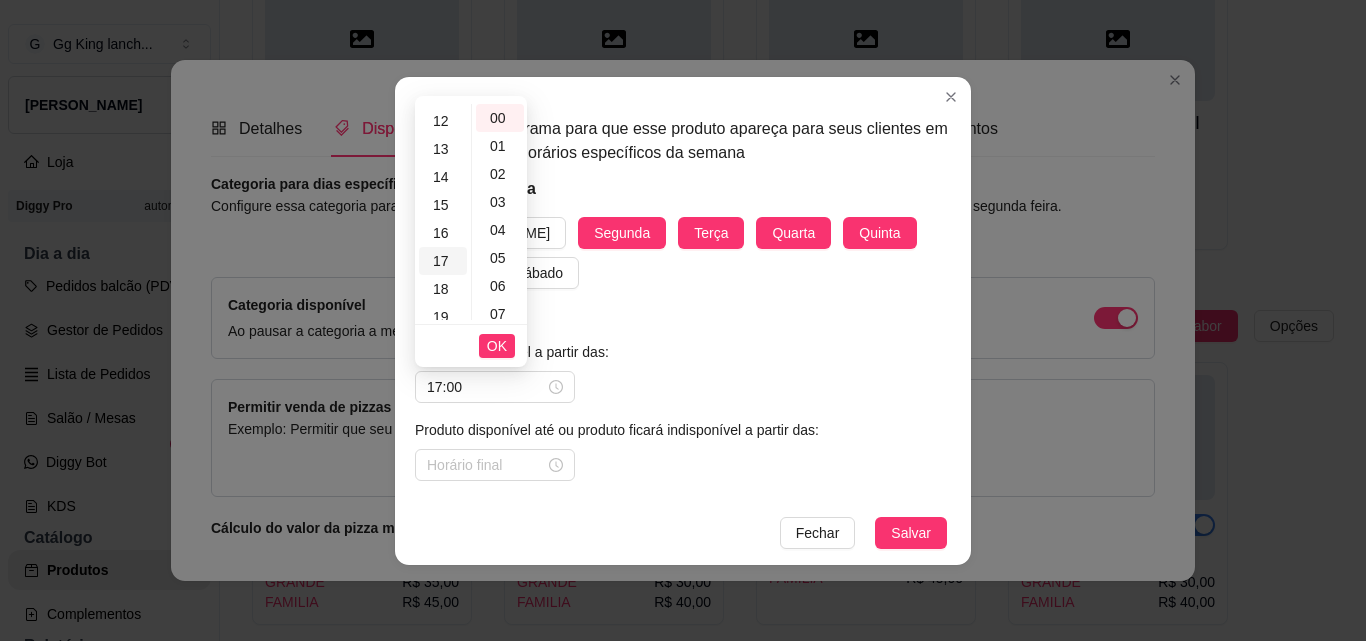 scroll, scrollTop: 456, scrollLeft: 0, axis: vertical 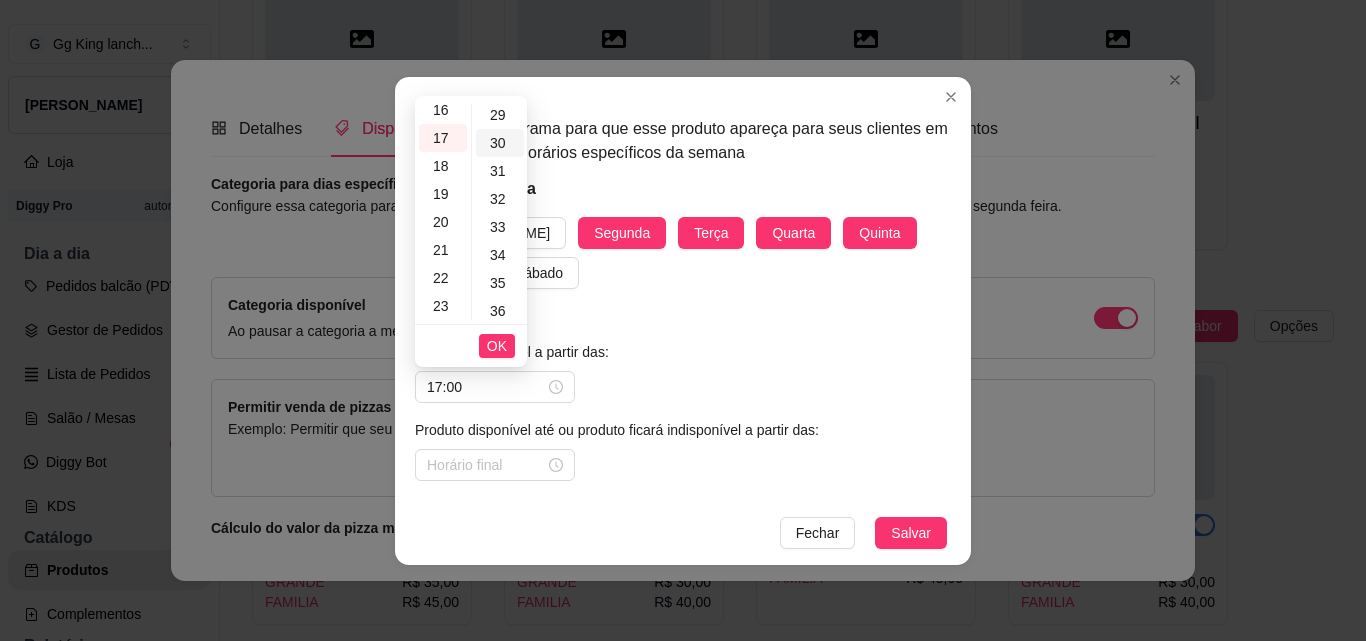 click on "30" at bounding box center [500, 143] 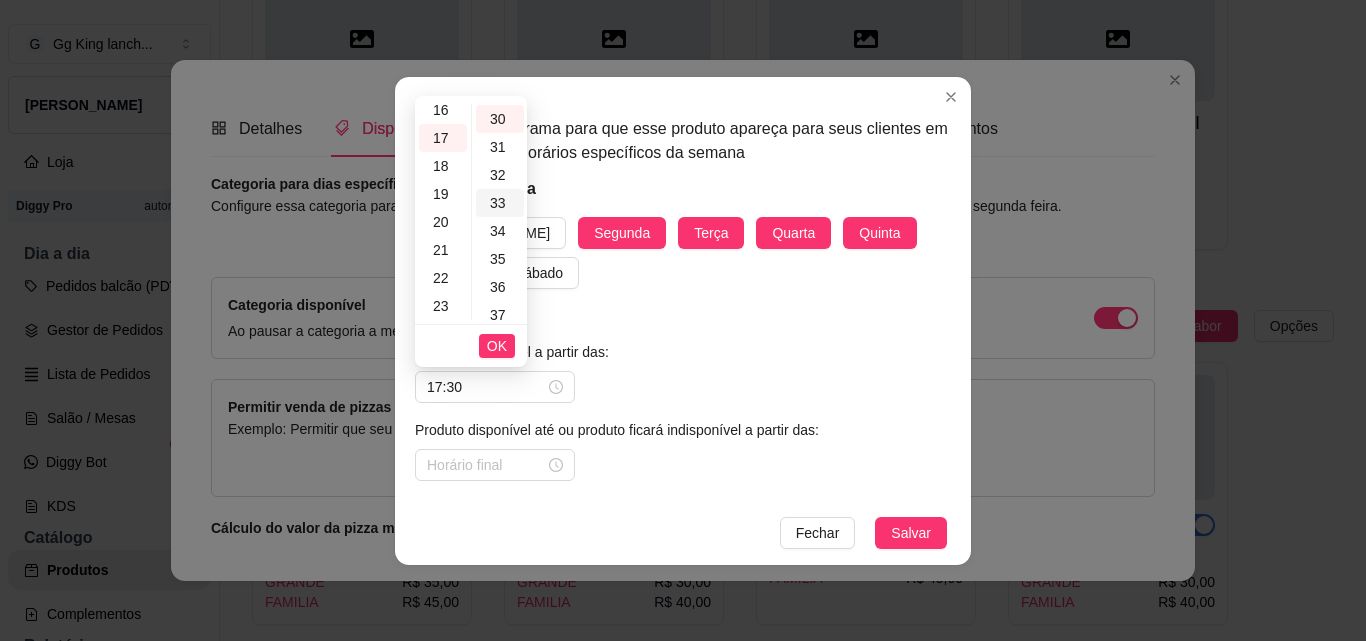 scroll, scrollTop: 840, scrollLeft: 0, axis: vertical 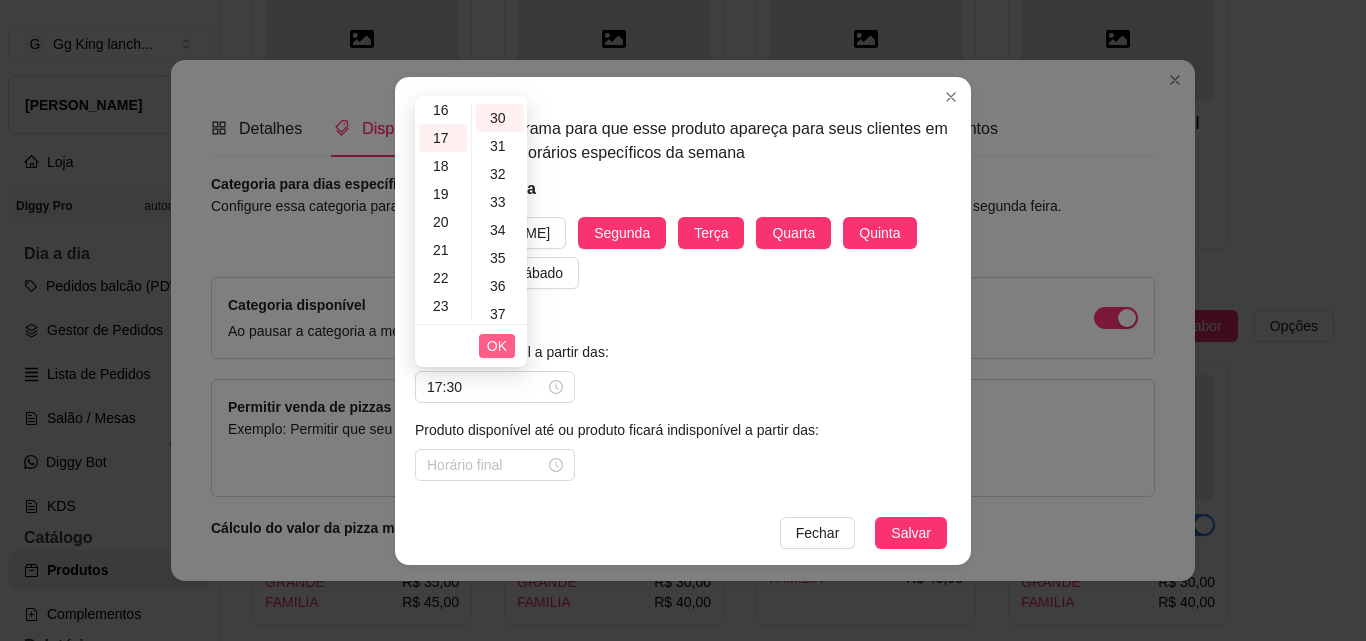 click on "OK" at bounding box center (497, 346) 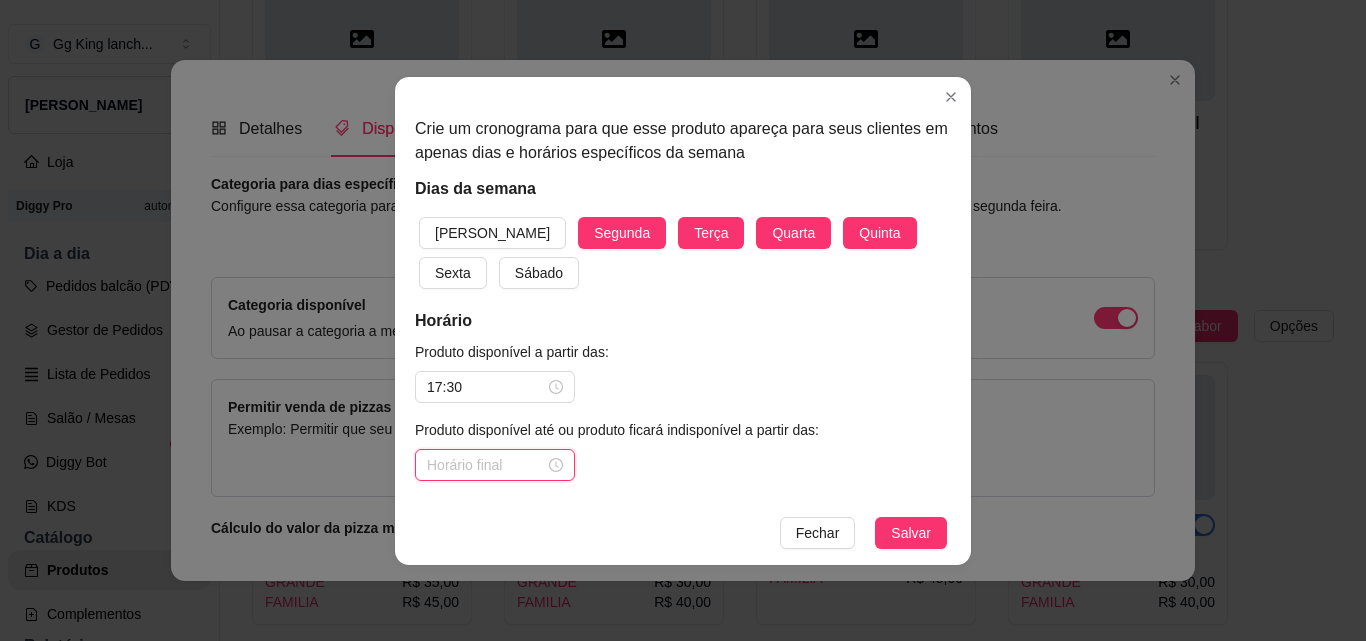 click at bounding box center (486, 465) 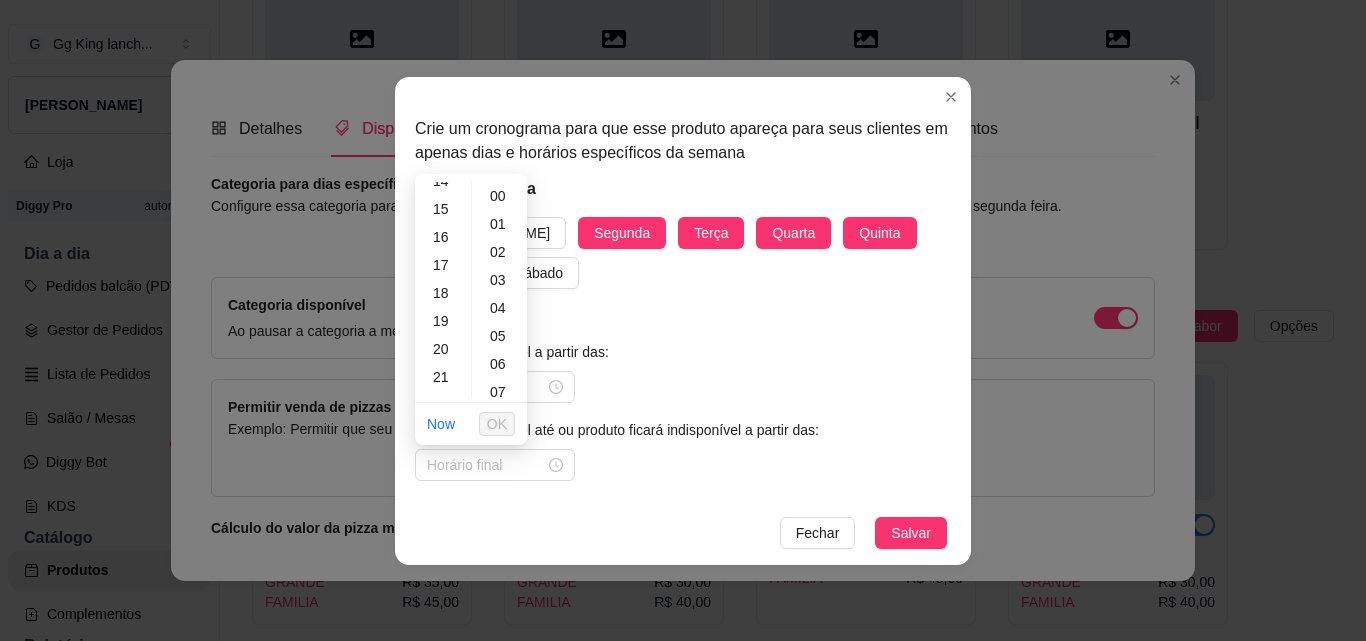 scroll, scrollTop: 435, scrollLeft: 0, axis: vertical 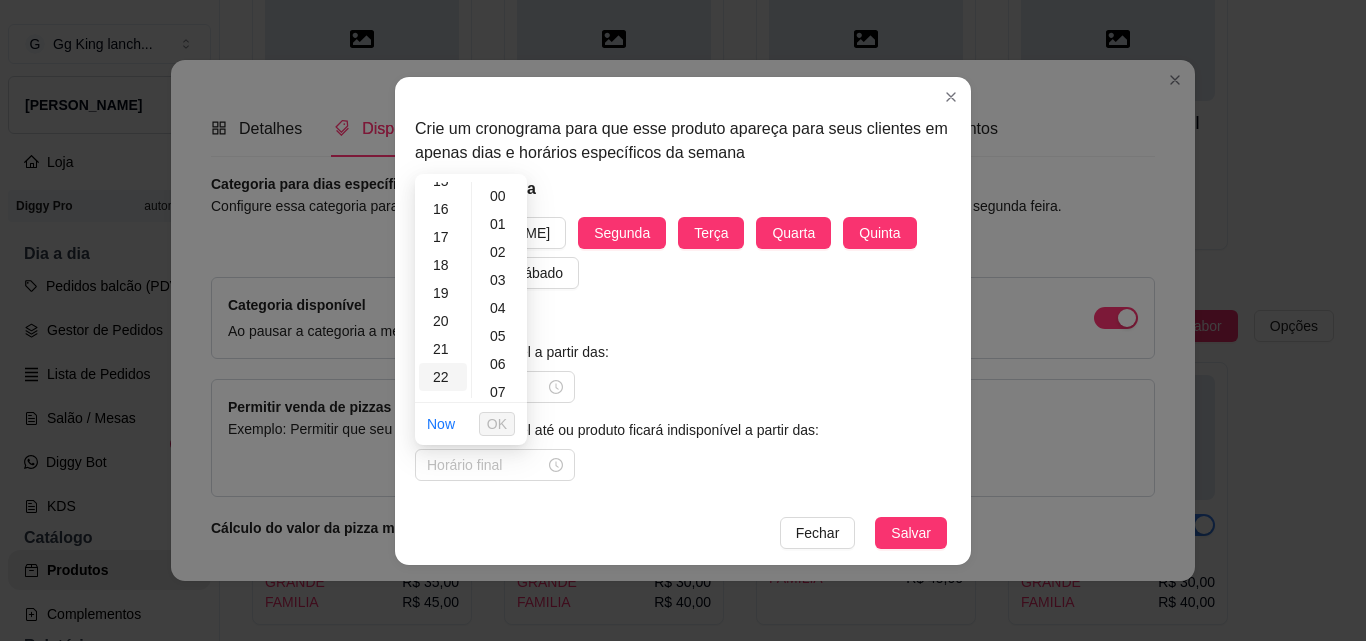 click on "22" at bounding box center [443, 377] 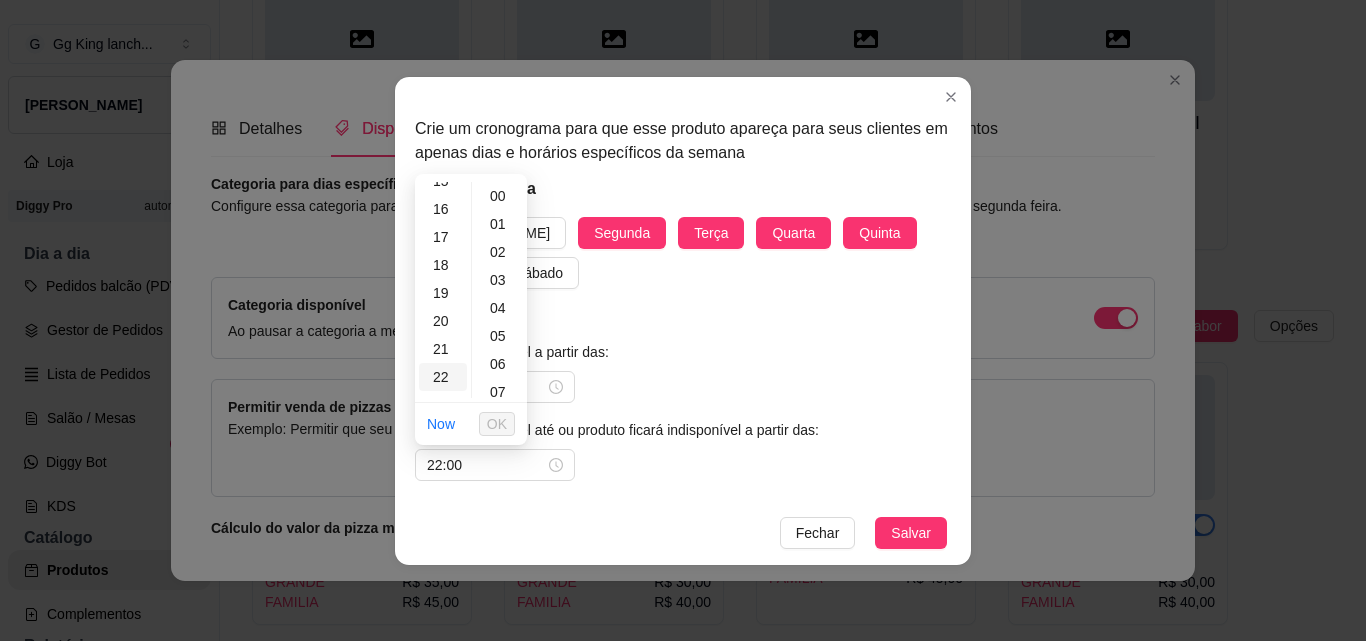 scroll, scrollTop: 456, scrollLeft: 0, axis: vertical 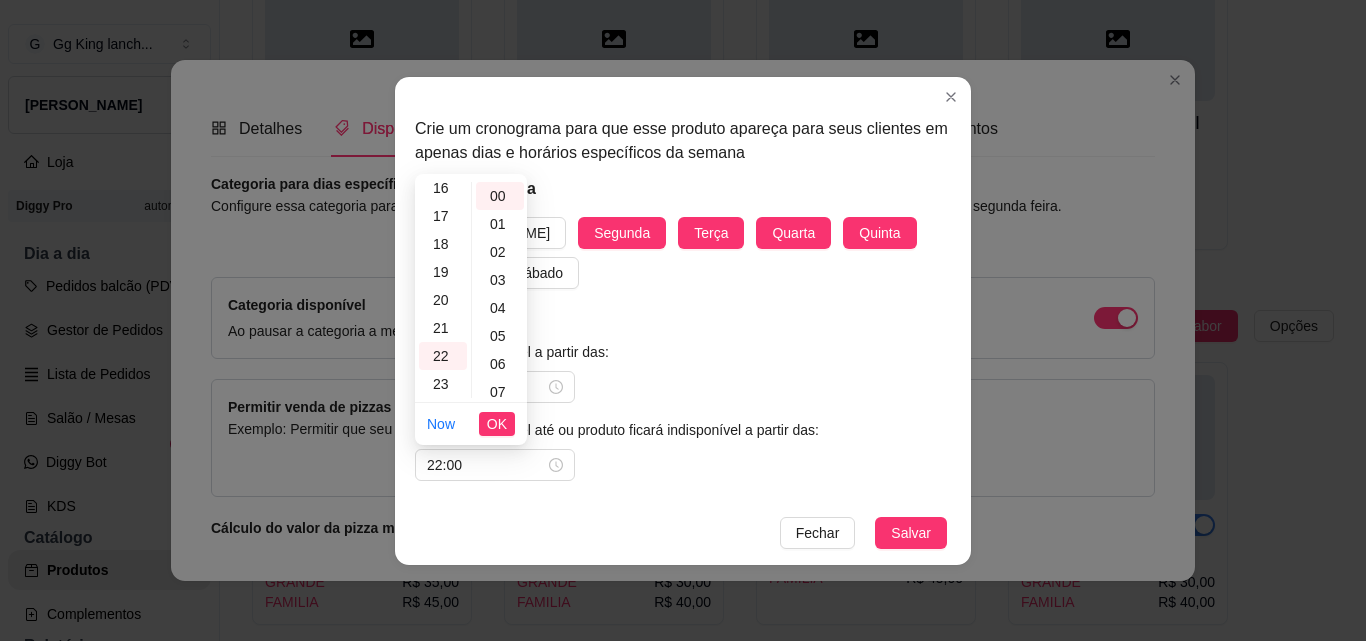 click on "Dias da semana Domingo Segunda Terça Quarta Quinta Sexta Sábado" at bounding box center [683, 233] 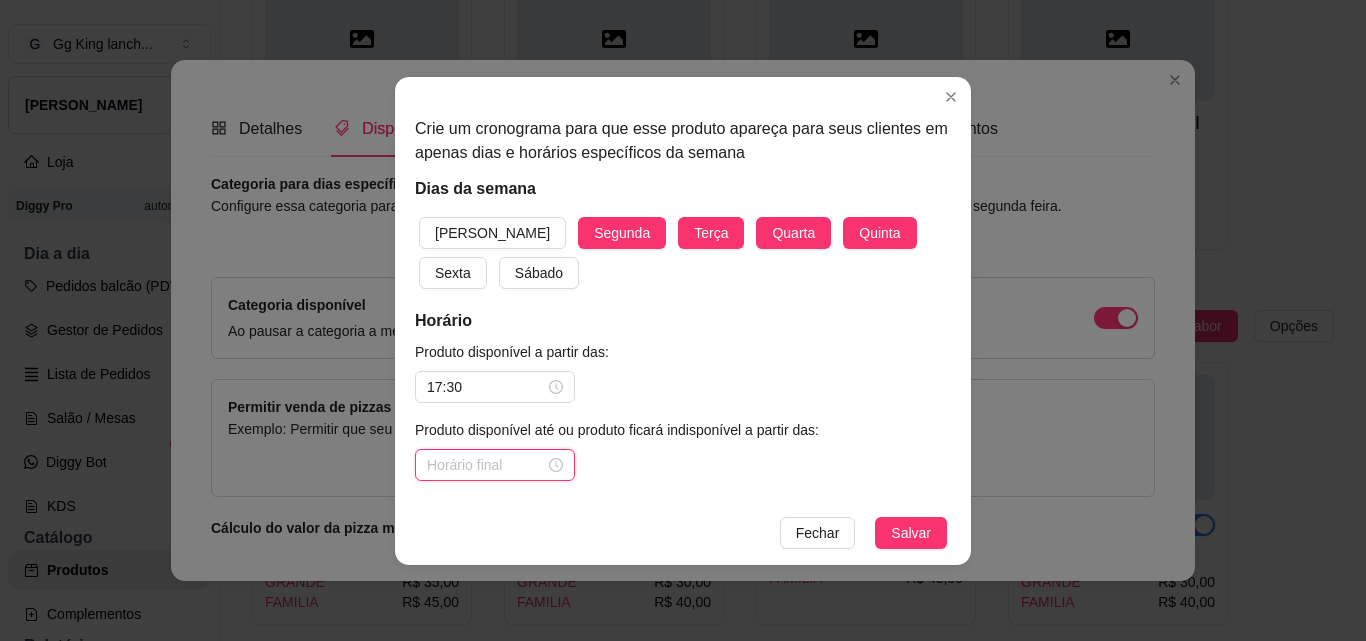 click at bounding box center (486, 465) 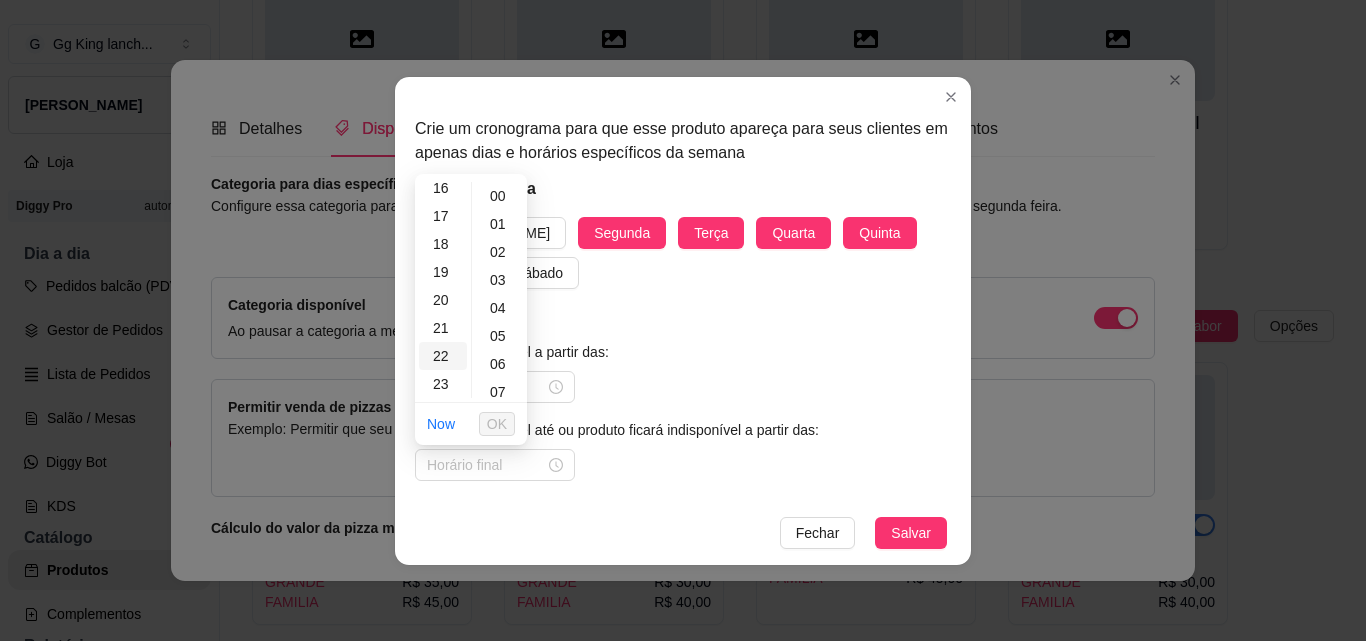 click on "22" at bounding box center [443, 356] 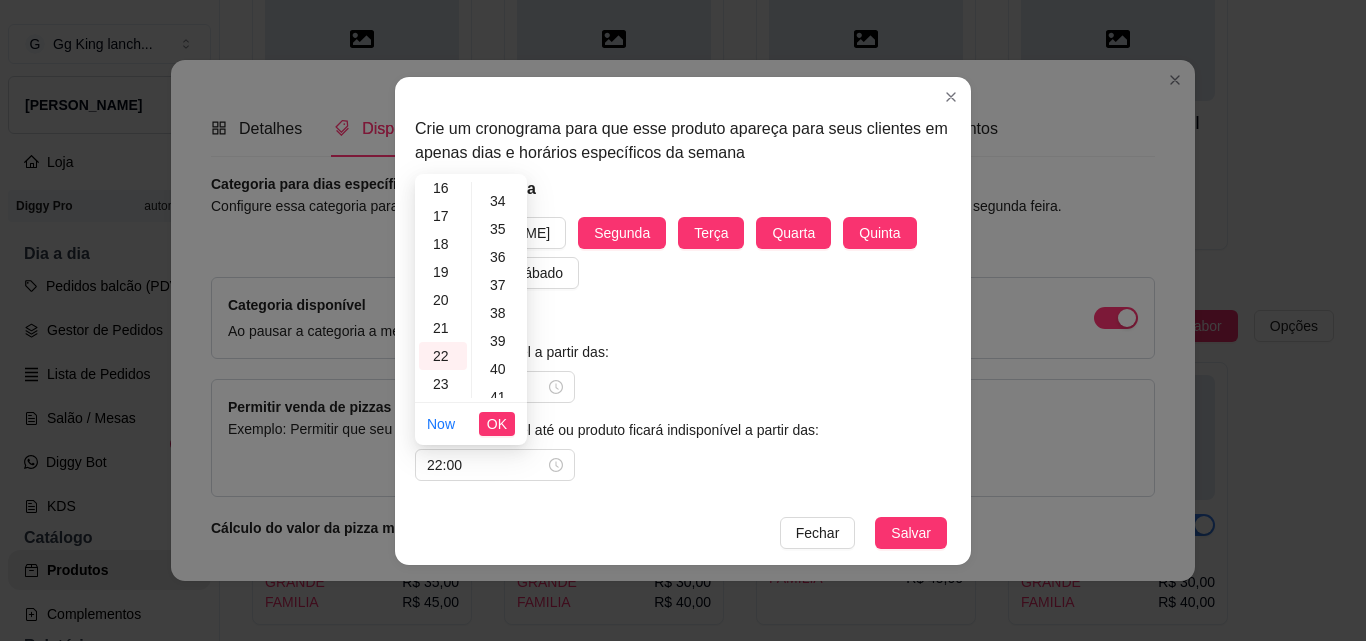 scroll, scrollTop: 1210, scrollLeft: 0, axis: vertical 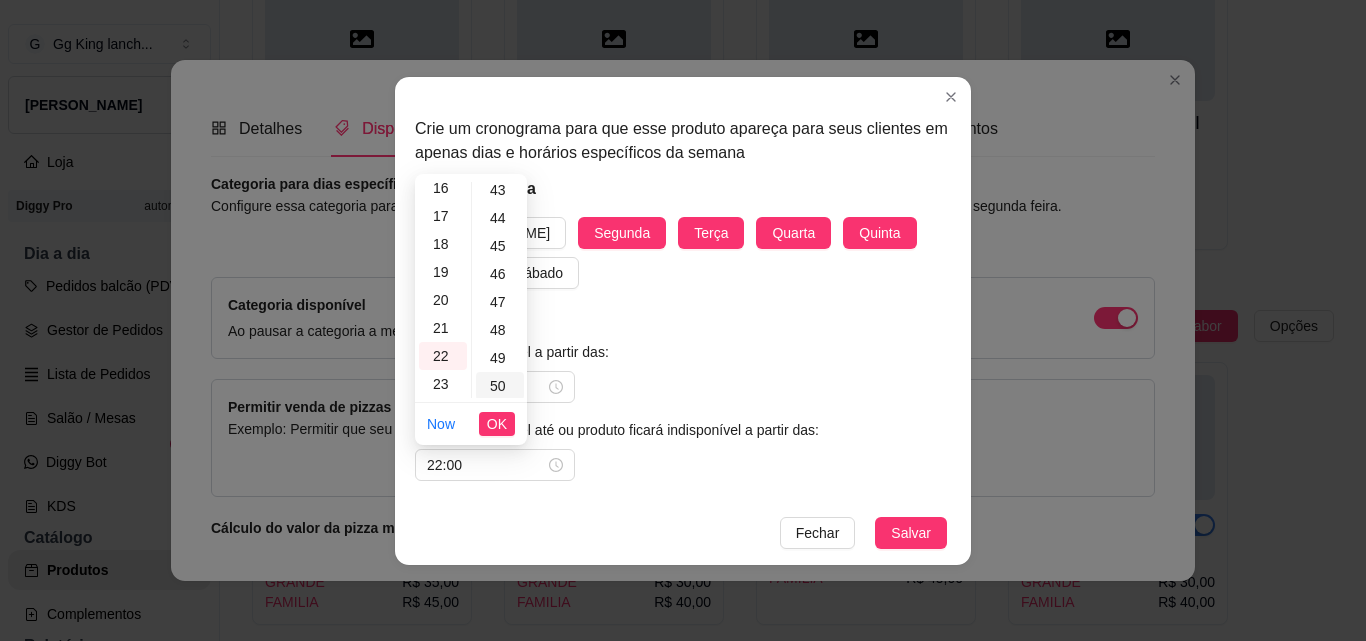 click on "50" at bounding box center (500, 386) 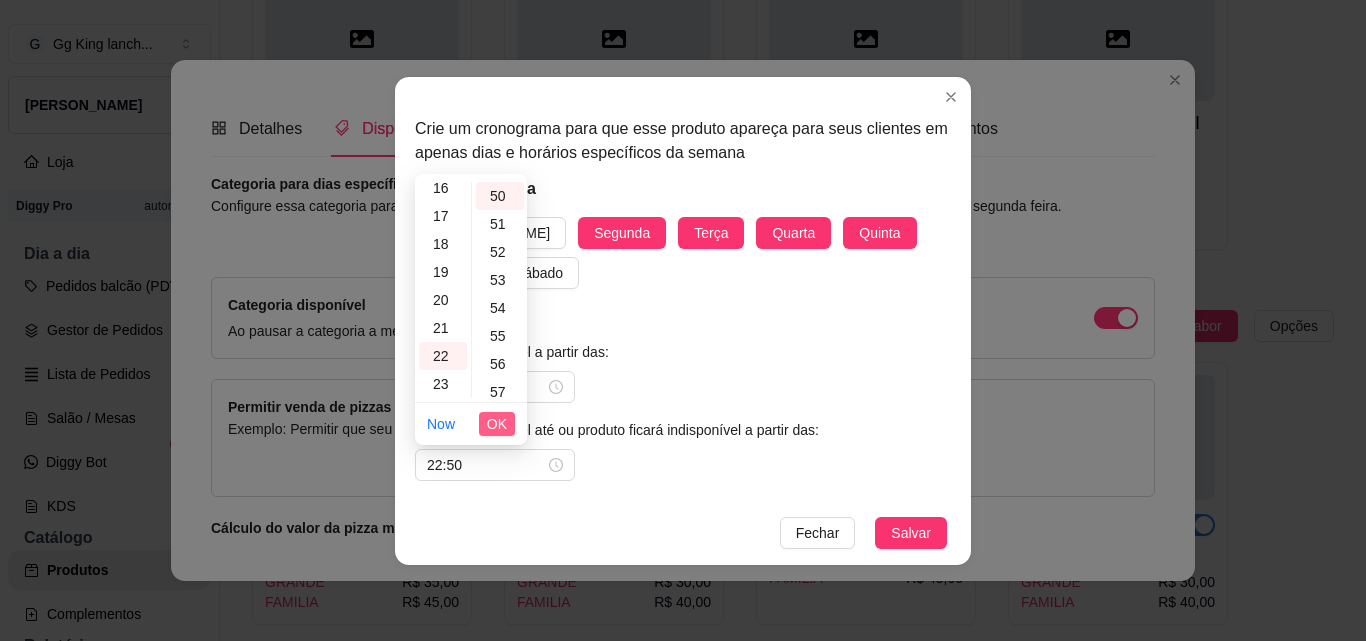 scroll, scrollTop: 1400, scrollLeft: 0, axis: vertical 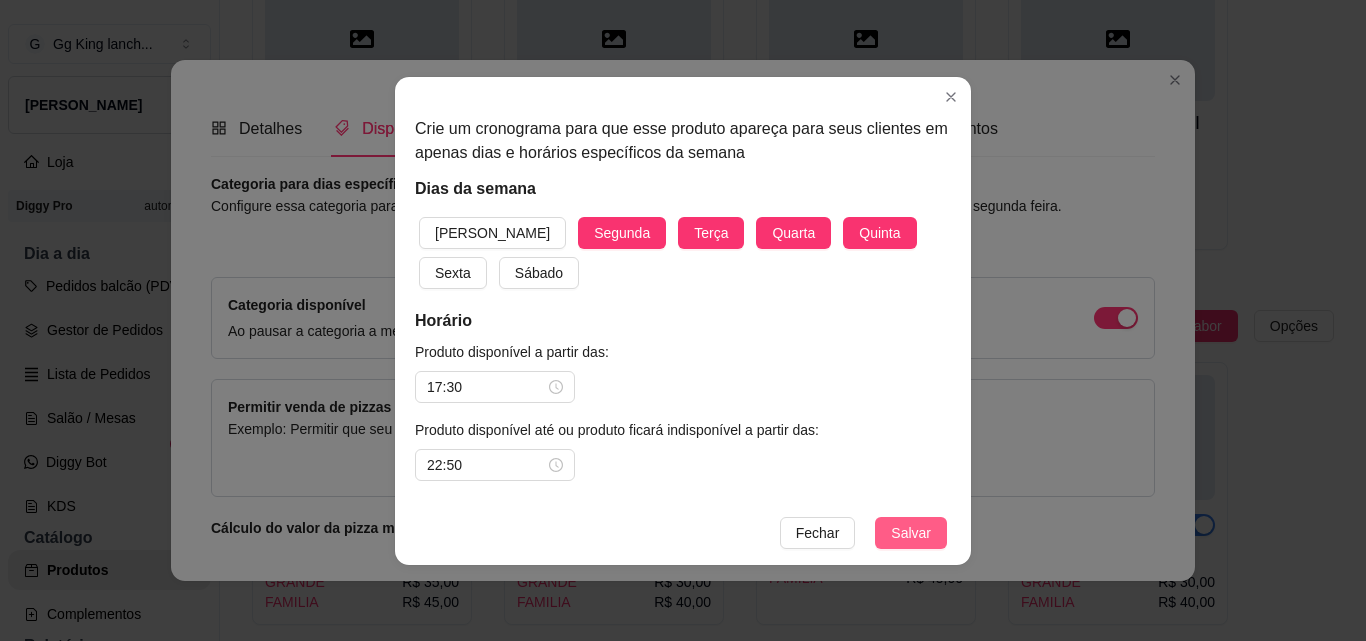 click on "Salvar" at bounding box center [911, 533] 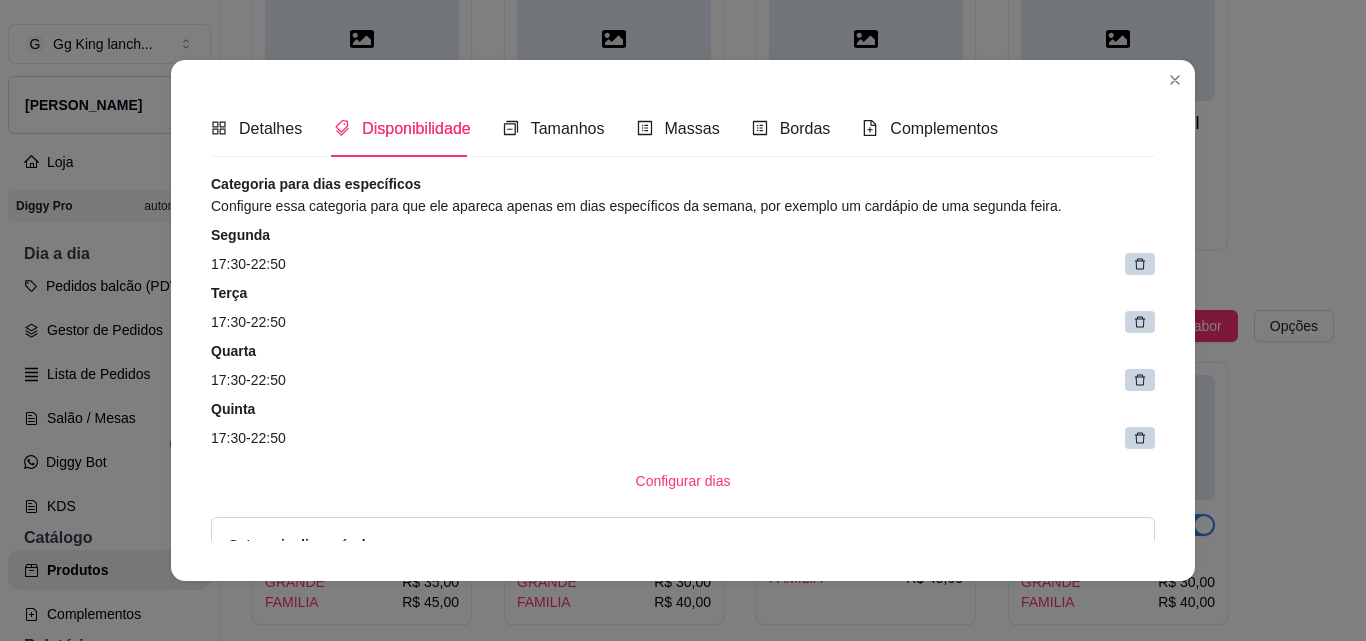 scroll, scrollTop: 62, scrollLeft: 0, axis: vertical 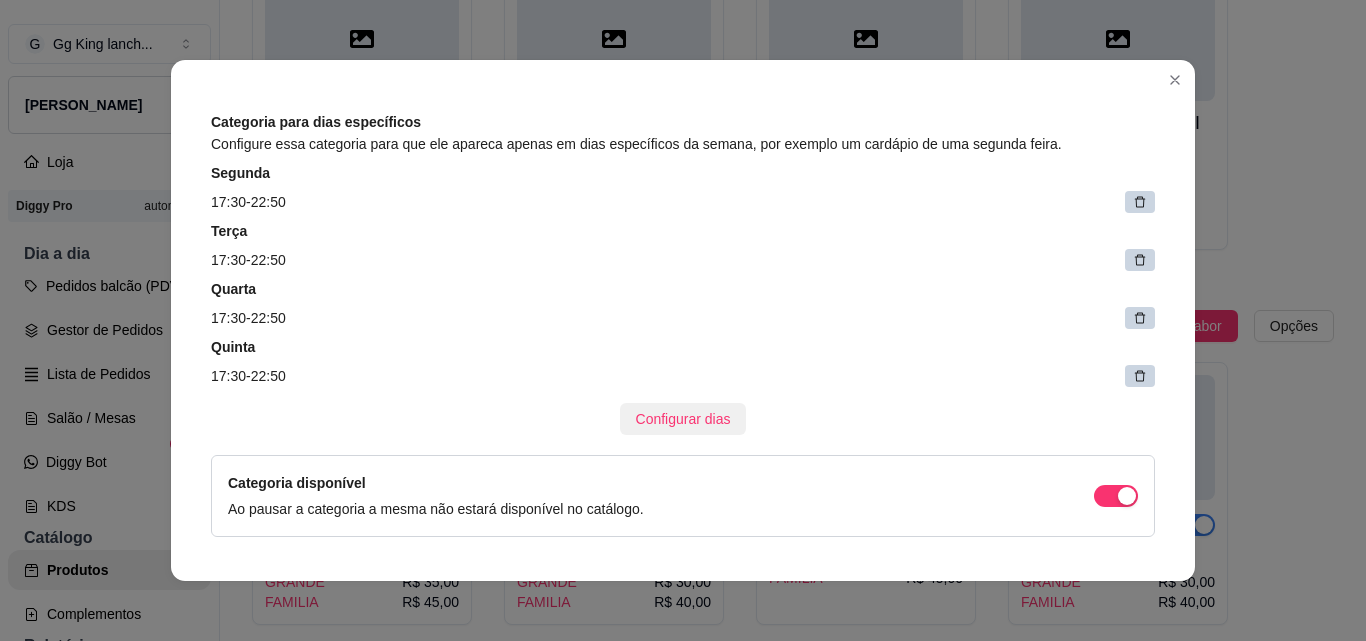 click on "Configurar dias" at bounding box center [683, 419] 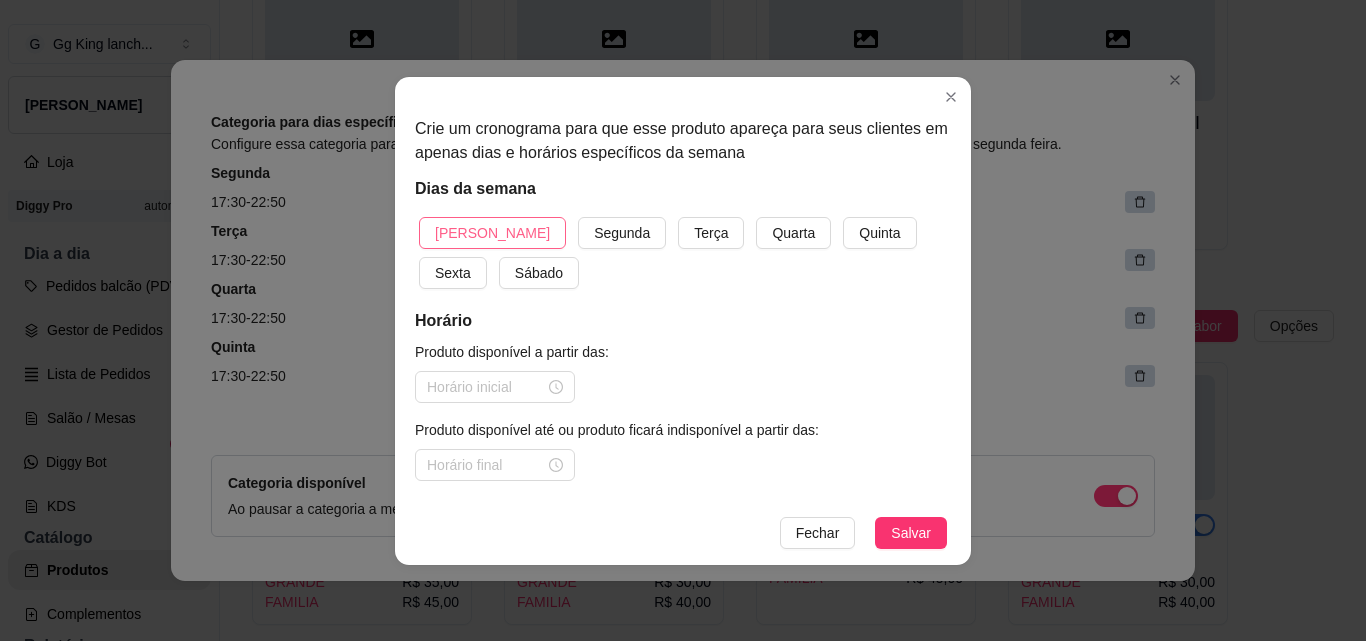 click on "[PERSON_NAME]" at bounding box center [492, 233] 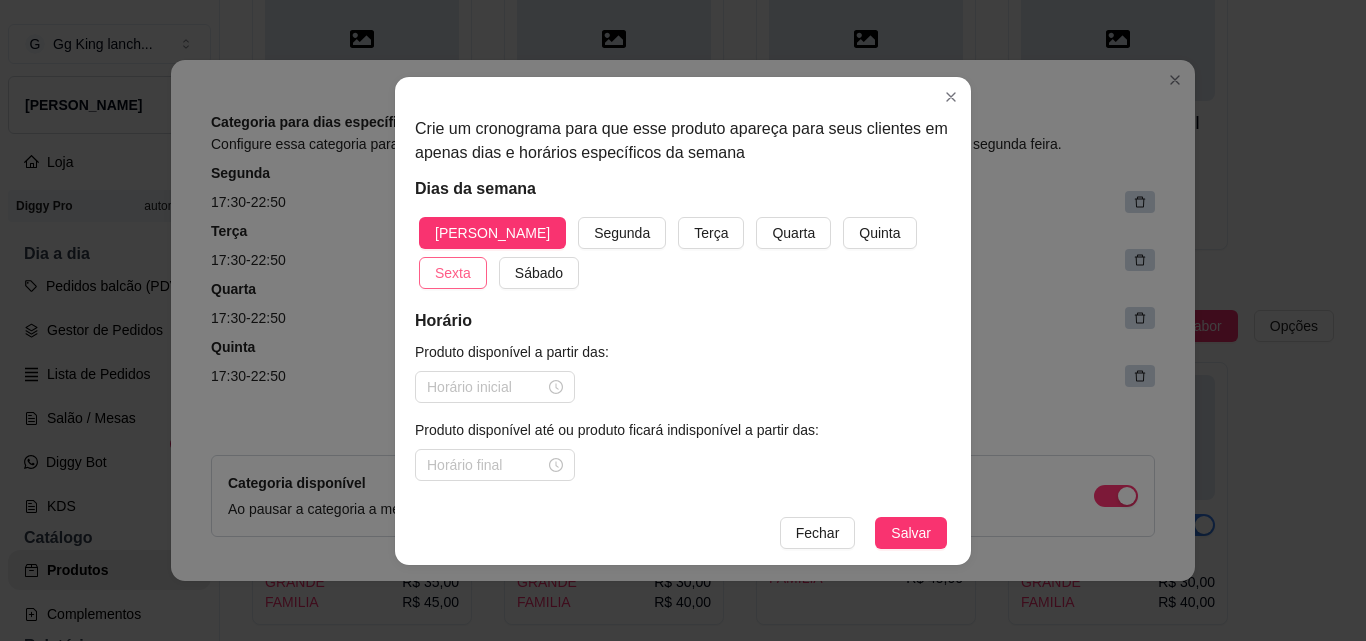 click on "Sexta" at bounding box center [453, 273] 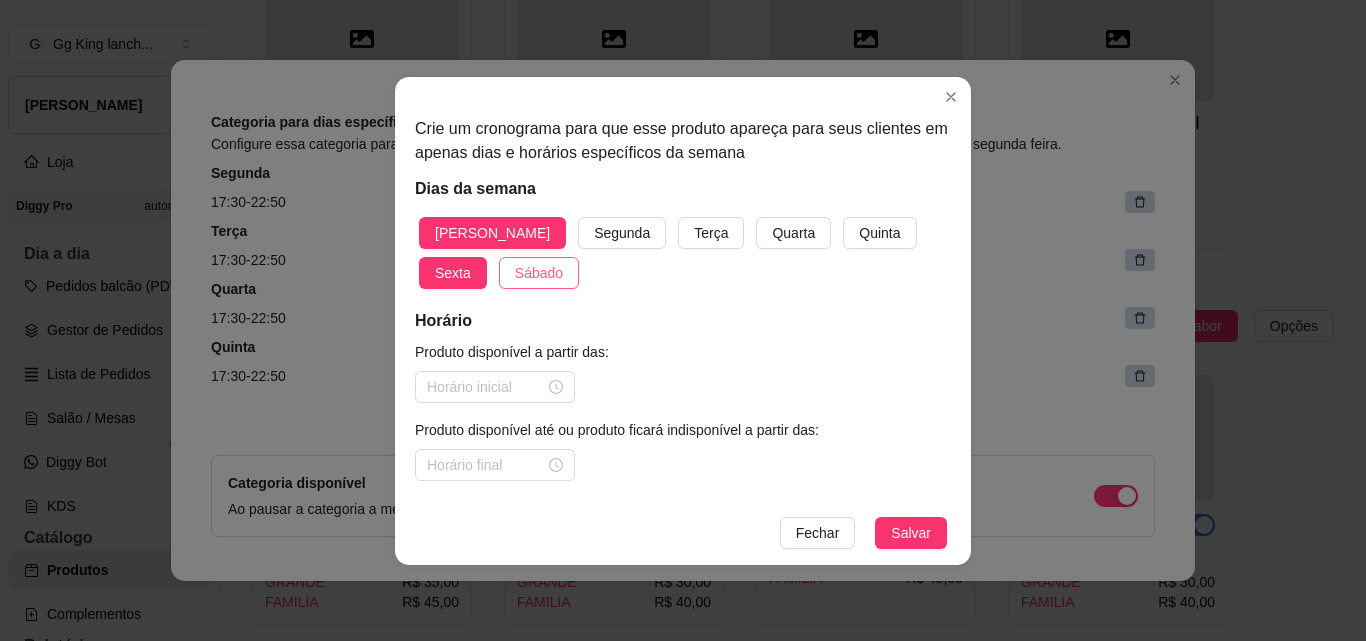 click on "Sábado" at bounding box center (539, 273) 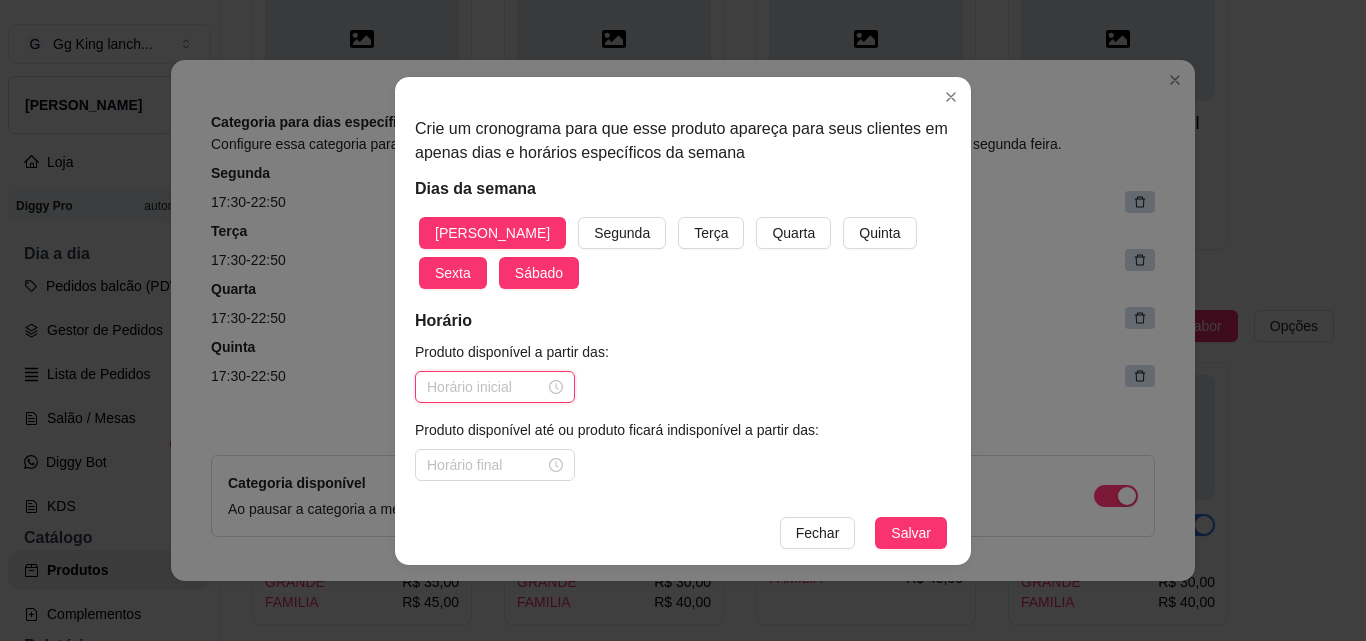 click at bounding box center (486, 387) 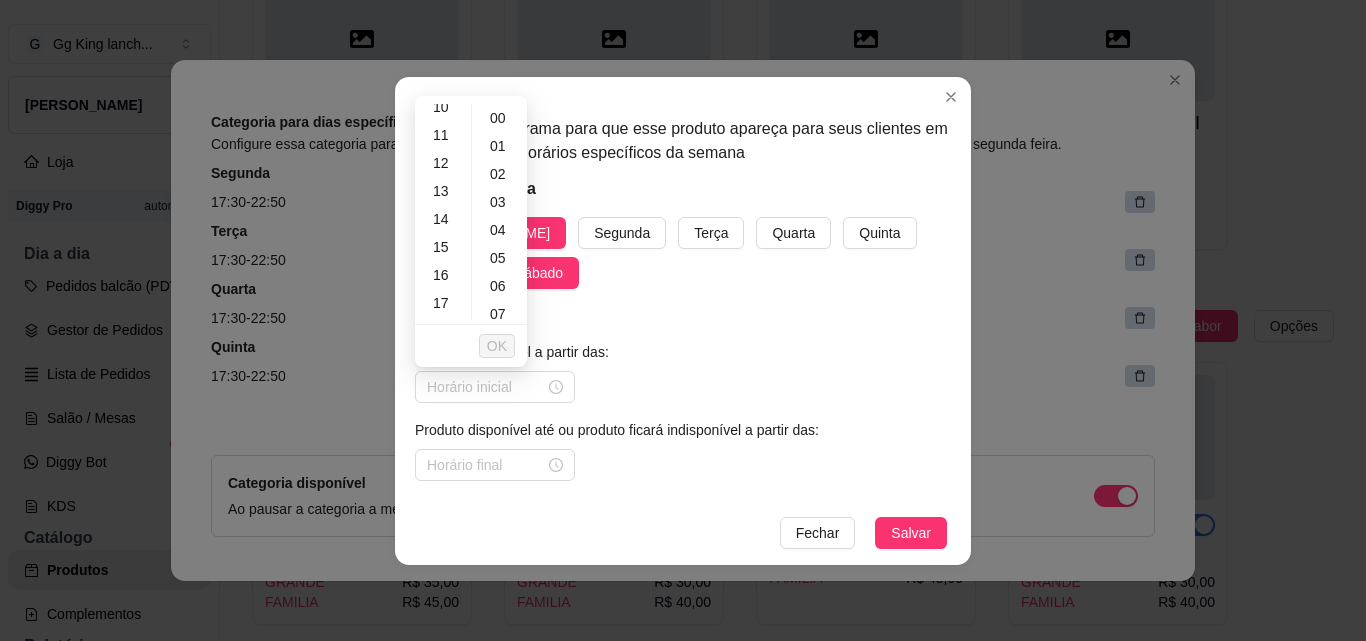 scroll, scrollTop: 456, scrollLeft: 0, axis: vertical 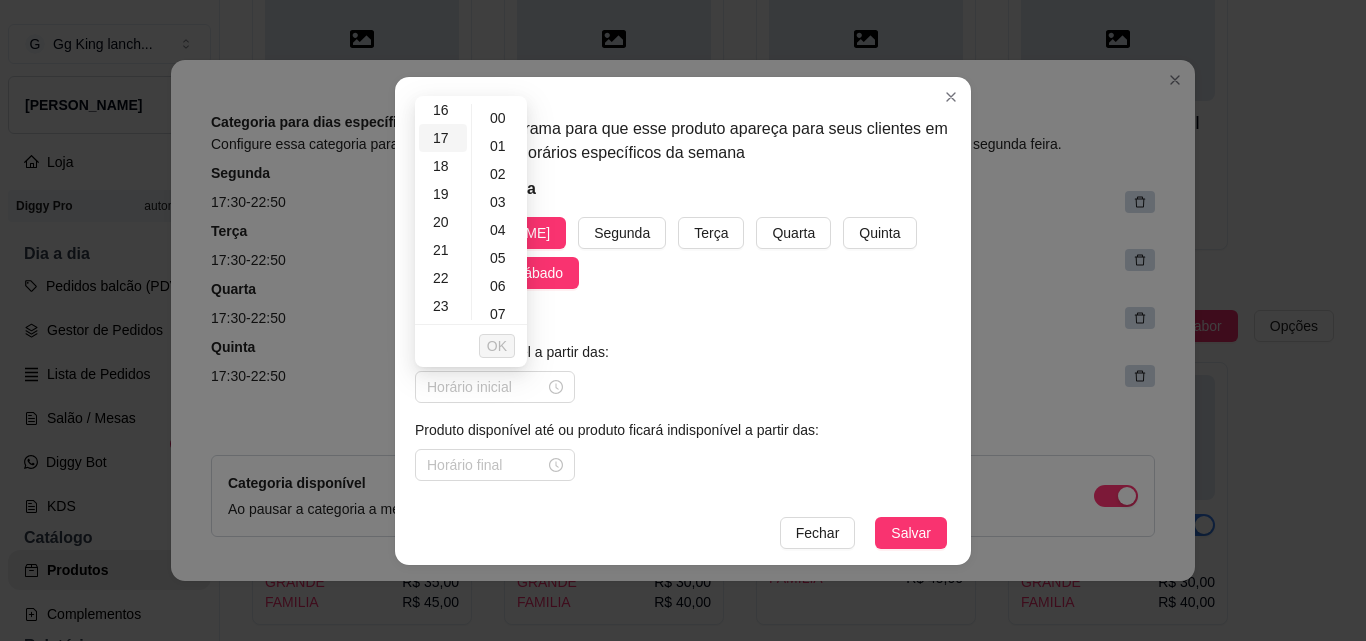 click on "17" at bounding box center (443, 138) 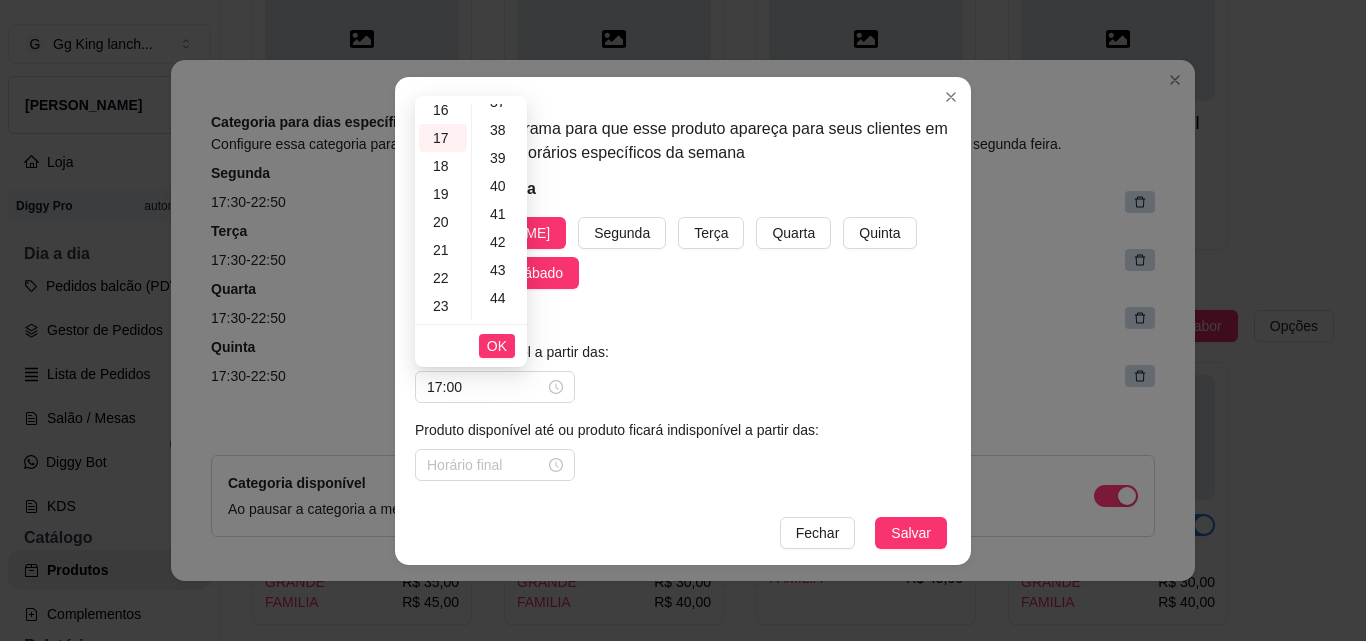 scroll, scrollTop: 868, scrollLeft: 0, axis: vertical 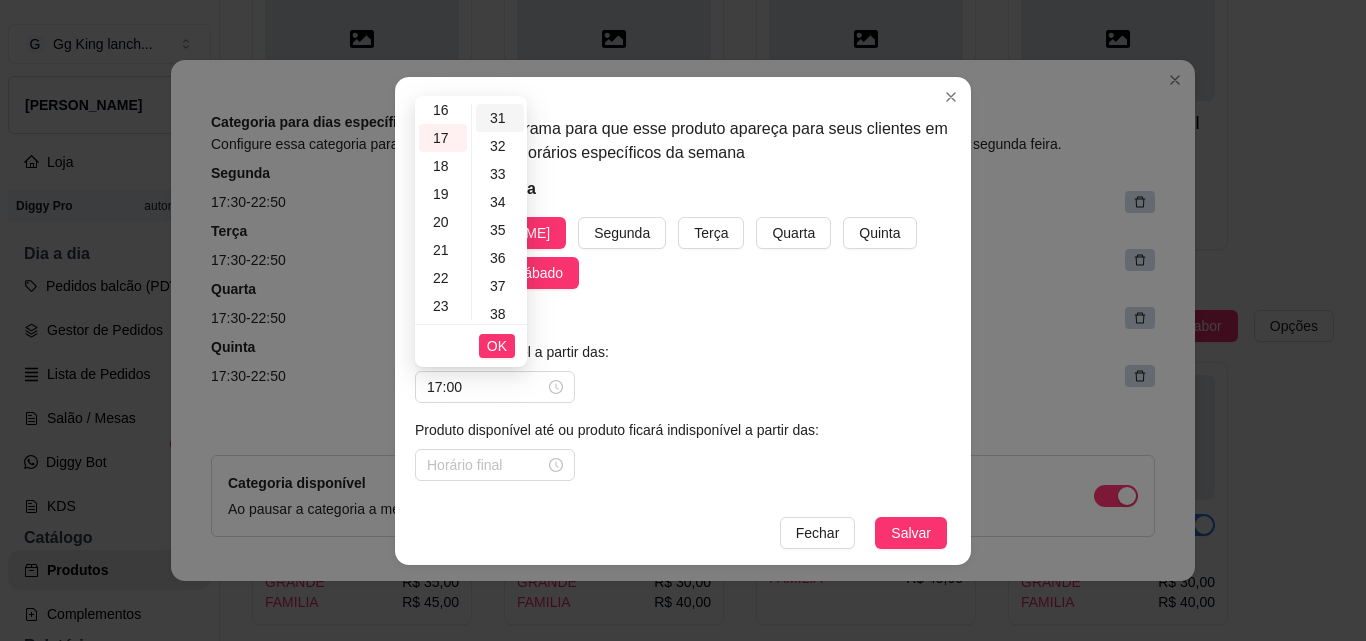 click on "31" at bounding box center (500, 118) 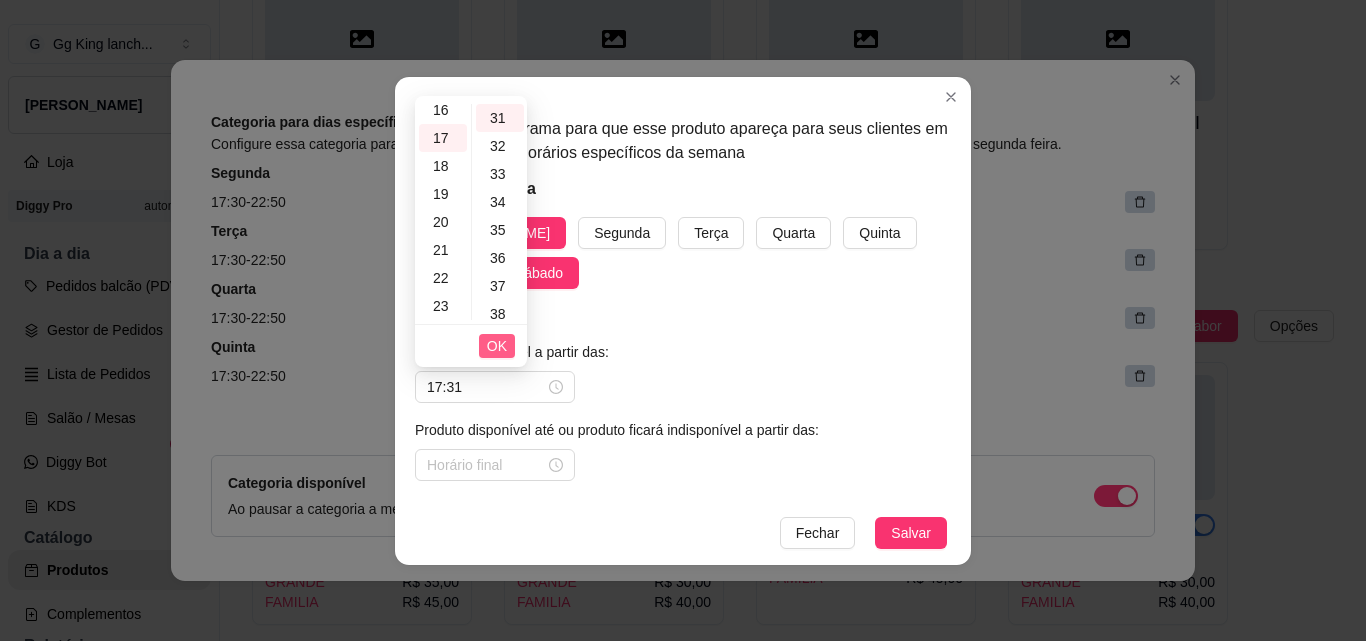click on "OK" at bounding box center (497, 346) 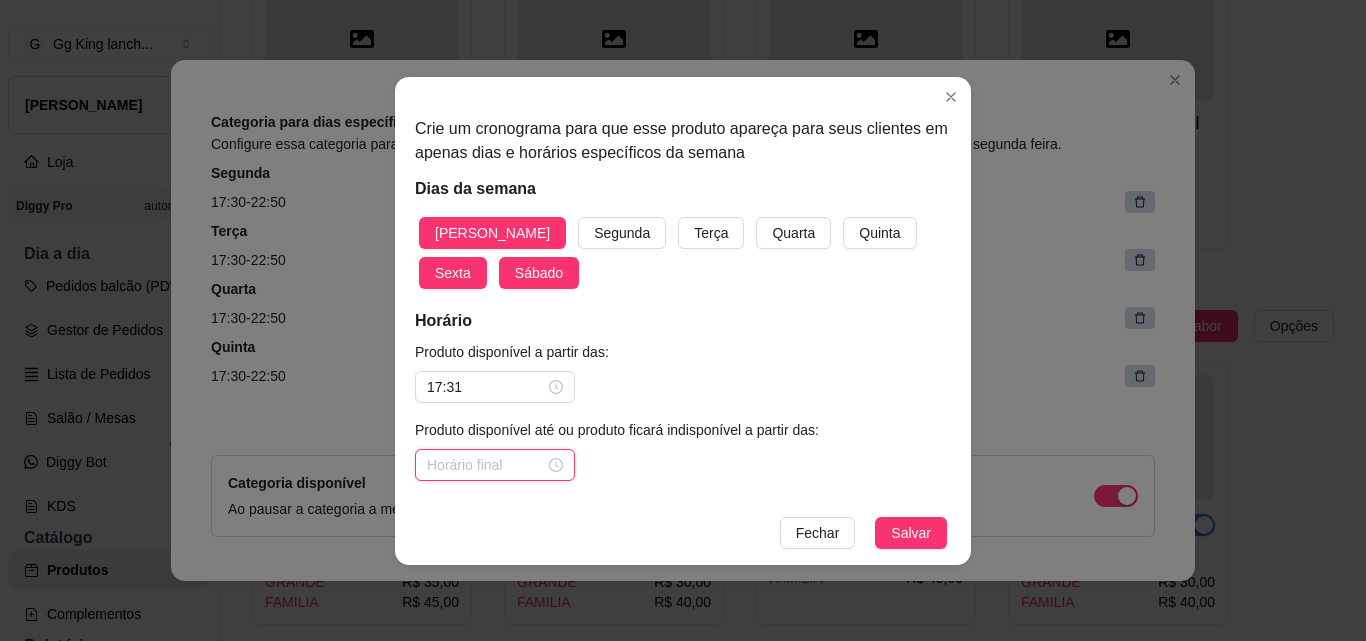 click at bounding box center [486, 465] 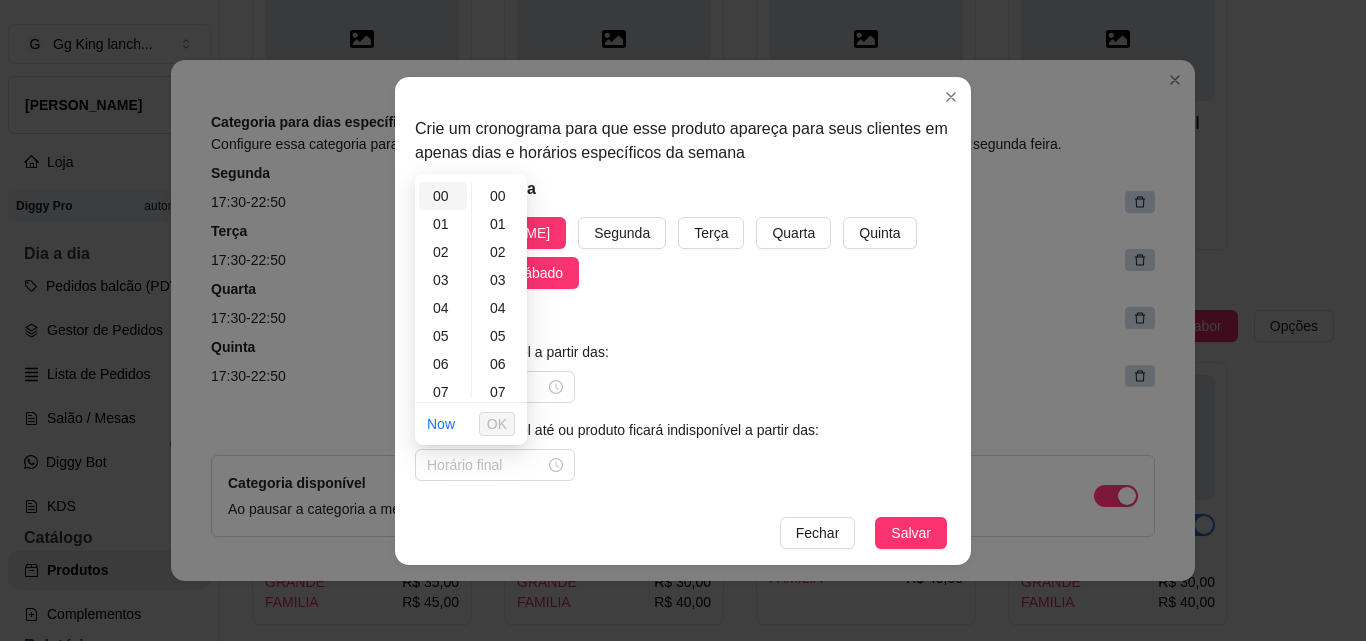 click on "00" at bounding box center (443, 196) 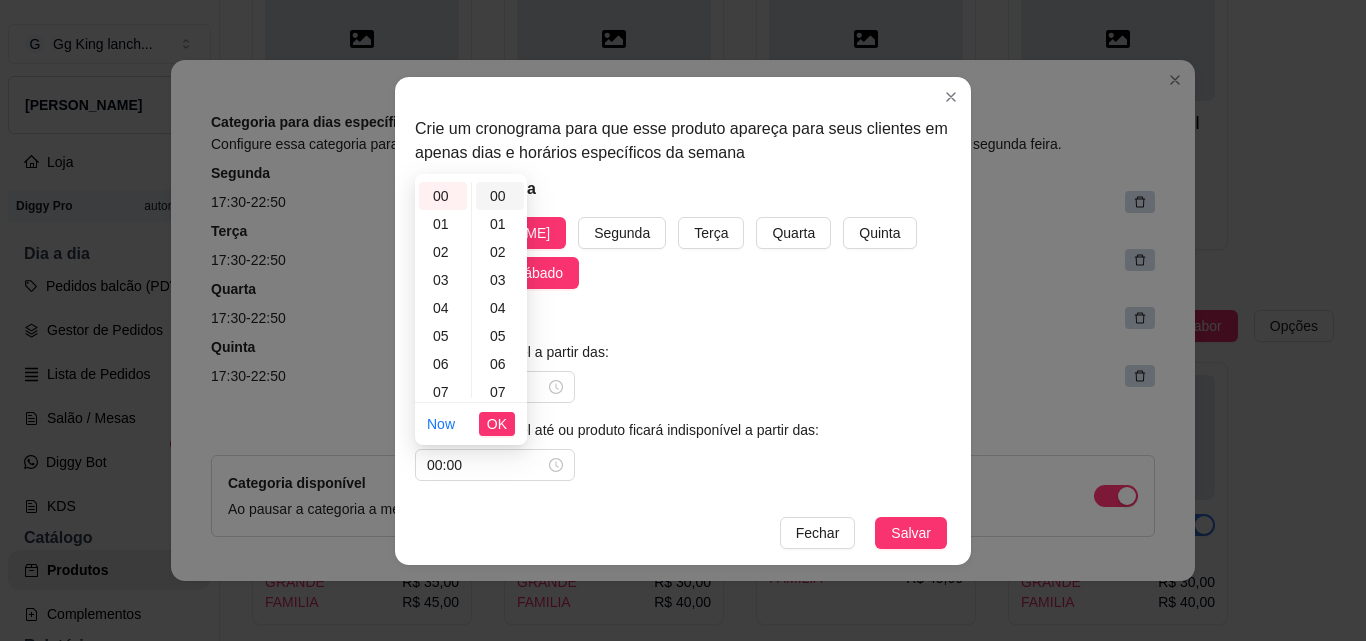 click on "00" at bounding box center (500, 196) 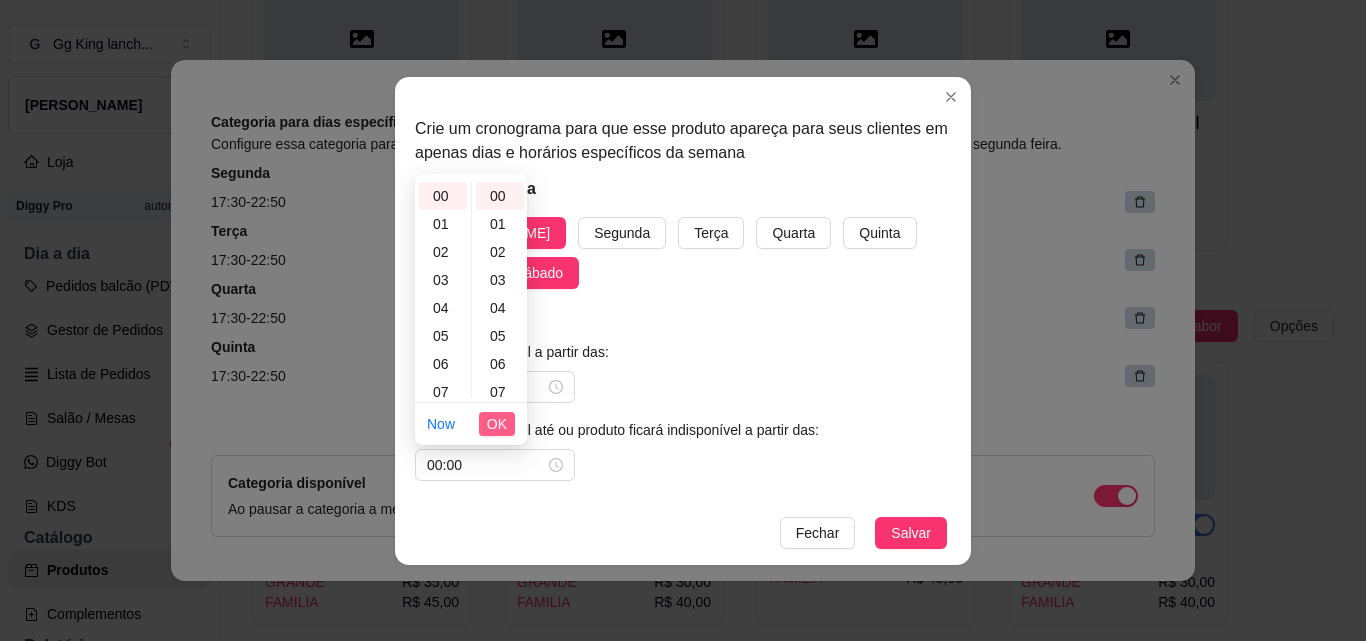 click on "OK" at bounding box center [497, 424] 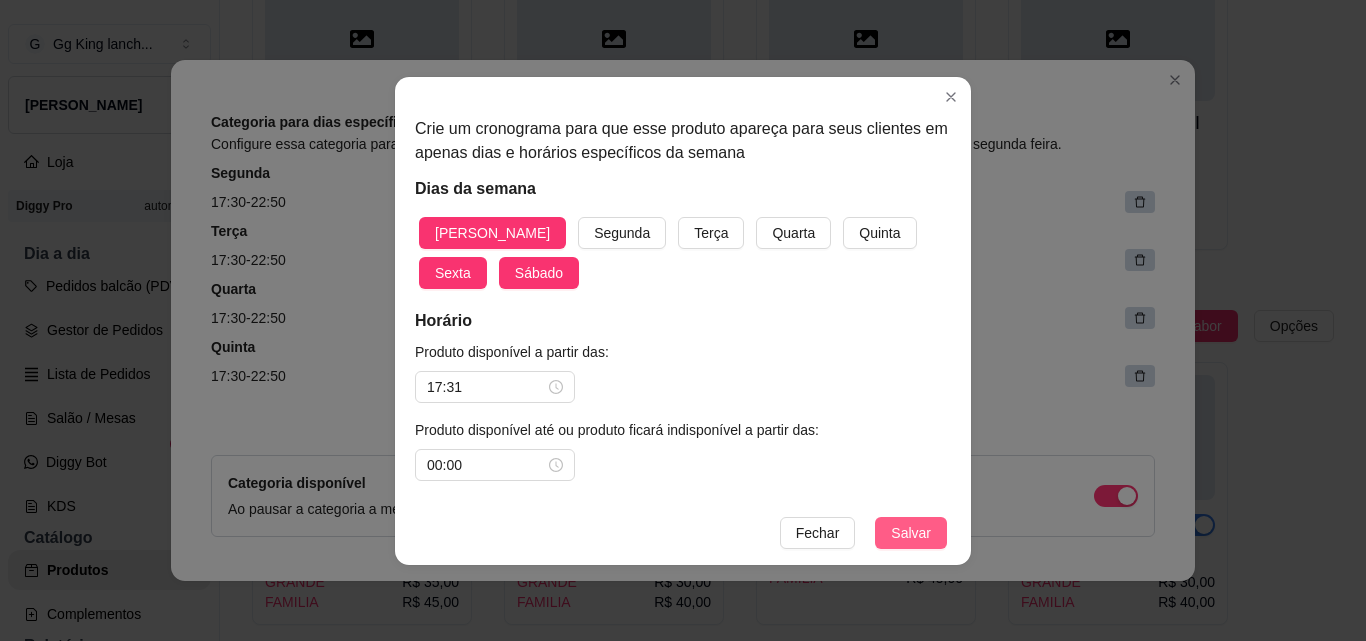 click on "Salvar" at bounding box center [911, 533] 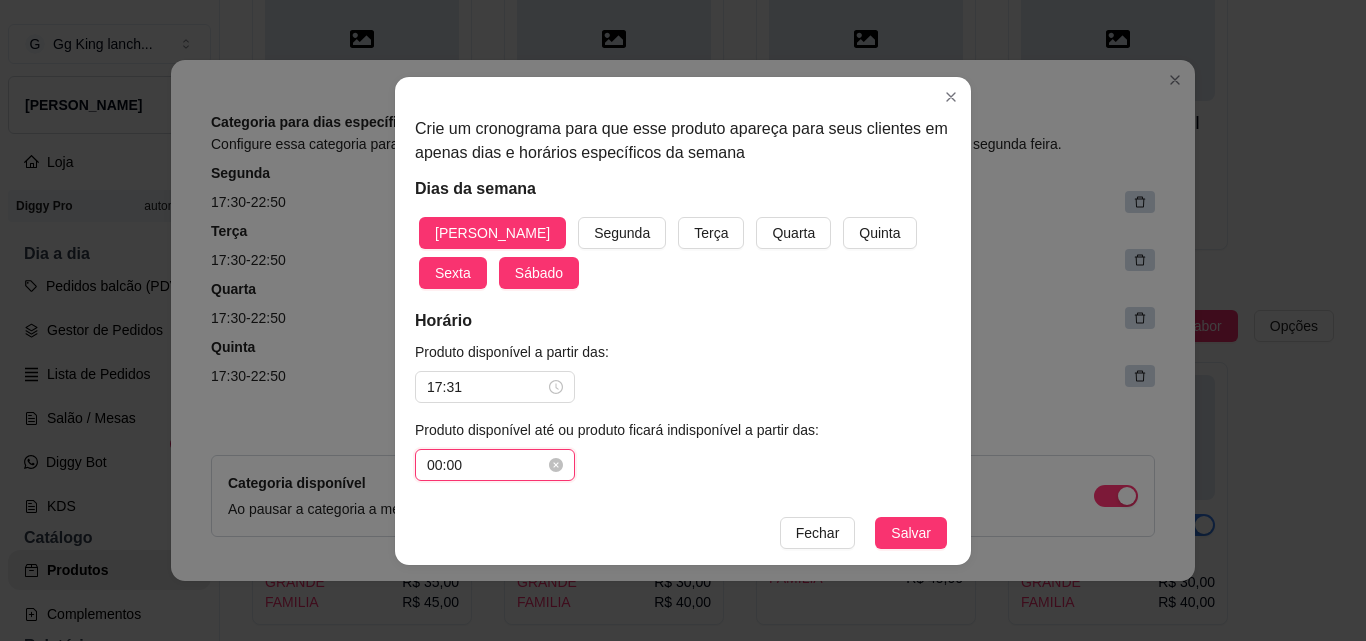click on "00:00" at bounding box center [486, 465] 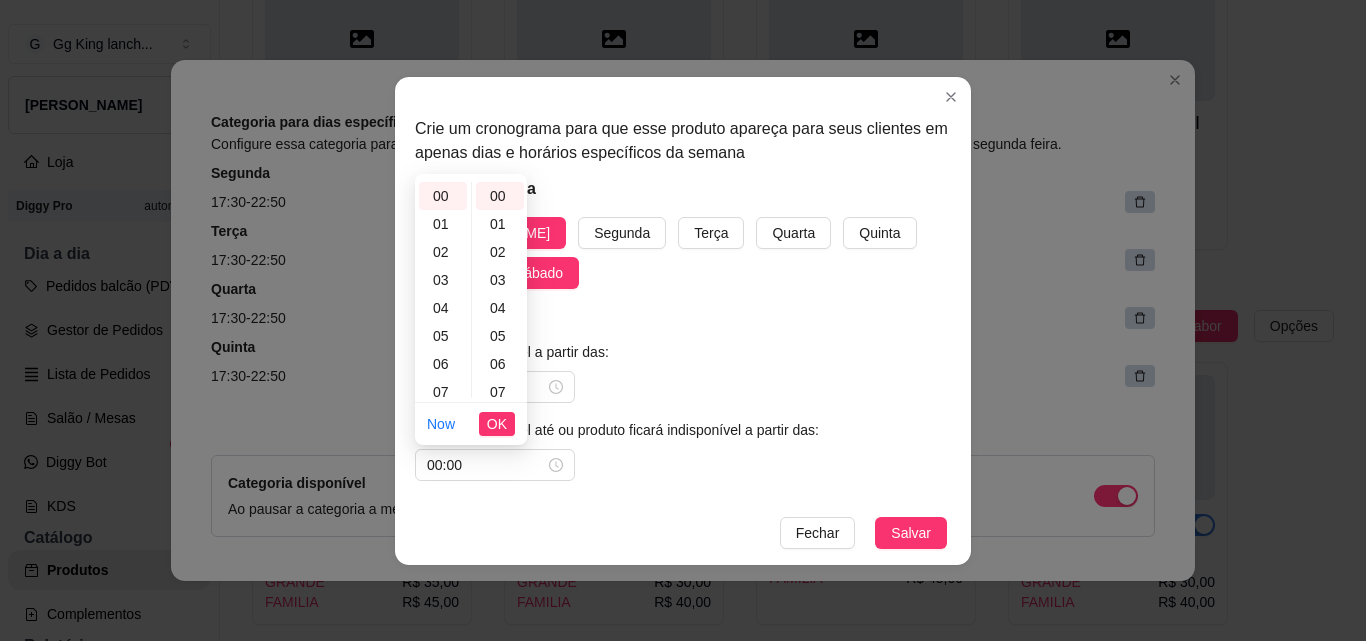 scroll, scrollTop: 456, scrollLeft: 0, axis: vertical 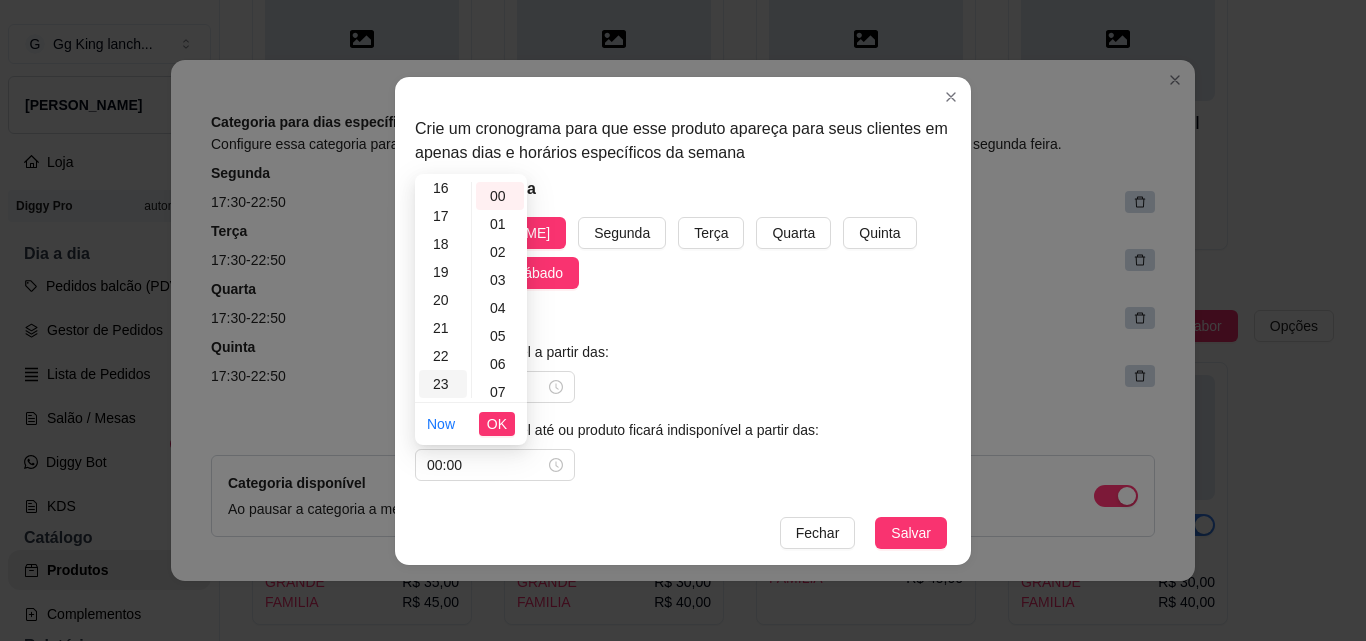 click on "23" at bounding box center (443, 384) 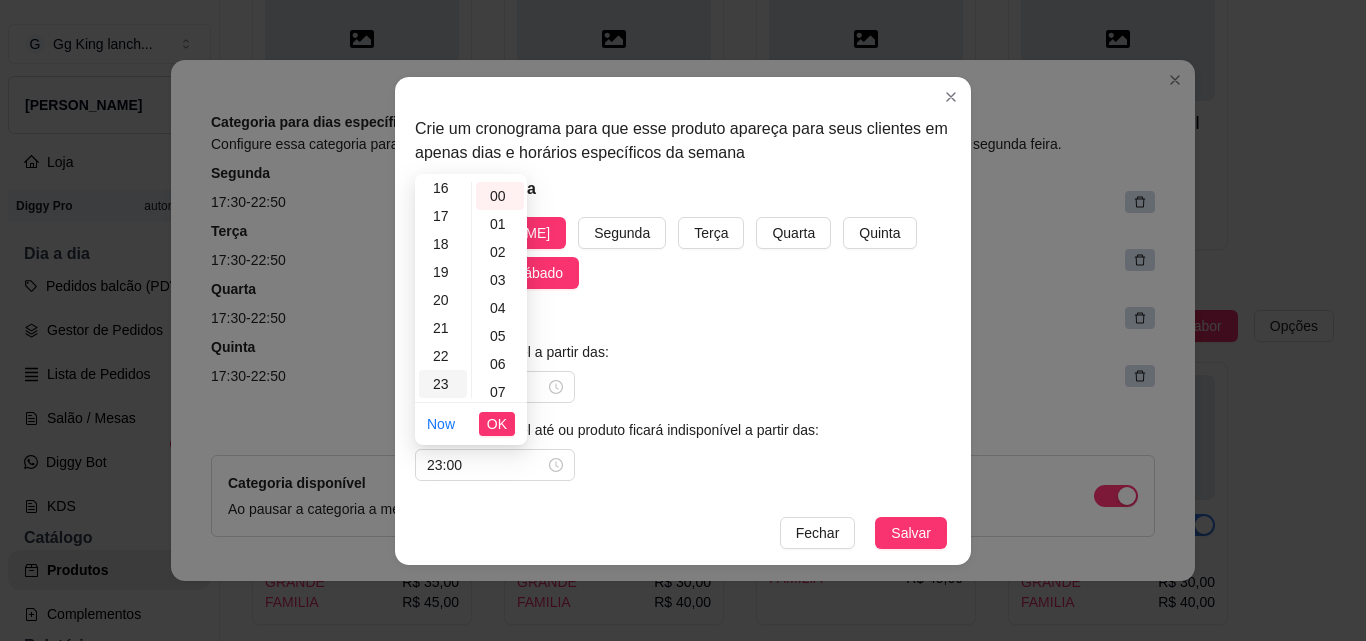 click on "23" at bounding box center [443, 384] 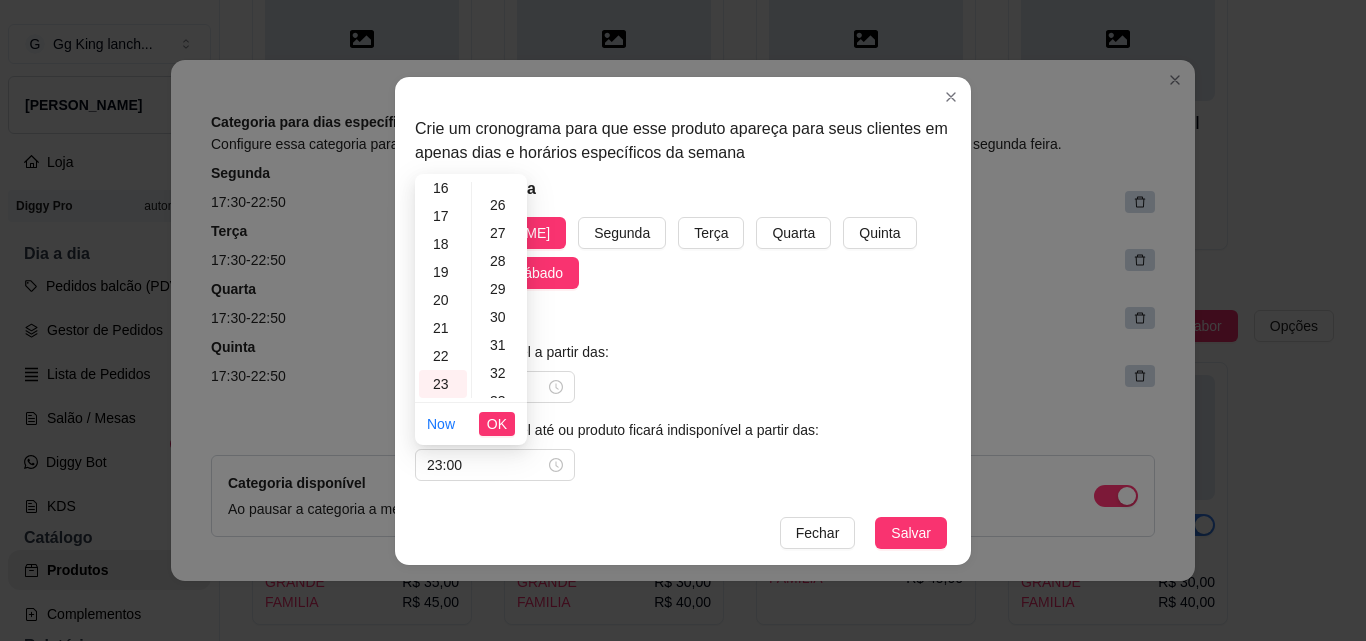 scroll, scrollTop: 1464, scrollLeft: 0, axis: vertical 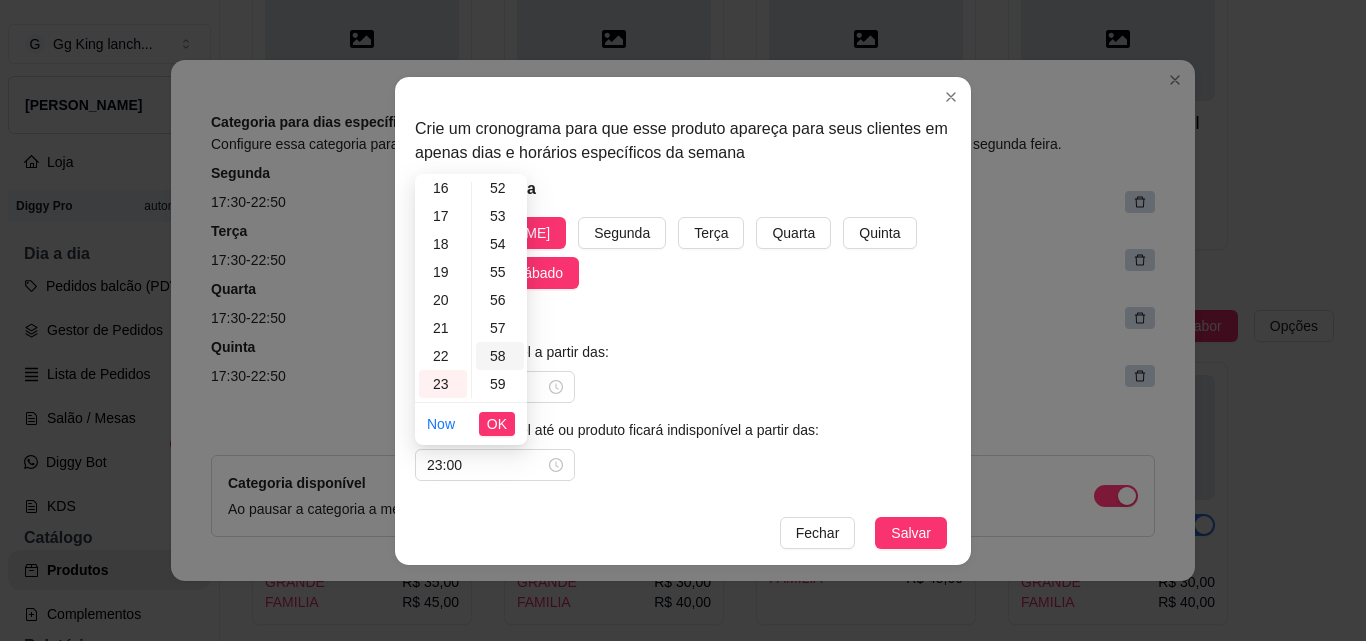 click on "58" at bounding box center (500, 356) 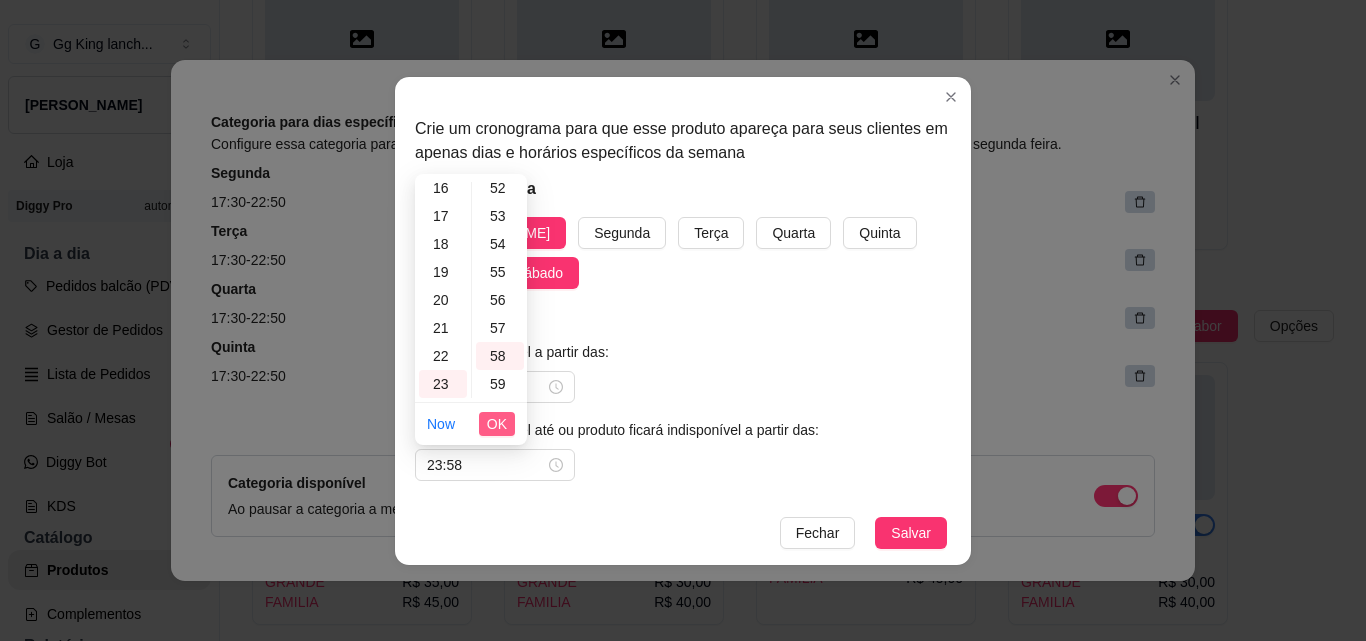 click on "OK" at bounding box center (497, 424) 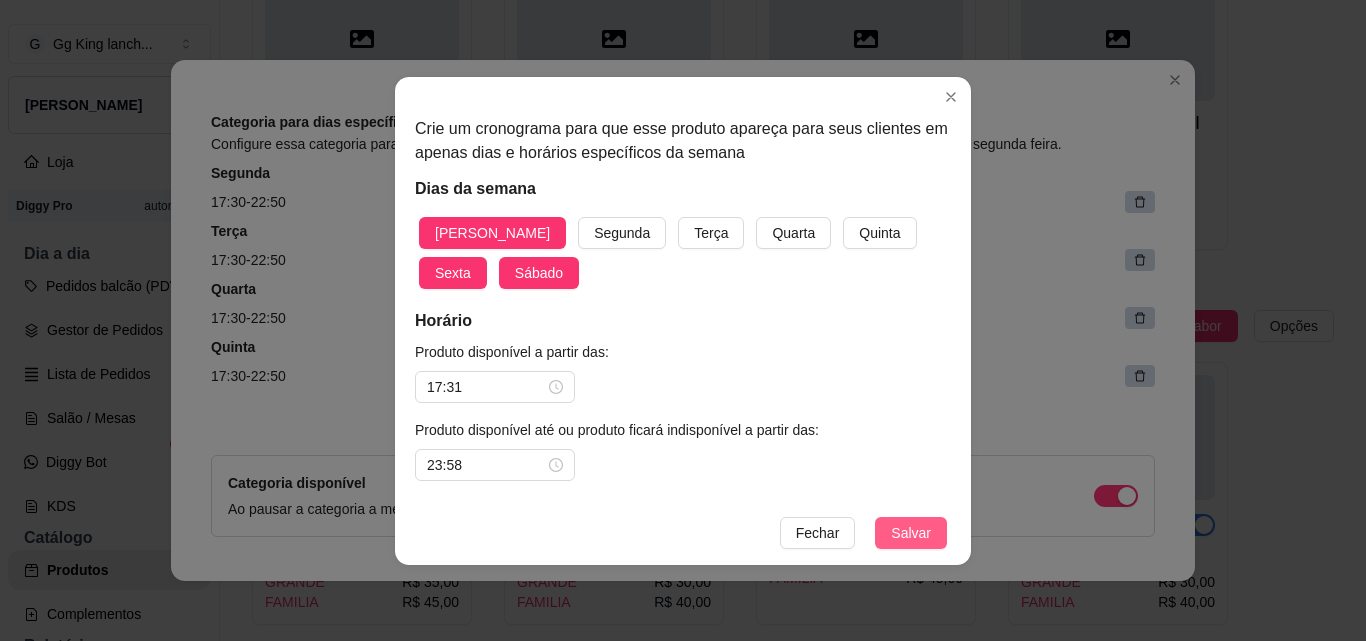 click on "Salvar" at bounding box center (911, 533) 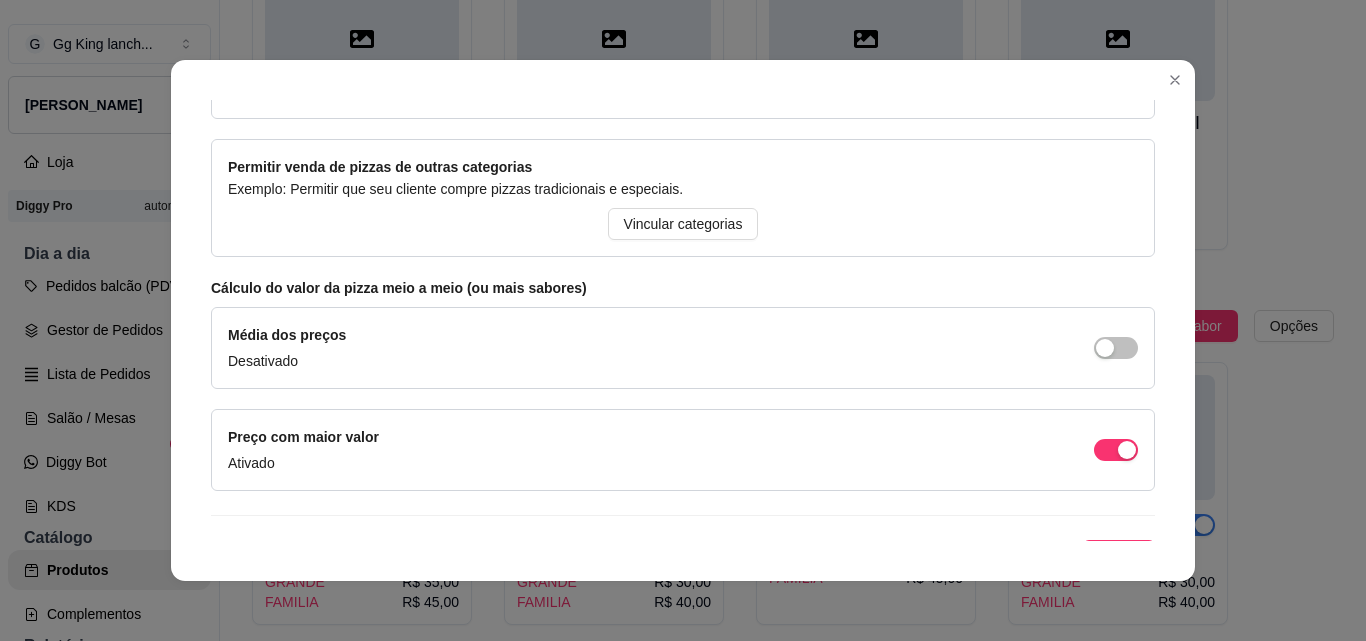 scroll, scrollTop: 685, scrollLeft: 0, axis: vertical 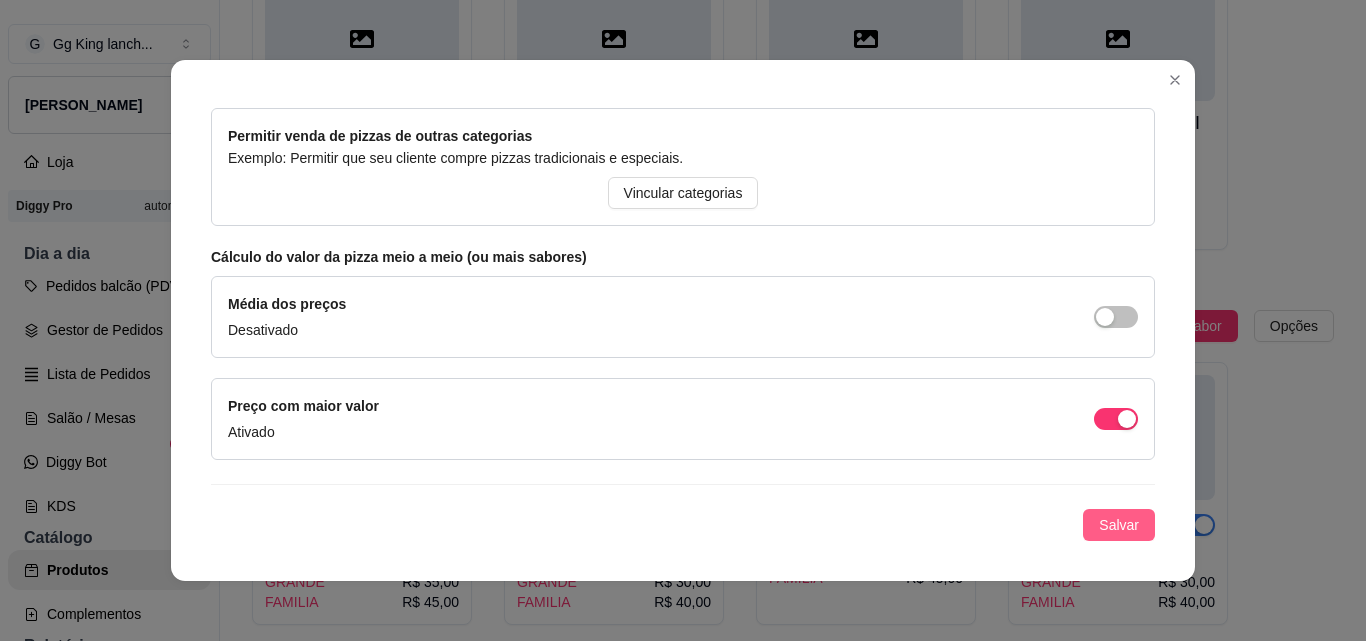 click on "Salvar" at bounding box center [1119, 525] 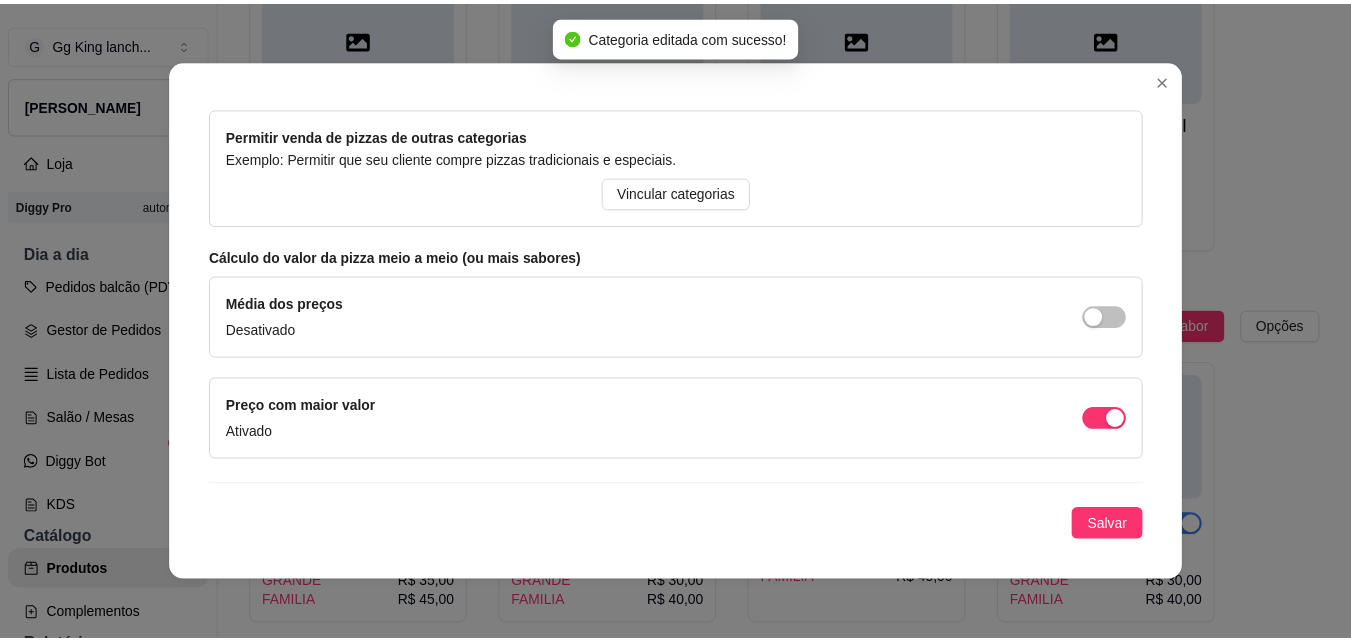 scroll, scrollTop: 685, scrollLeft: 0, axis: vertical 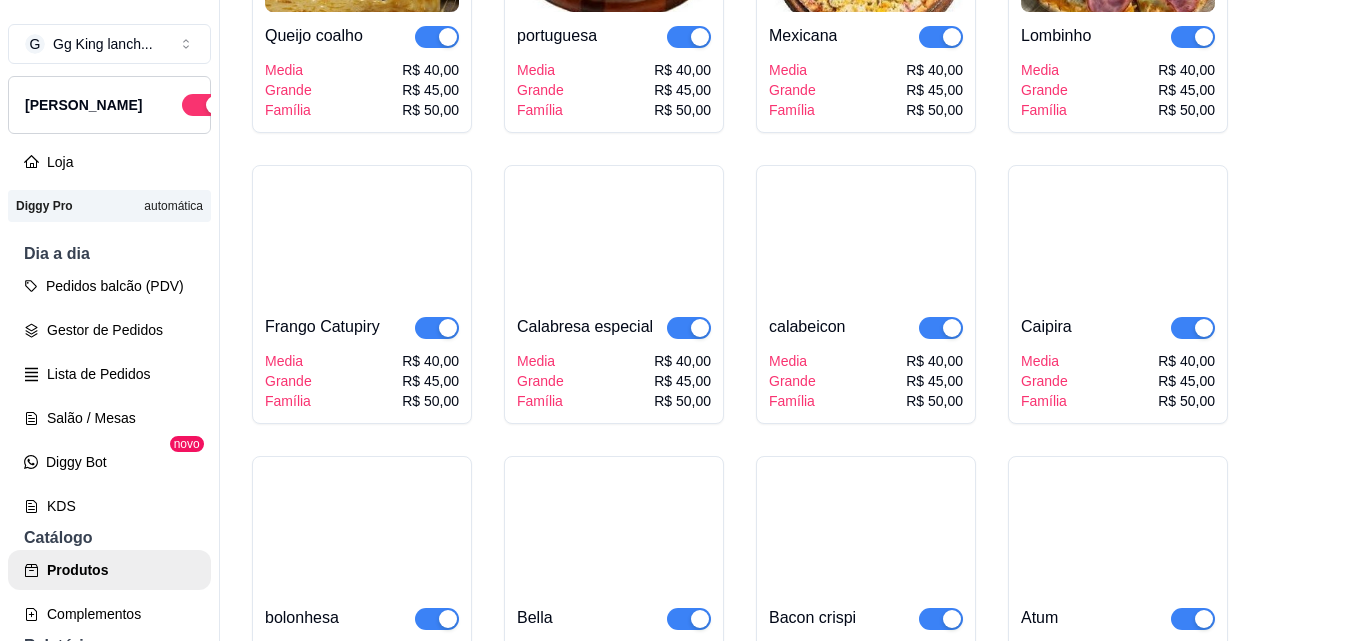 click on "Família" at bounding box center [1044, 110] 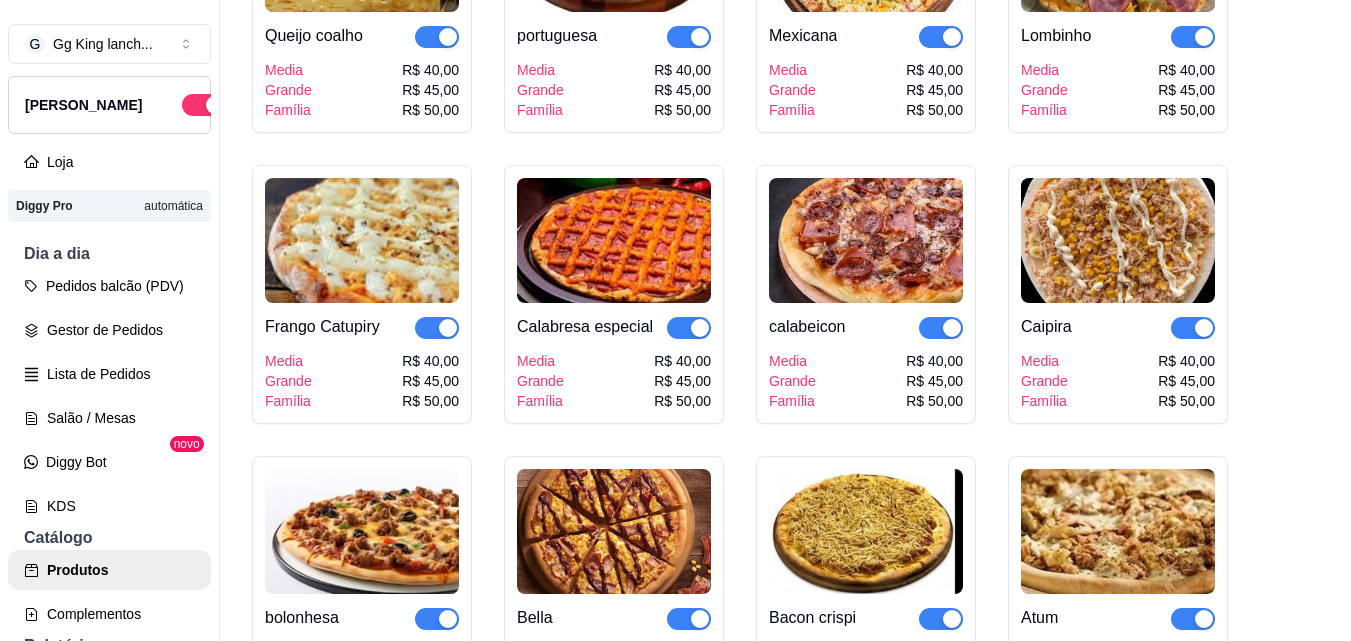 type 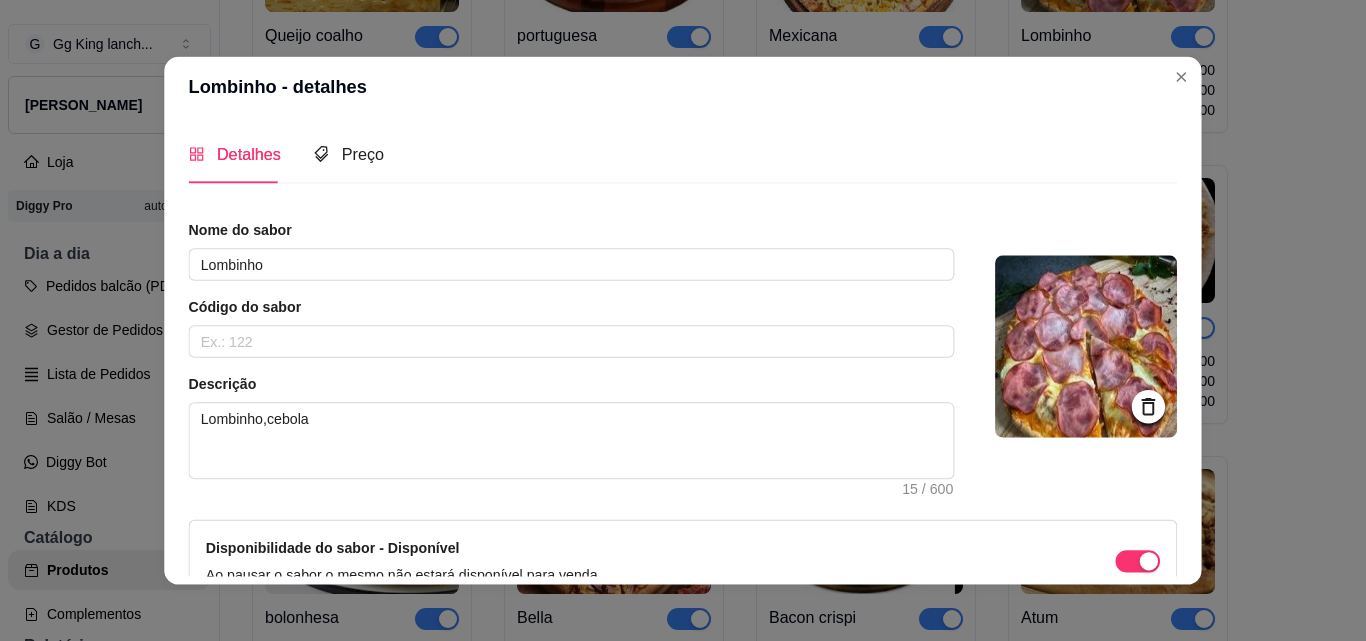 click on "Detalhes Preço Nome do sabor Lombinho Código do sabor Descrição Lombinho,cebola 15 / 600 Disponibilidade do sabor - Disponível Ao pausar o sabor o mesmo não estará disponível para venda. Deletar sabor Salvar" at bounding box center [682, 350] 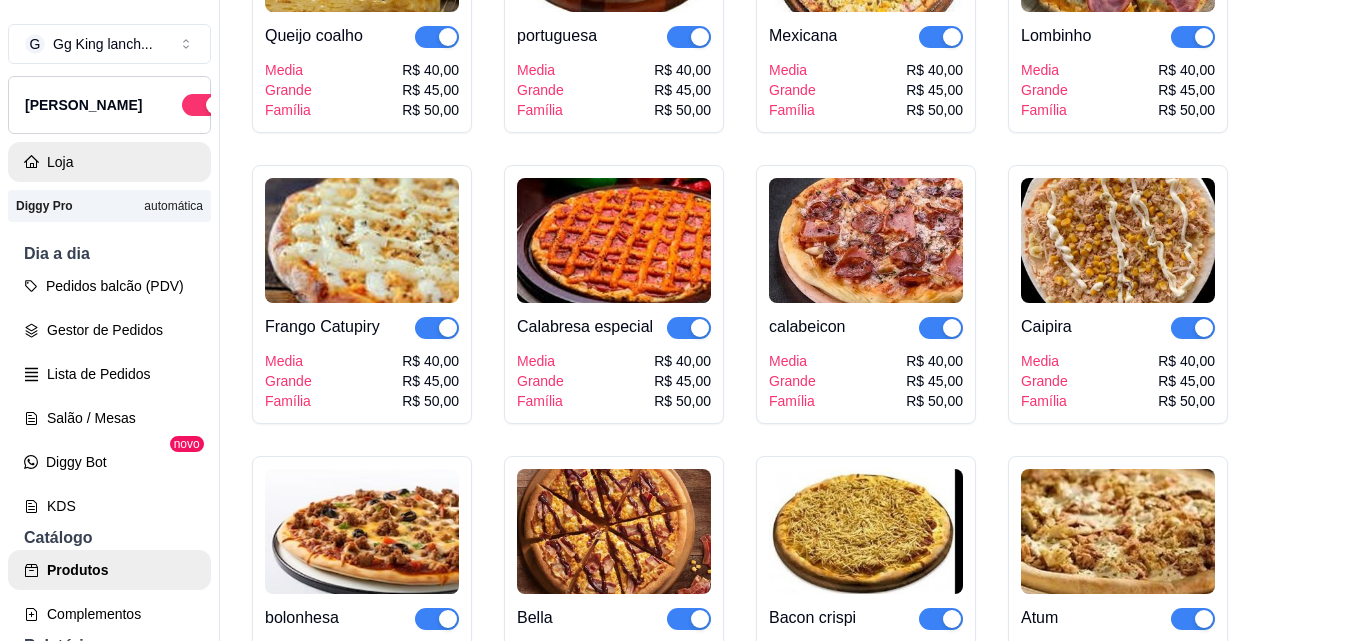 click on "Loja" at bounding box center (109, 162) 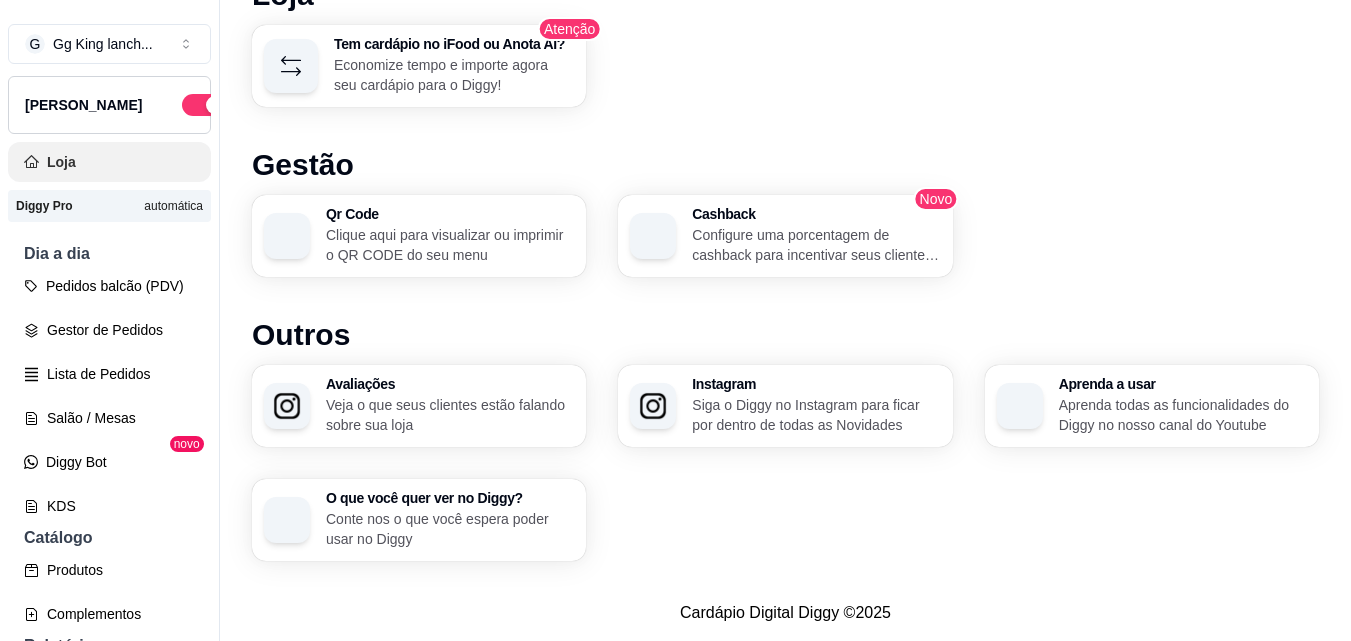 scroll, scrollTop: 0, scrollLeft: 0, axis: both 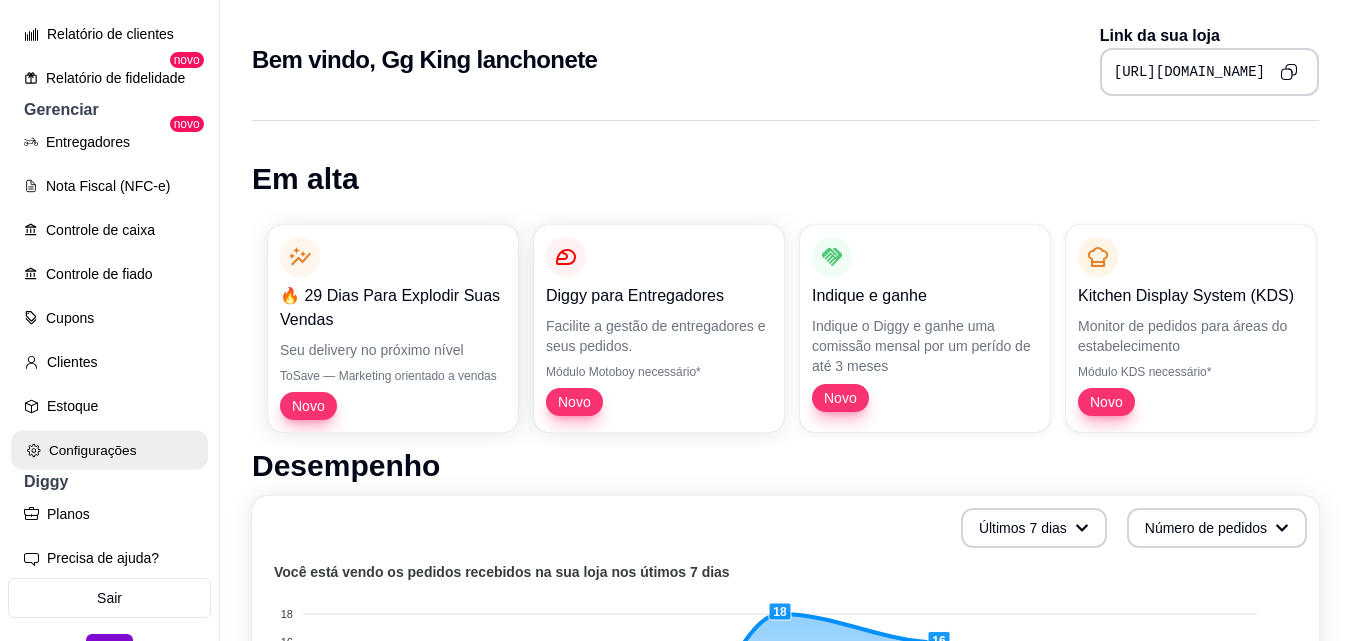 click on "Configurações" at bounding box center (109, 450) 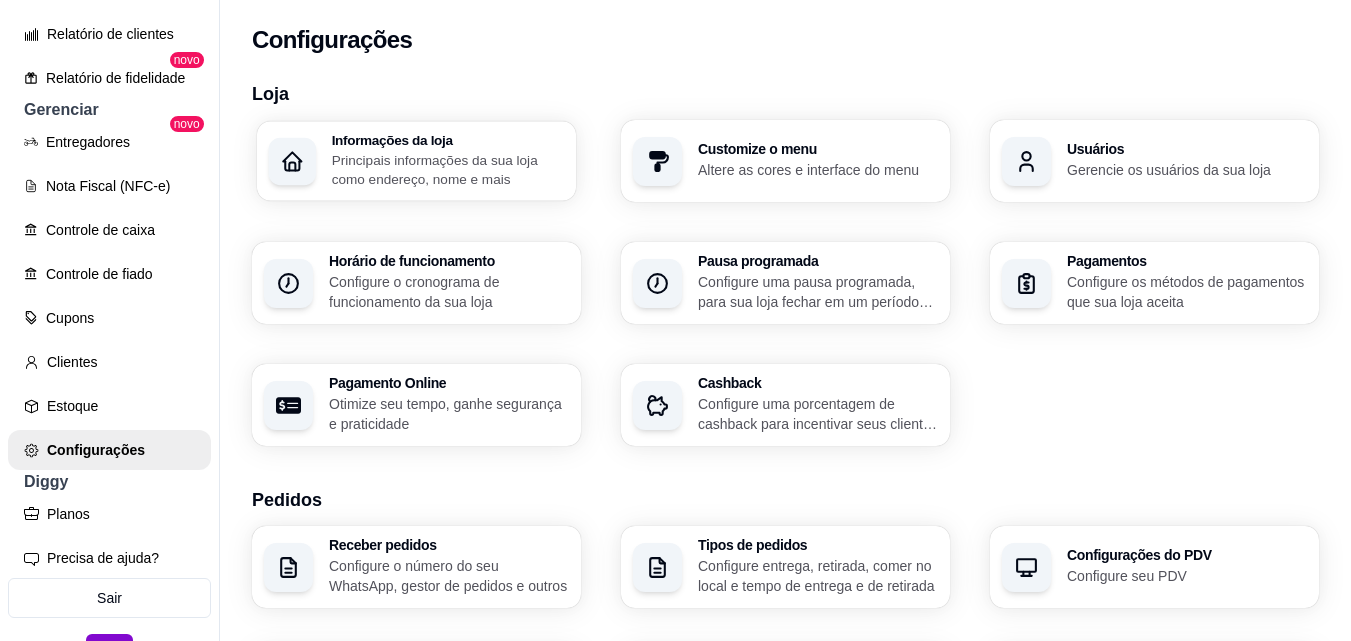 click on "Principais informações da sua loja como endereço, nome e mais" at bounding box center (448, 169) 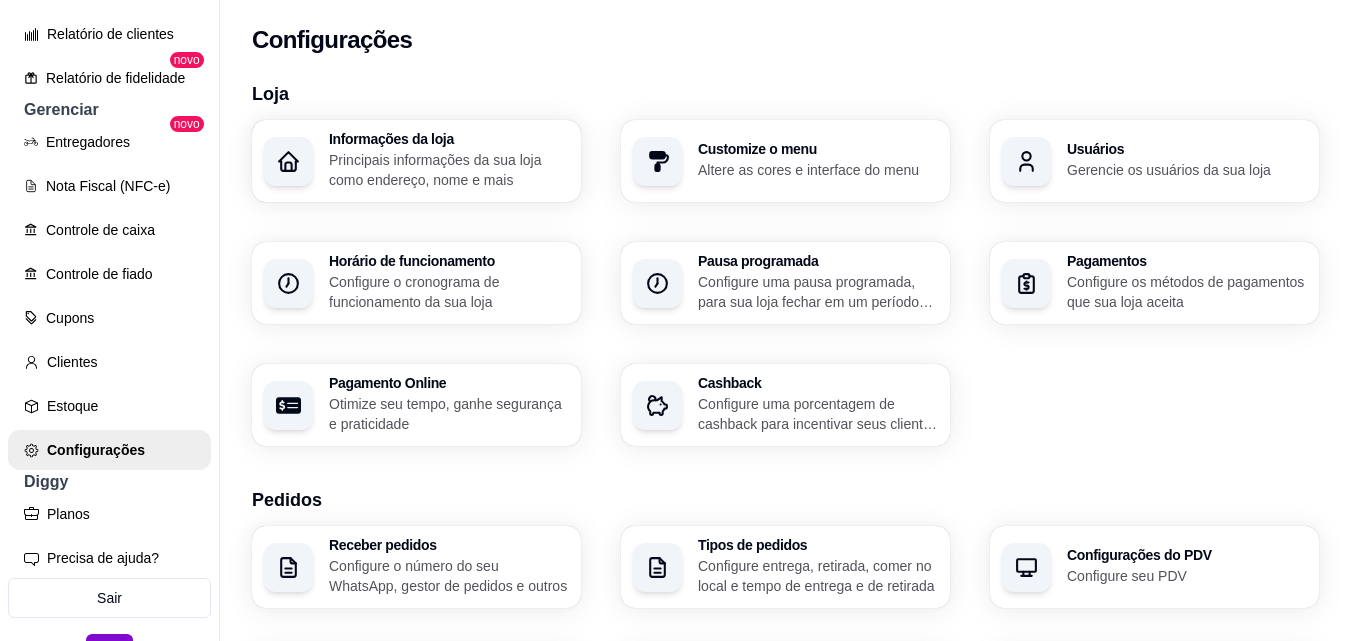 type on "Rua Luiz Anselmo" 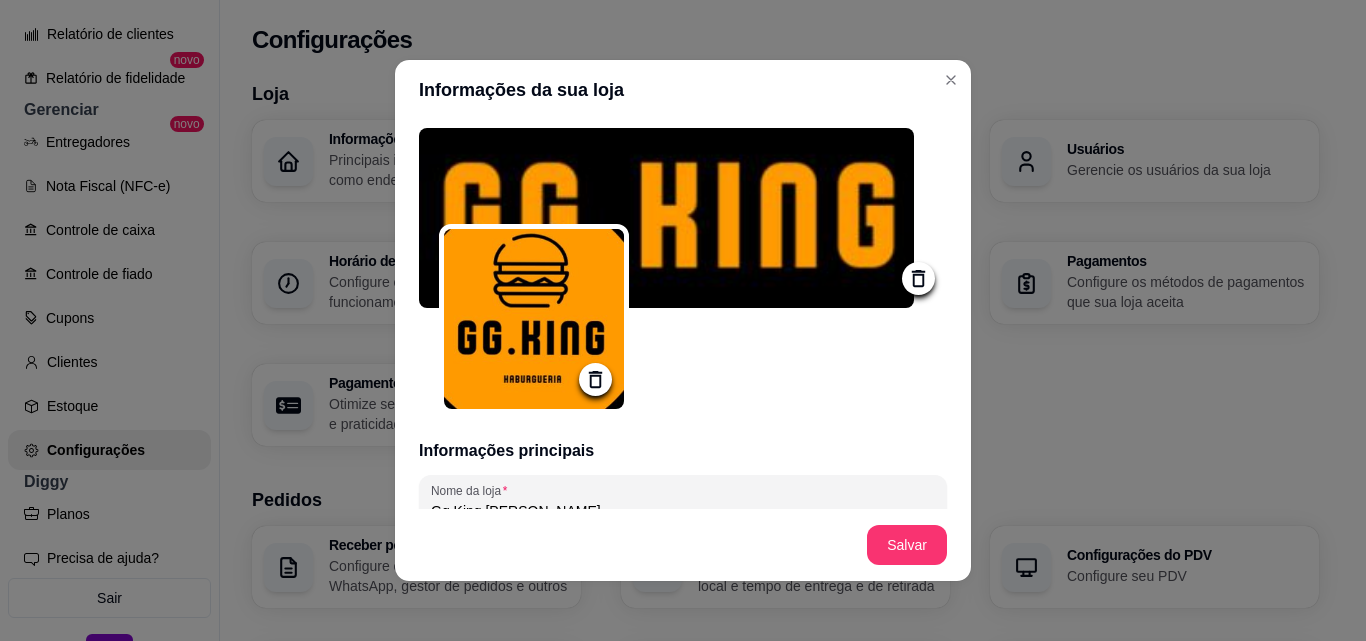 click 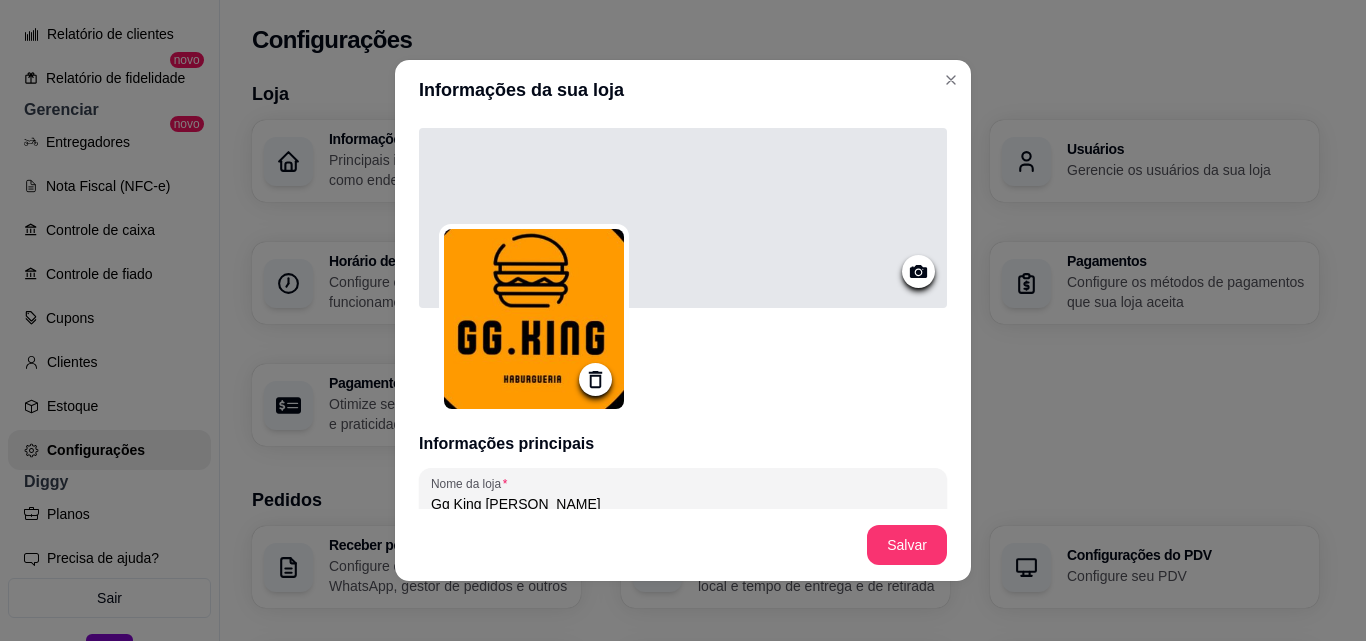 click 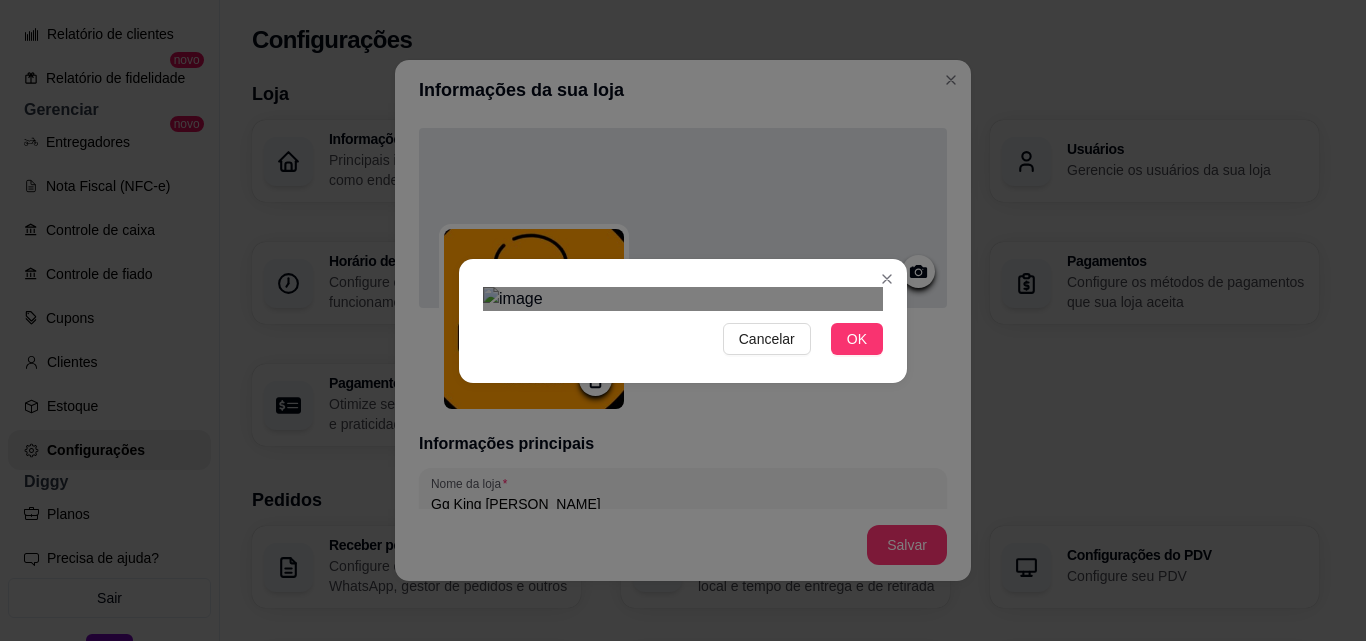 click at bounding box center [663, 423] 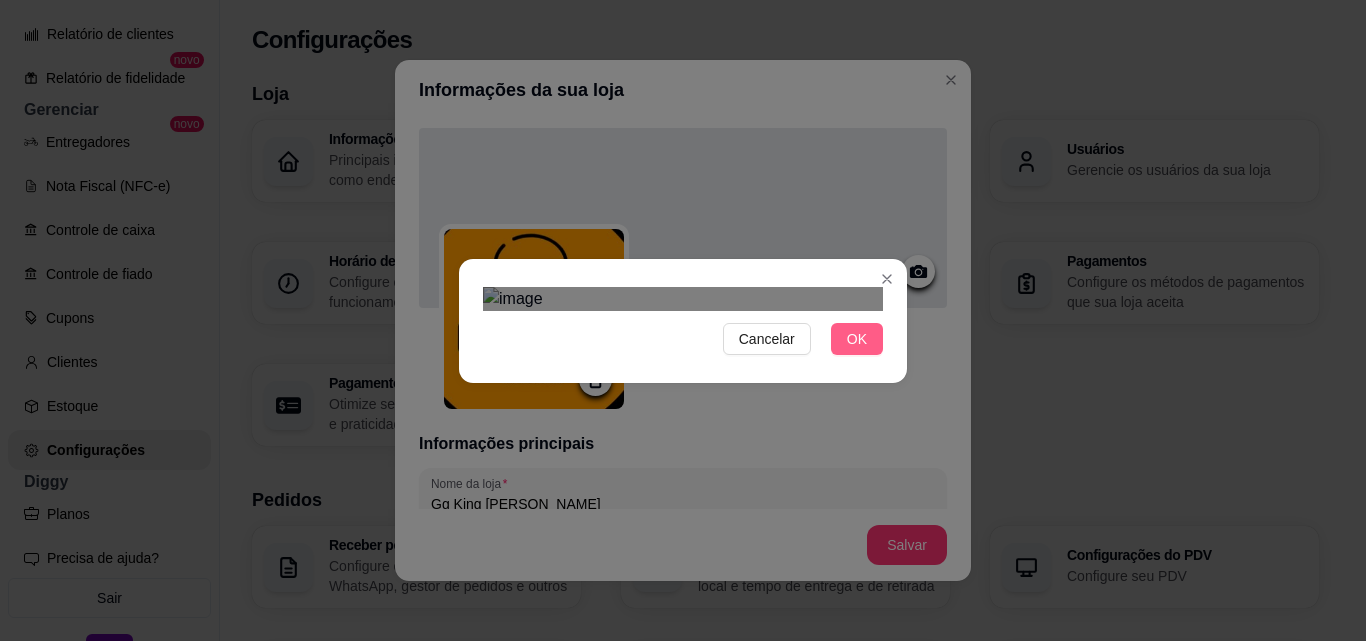 click on "OK" at bounding box center (857, 339) 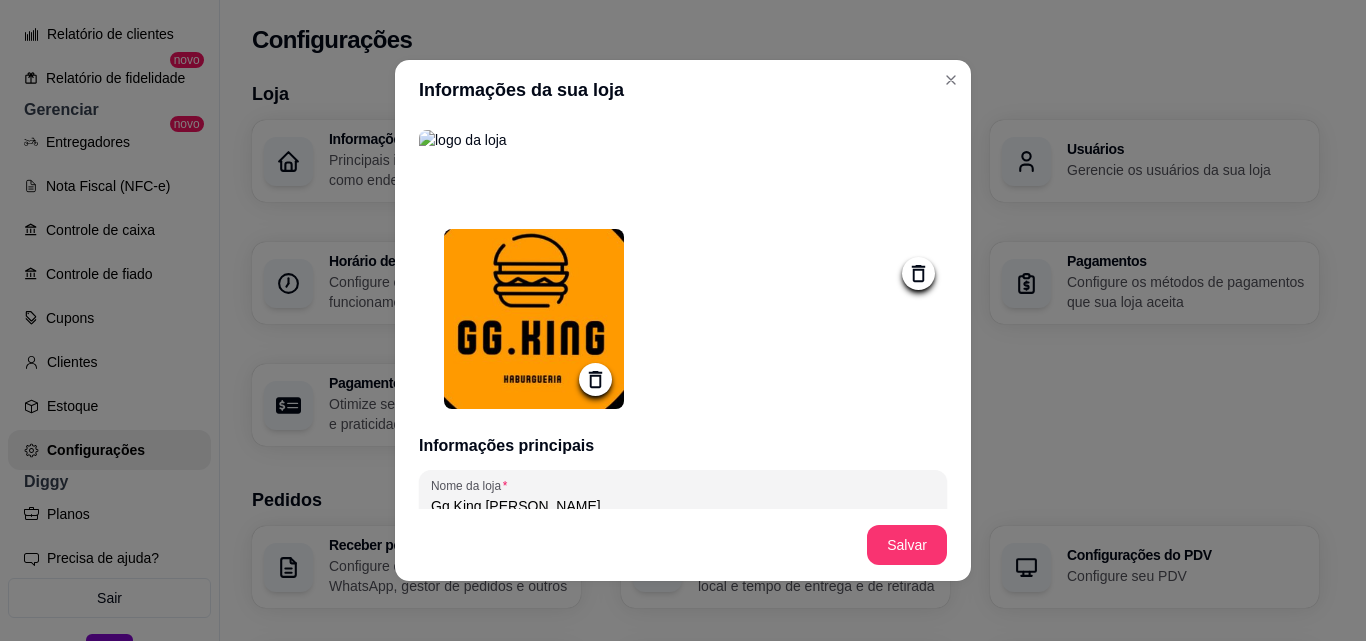click 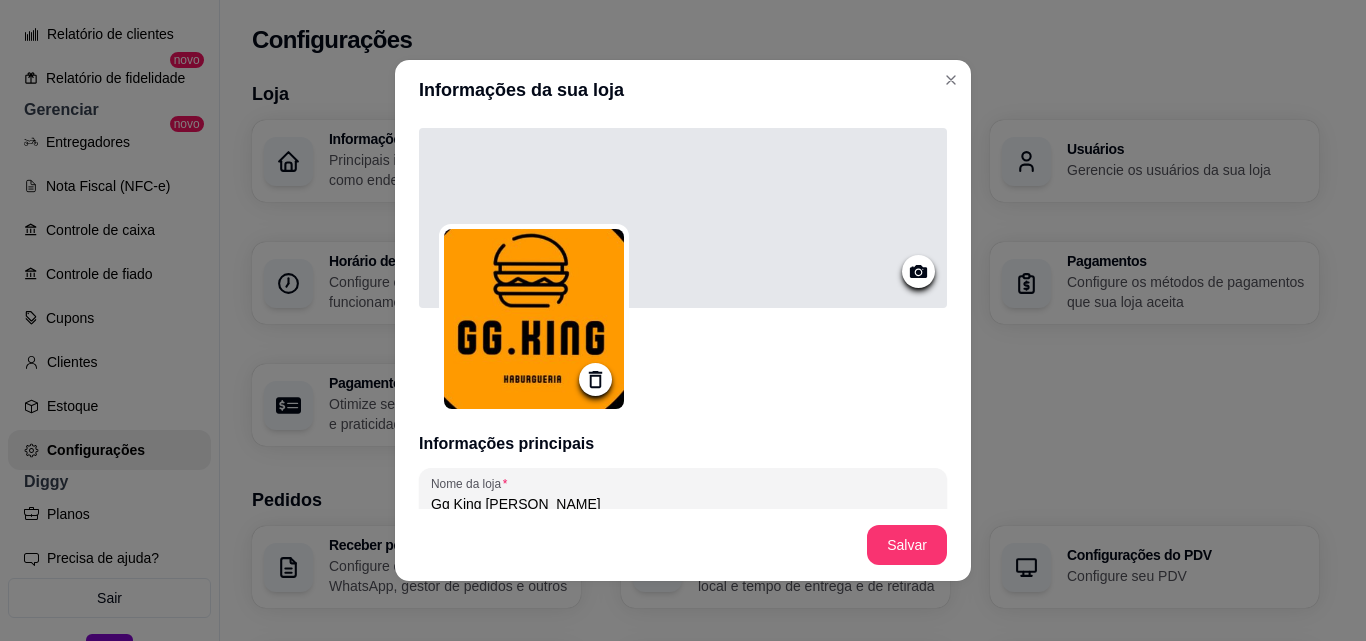 click 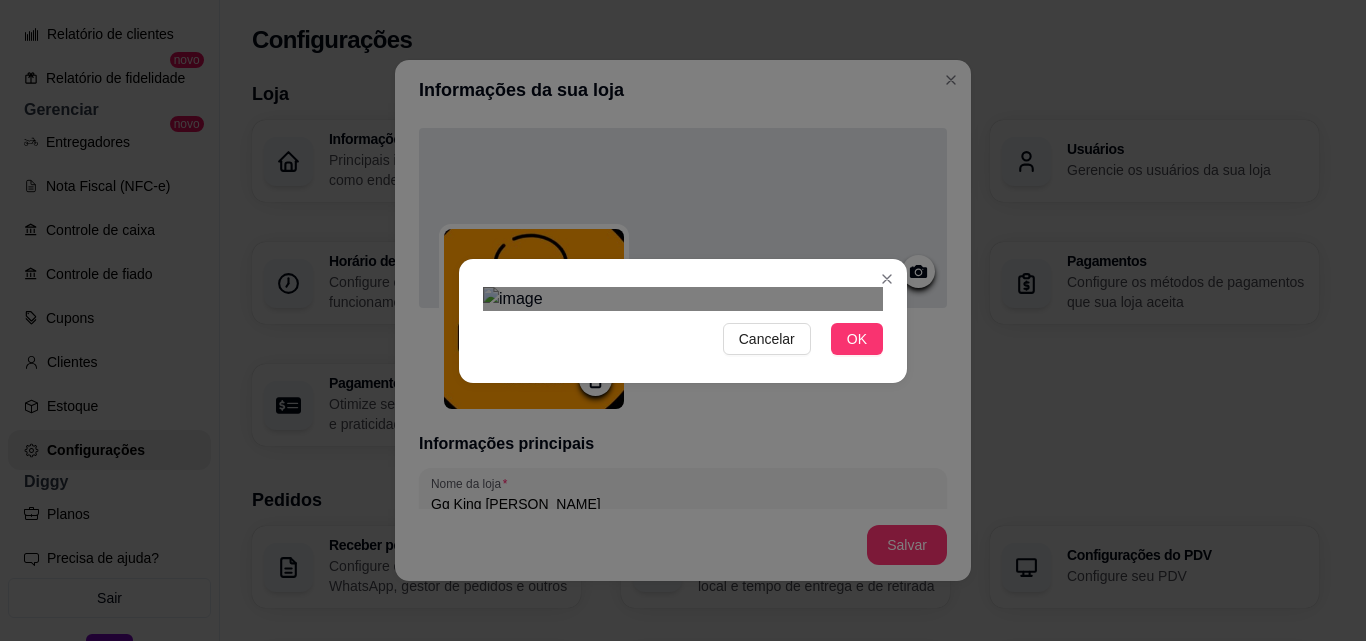 click at bounding box center [663, 420] 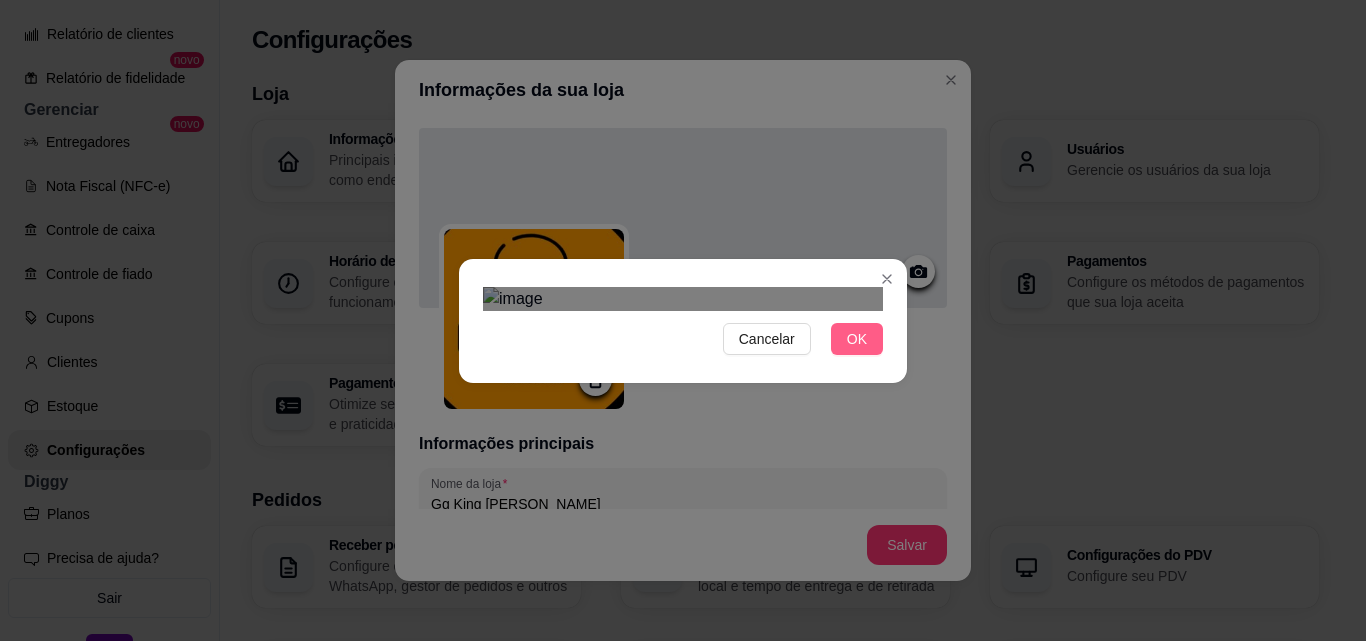 click on "OK" at bounding box center (857, 339) 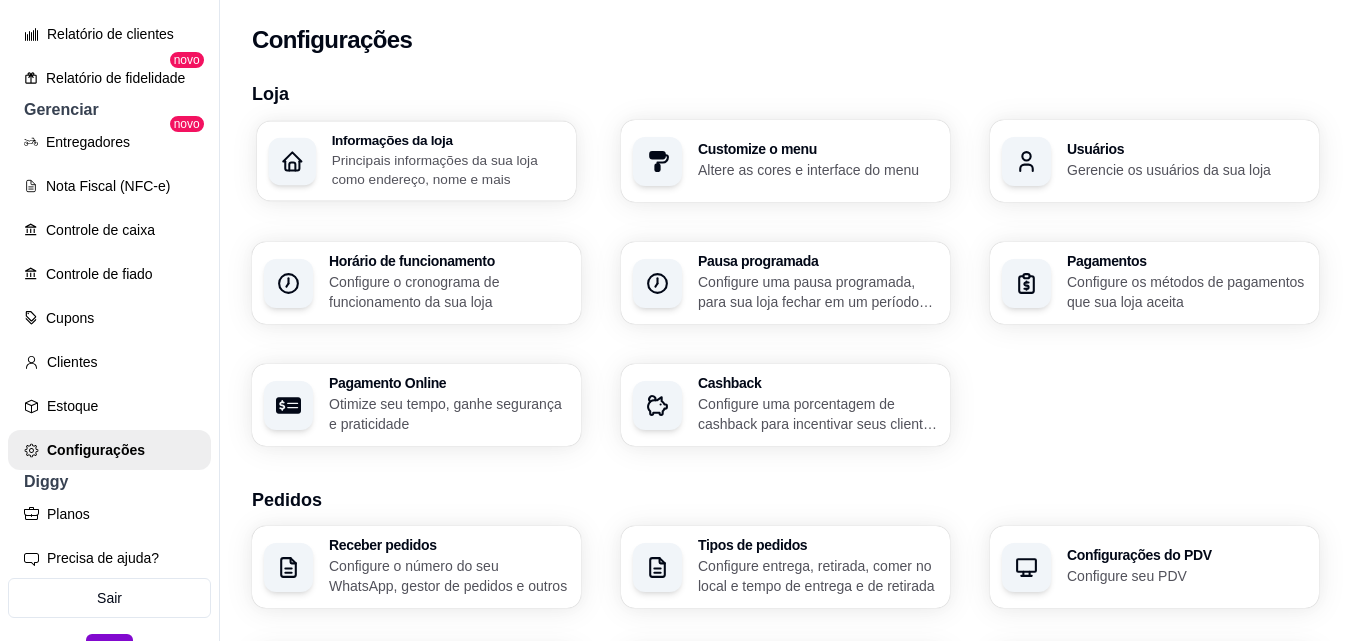 click on "Principais informações da sua loja como endereço, nome e mais" at bounding box center (448, 169) 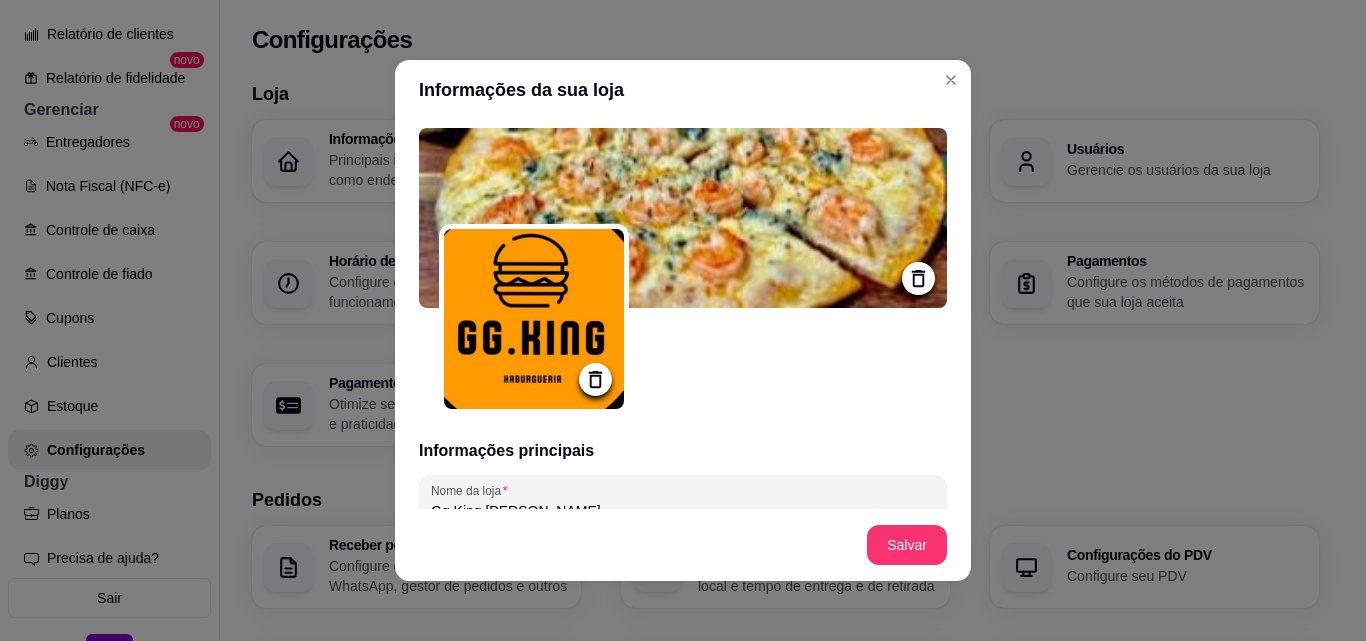 click 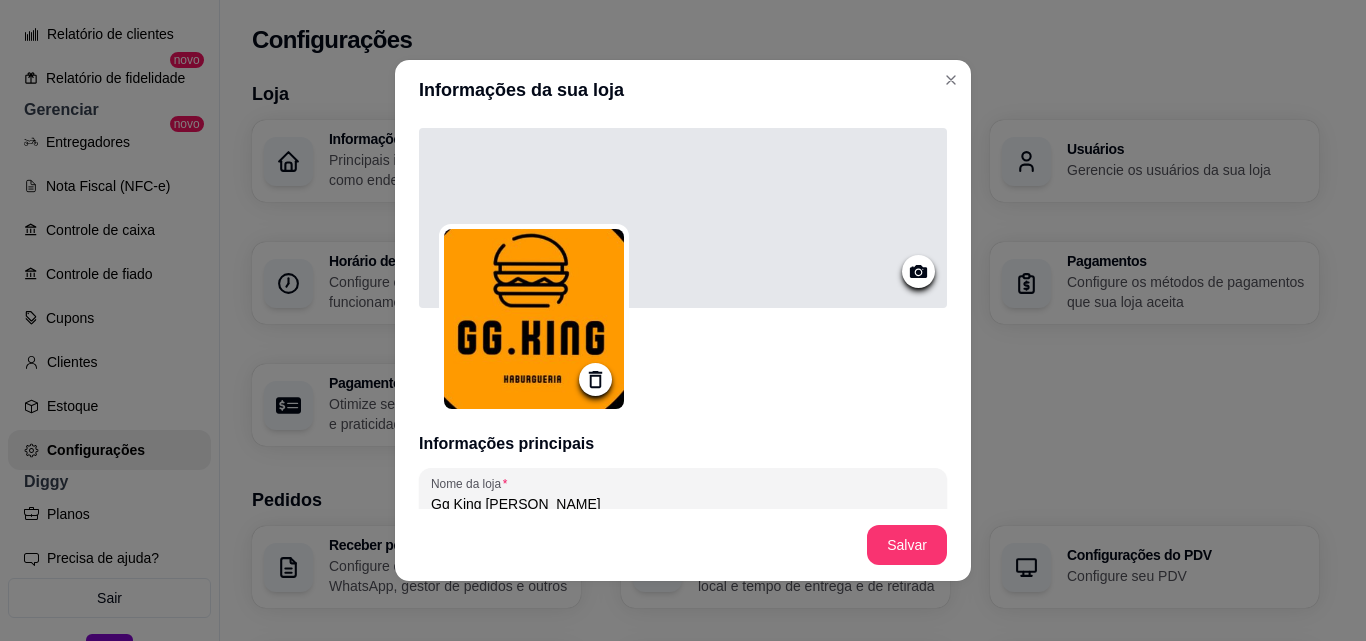 click 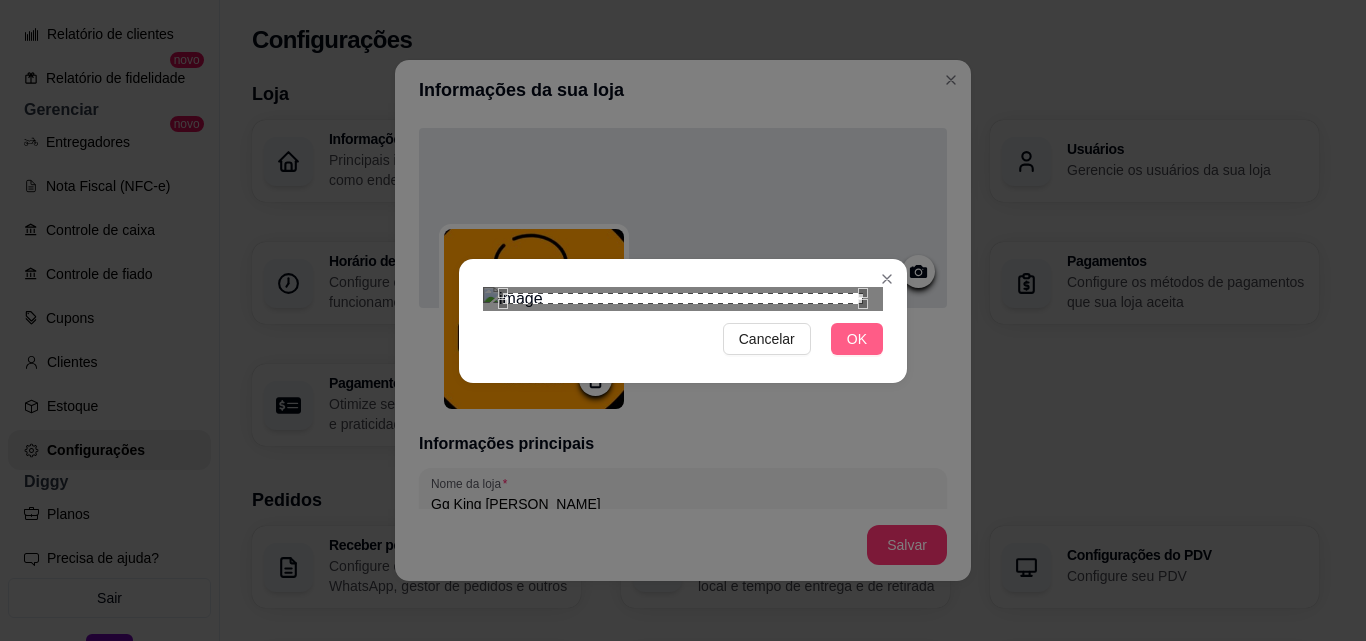 click on "OK" at bounding box center (857, 339) 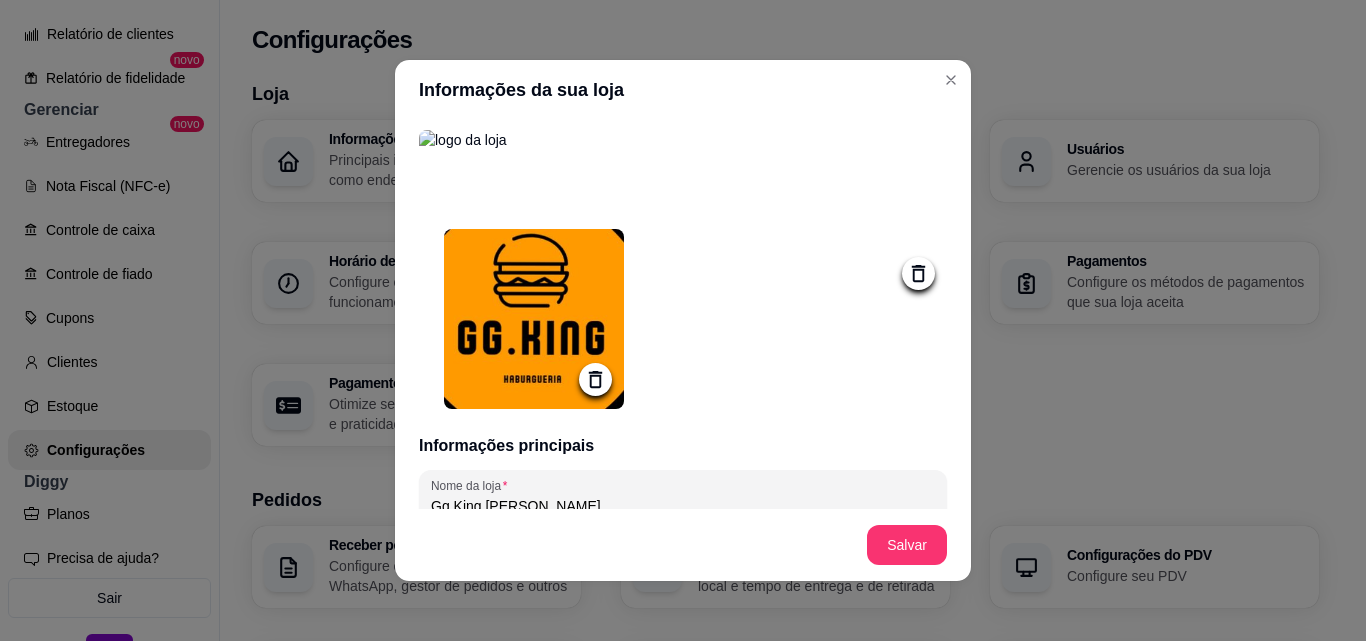 click 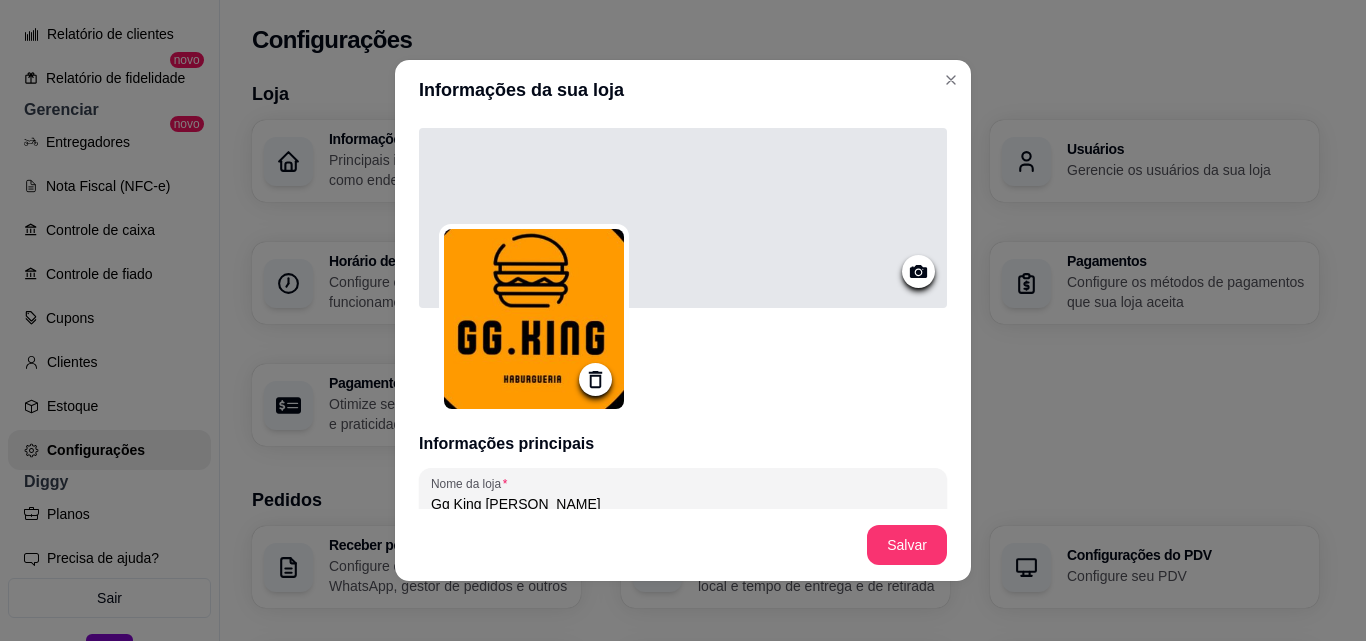click 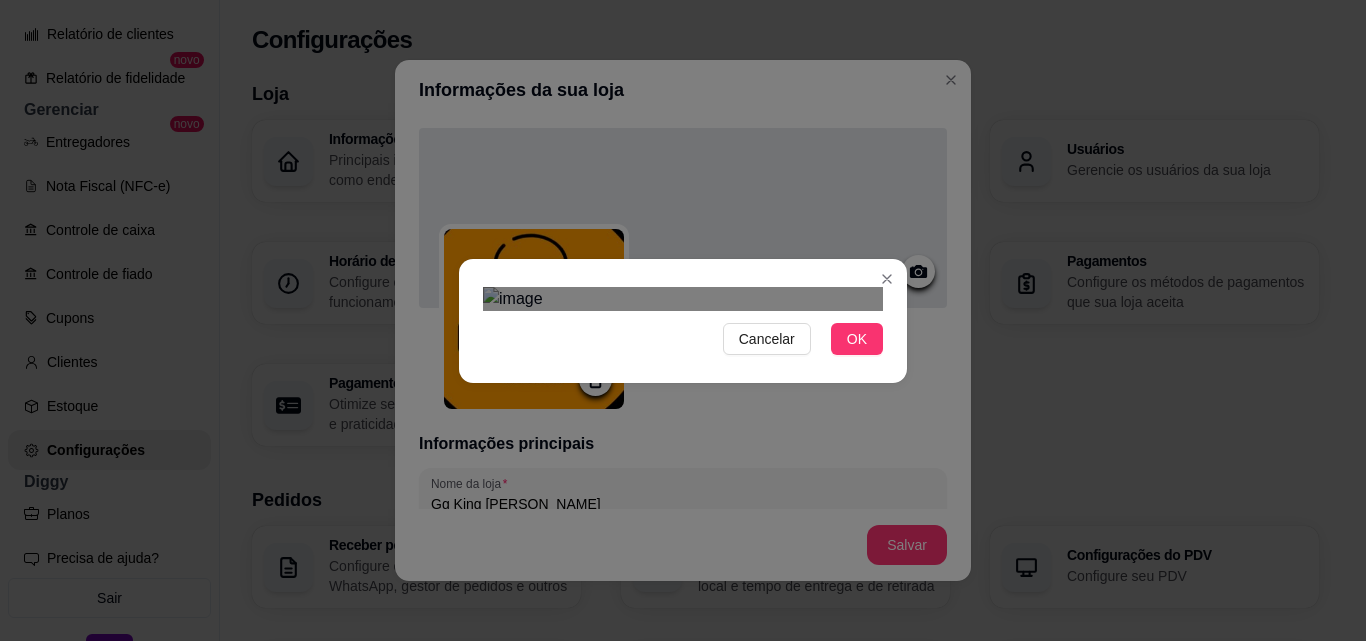 click at bounding box center [663, 413] 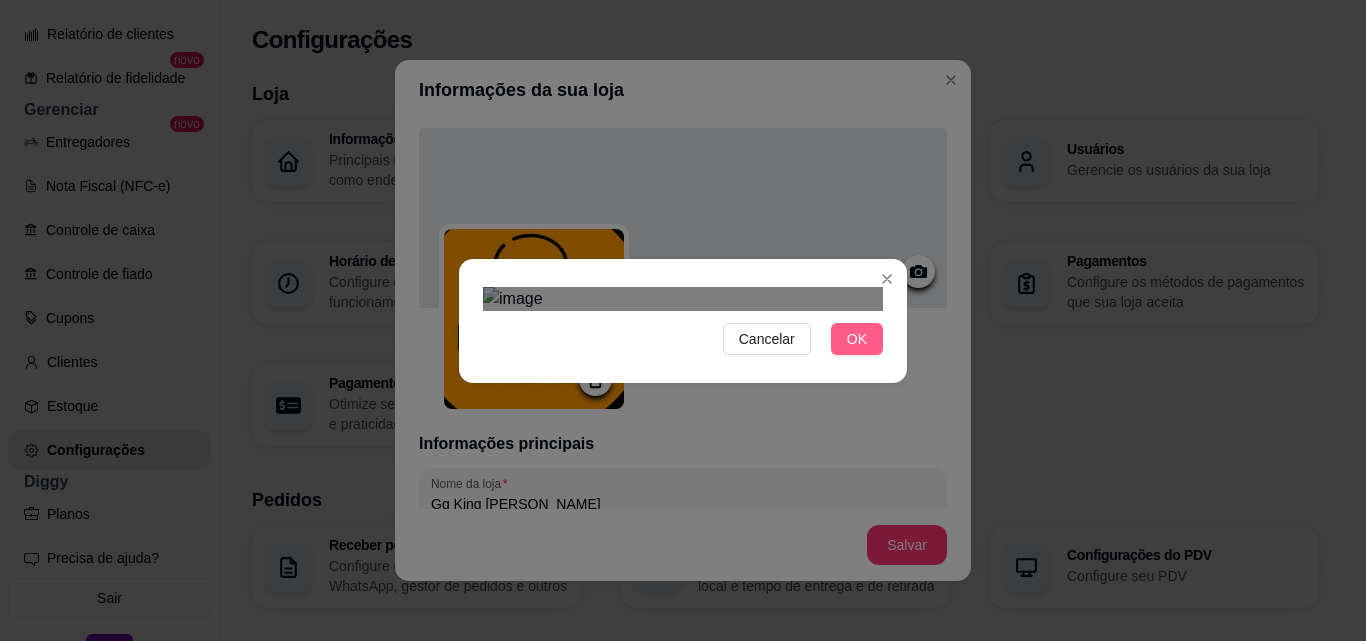 click on "OK" at bounding box center (857, 339) 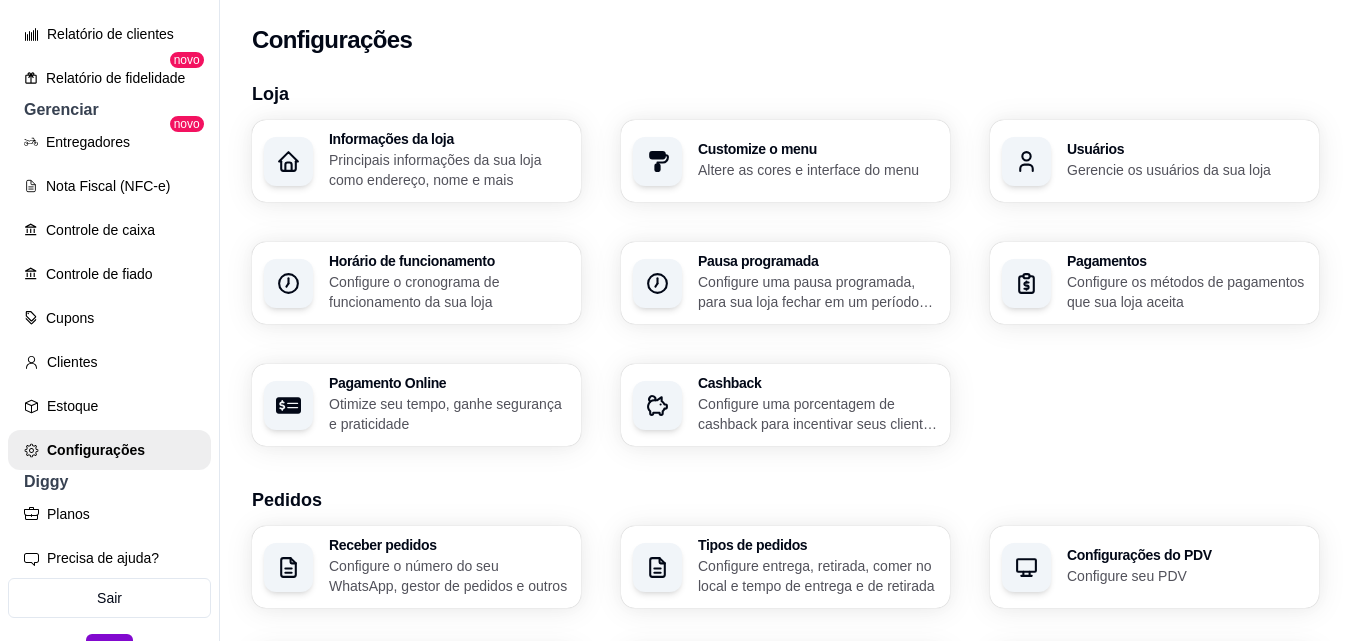 click on "Informações da loja Principais informações da sua loja como endereço, nome e mais" at bounding box center [416, 161] 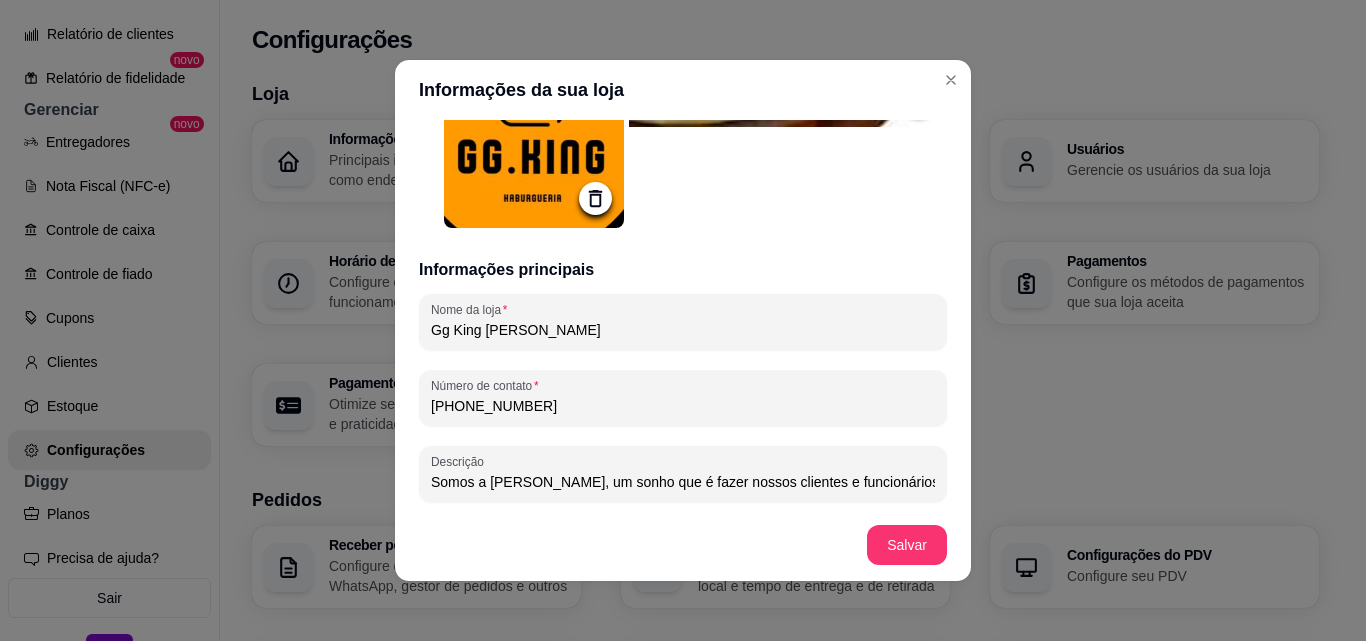 scroll, scrollTop: 0, scrollLeft: 0, axis: both 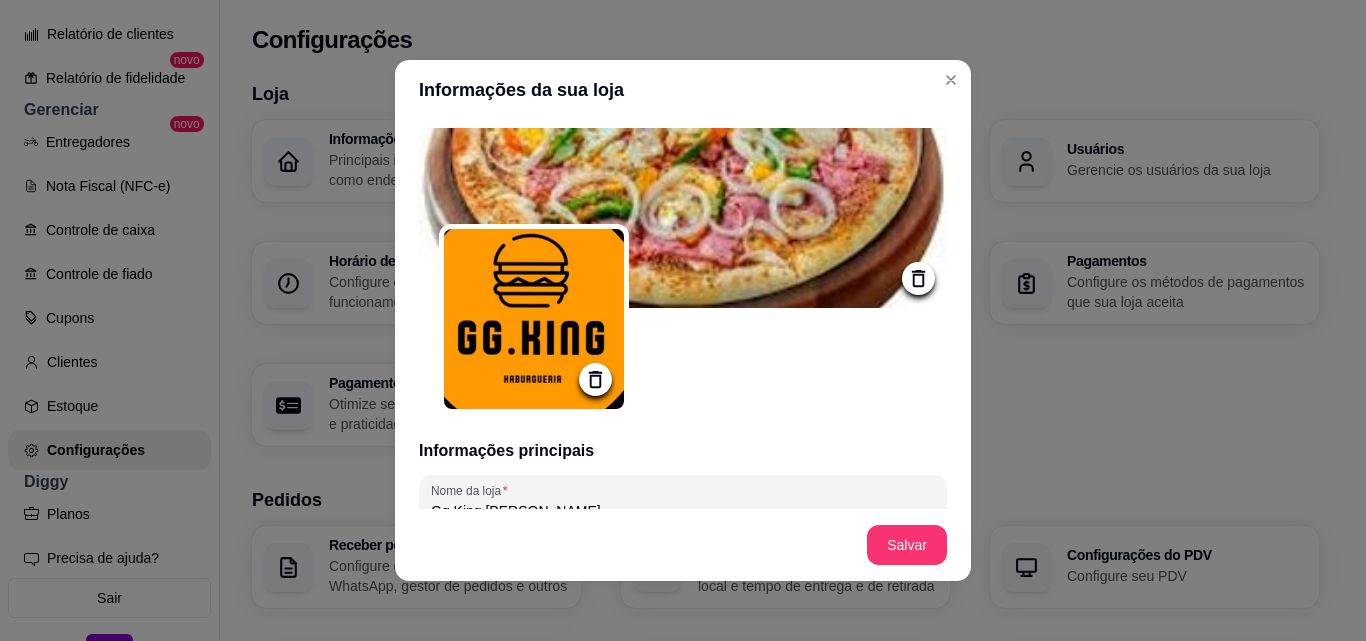 click at bounding box center [683, 218] 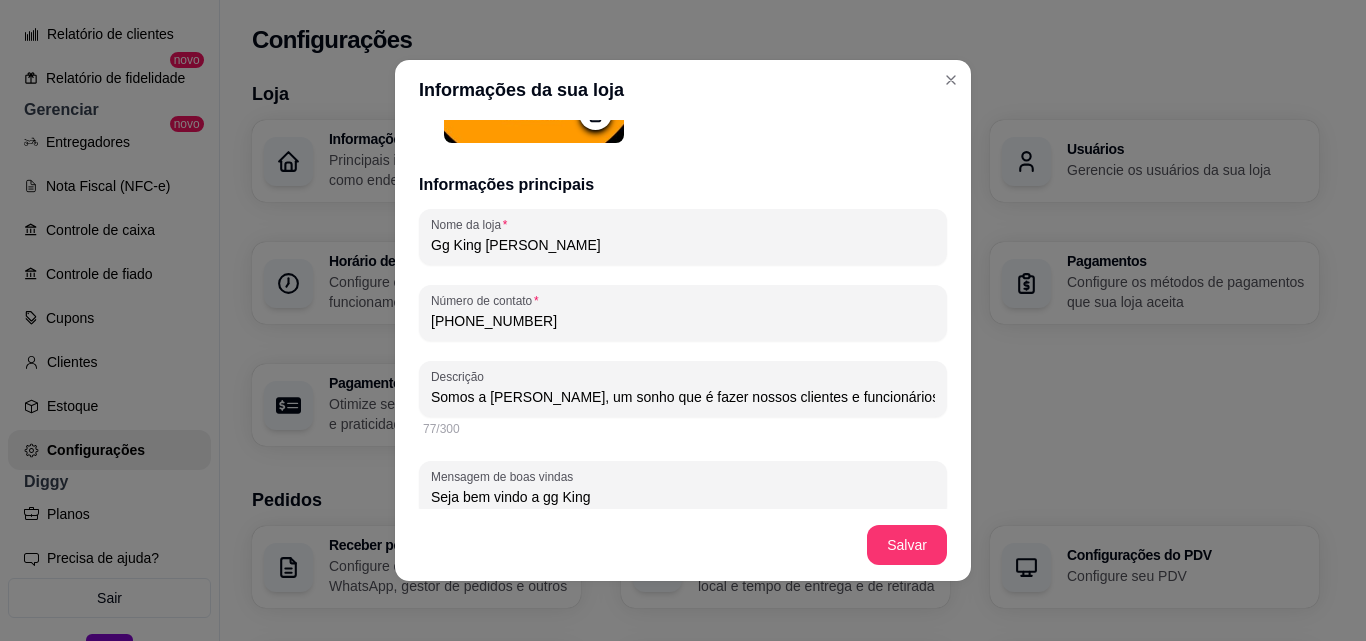 scroll, scrollTop: 233, scrollLeft: 0, axis: vertical 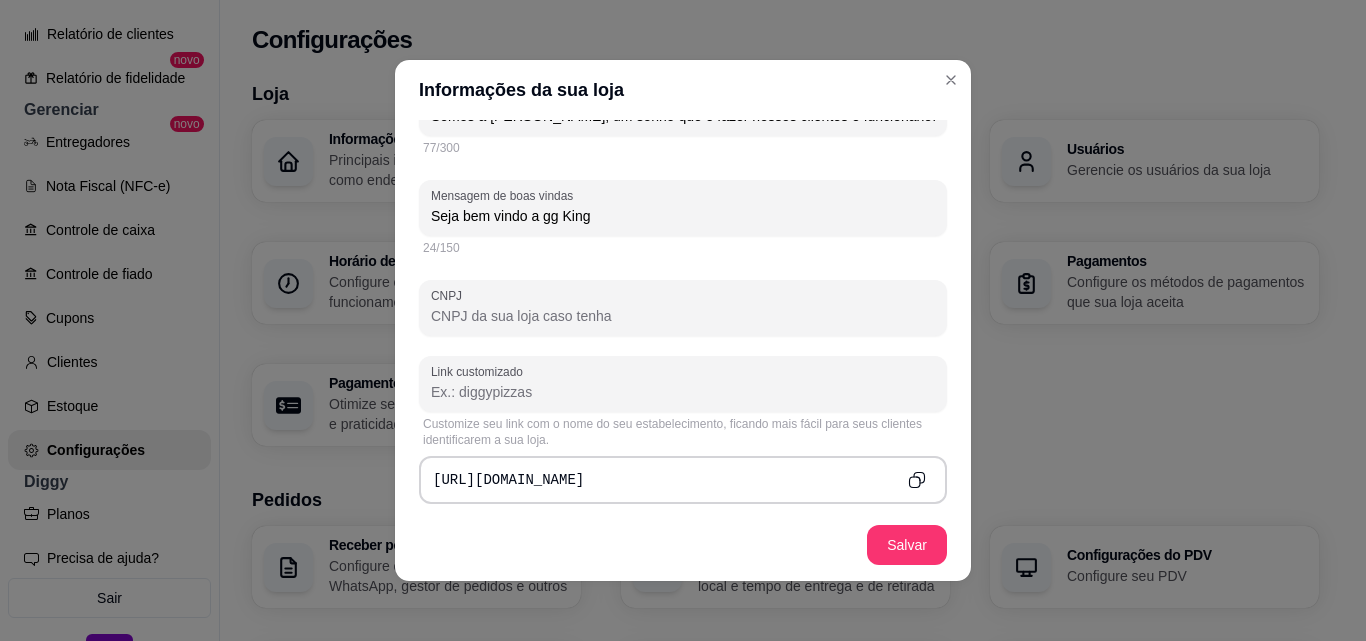 click on "CNPJ" at bounding box center (683, 316) 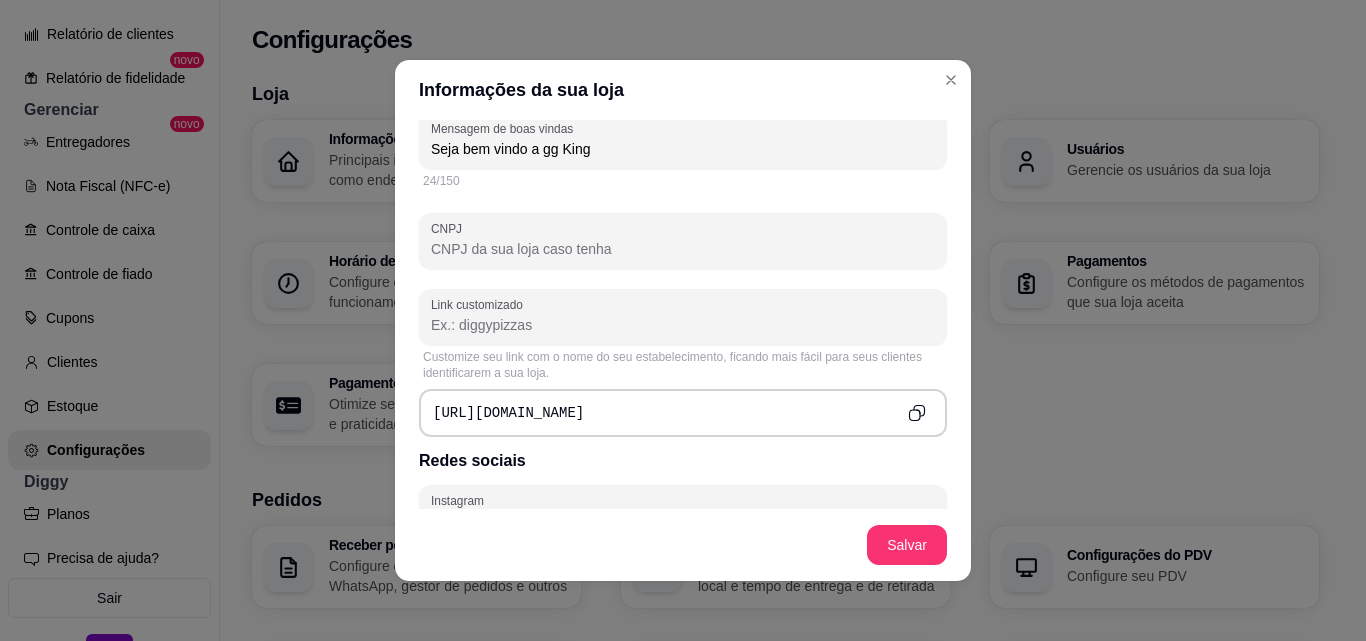 scroll, scrollTop: 642, scrollLeft: 0, axis: vertical 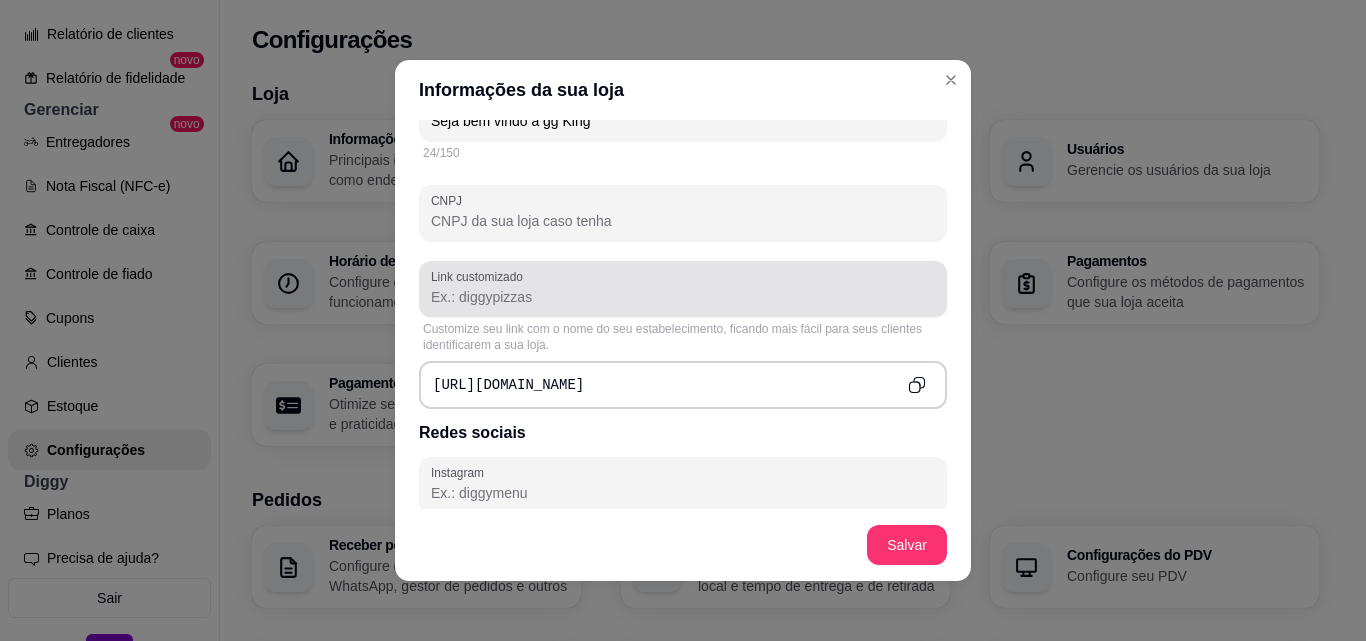 click on "Link customizado" at bounding box center [683, 297] 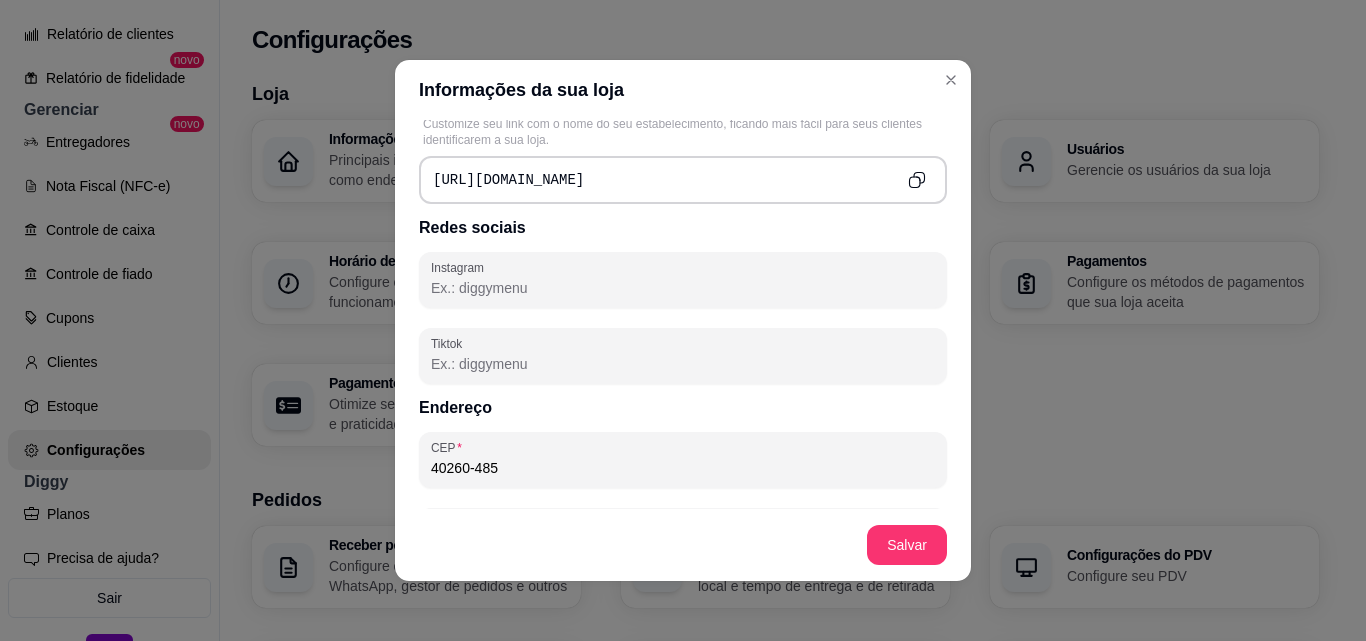 scroll, scrollTop: 861, scrollLeft: 0, axis: vertical 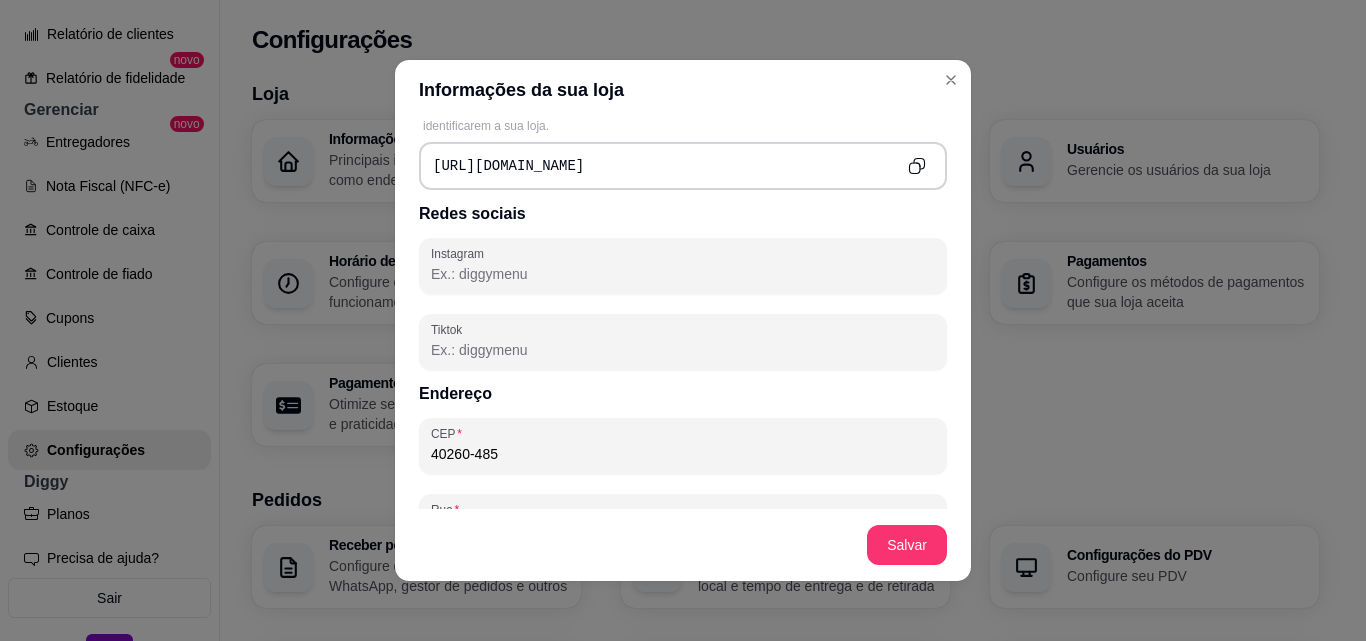 click on "Instagram" at bounding box center (683, 274) 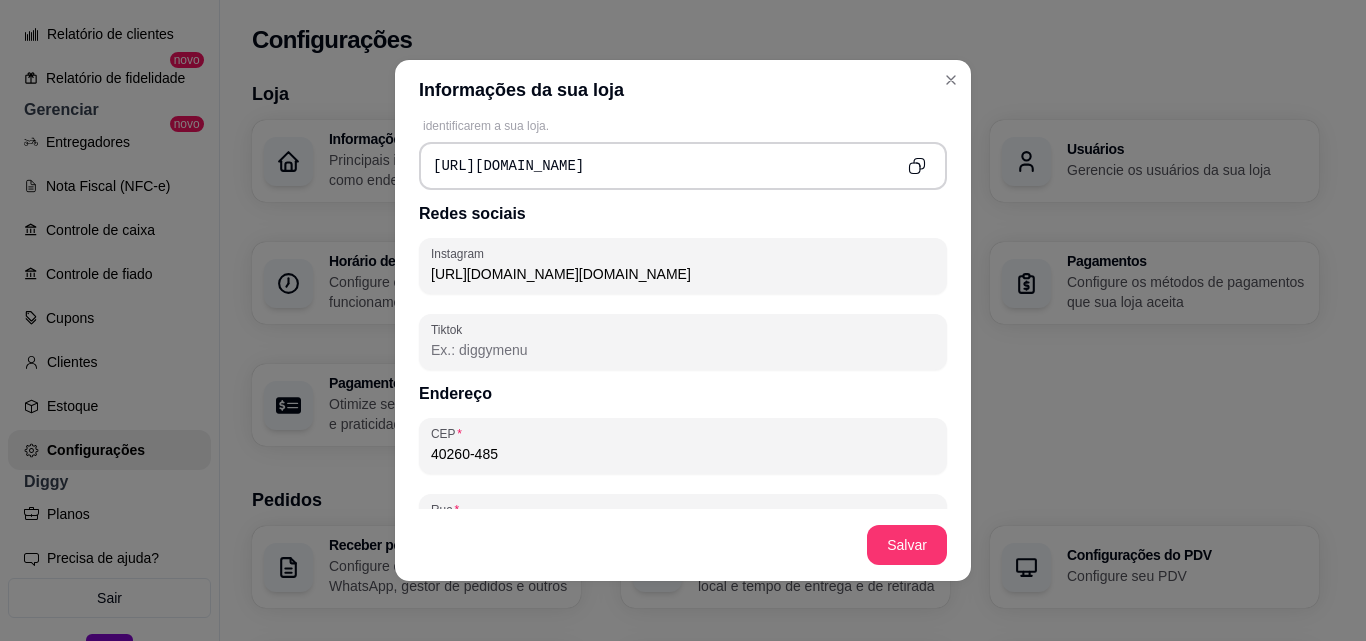 scroll, scrollTop: 0, scrollLeft: 38, axis: horizontal 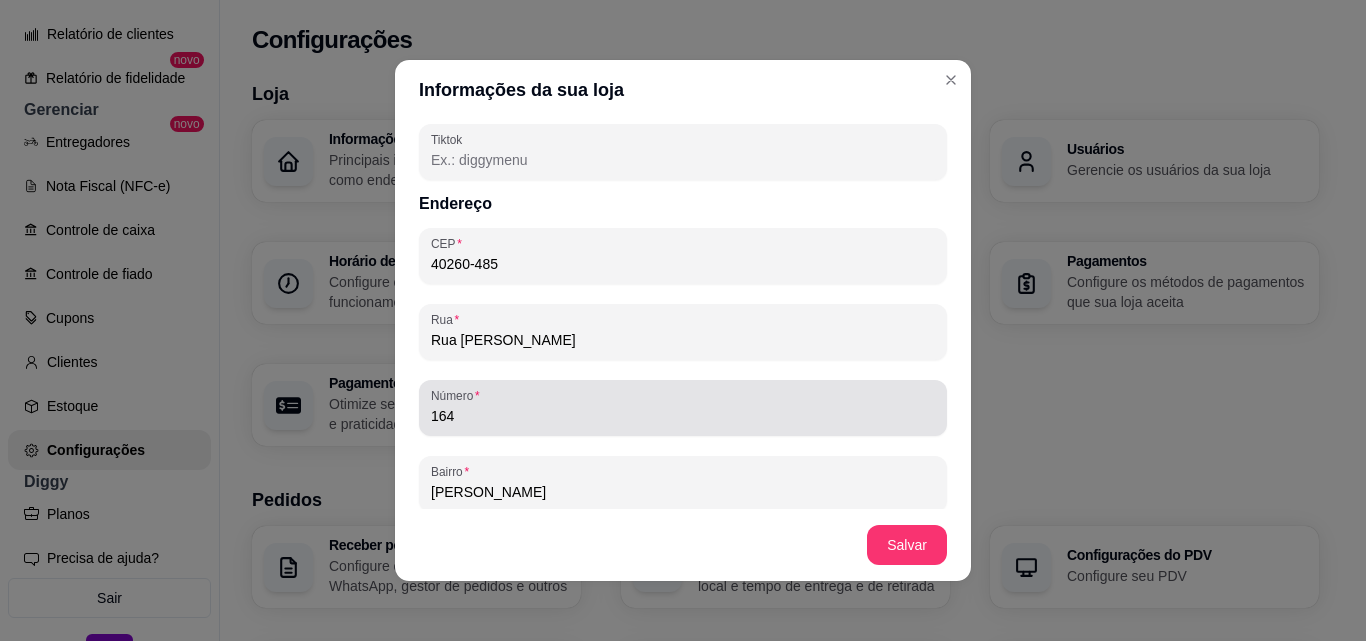 click on "164" at bounding box center (683, 408) 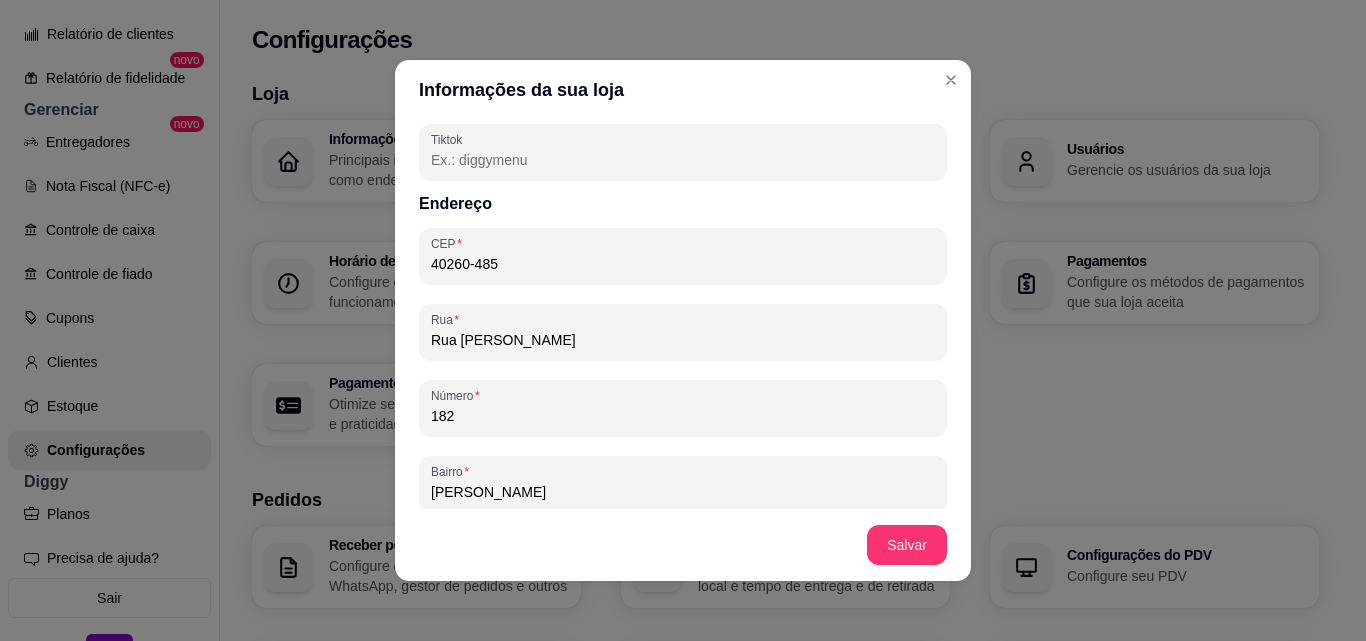 type on "182" 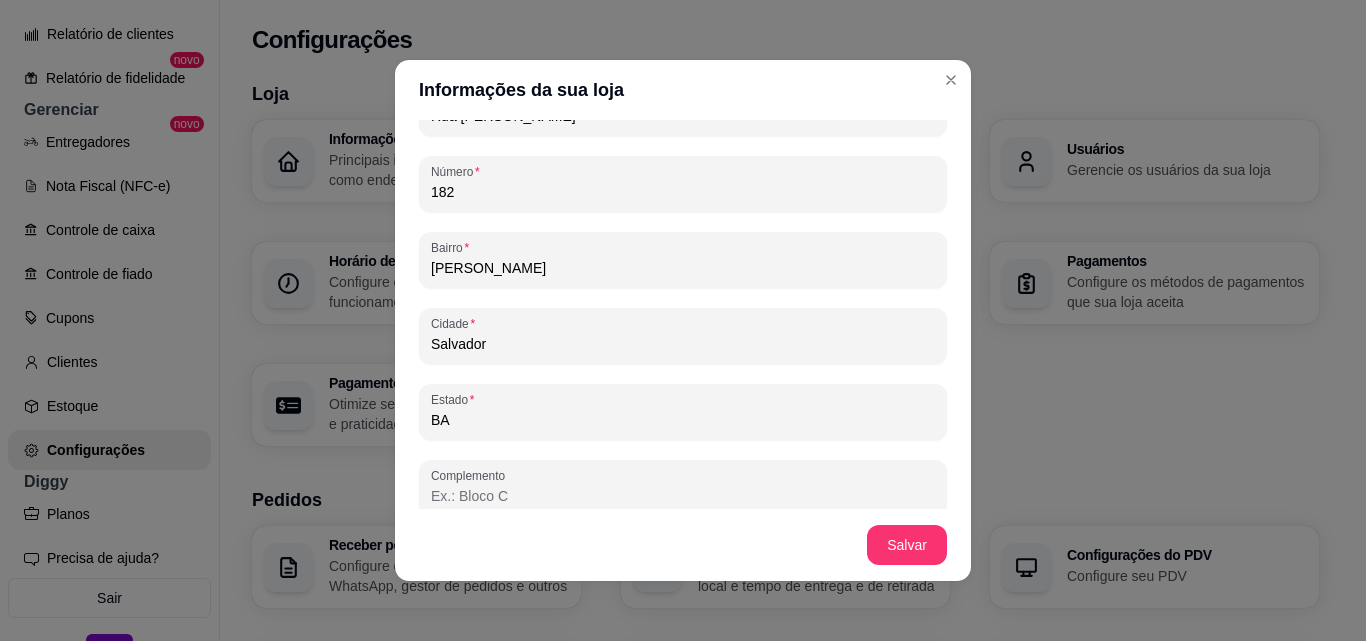 scroll, scrollTop: 1289, scrollLeft: 0, axis: vertical 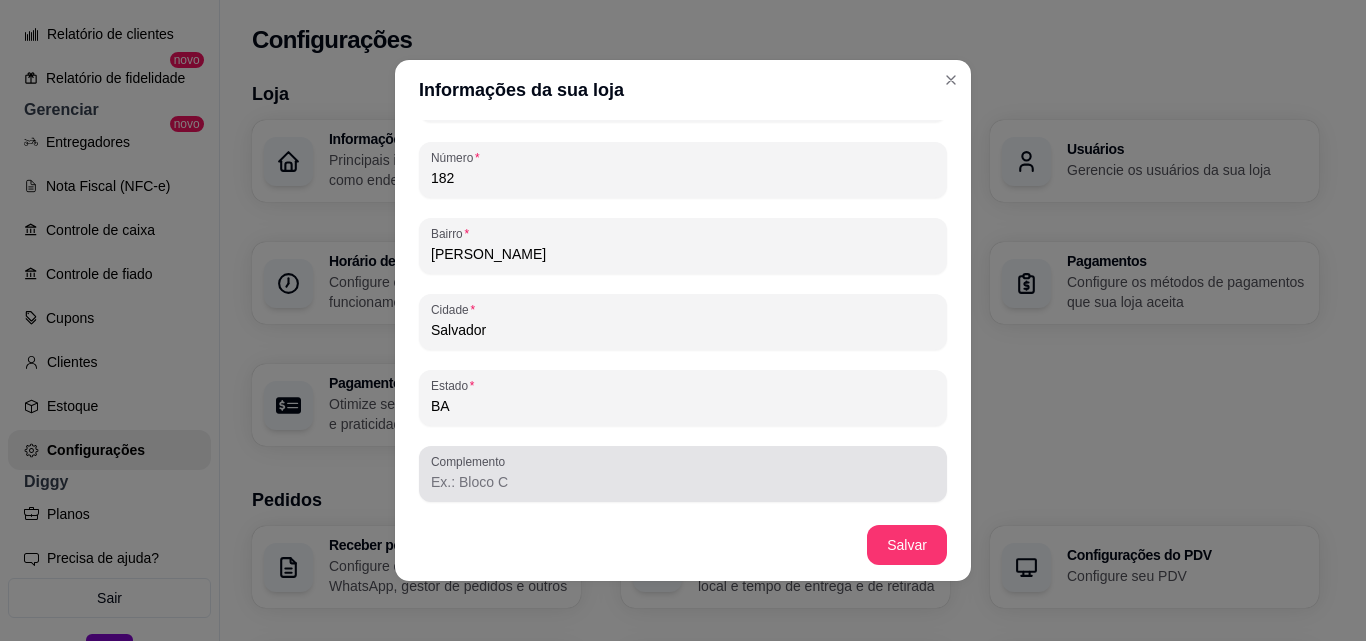 click on "Complemento" at bounding box center (683, 474) 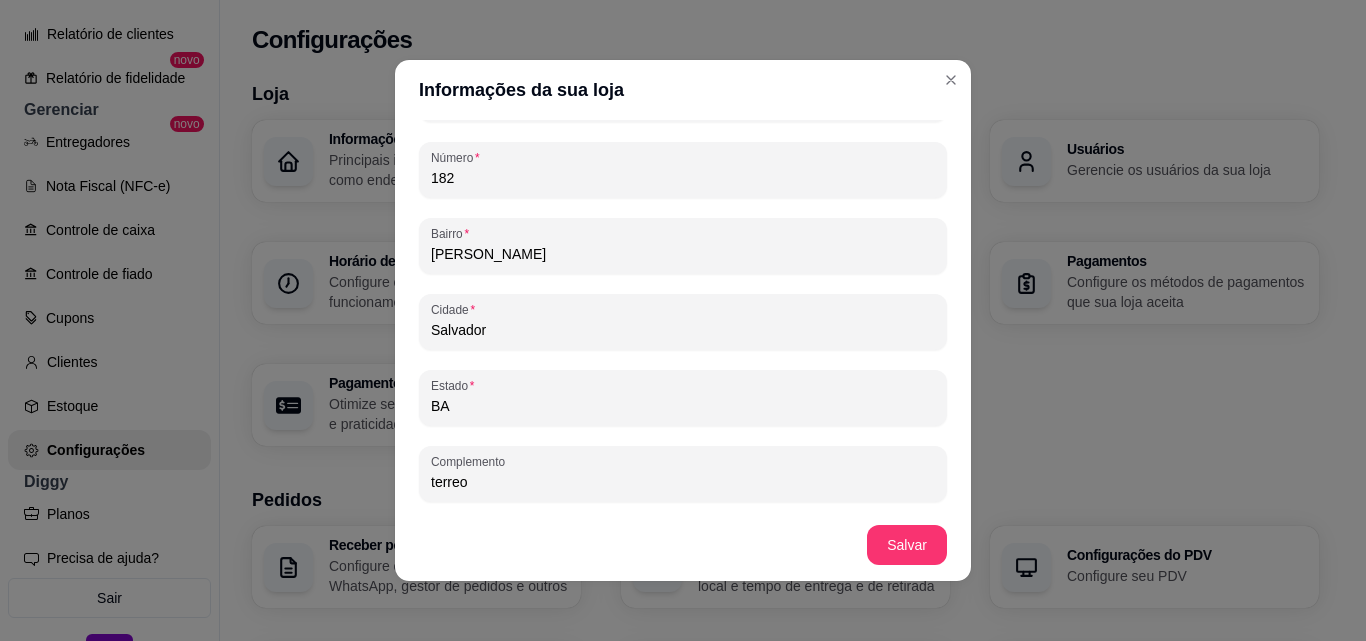 type on "terreo" 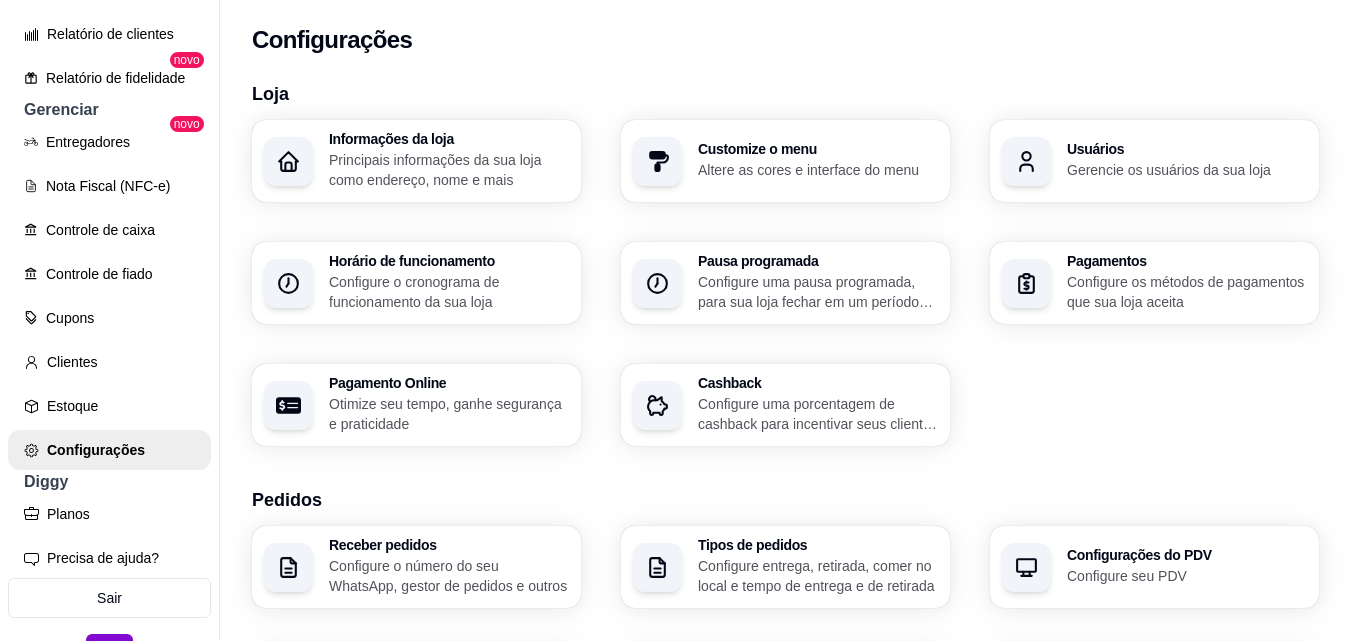 click on "Informações da loja" at bounding box center (449, 139) 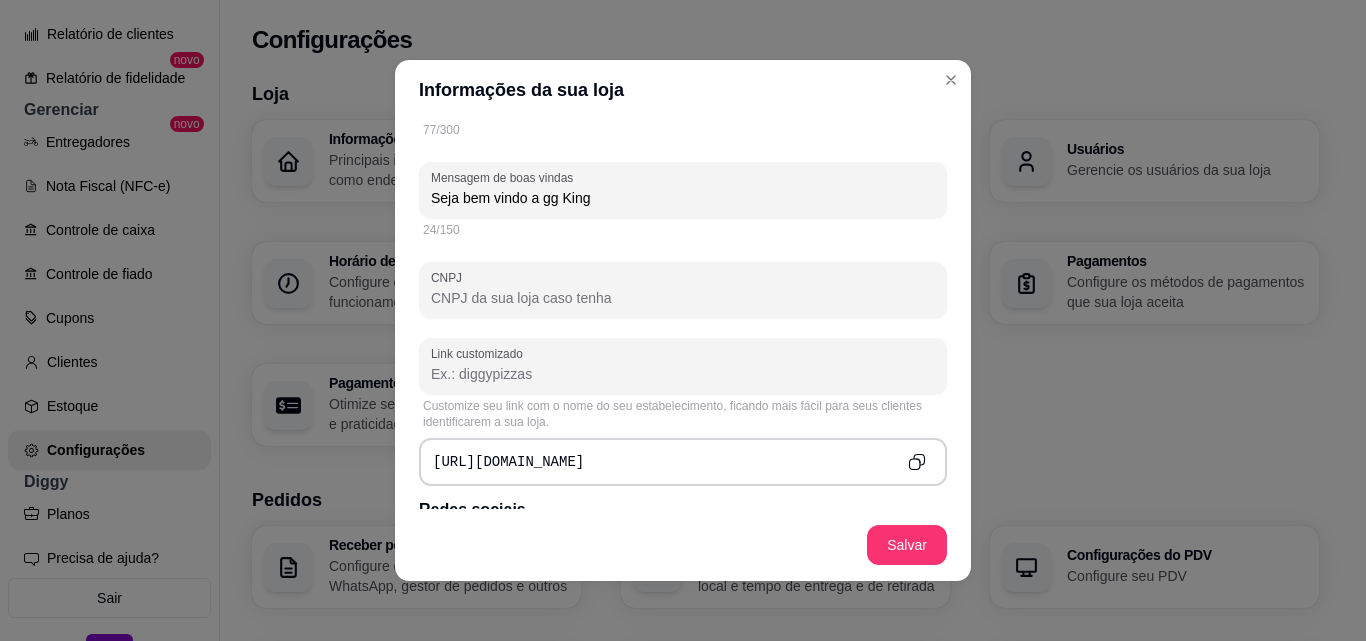 scroll, scrollTop: 376, scrollLeft: 0, axis: vertical 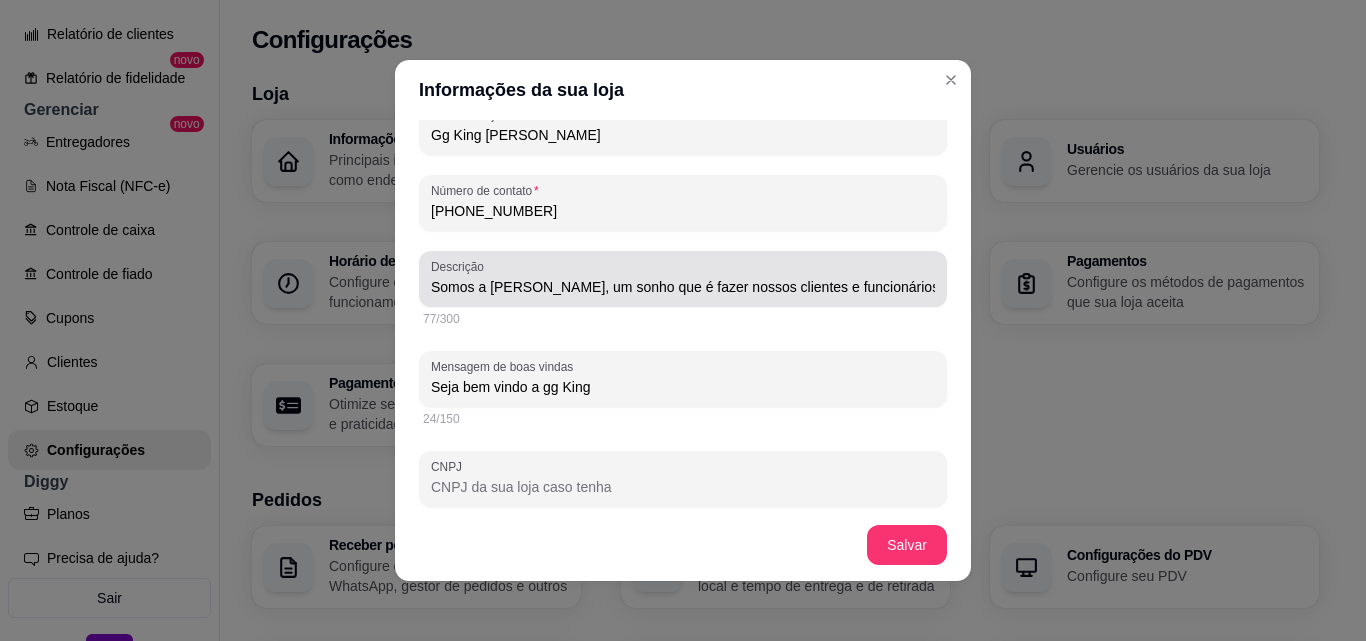 click on "Somos a gg King, um sonho que é fazer nossos clientes e funcionários felizes" at bounding box center [683, 287] 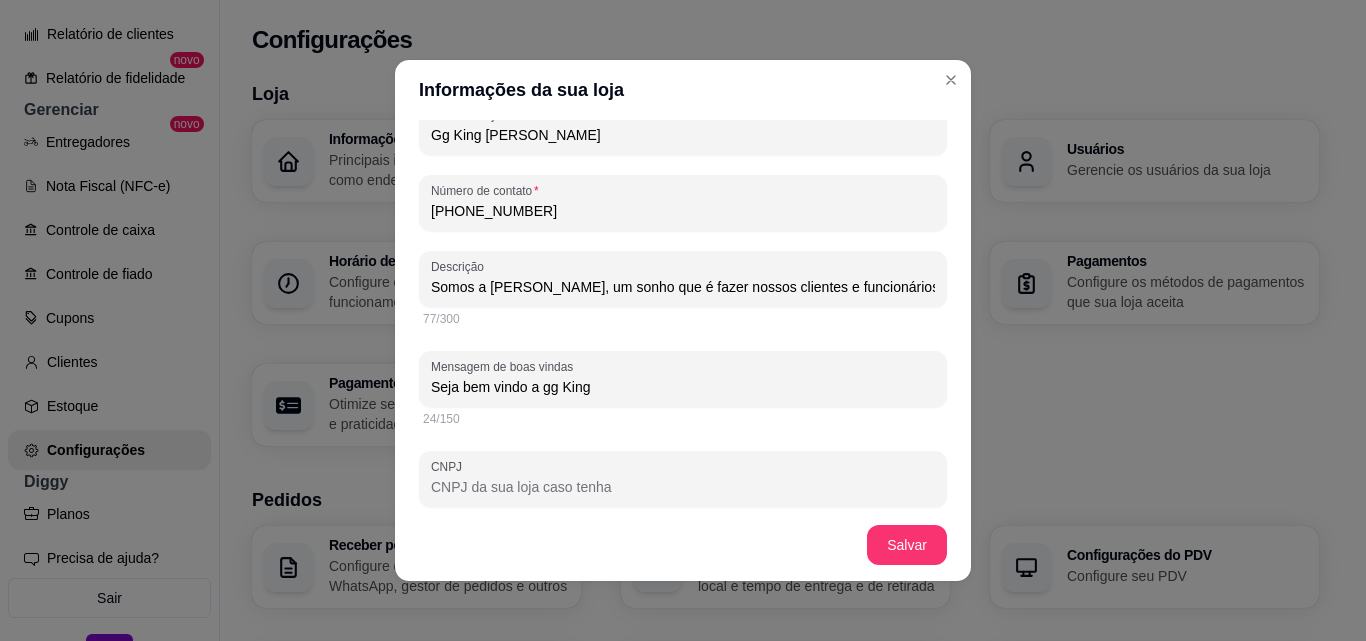 click on "Somos a gg King, um sonho que é fazer nossos clientes e funcionários felizes" at bounding box center [683, 287] 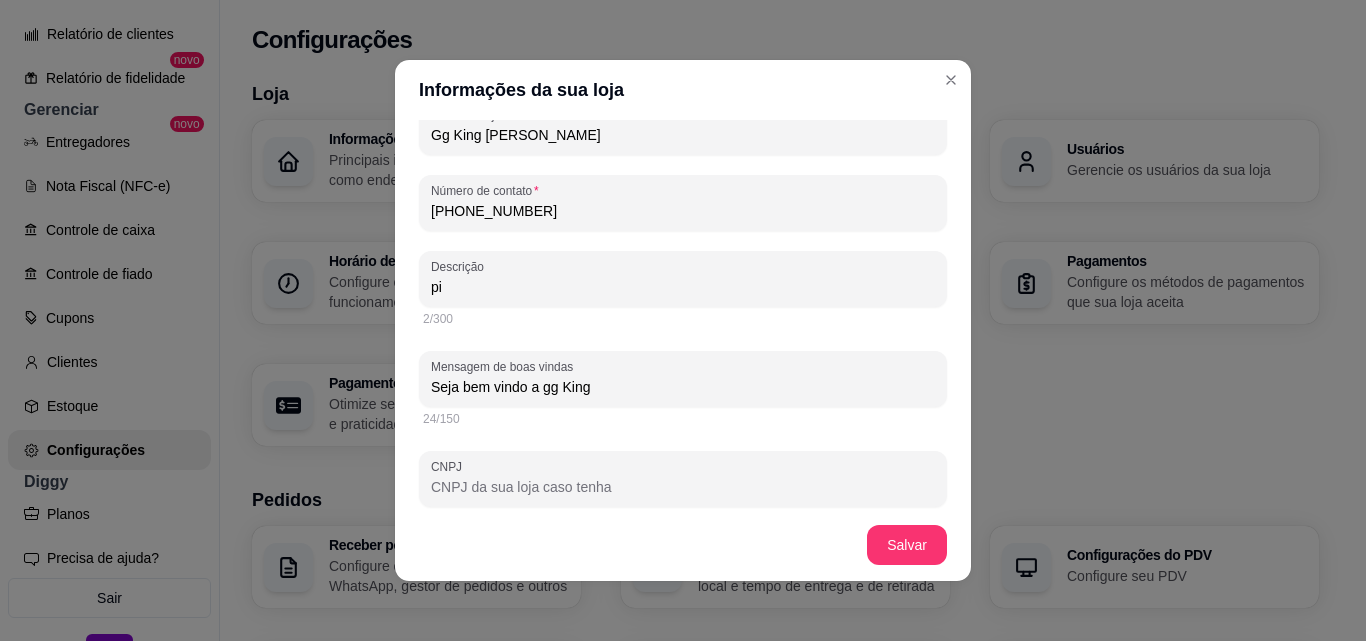type on "p" 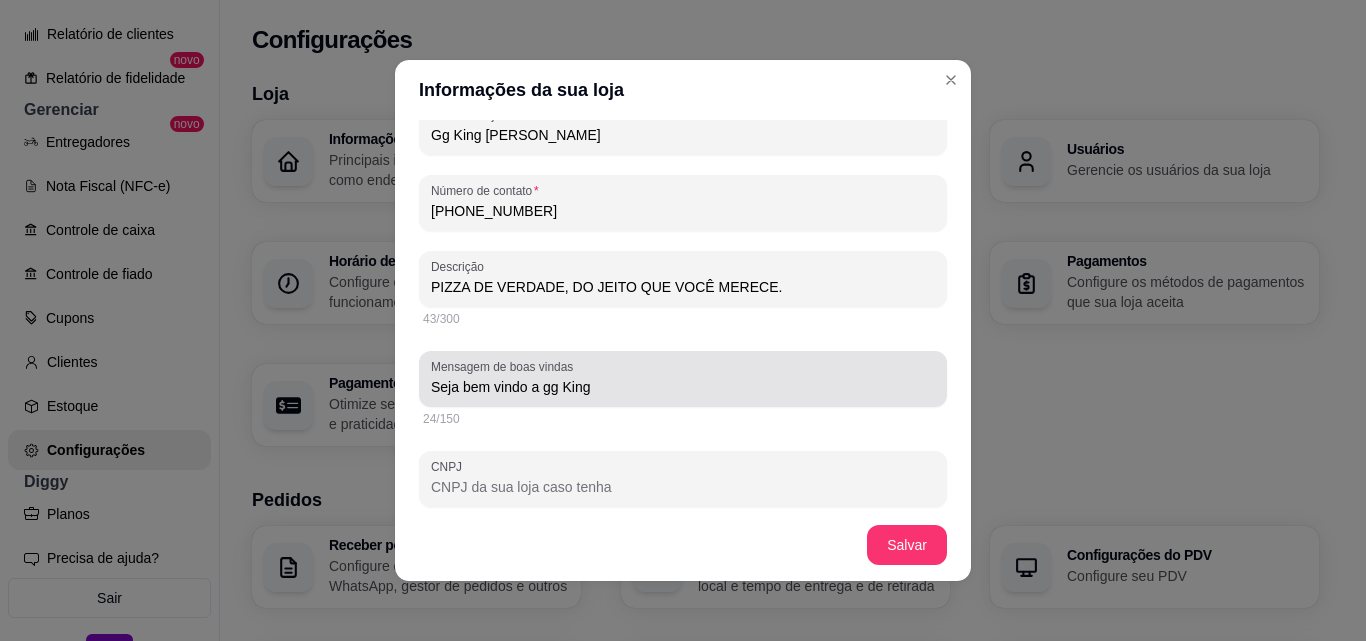 type on "PIZZA DE VERDADE, DO JEITO QUE VOCÊ MERECE." 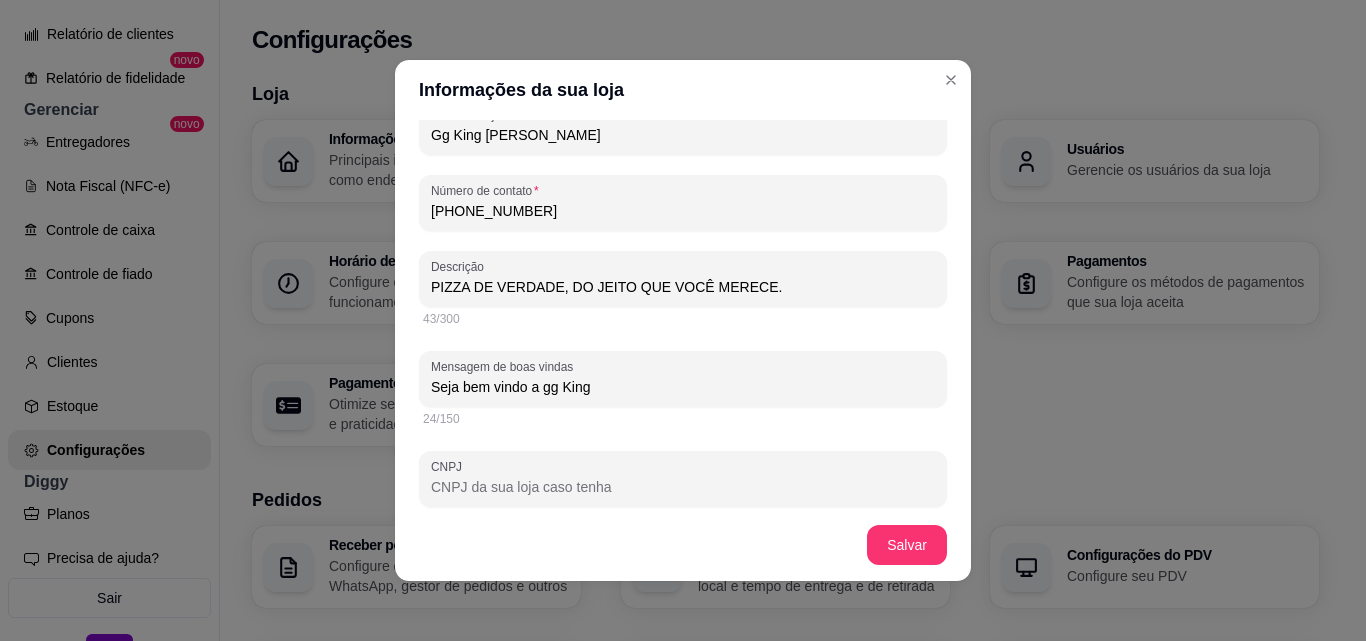 drag, startPoint x: 625, startPoint y: 388, endPoint x: 230, endPoint y: 438, distance: 398.15198 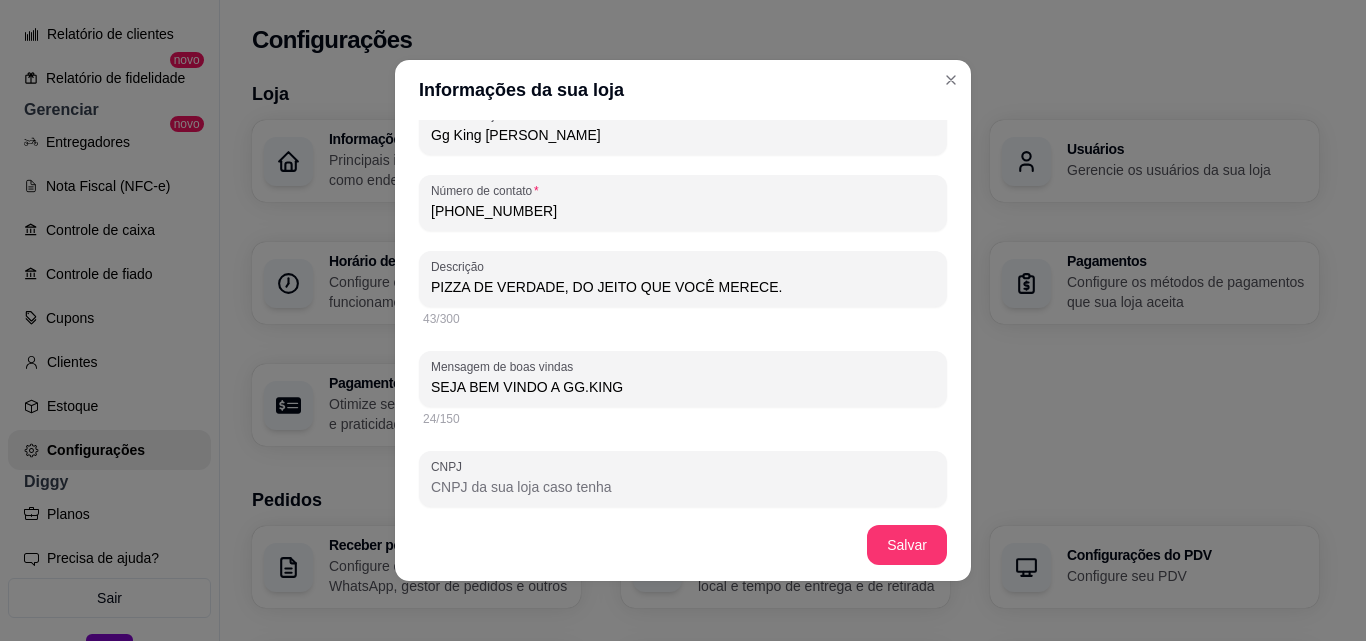 type on "SEJA BEM VINDO A GG.KING" 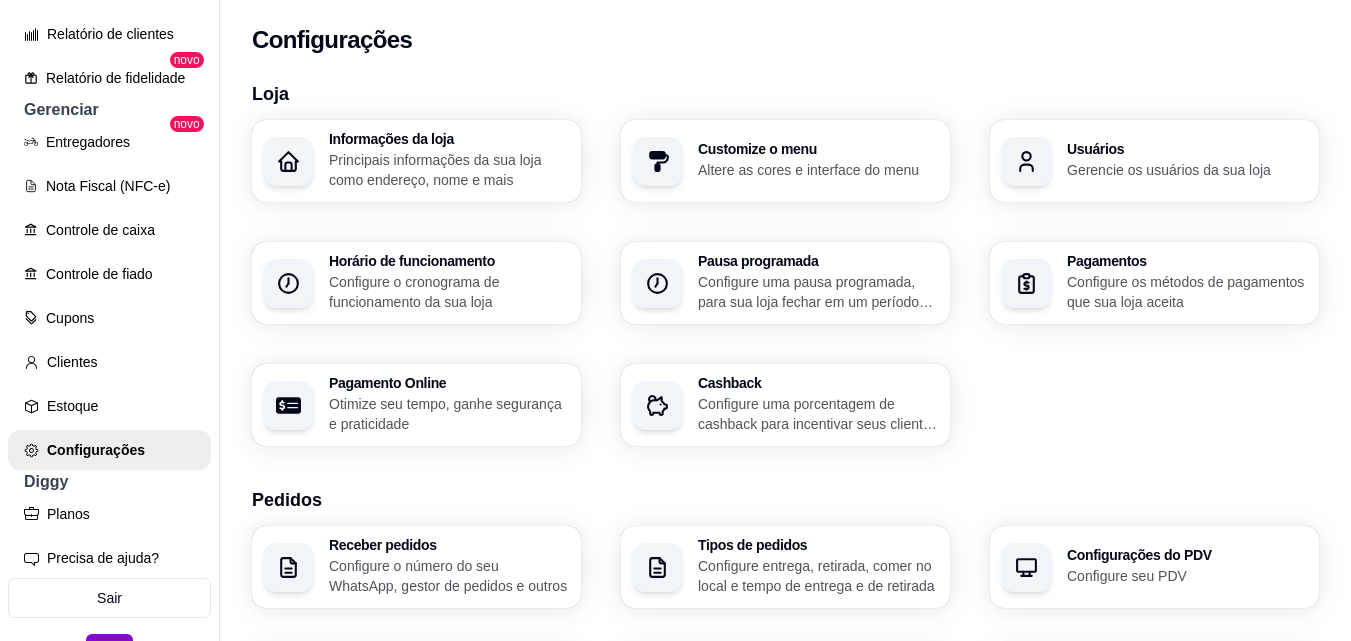 click on "Altere as cores e interface do menu" at bounding box center [818, 170] 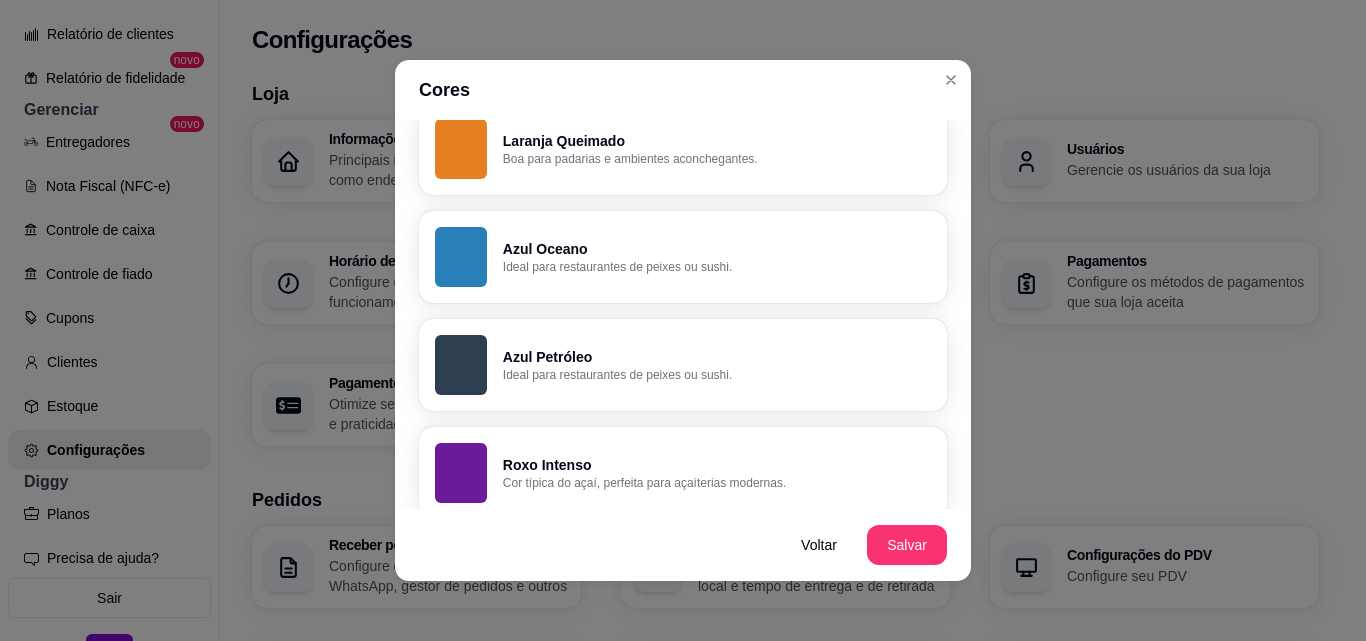 scroll, scrollTop: 1011, scrollLeft: 0, axis: vertical 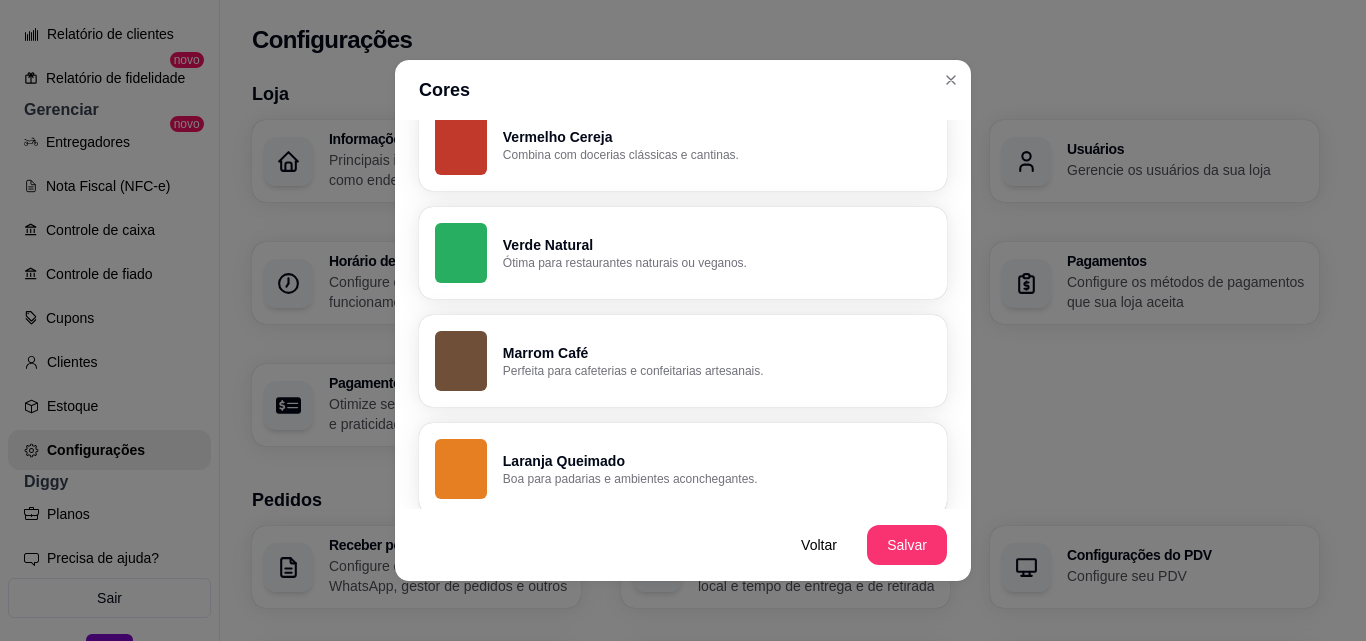 click on "Escolha a cor que mais combina com a identidade da sua loja. A cor escolhida será aplicada em todos os botões e ações dentro do menu. Rosa Diggy Cor padrão do sistema Vermelho Vivo Neutro, vibrante e enérgico, transmite dinamismo, apetite e proximidade. Vermelho Vibrante Boa para lanchonetes e hamburguerias. Cinza Escuro Ideal para cafés modernos ou bistrôs elegantes. Vermelho Cereja Combina com docerias clássicas e cantinas. Verde Natural Ótima para restaurantes naturais ou veganos. Marrom Café Perfeita para cafeterias e confeitarias artesanais. Laranja Queimado Boa para padarias e ambientes aconchegantes. Azul Oceano Ideal para restaurantes de peixes ou sushi. Azul Petróleo Ideal para restaurantes de peixes ou sushi. Roxo Intenso Cor típica do açaí, perfeita para açaíterias modernas. Dourado Perfeita para doces de festa e confeitaria premium. Amarelo Solar Boa para docerias infantis ou ambientes alegres. Coral Queimado Ideal para cafés ou padarias elegantes. Fúcsia Rosa Doce" at bounding box center [683, 314] 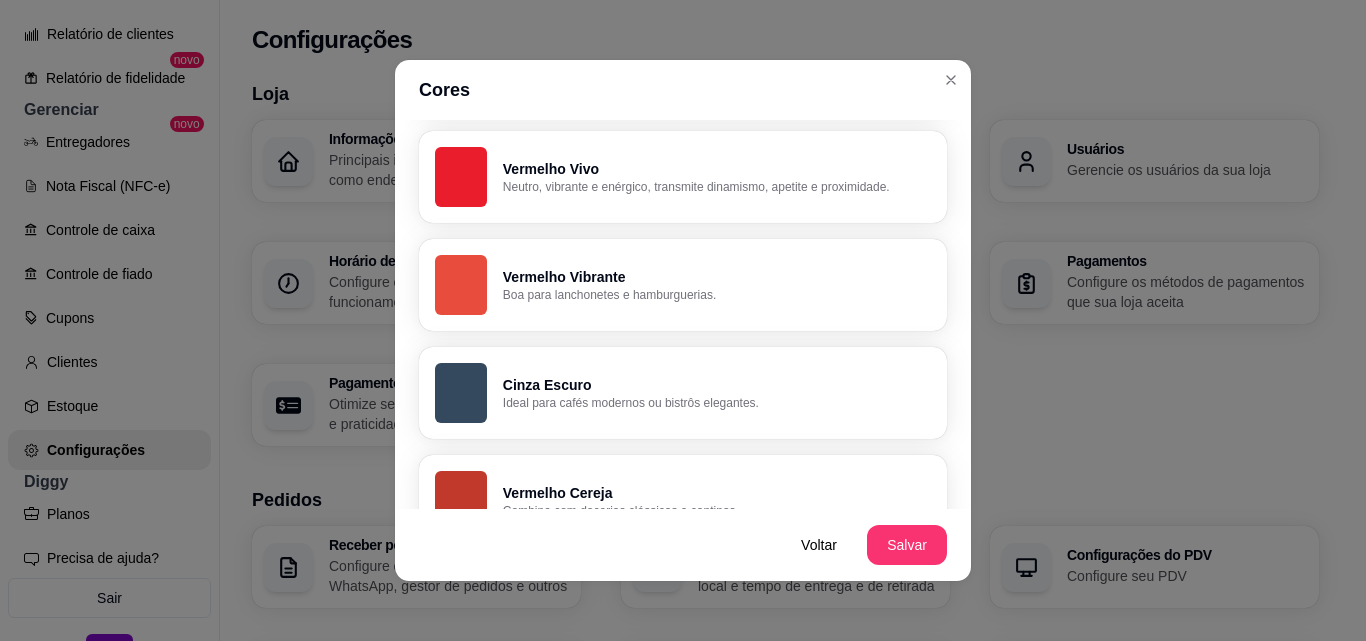 scroll, scrollTop: 152, scrollLeft: 0, axis: vertical 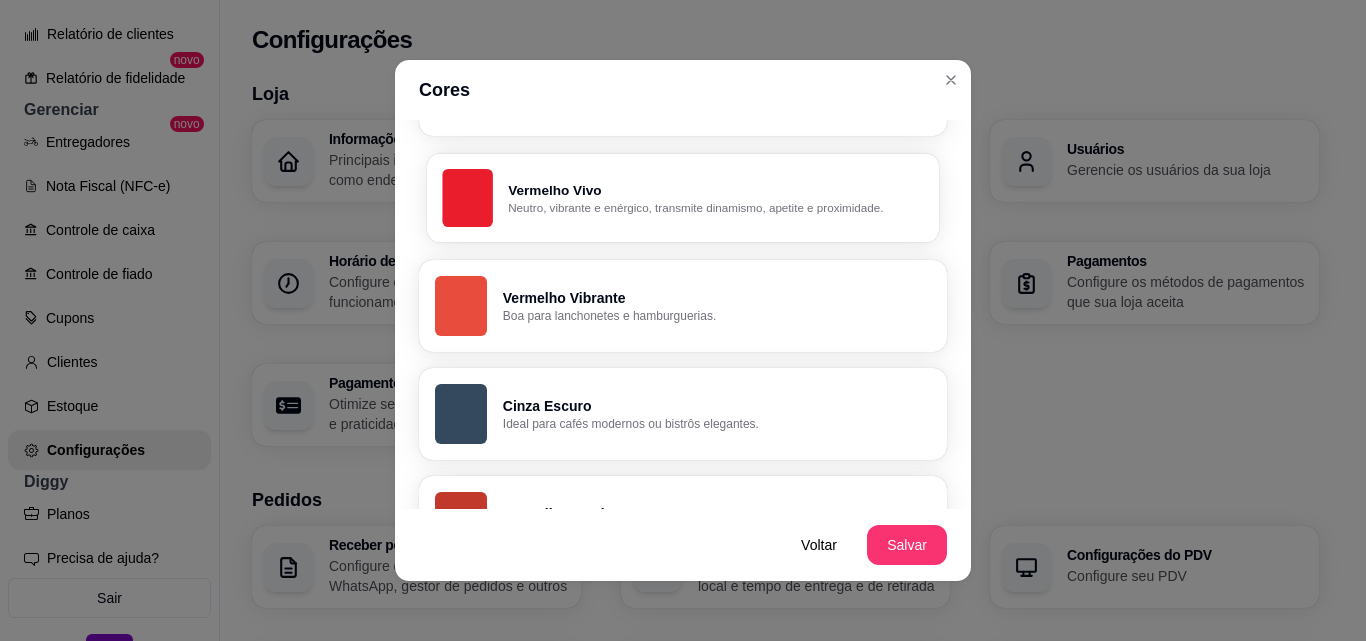 click on "Vermelho Vivo Neutro, vibrante e enérgico, transmite dinamismo, apetite e proximidade." at bounding box center [683, 197] 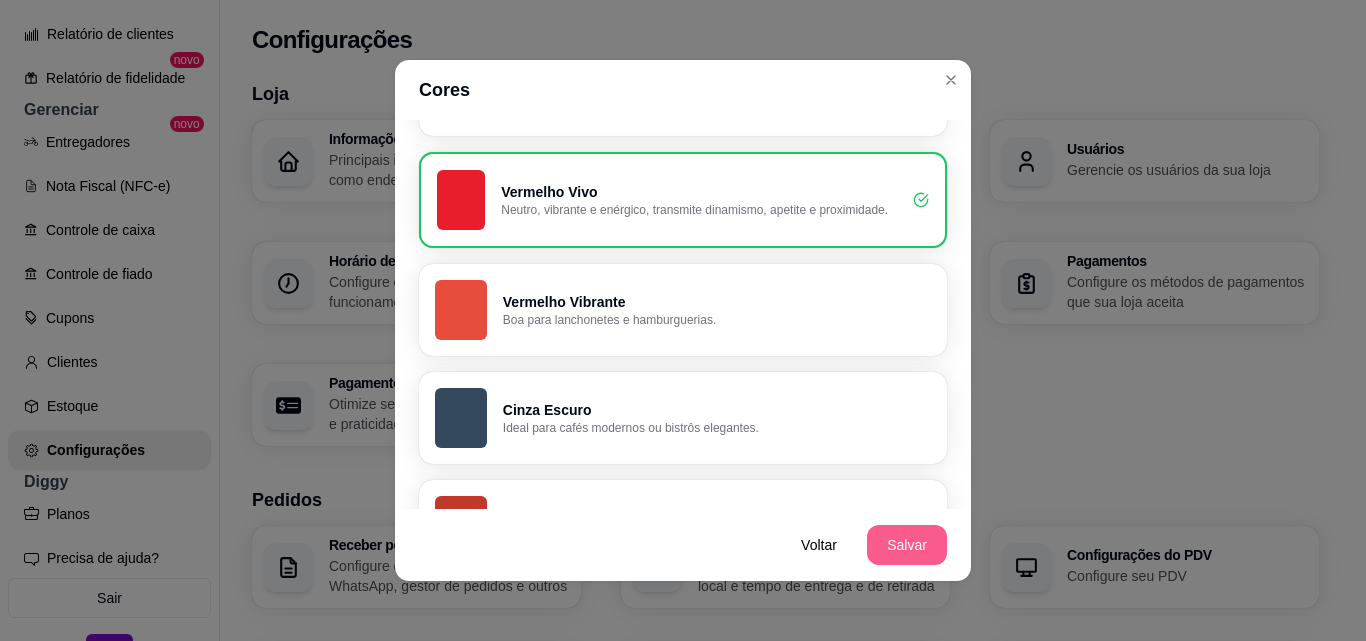 click on "Salvar" at bounding box center [907, 545] 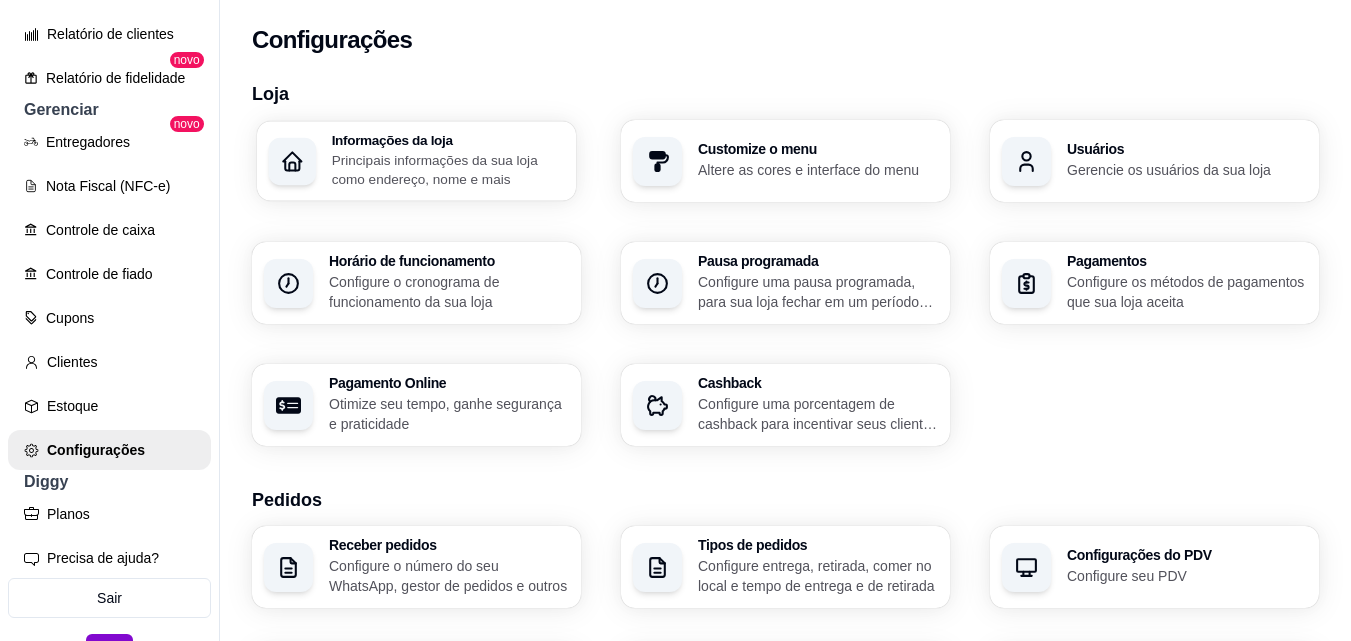 click on "Principais informações da sua loja como endereço, nome e mais" at bounding box center (448, 169) 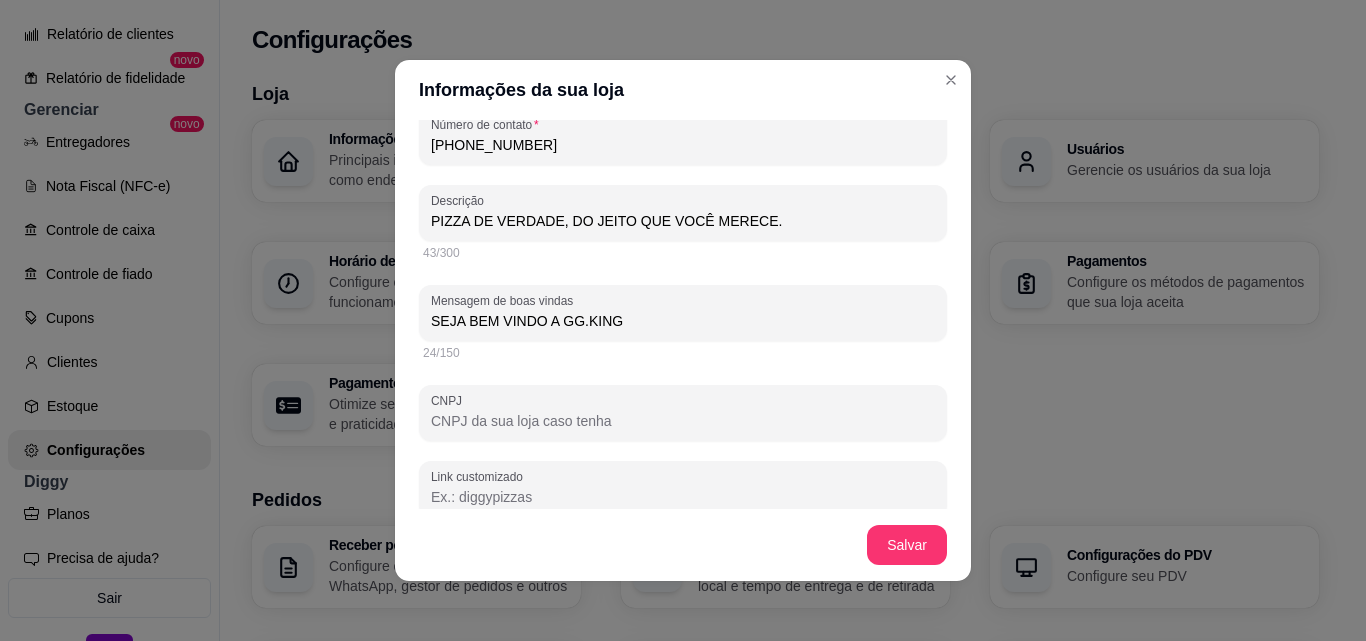 scroll, scrollTop: 461, scrollLeft: 0, axis: vertical 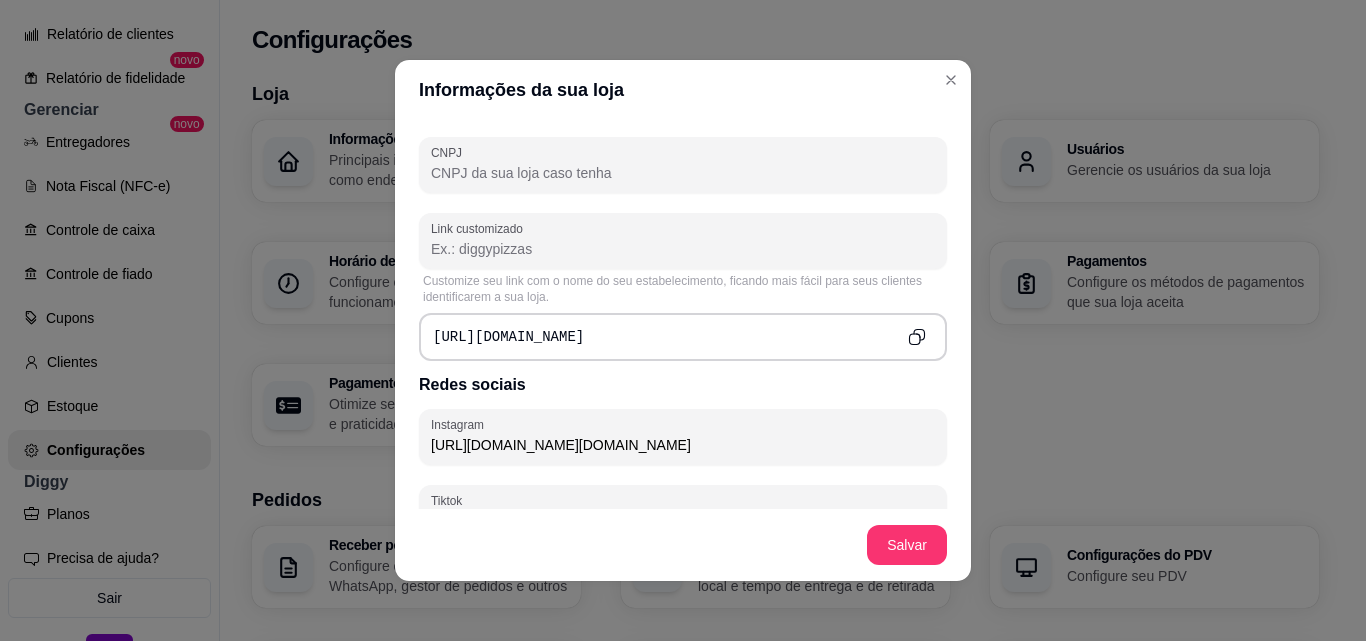 click on "Link customizado" at bounding box center [683, 249] 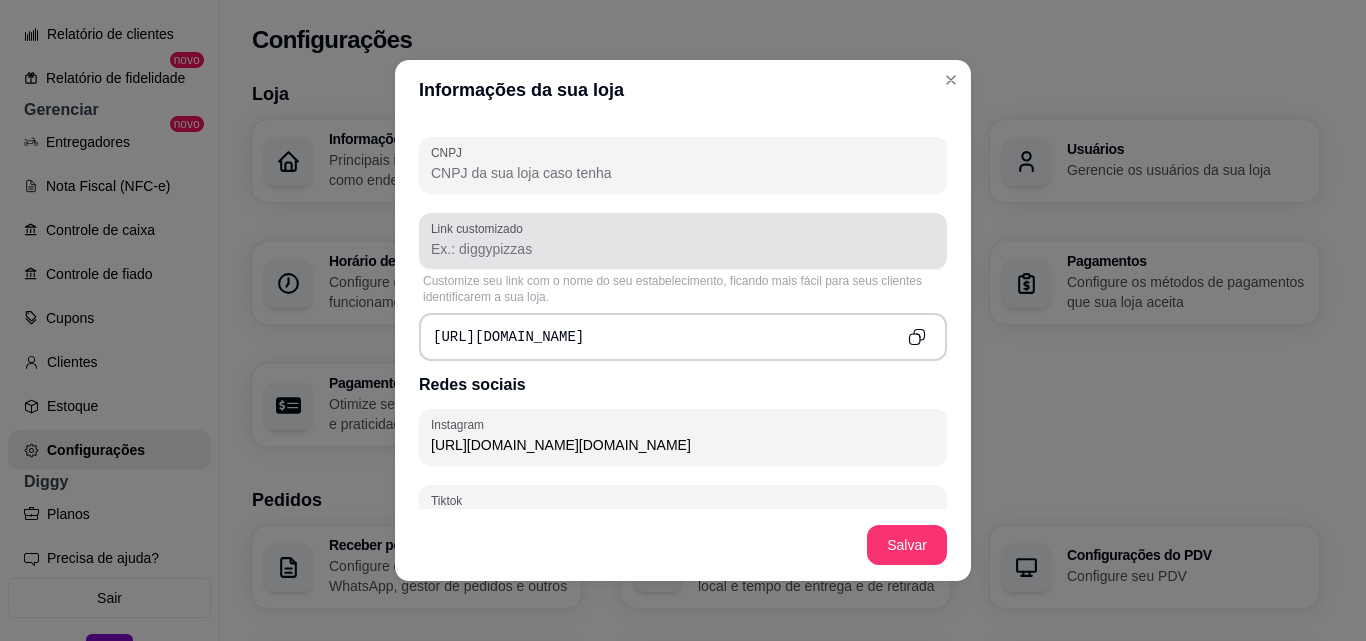 click on "Link customizado" at bounding box center (683, 241) 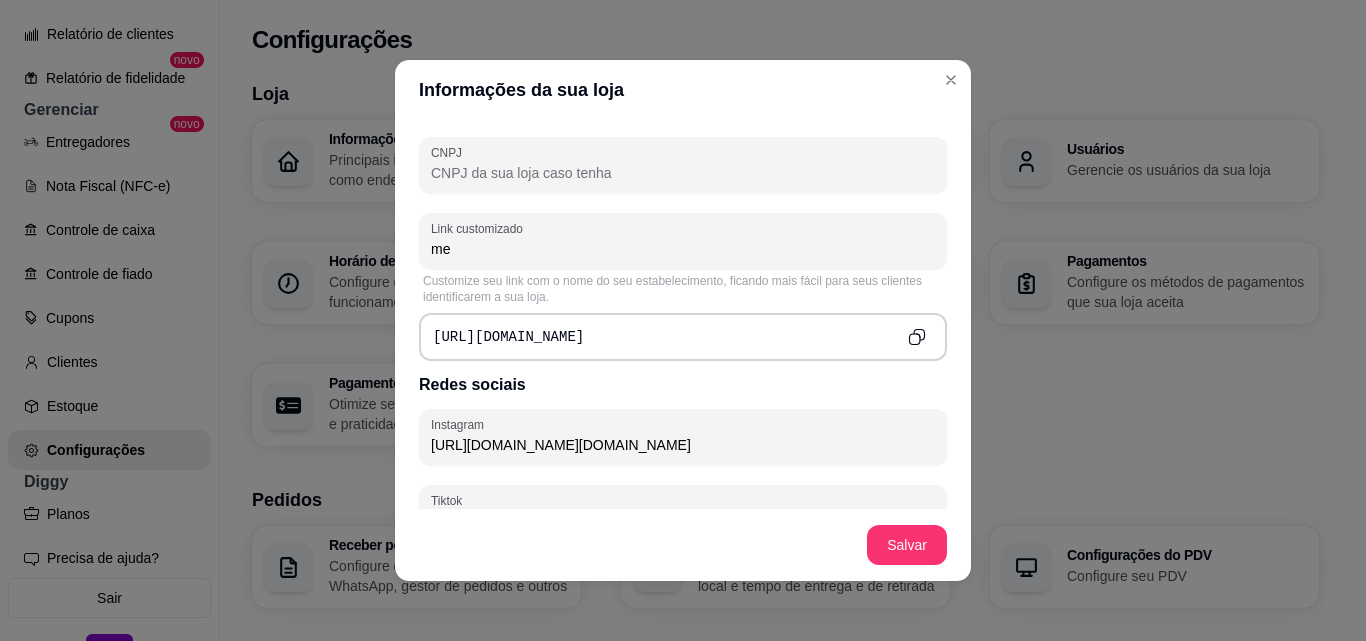 type on "m" 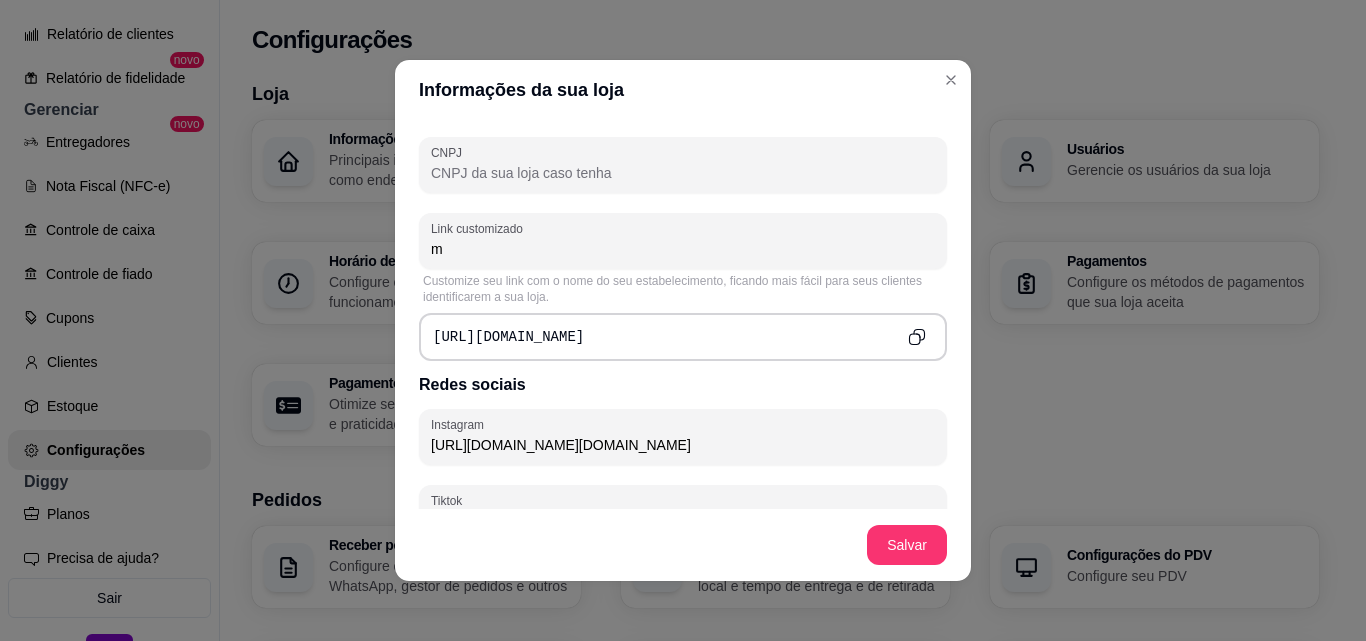 type 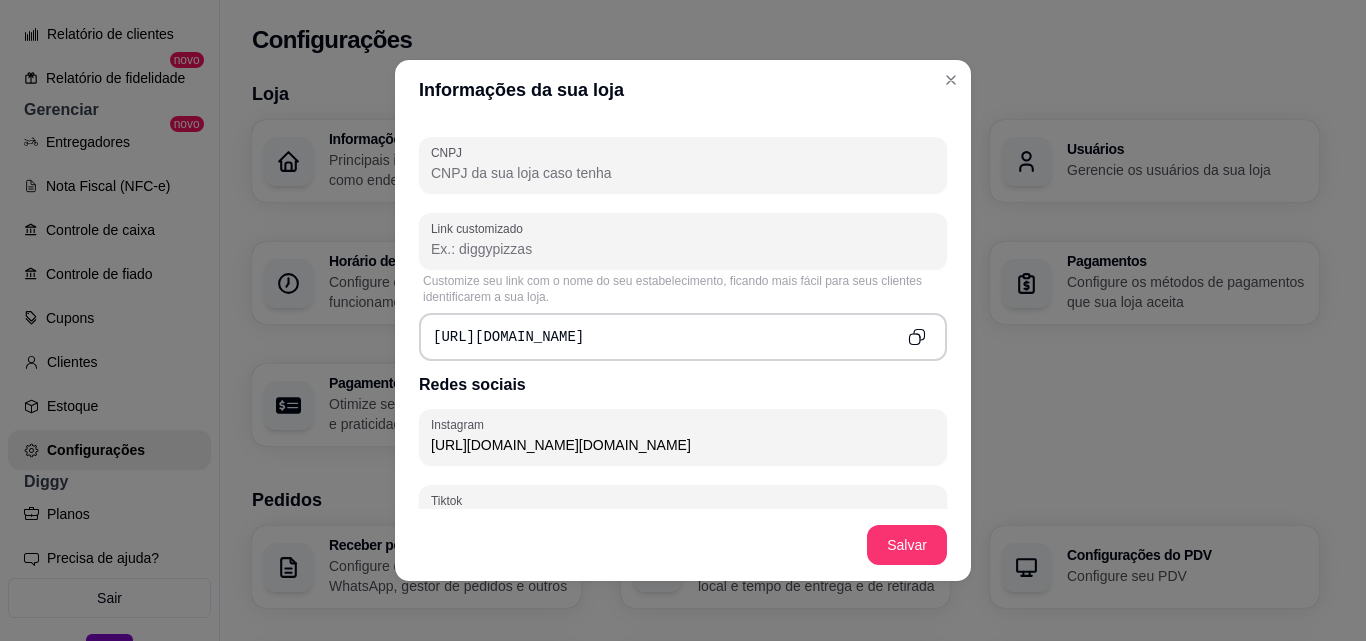 click at bounding box center [917, 337] 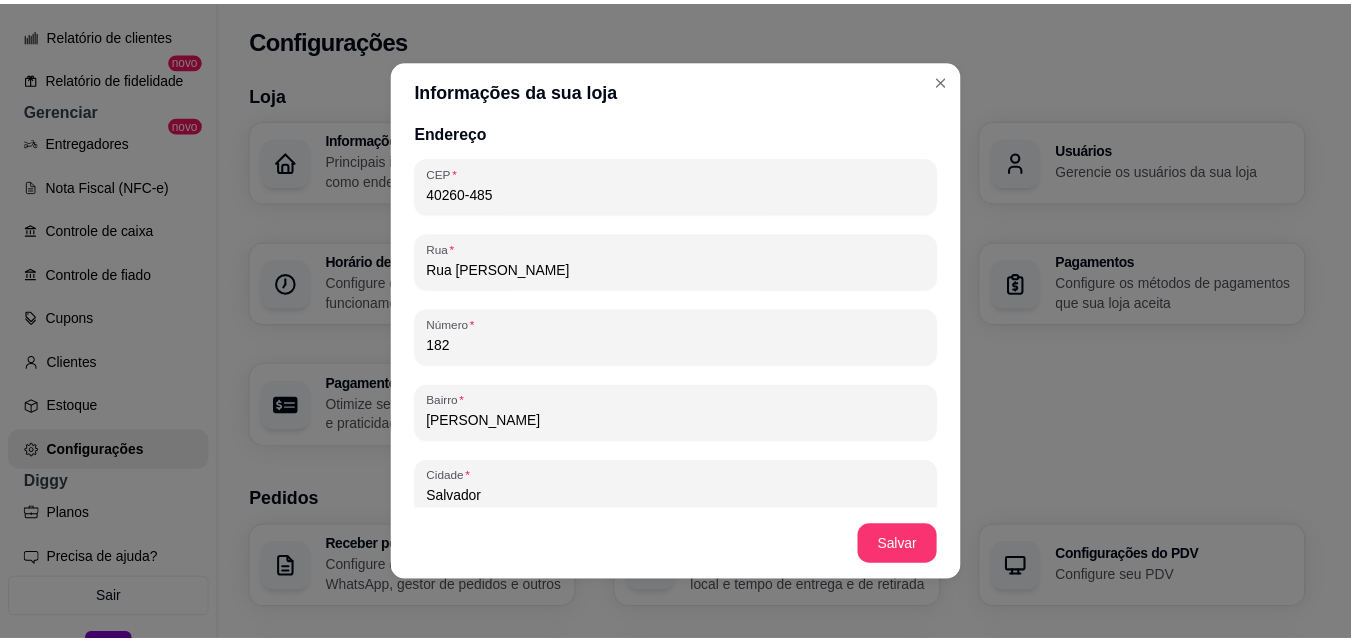 scroll, scrollTop: 1289, scrollLeft: 0, axis: vertical 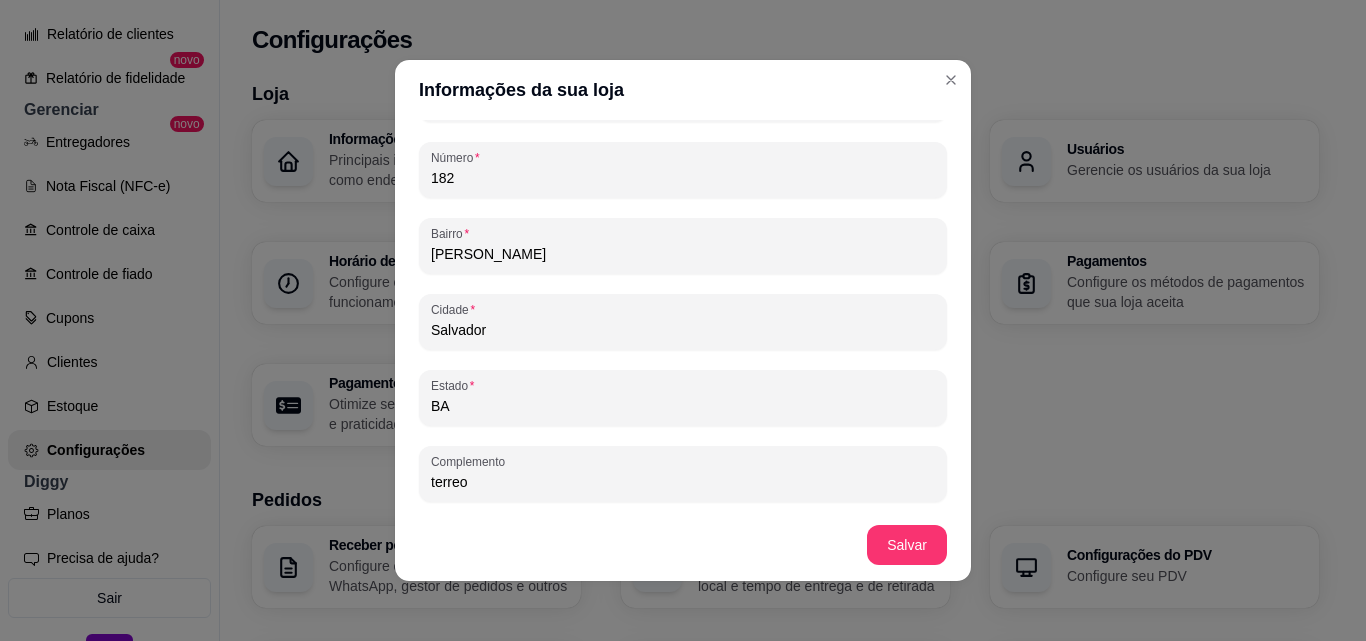 click on "Informações da sua loja" at bounding box center (683, 90) 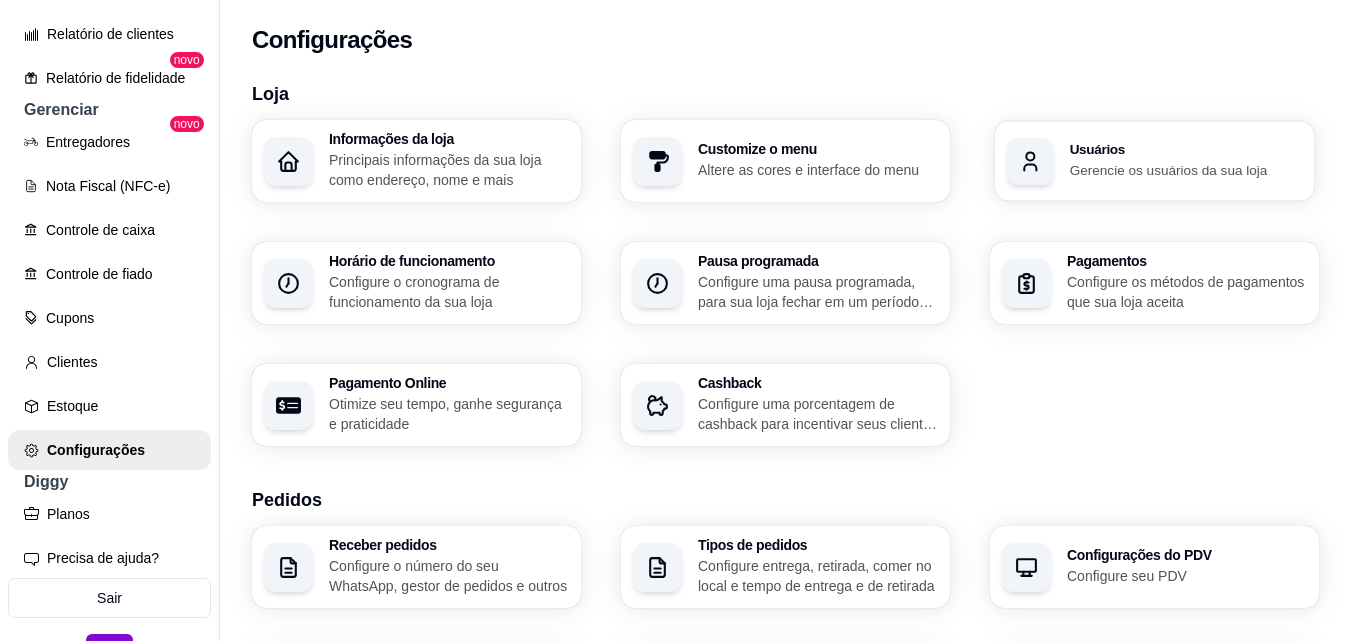 click on "Usuários Gerencie os usuários da sua loja" at bounding box center [1186, 161] 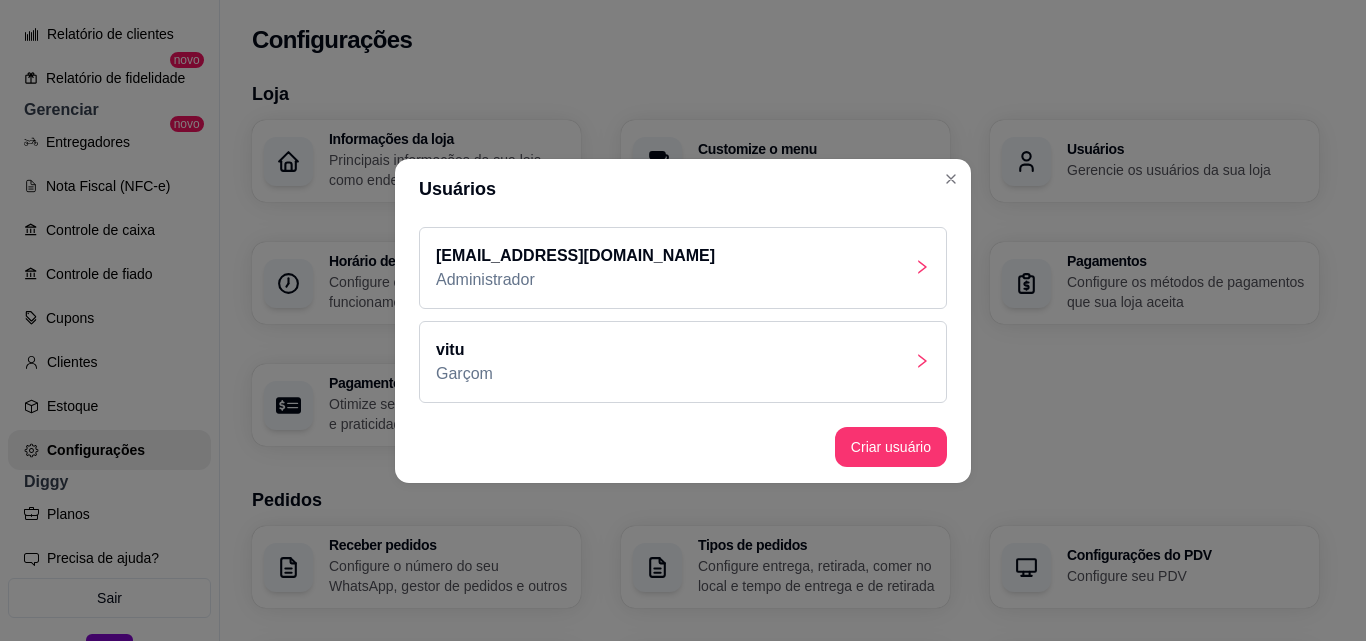 click 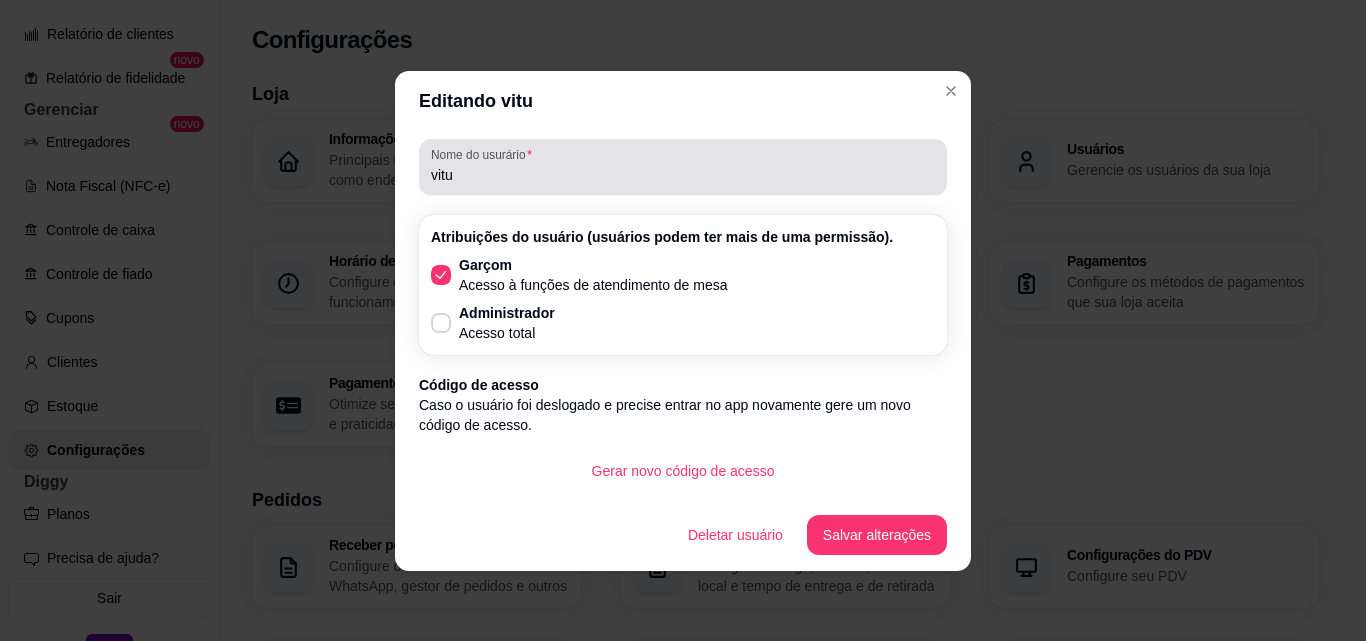 drag, startPoint x: 734, startPoint y: 163, endPoint x: 421, endPoint y: 150, distance: 313.26987 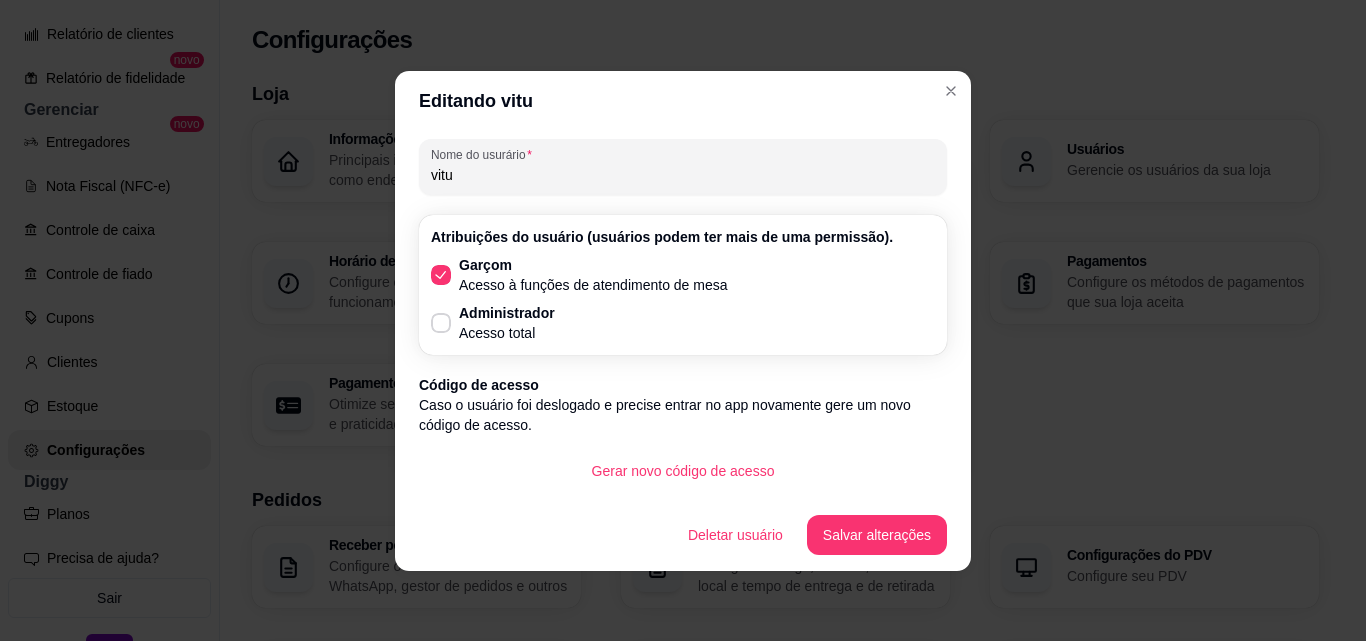 drag, startPoint x: 569, startPoint y: 173, endPoint x: 412, endPoint y: 169, distance: 157.05095 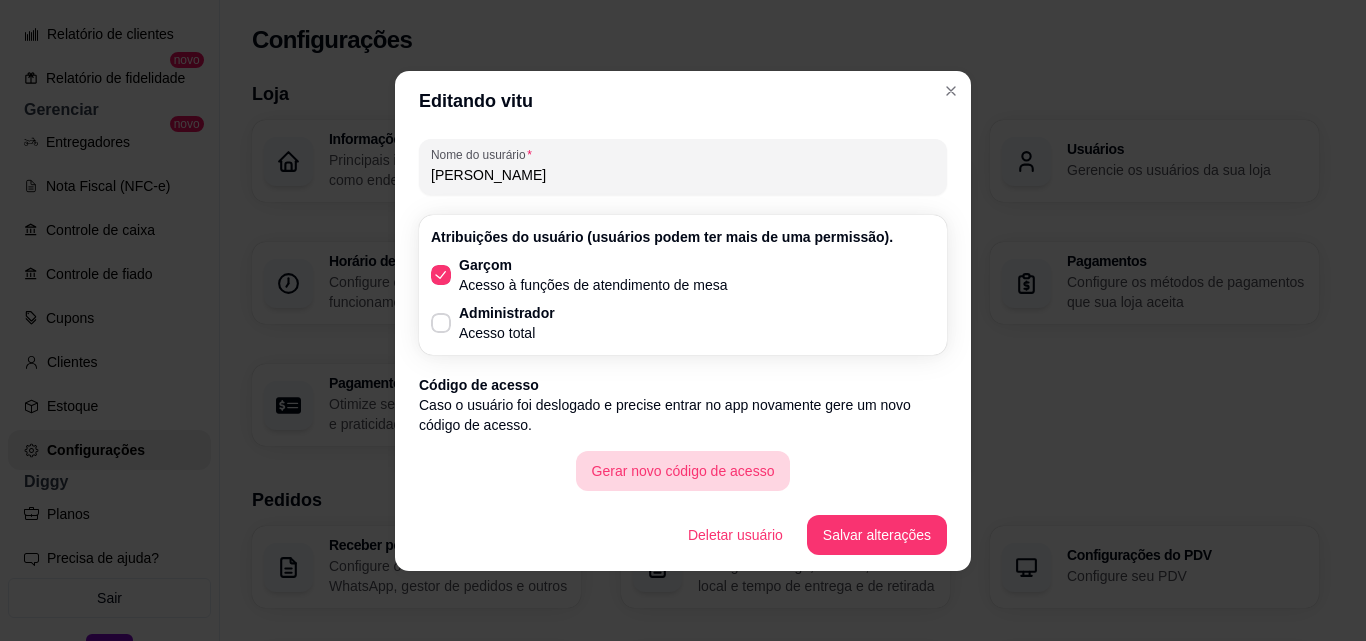 type on "MARCELO" 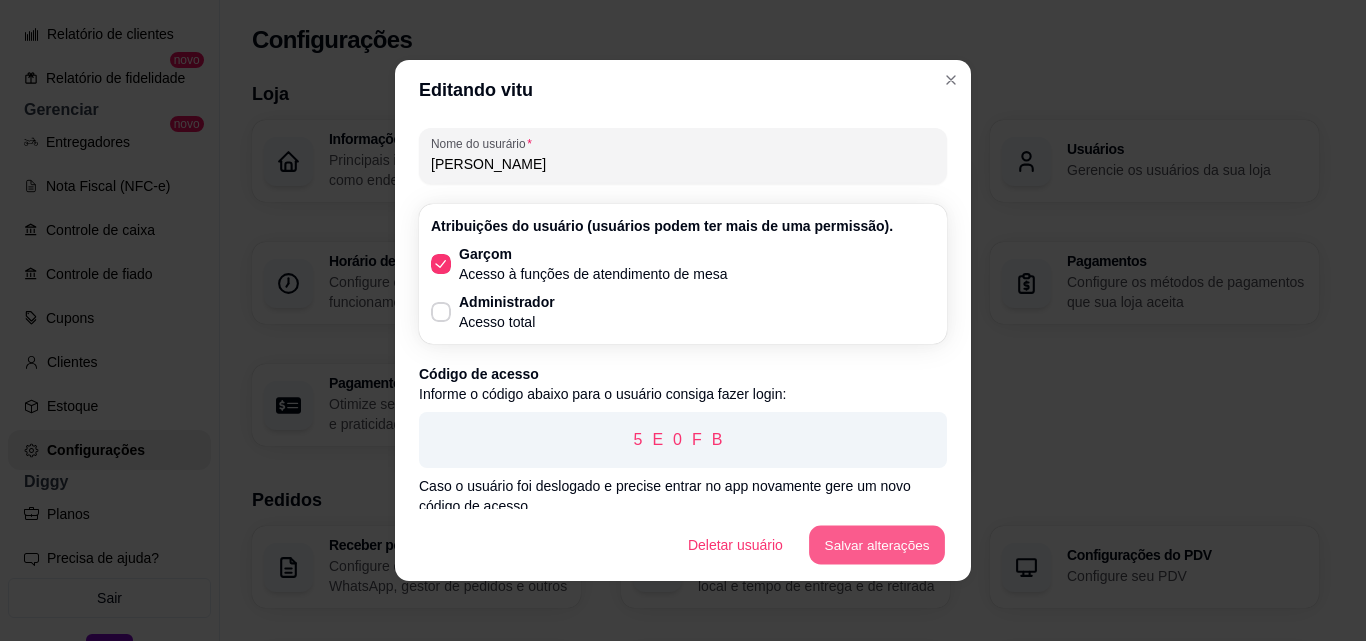 click on "Salvar alterações" at bounding box center (877, 545) 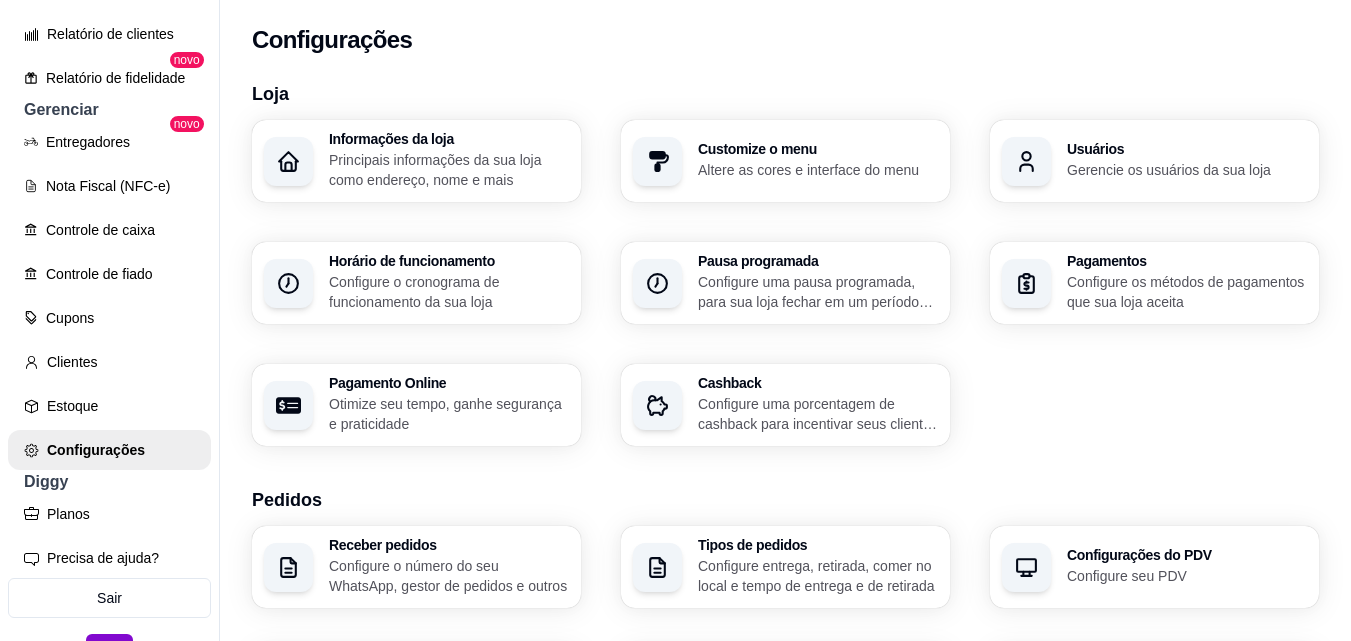 click 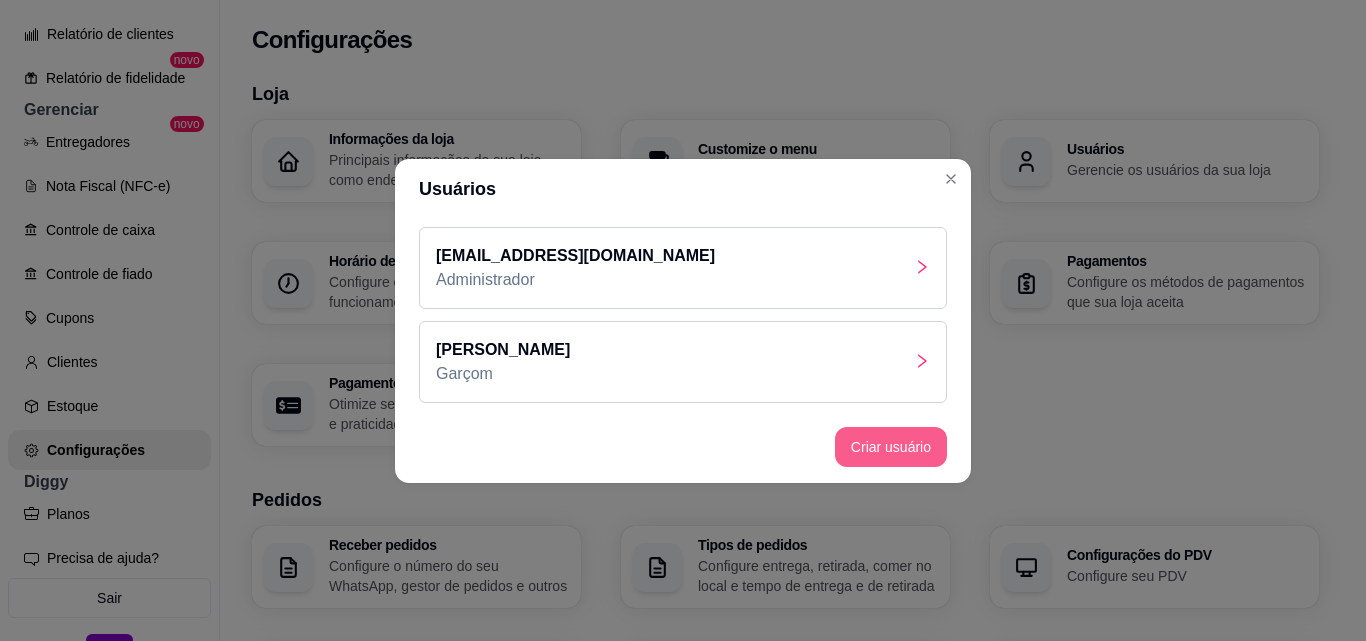 click on "Criar usuário" at bounding box center [891, 447] 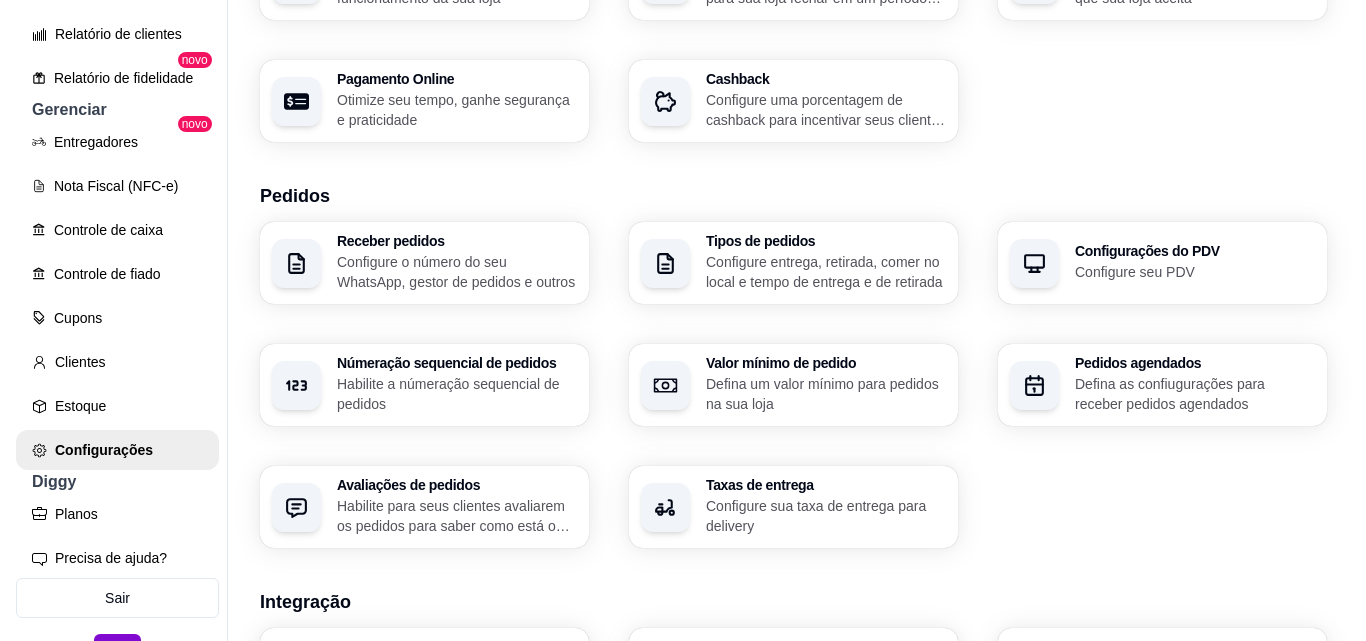 scroll, scrollTop: 306, scrollLeft: 0, axis: vertical 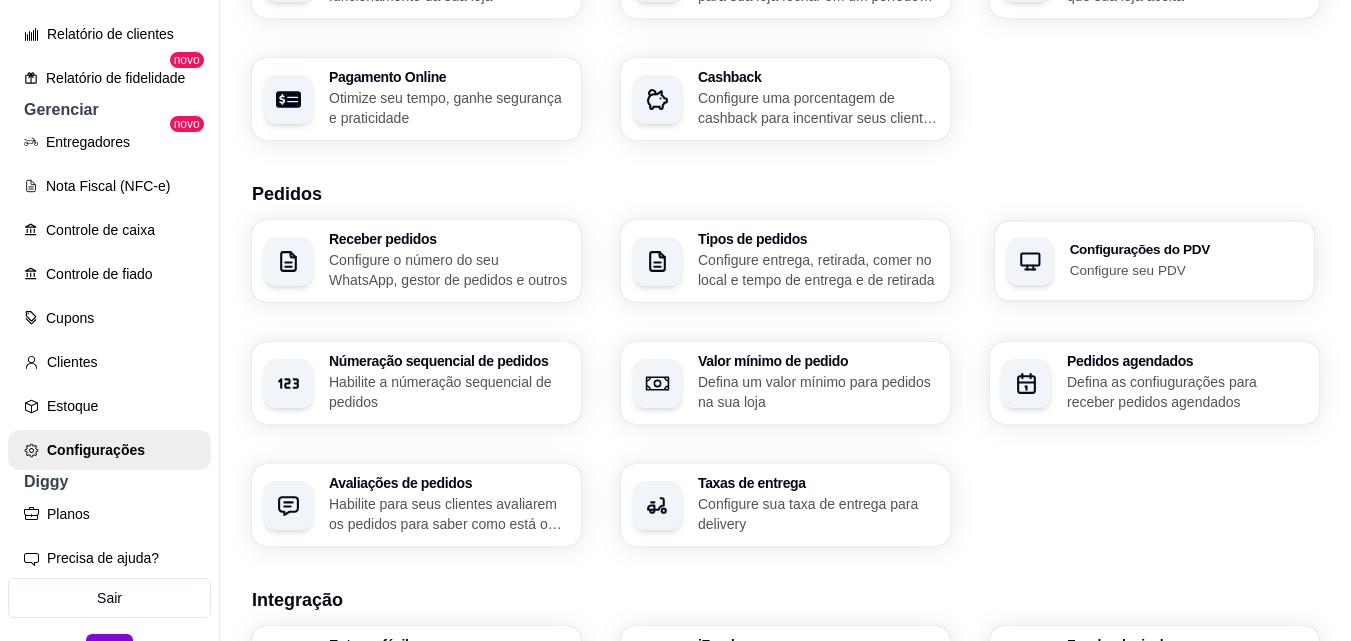 click on "Configurações do PDV" at bounding box center [1186, 250] 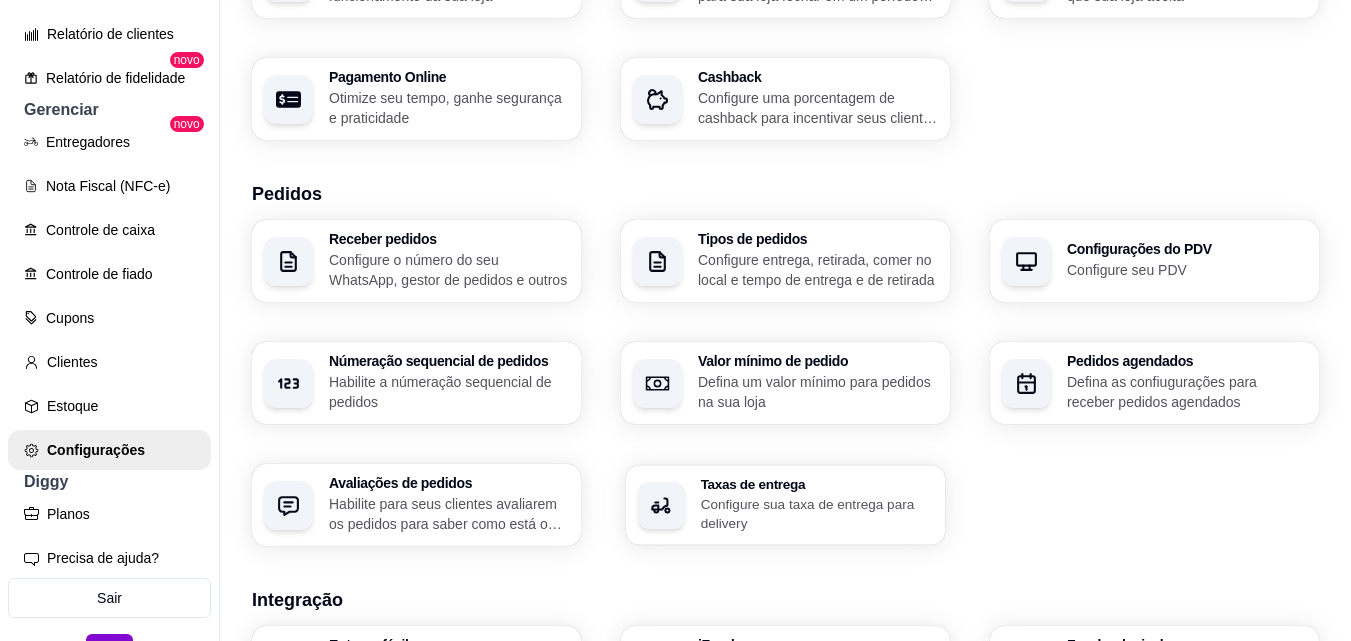 click on "Configure sua taxa de entrega para delivery" at bounding box center (817, 513) 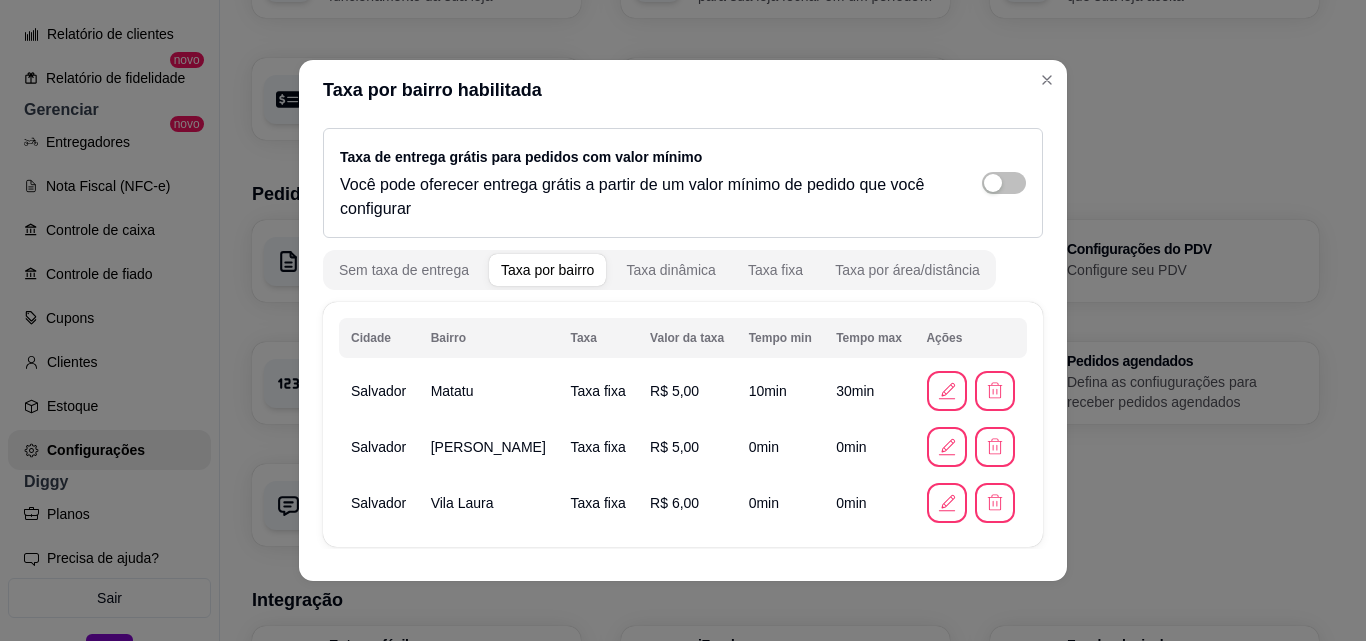 scroll, scrollTop: 1, scrollLeft: 0, axis: vertical 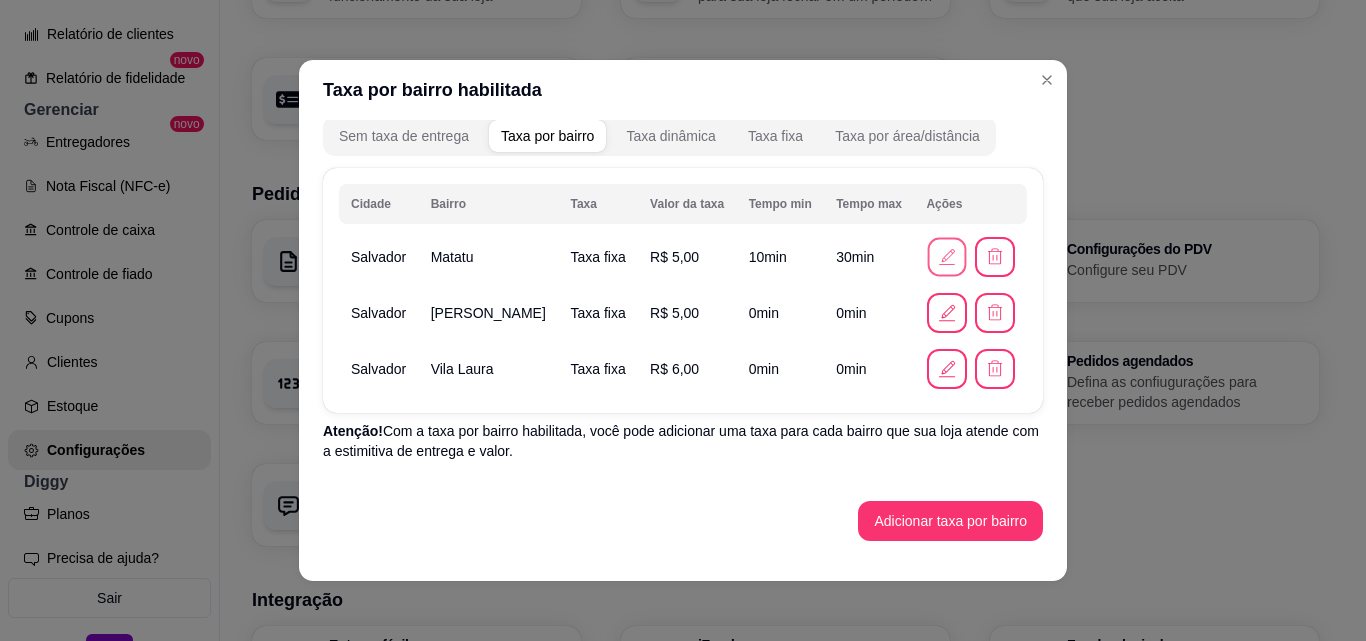 click 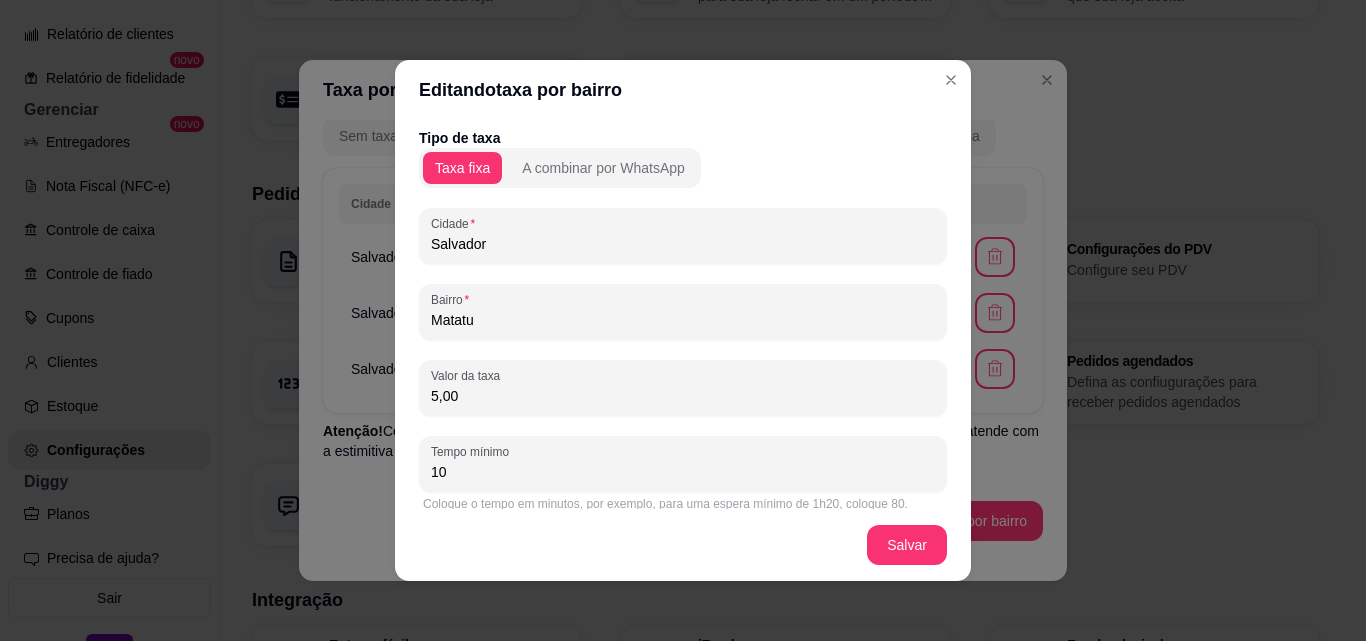 drag, startPoint x: 528, startPoint y: 414, endPoint x: 382, endPoint y: 411, distance: 146.03082 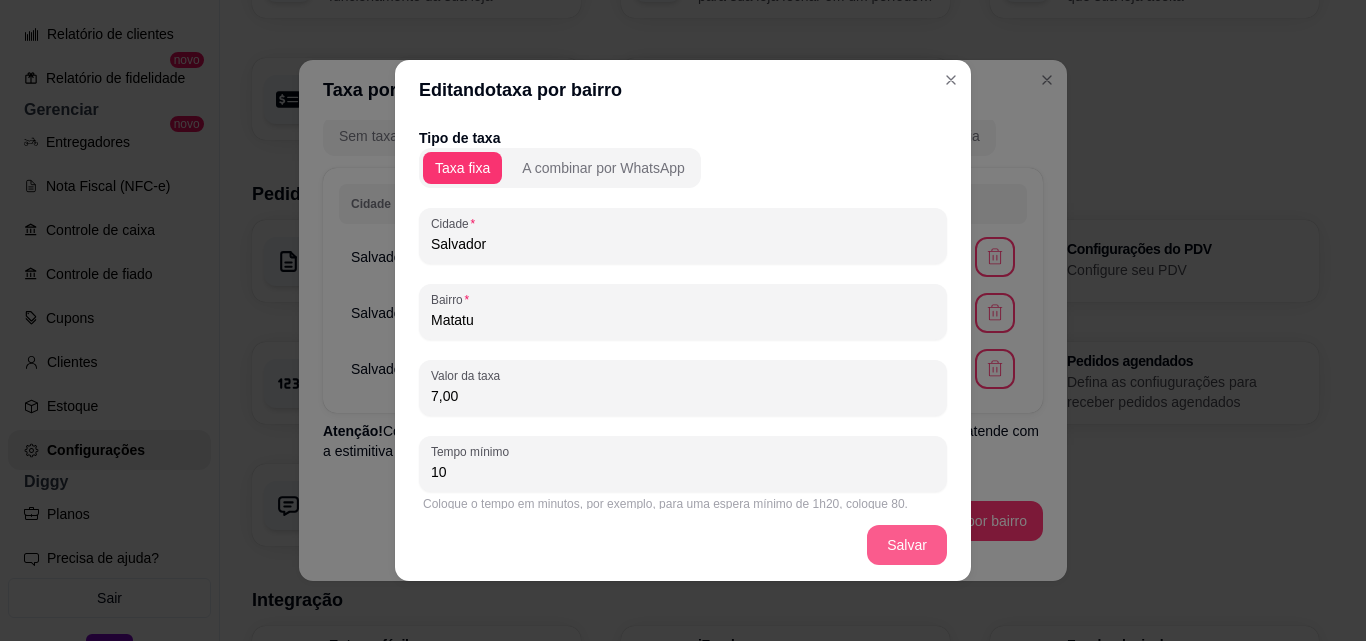 type on "7,00" 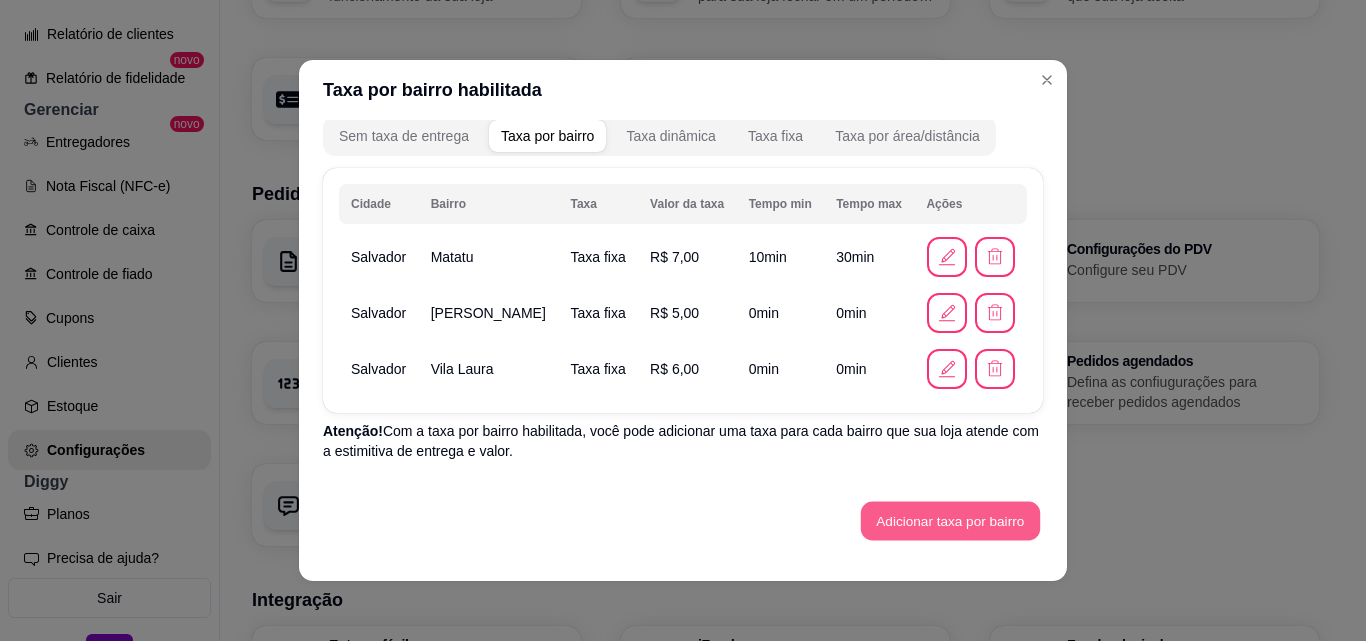 click on "Adicionar taxa por bairro" at bounding box center (950, 521) 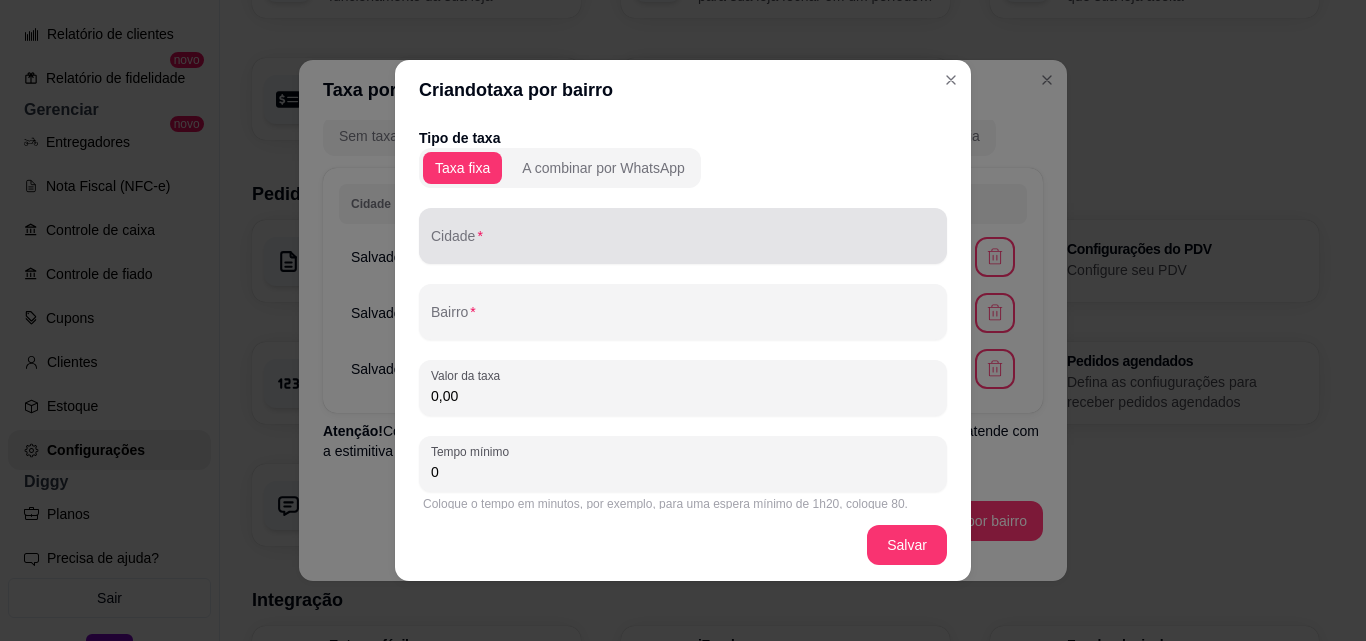 click at bounding box center [683, 236] 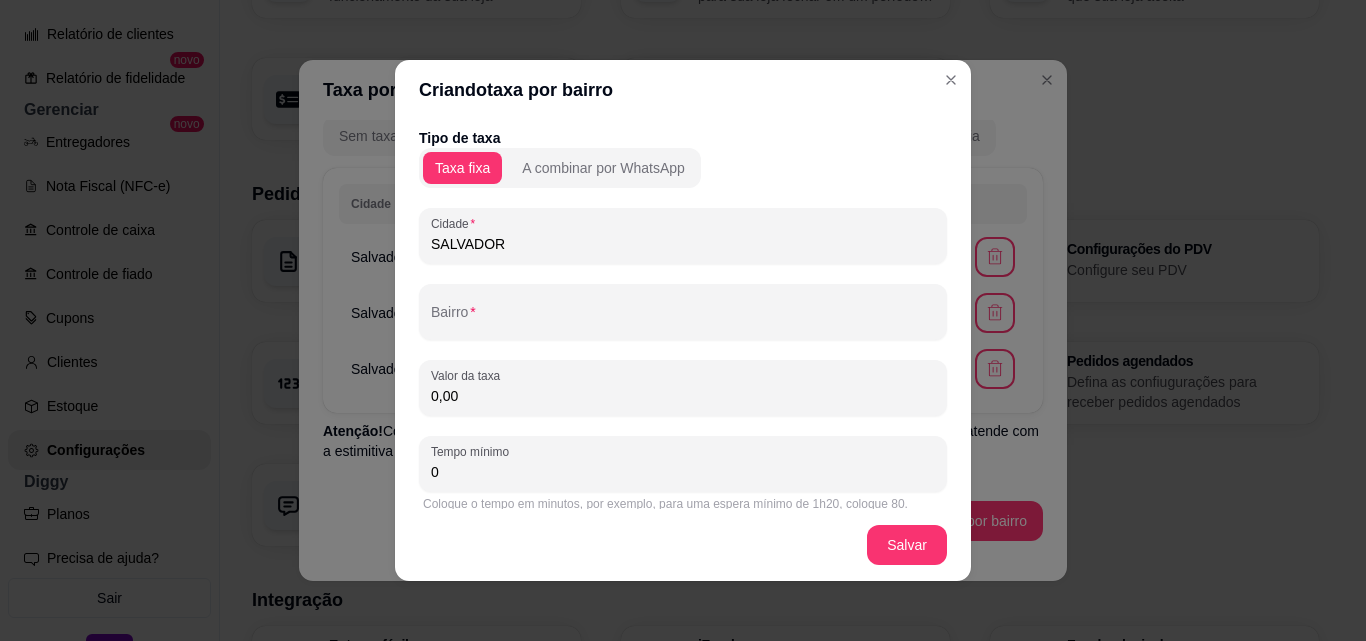 type on "SALVADOR" 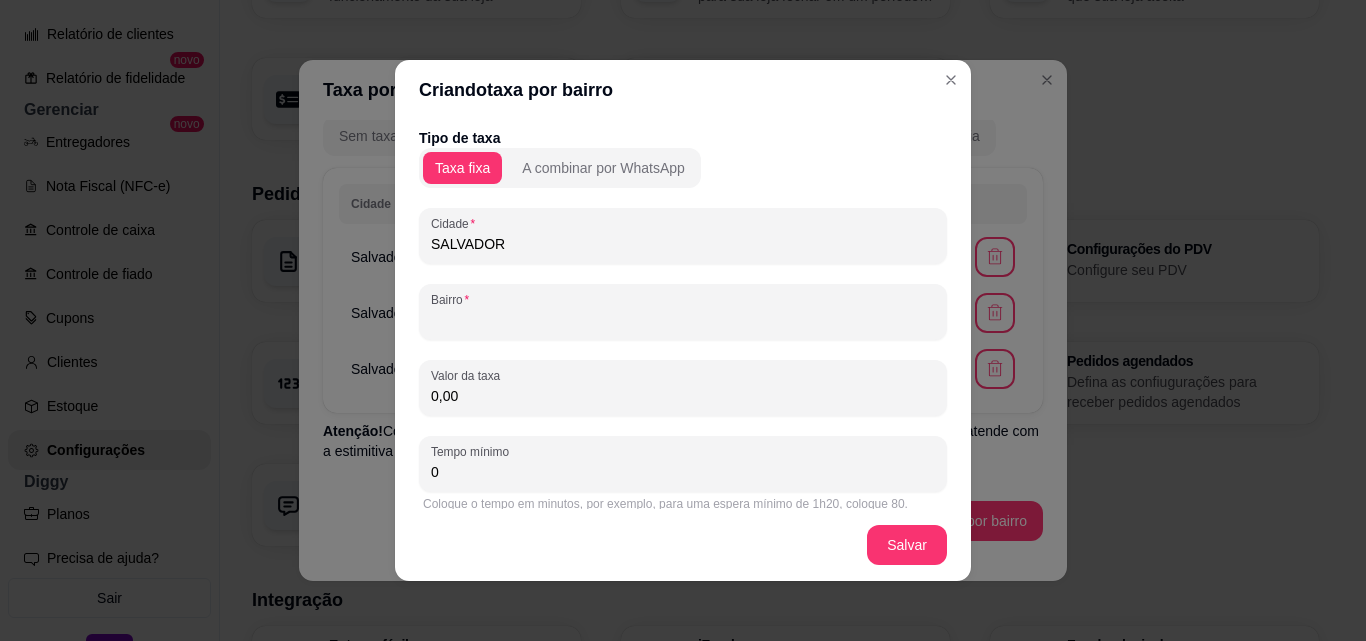 click on "Bairro" at bounding box center (683, 320) 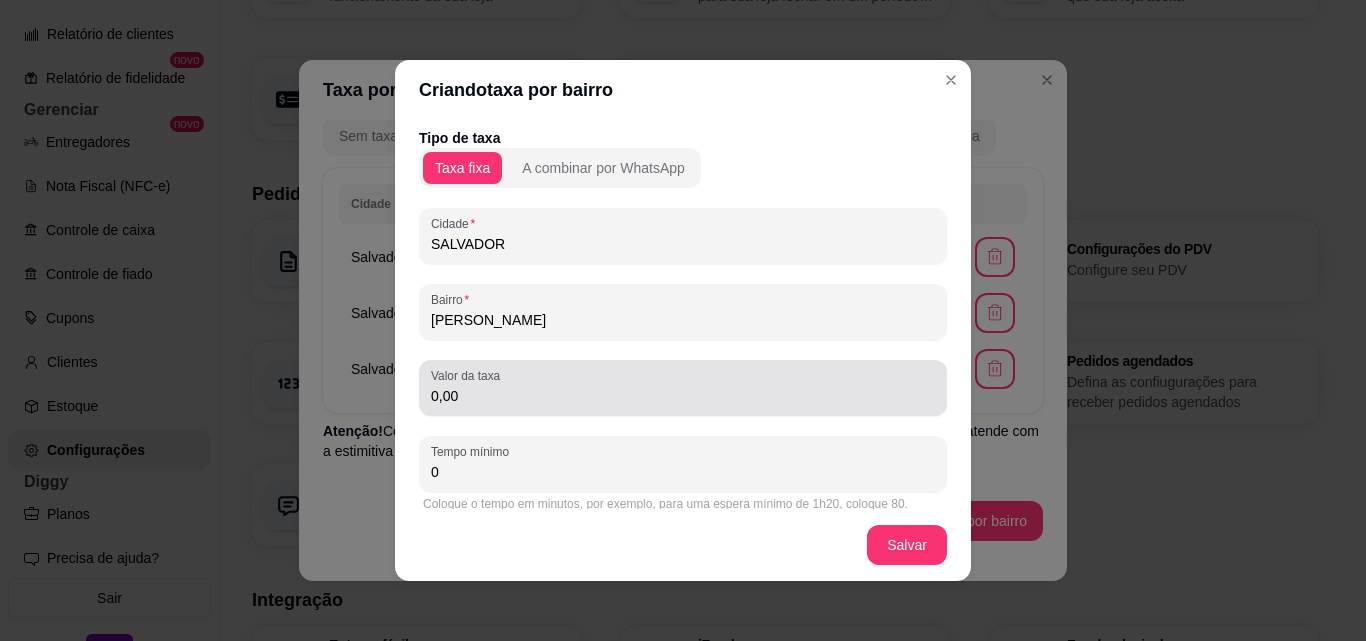 type on "LUIS ANSELMO" 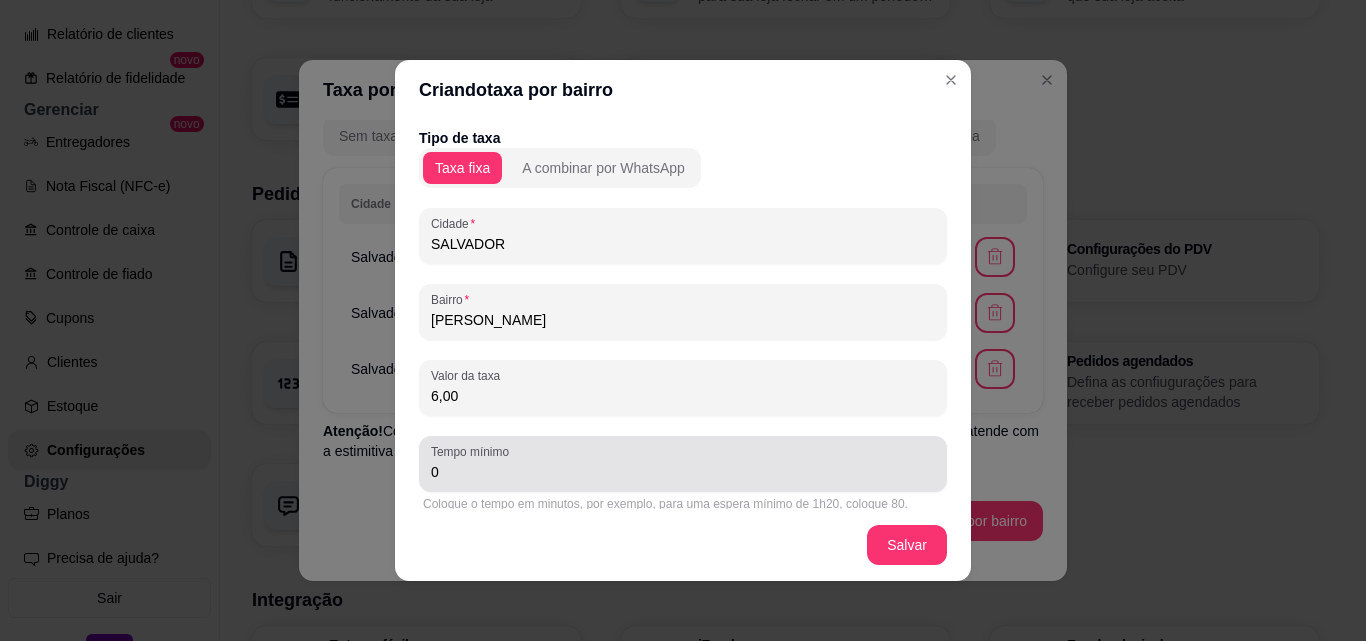 type on "6,00" 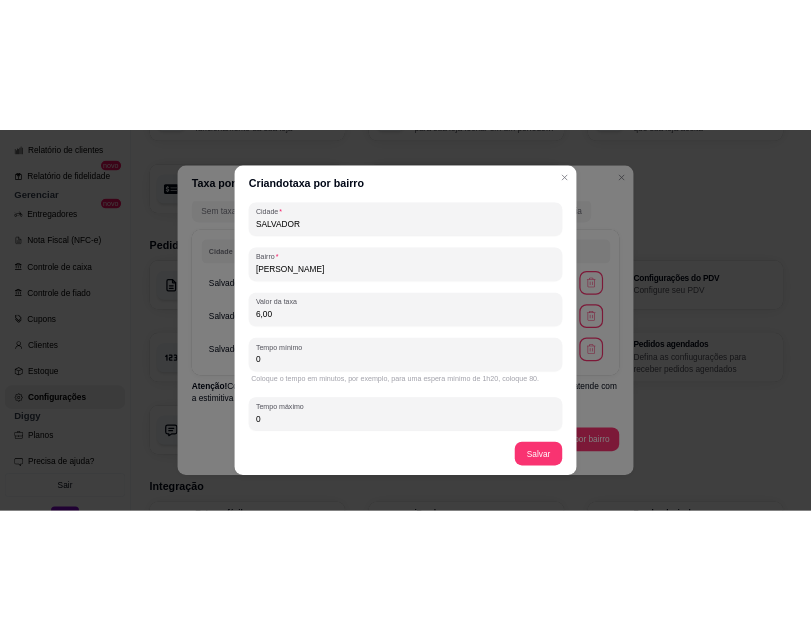 scroll, scrollTop: 115, scrollLeft: 0, axis: vertical 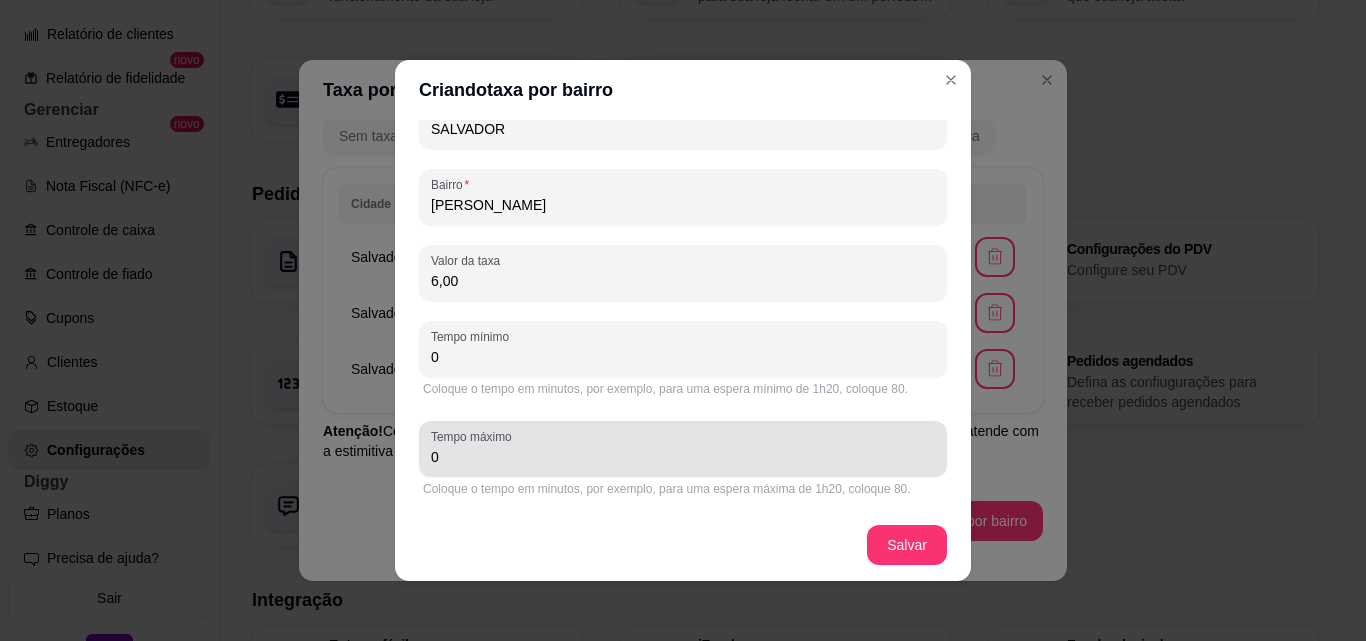 click on "0" at bounding box center [683, 449] 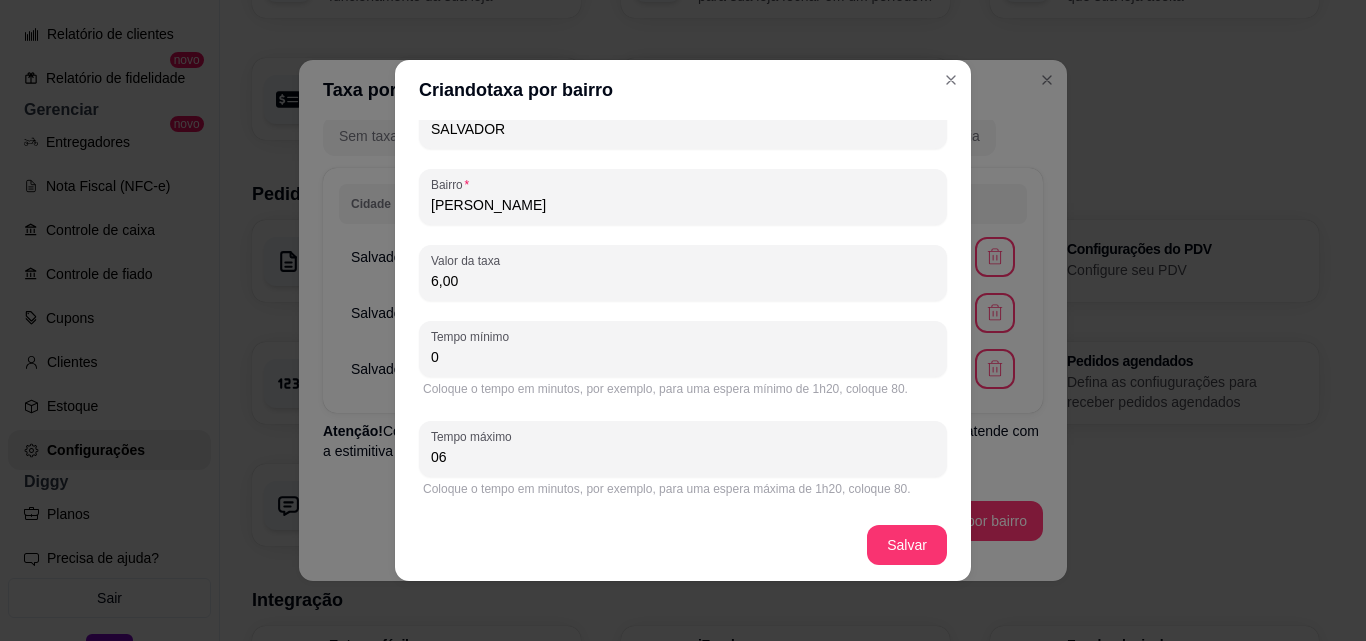 type on "0" 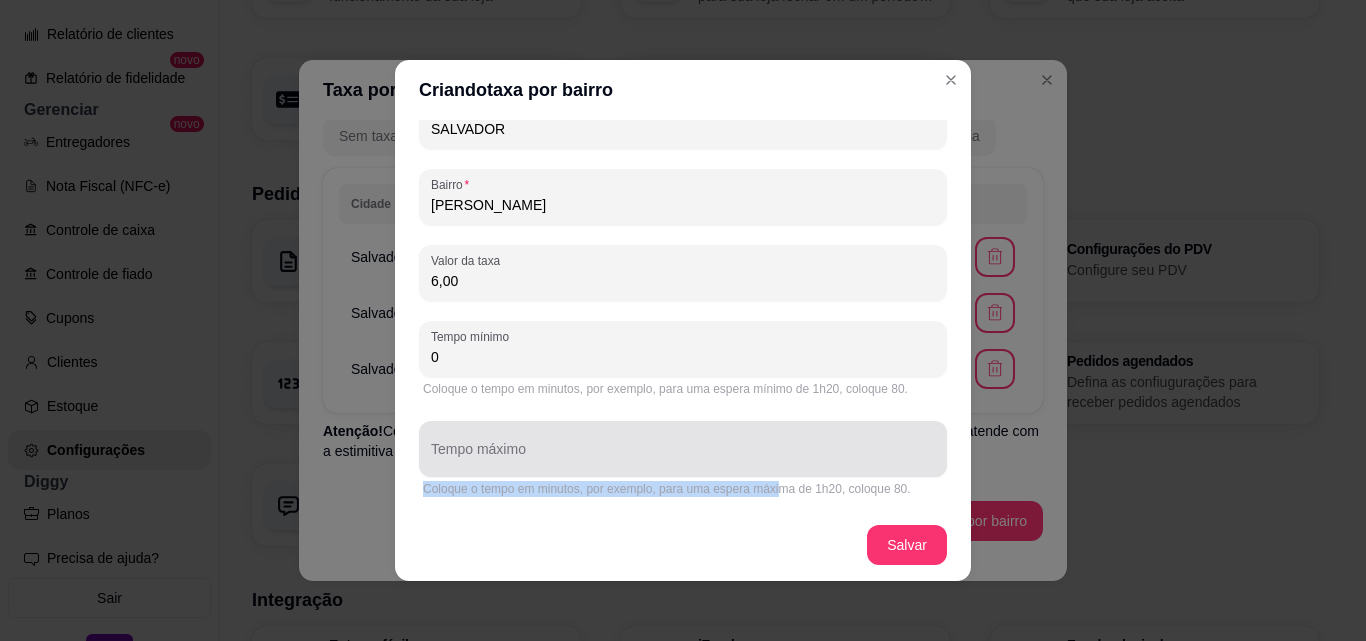 drag, startPoint x: 772, startPoint y: 481, endPoint x: 766, endPoint y: 455, distance: 26.683329 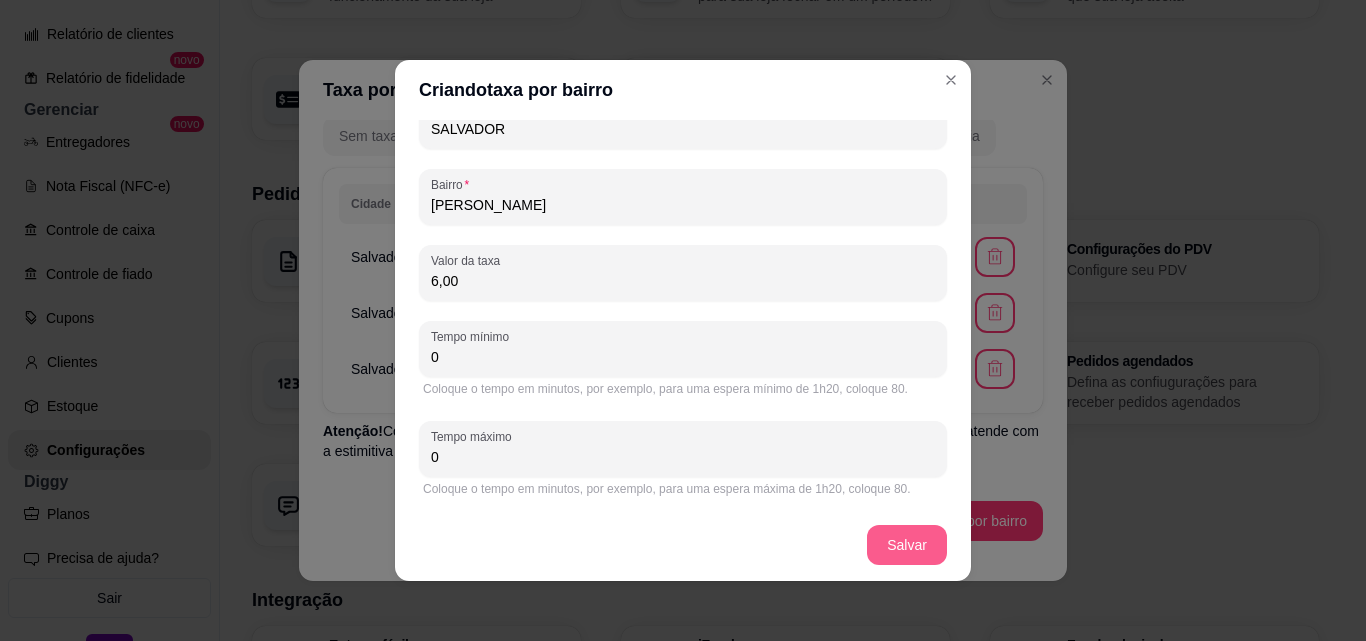 type on "0" 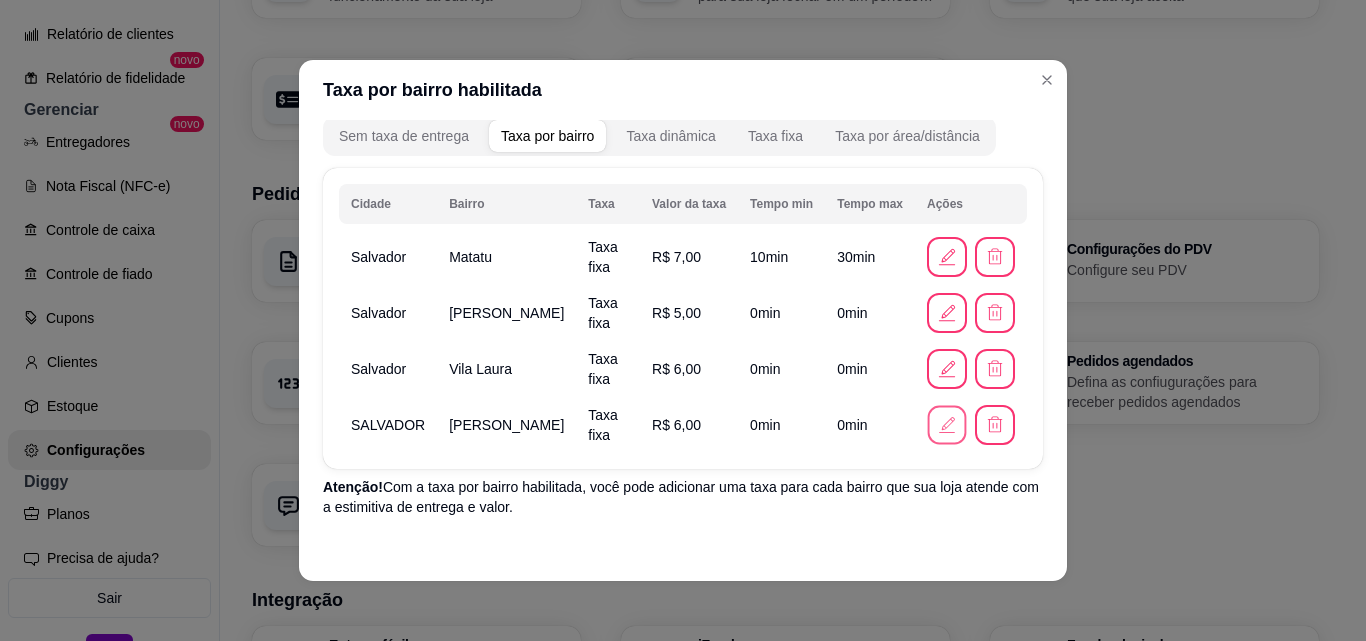 click at bounding box center (947, 425) 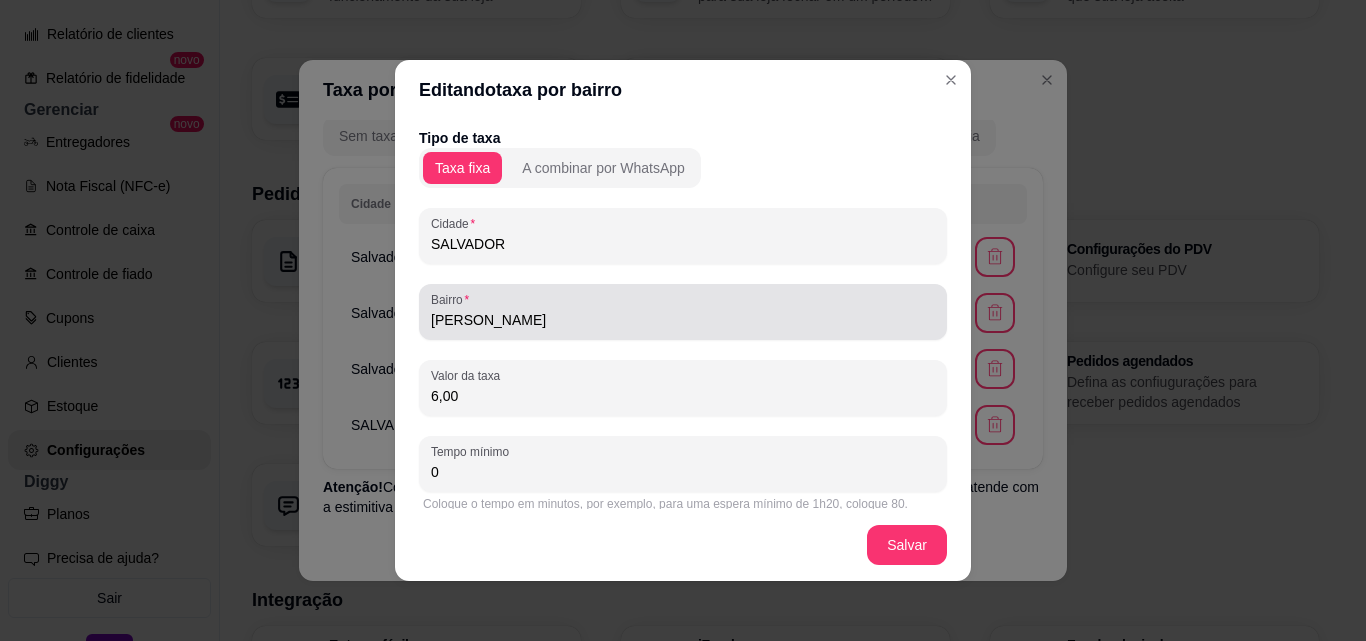 click on "LUIS ANSELMO" at bounding box center (683, 320) 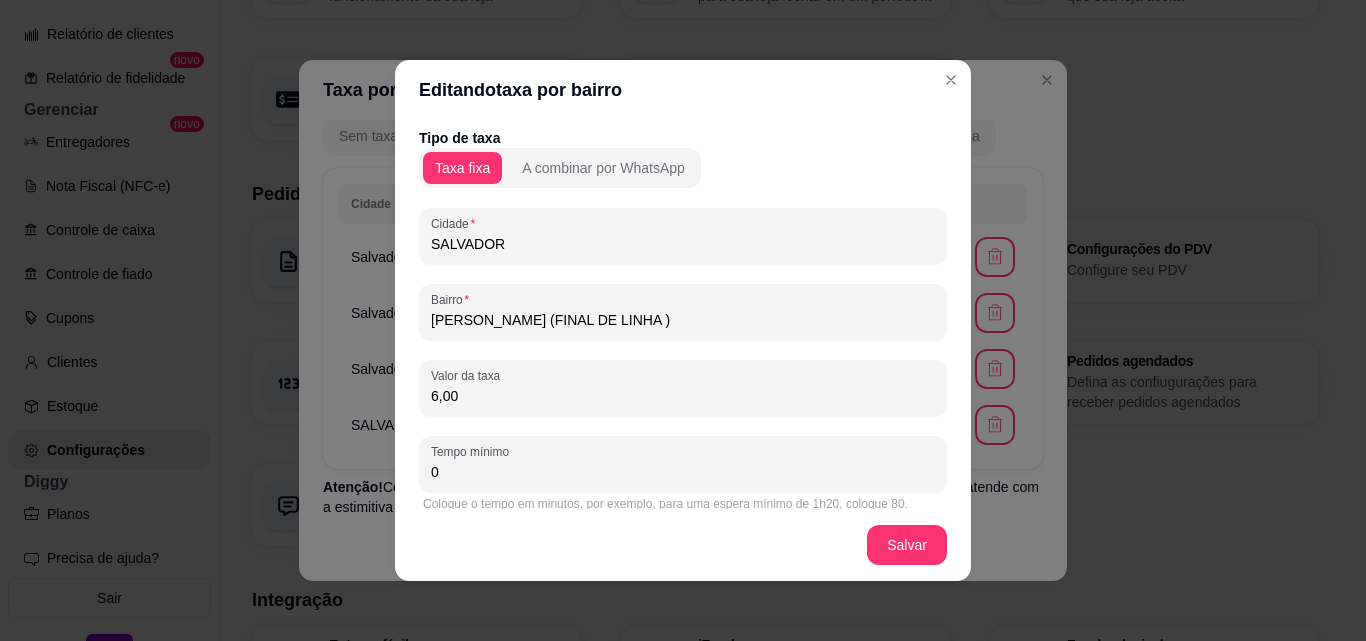 type on "LUIS ANSELMO (FINAL DE LINHA )" 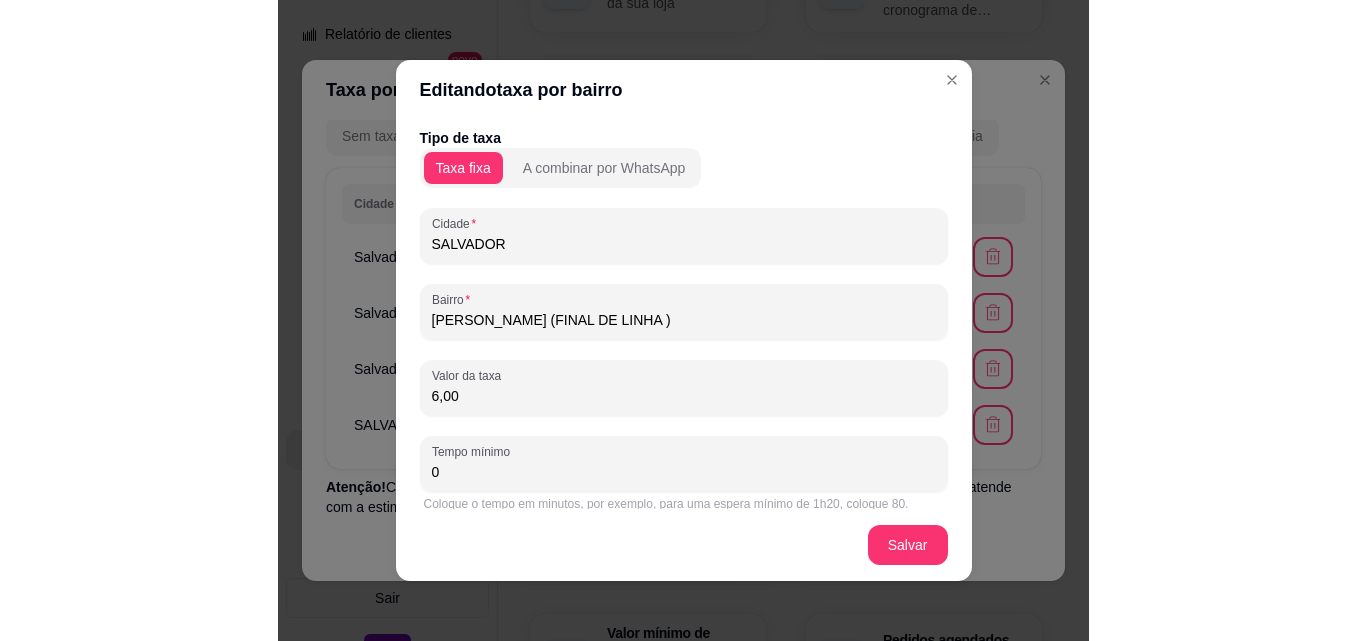 scroll, scrollTop: 313, scrollLeft: 0, axis: vertical 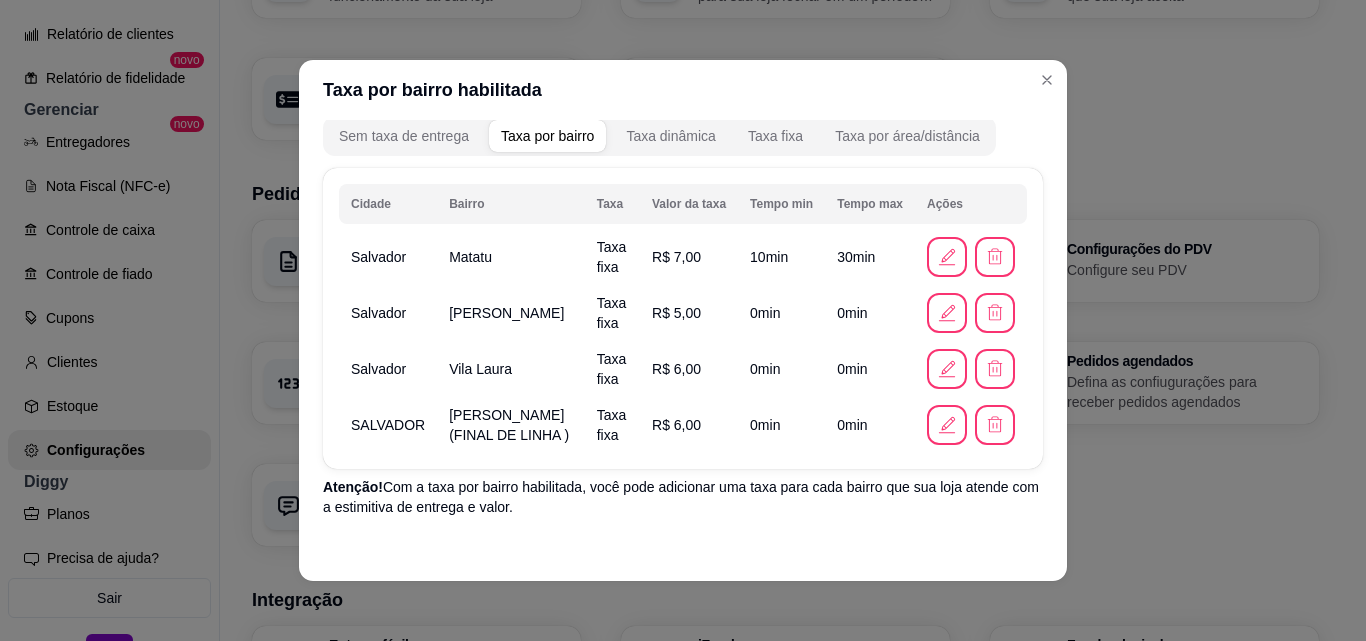 drag, startPoint x: 1059, startPoint y: 352, endPoint x: 1054, endPoint y: 467, distance: 115.10864 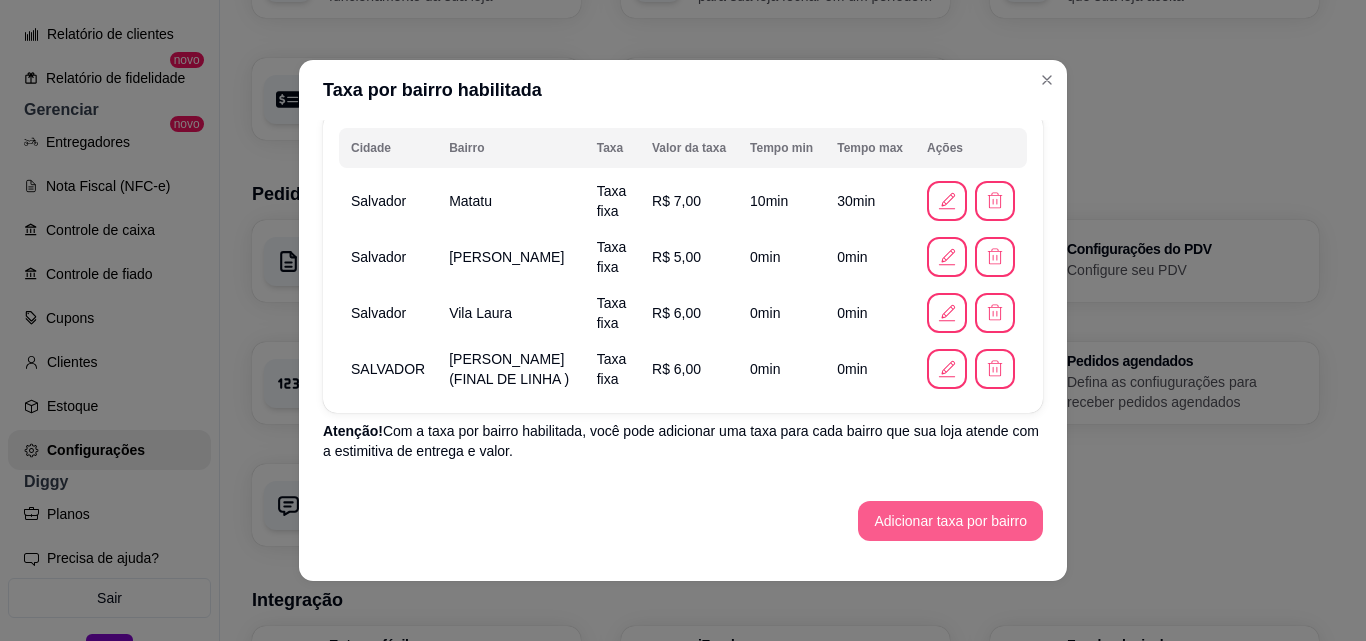 click on "Adicionar taxa por bairro" at bounding box center [950, 521] 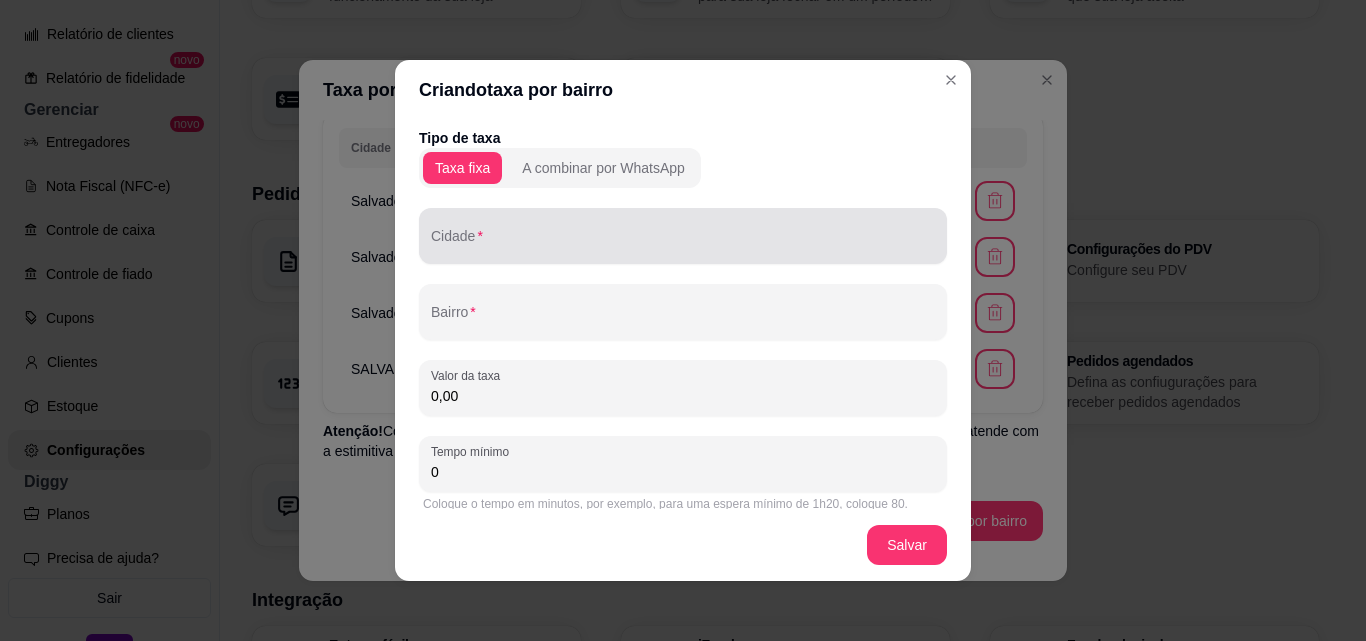 click on "Cidade" at bounding box center [683, 244] 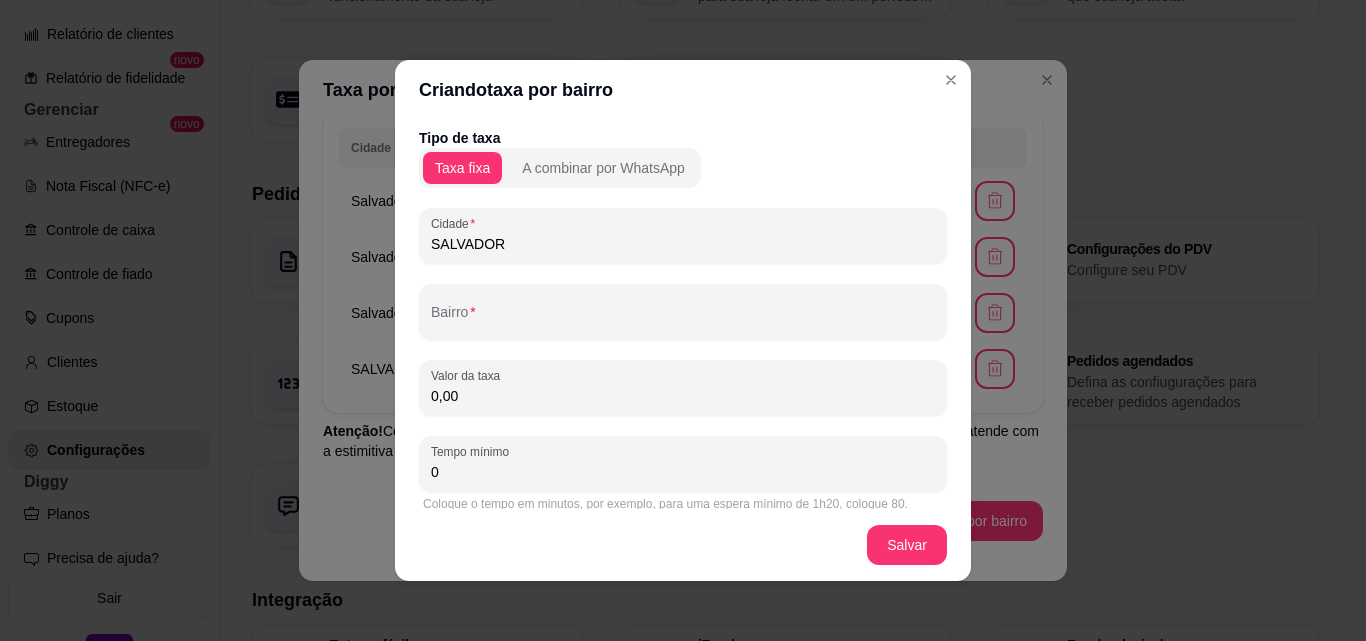 type on "SALVADOR" 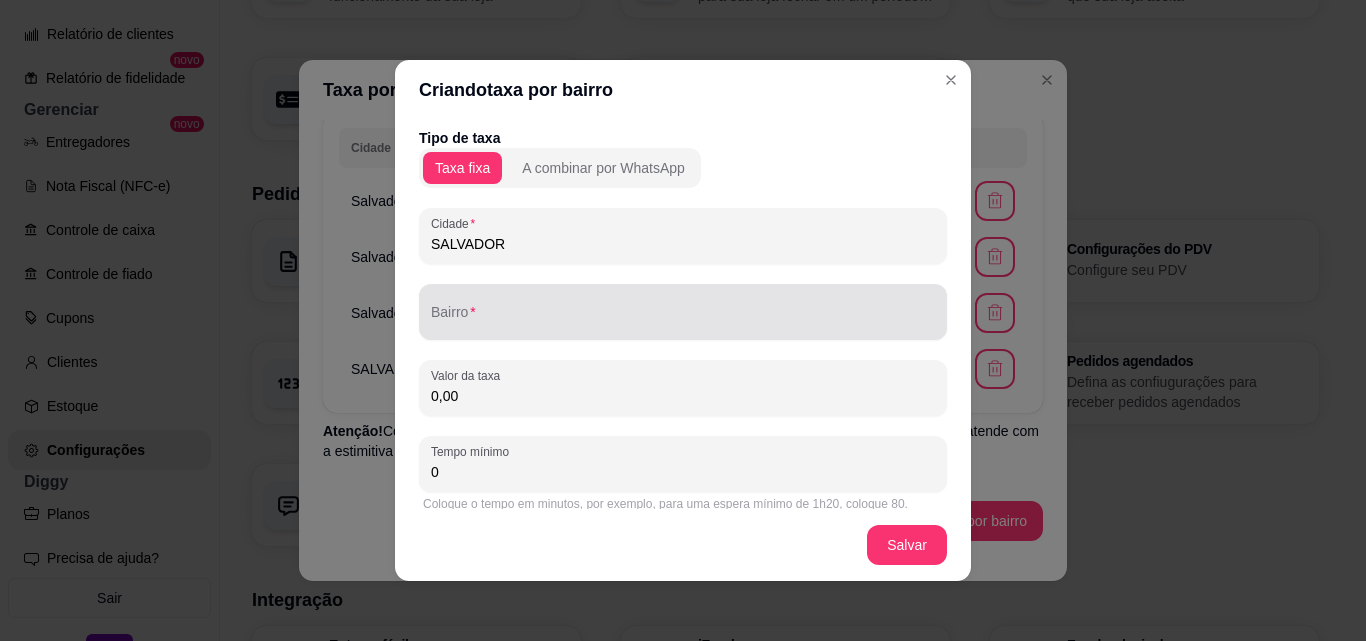 click at bounding box center [683, 312] 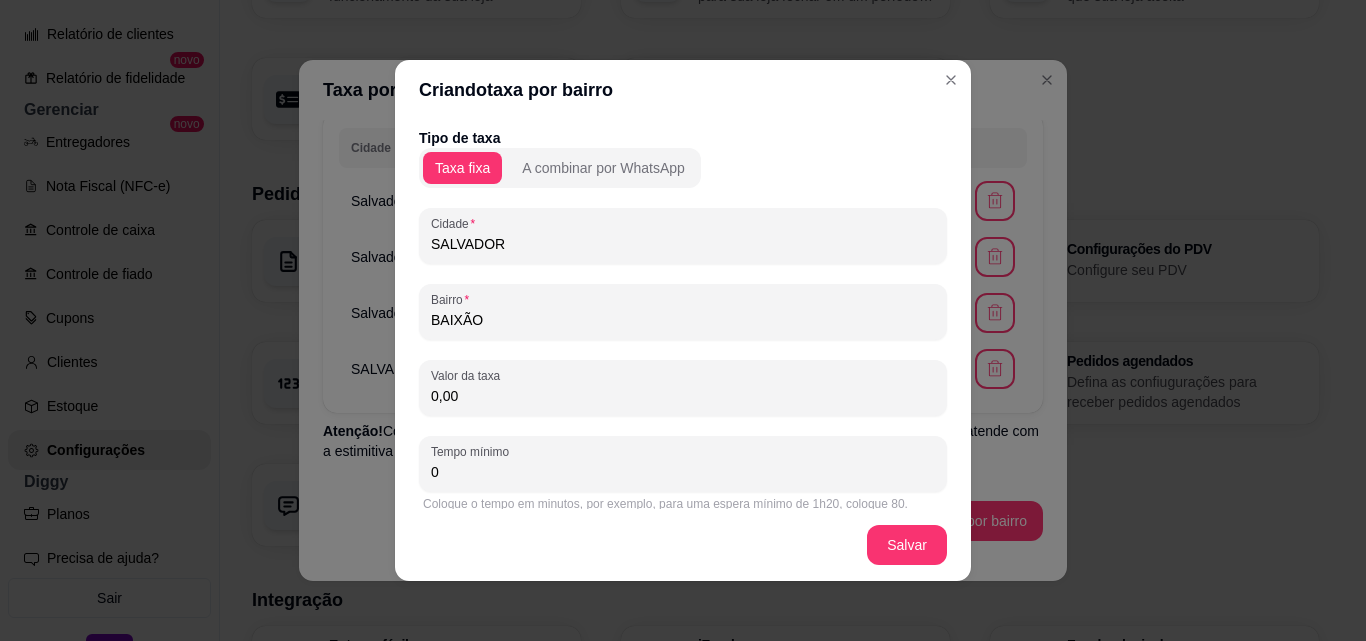 type on "BAIXÃO" 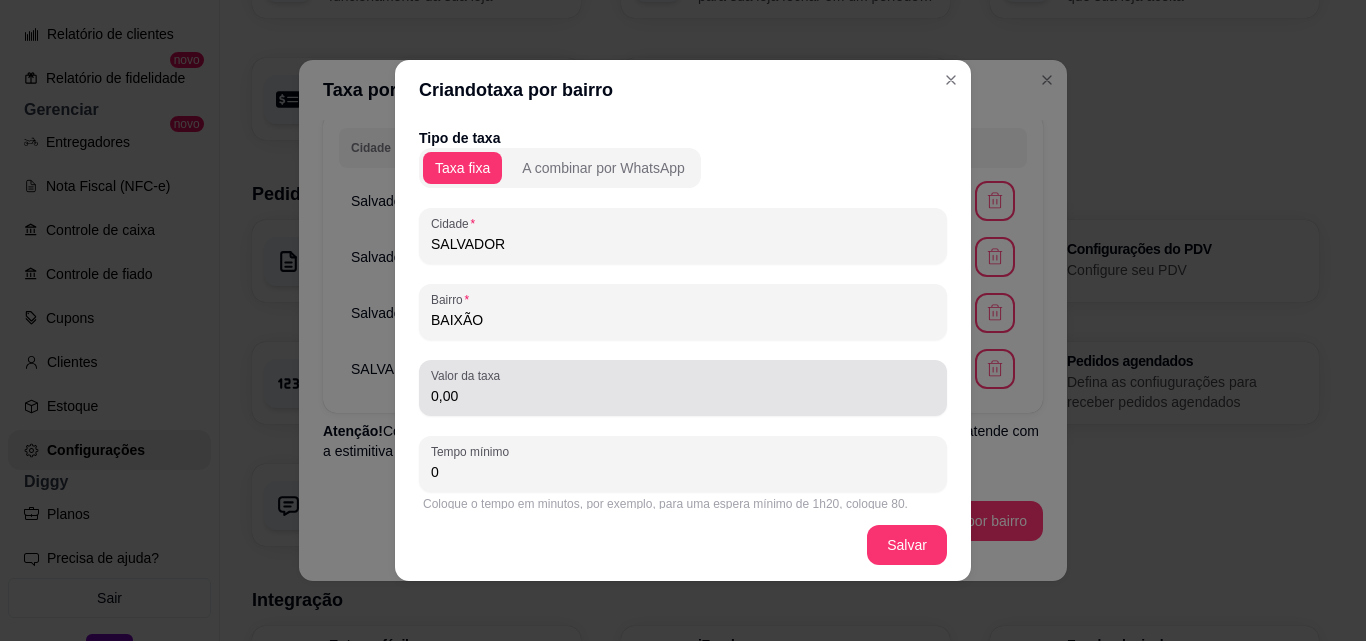 click on "0,00" at bounding box center [683, 388] 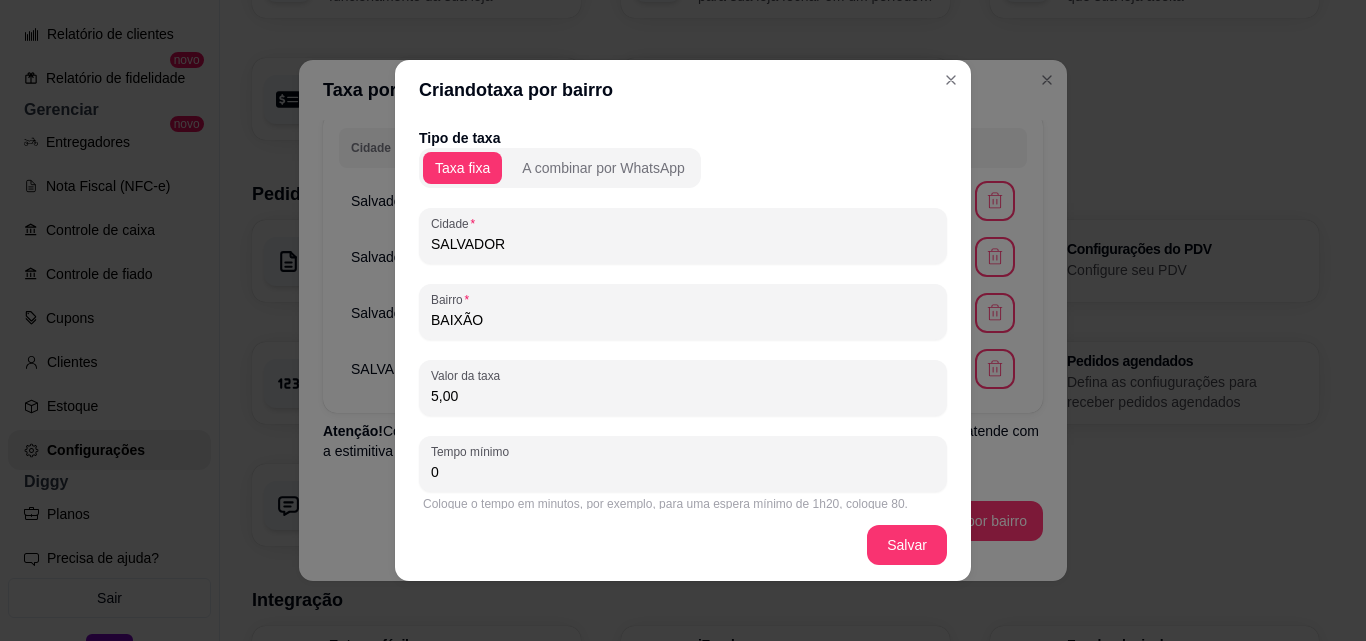 type on "5,00" 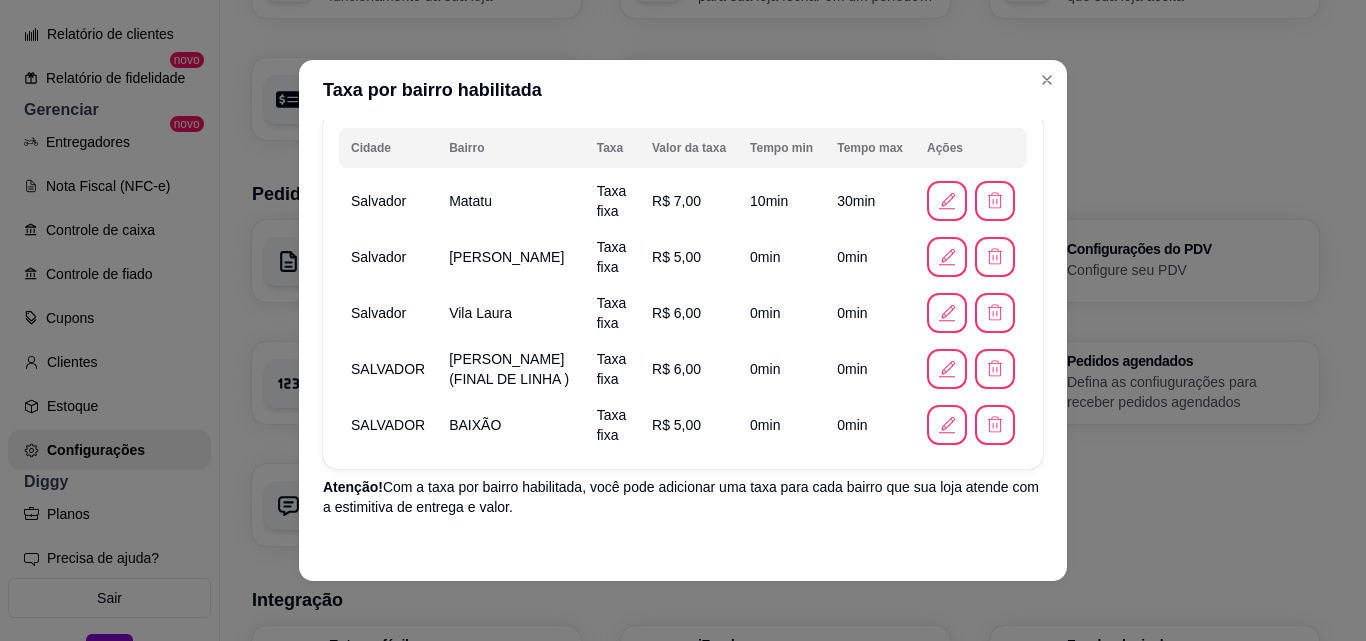 scroll, scrollTop: 246, scrollLeft: 0, axis: vertical 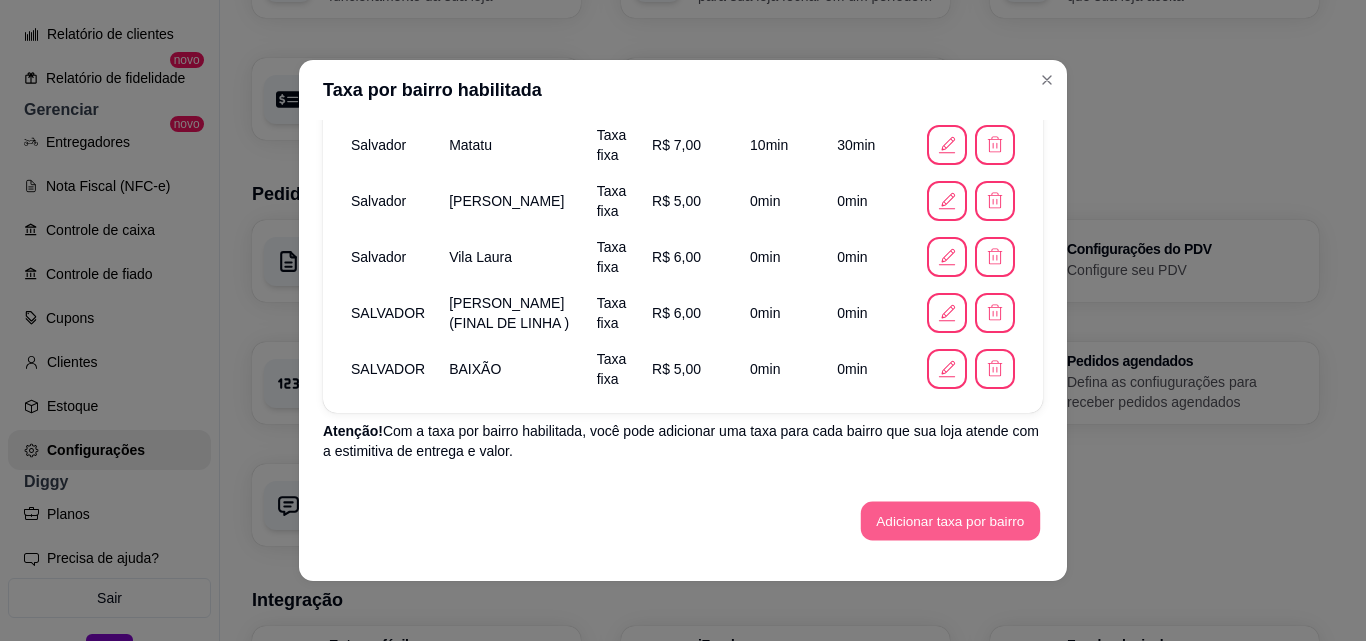 click on "Adicionar taxa por bairro" at bounding box center [950, 521] 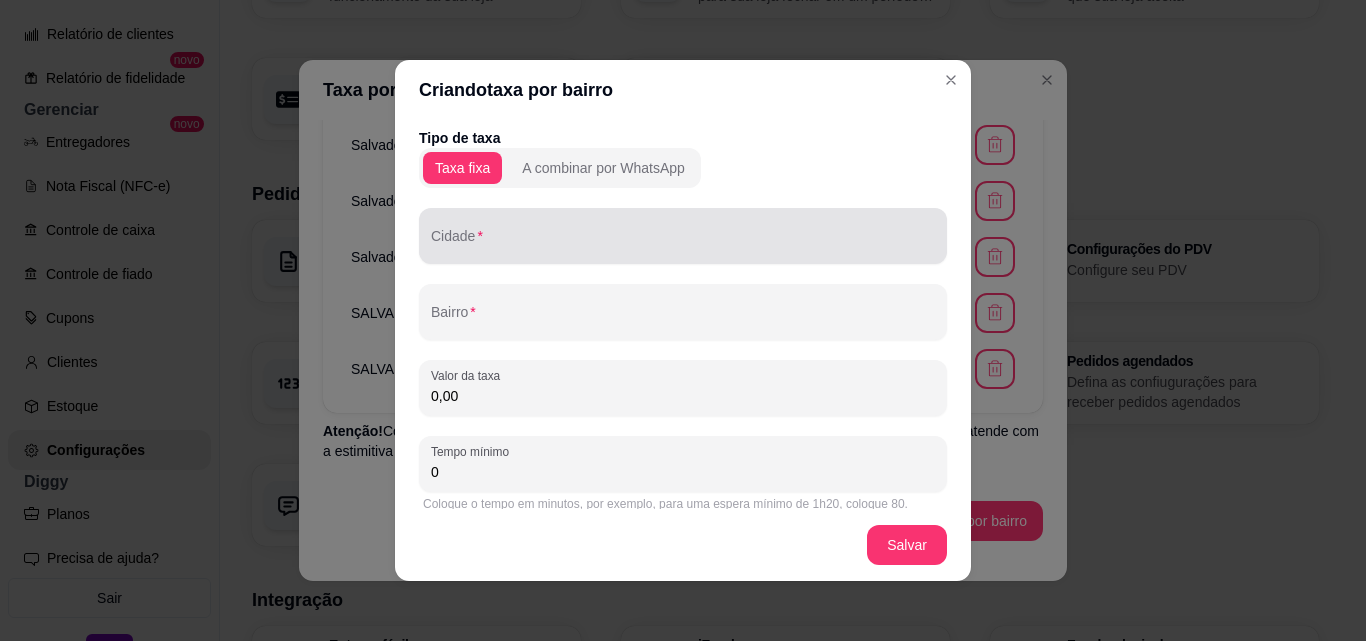 click at bounding box center (683, 236) 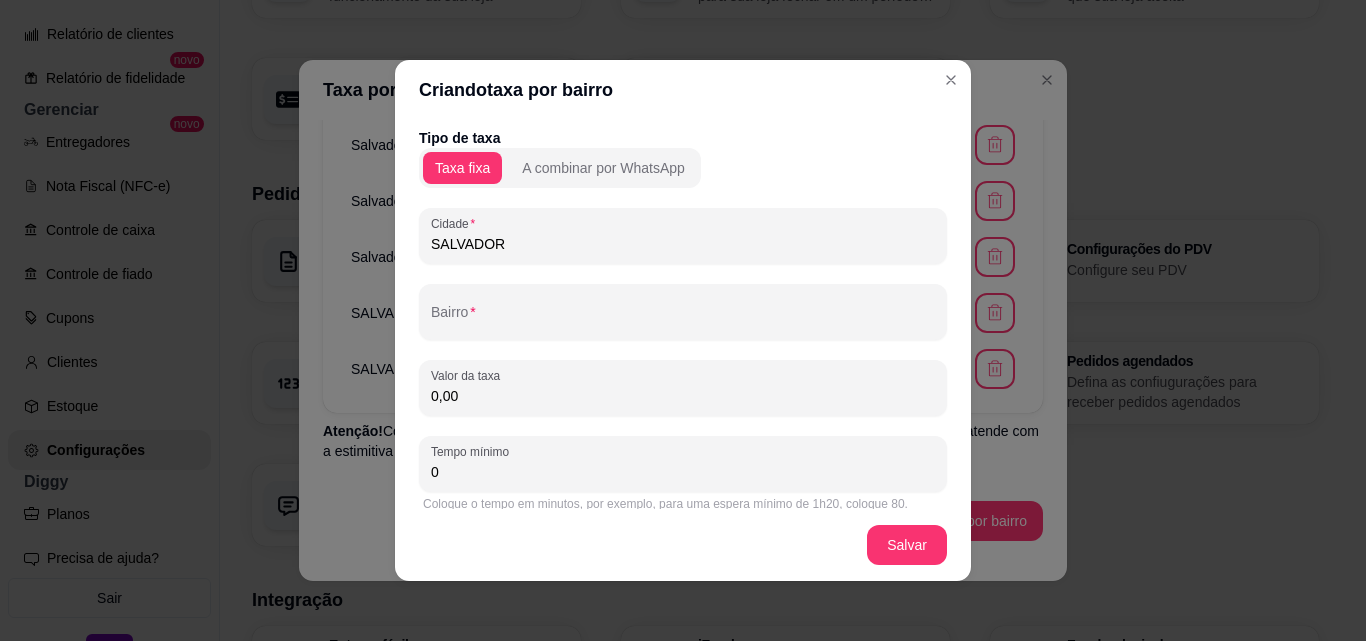 type on "SALVADOR" 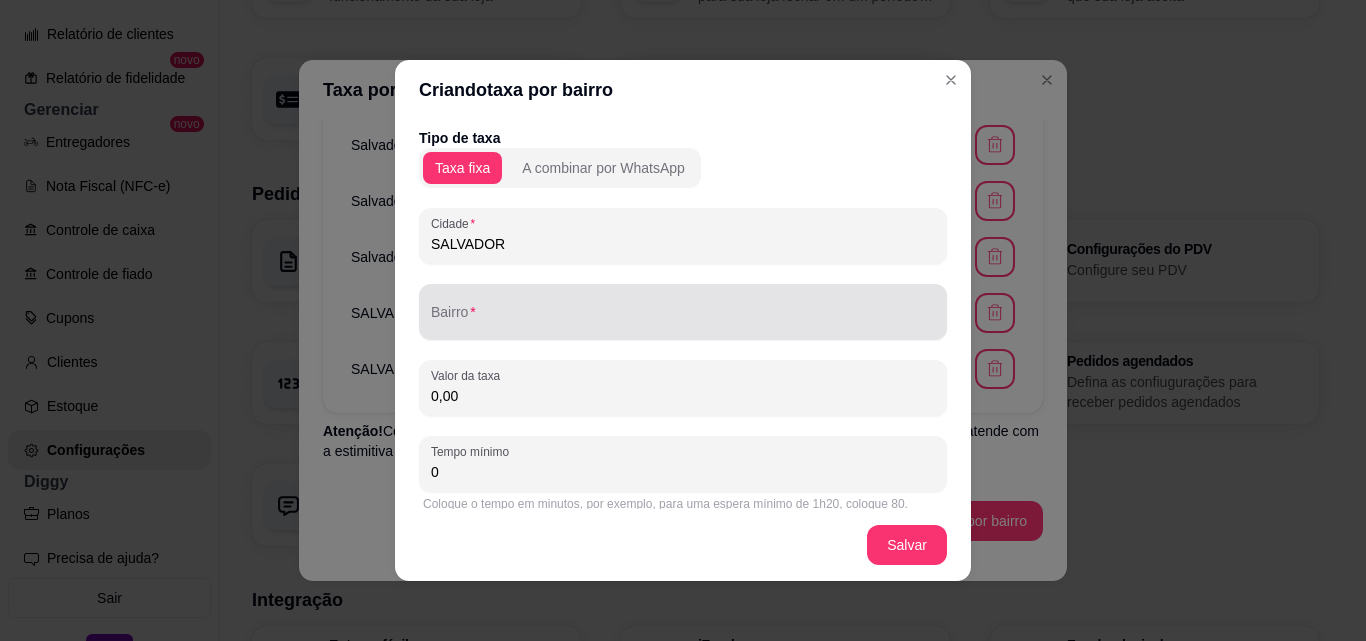 click at bounding box center (683, 312) 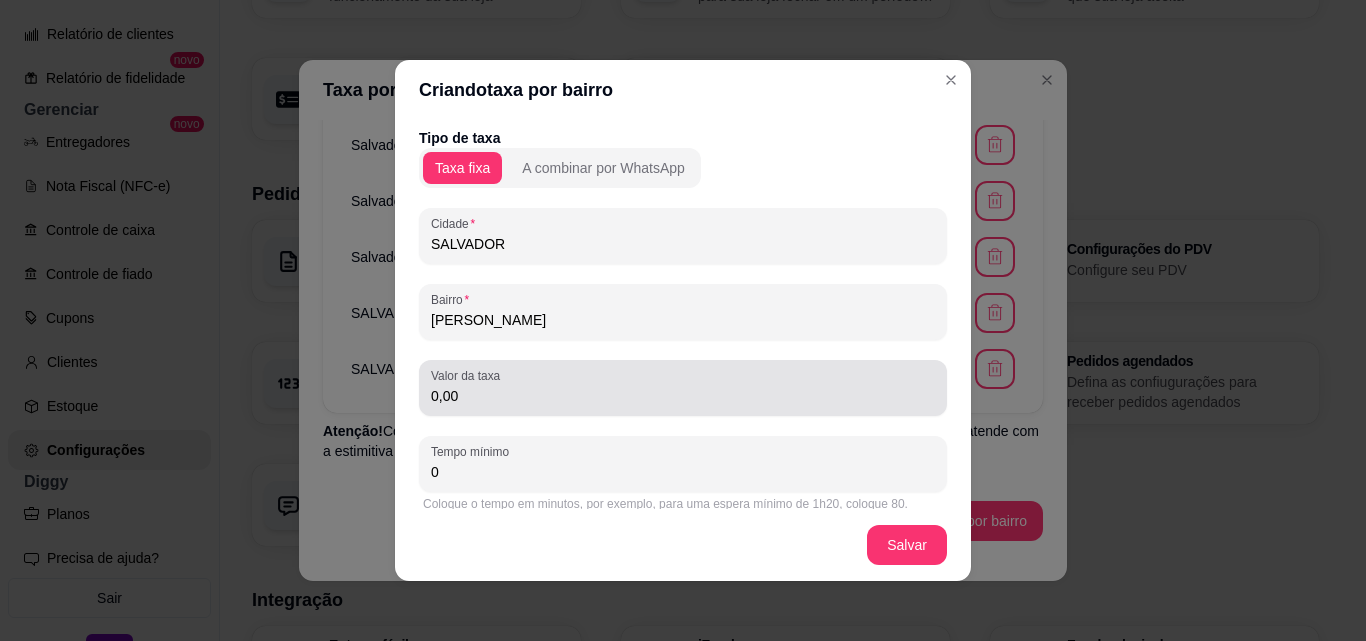 type on "COSME DE FARIAS" 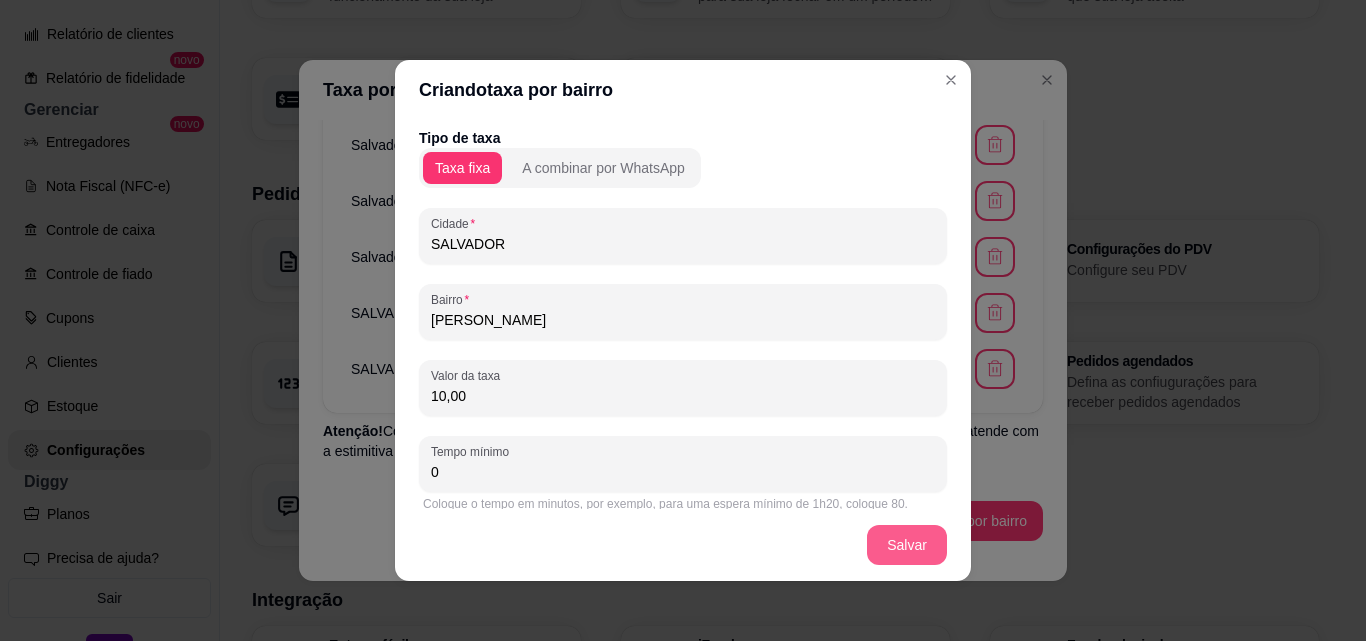 type on "10,00" 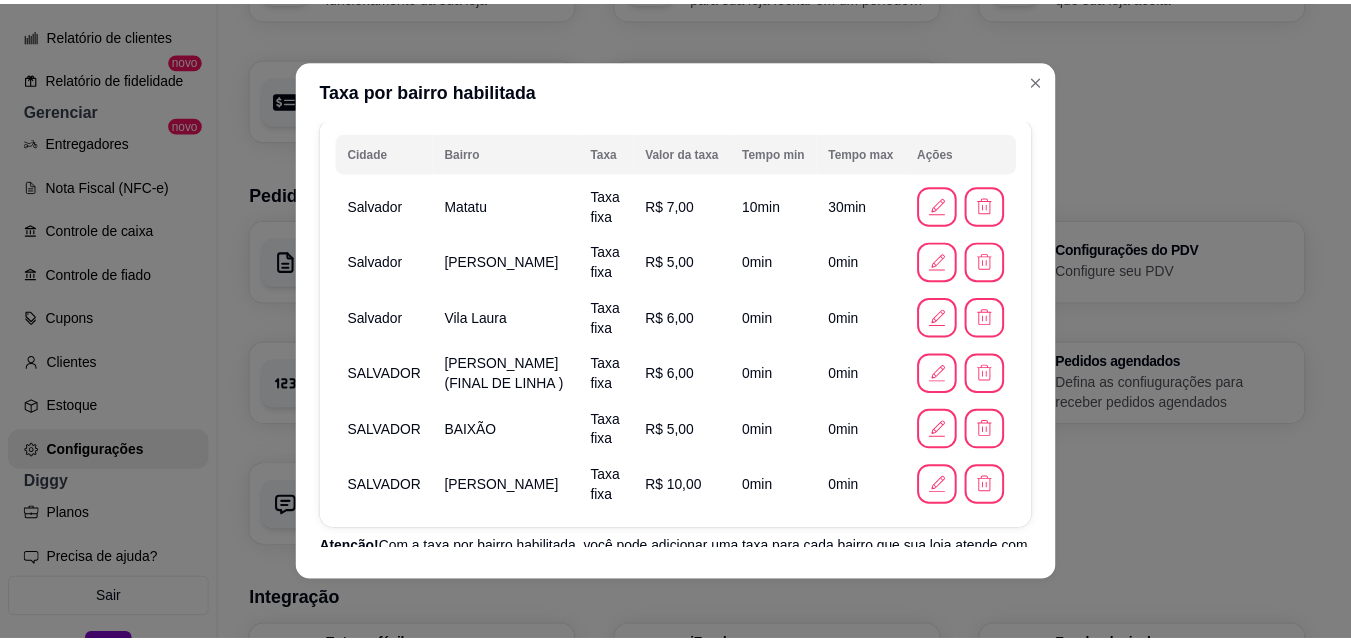 scroll, scrollTop: 0, scrollLeft: 0, axis: both 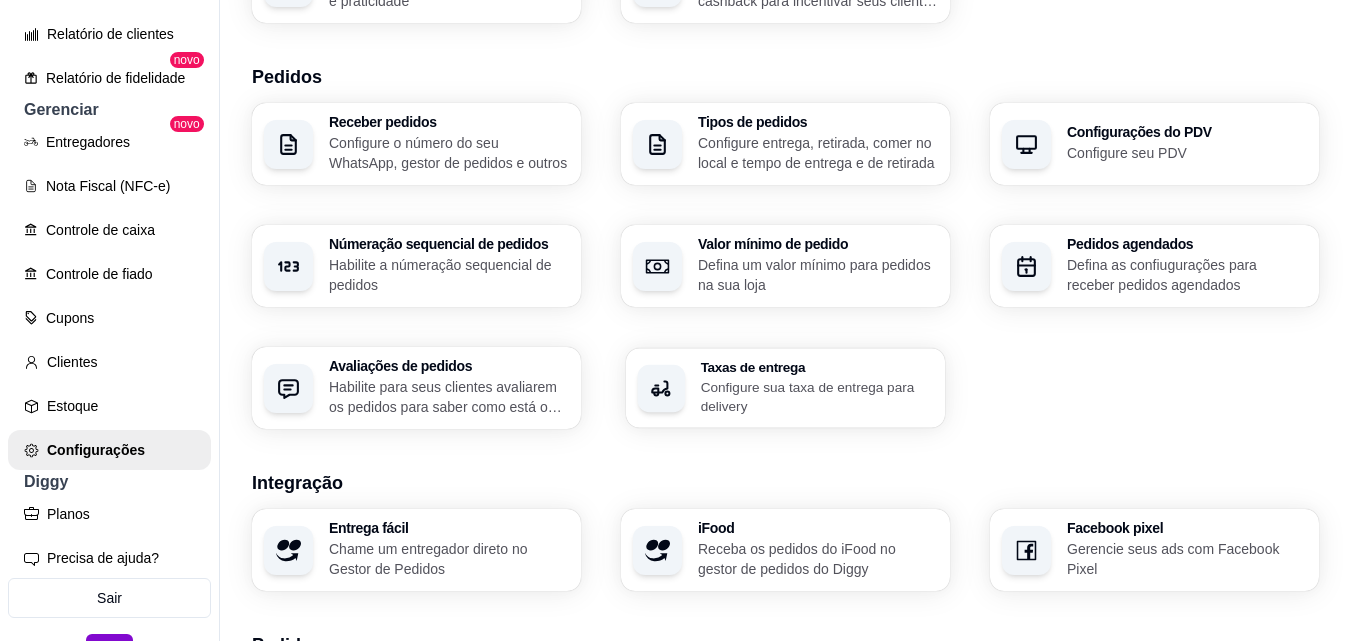 click on "Configure sua taxa de entrega para delivery" at bounding box center (817, 396) 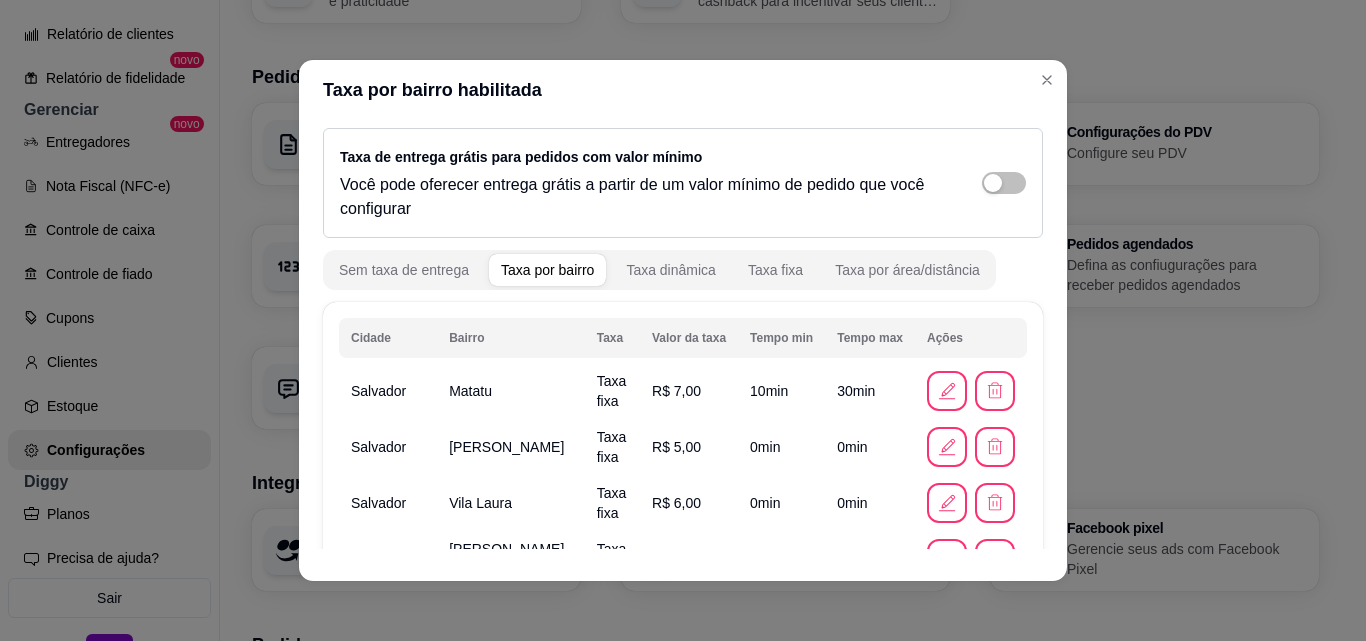 click on "Sem taxa de entrega Taxa por bairro Taxa dinâmica Taxa fixa Taxa por área/distância" at bounding box center (659, 270) 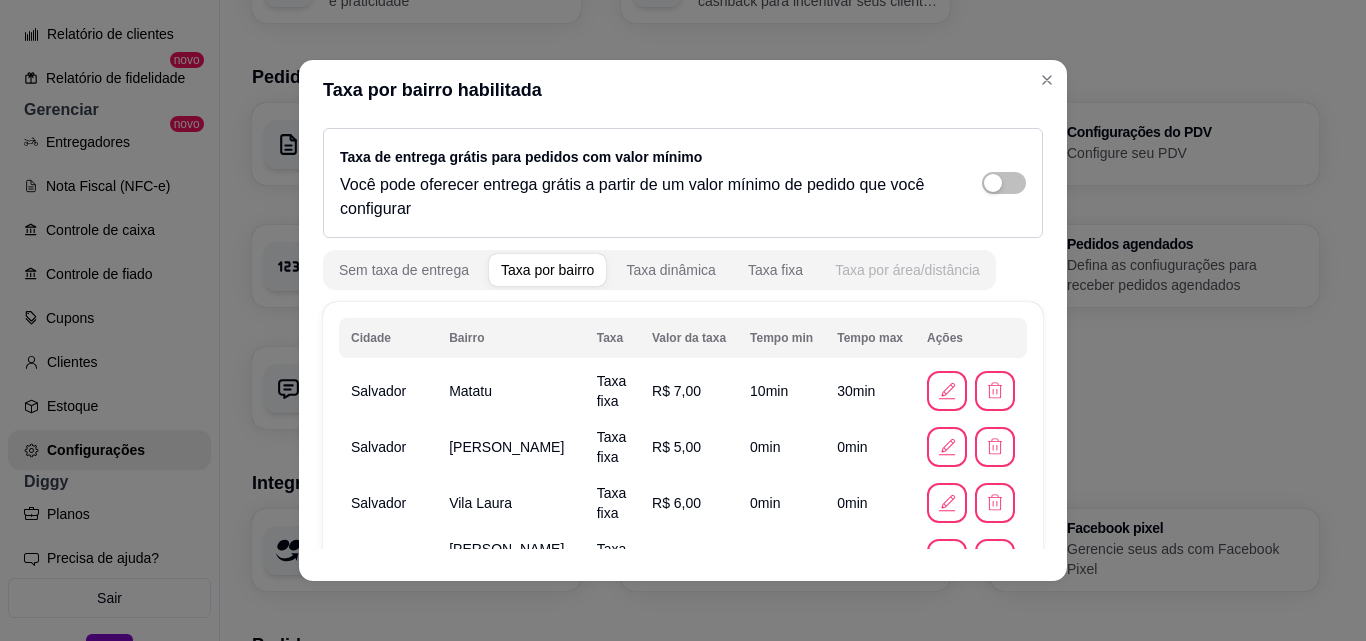 click on "Taxa por área/distância" at bounding box center (907, 270) 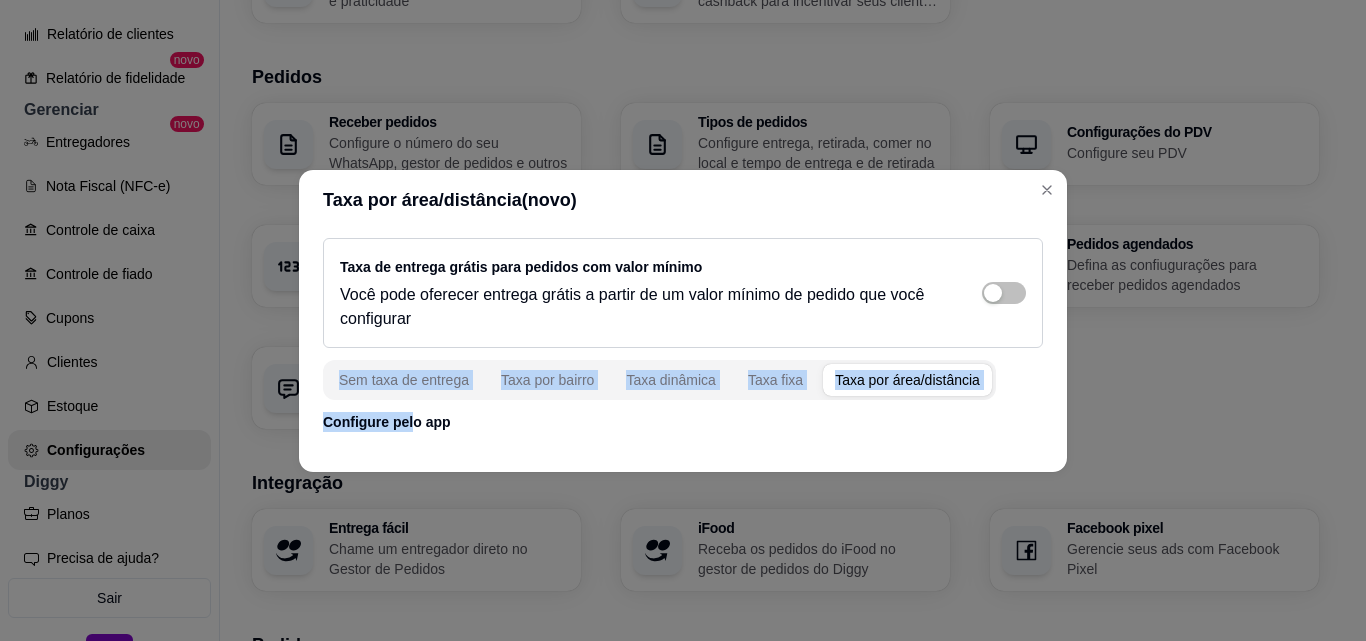 drag, startPoint x: 407, startPoint y: 426, endPoint x: 830, endPoint y: 315, distance: 437.32138 